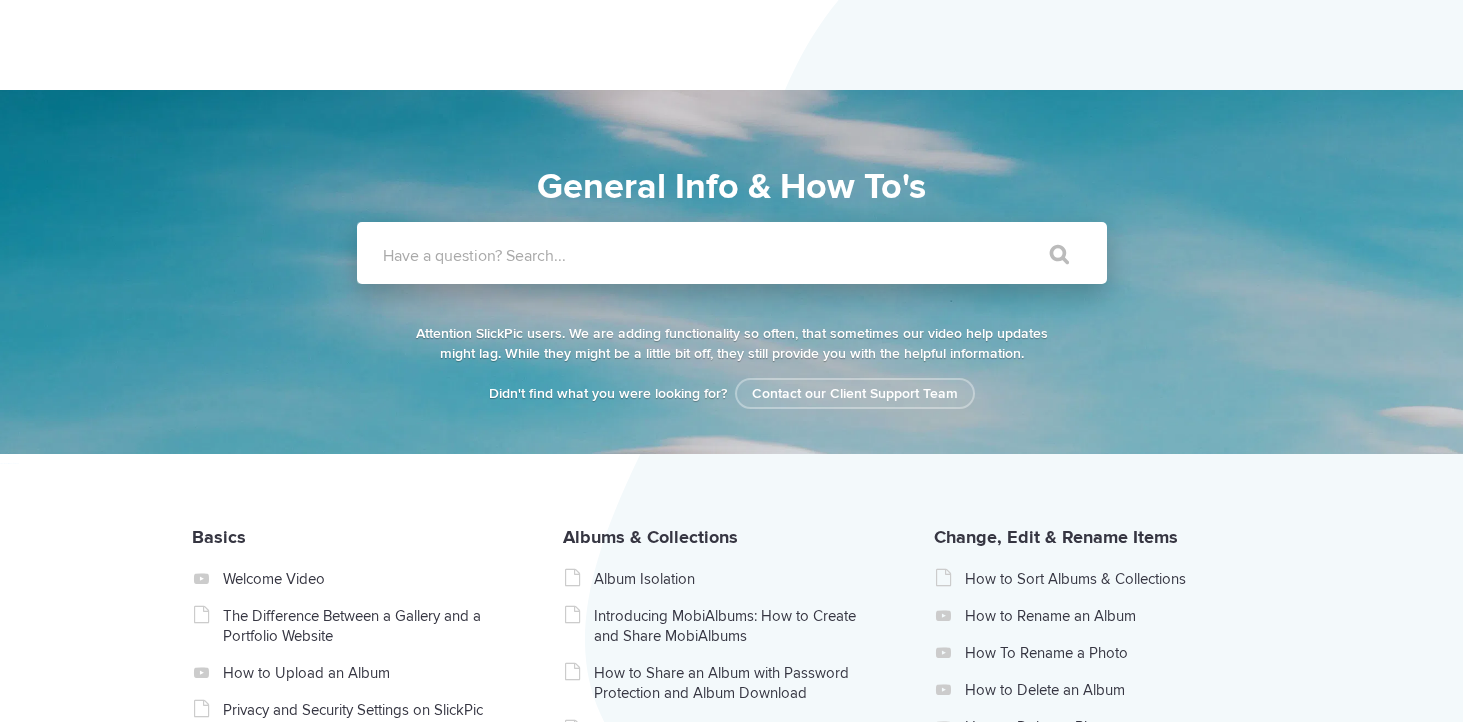 scroll, scrollTop: 0, scrollLeft: 0, axis: both 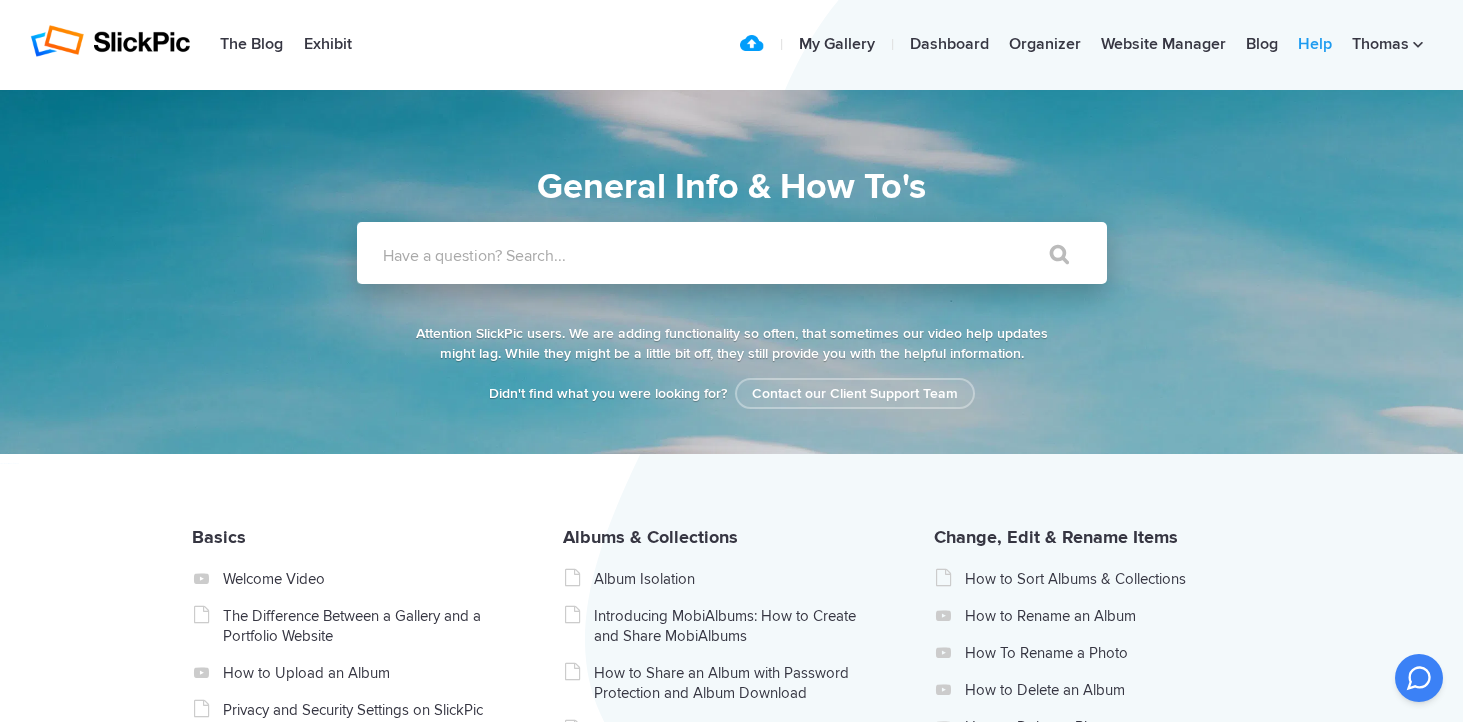 click on "Help" at bounding box center (1315, 45) 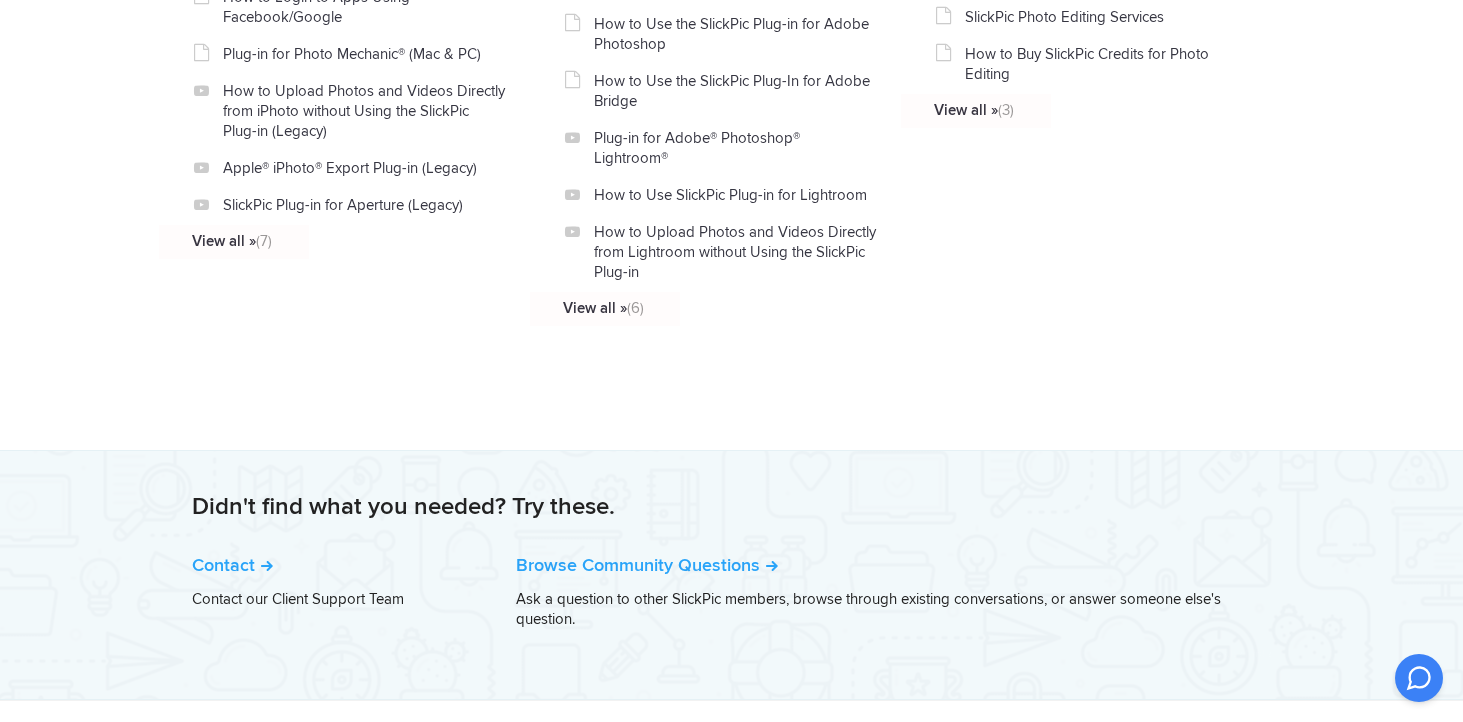 scroll, scrollTop: 2462, scrollLeft: 0, axis: vertical 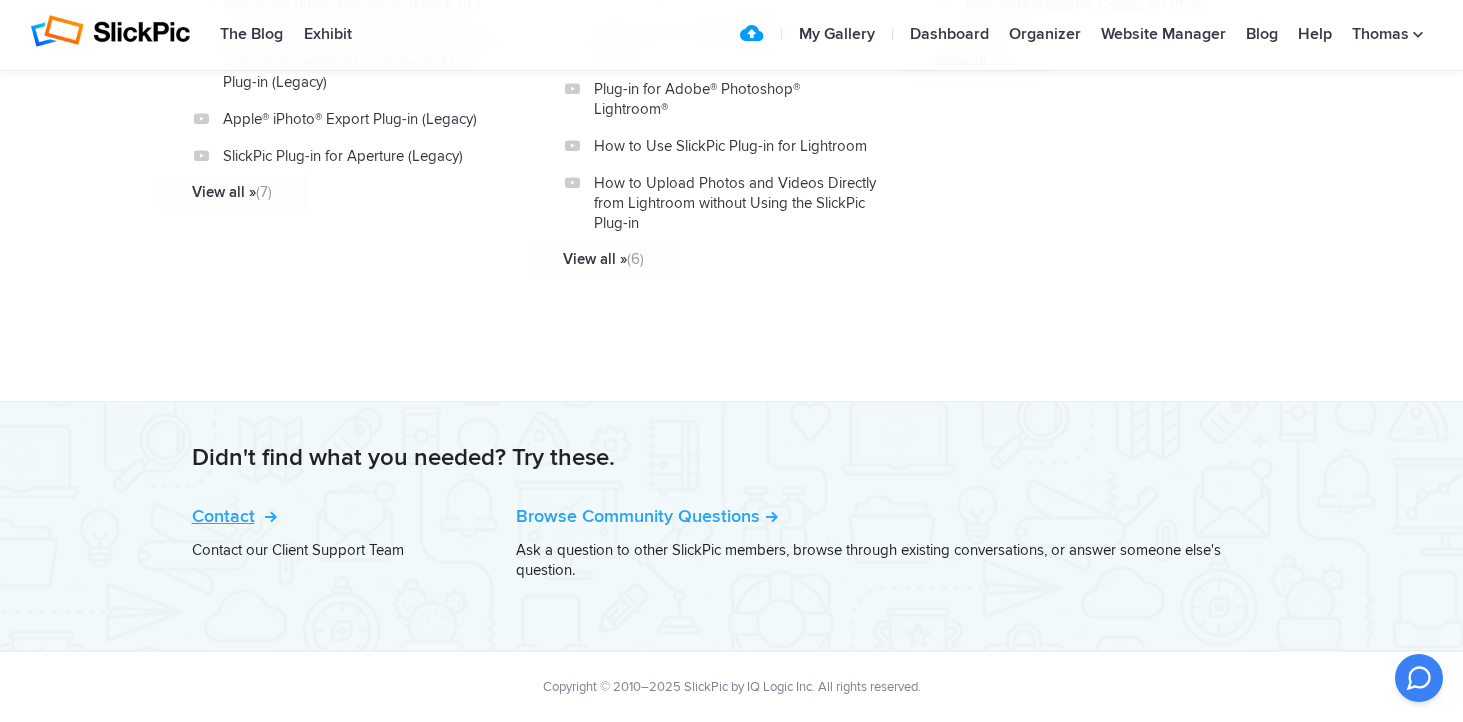 click on "Contact" at bounding box center (232, 516) 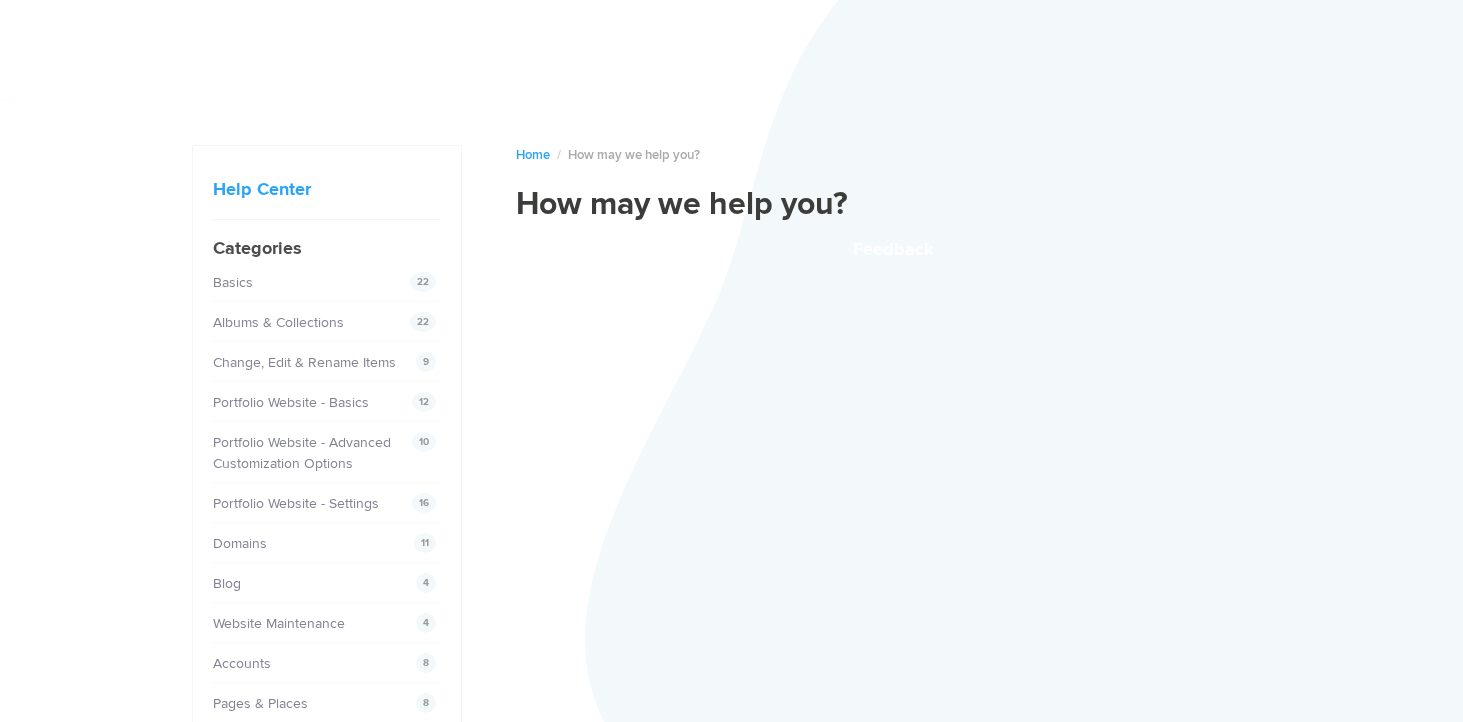 scroll, scrollTop: 0, scrollLeft: 0, axis: both 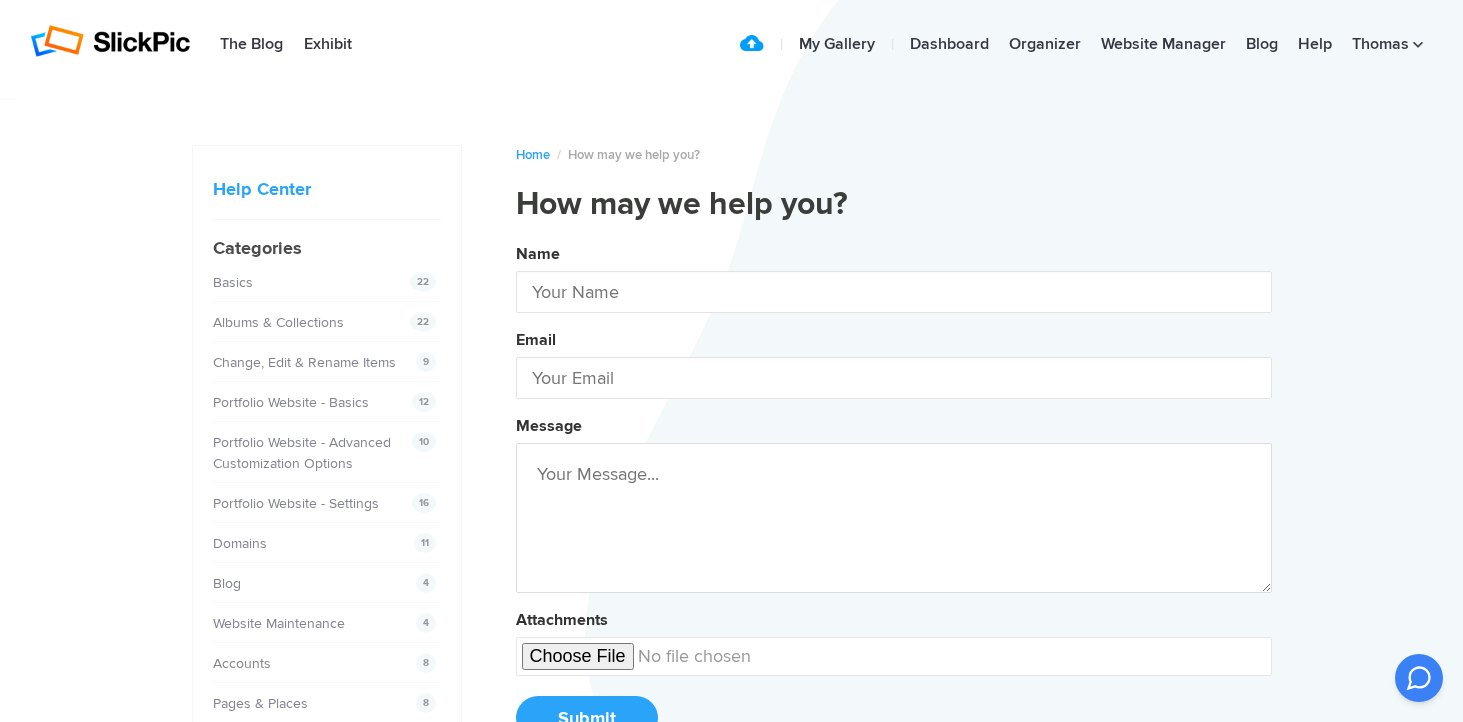 type on "[FIRST] [LAST]" 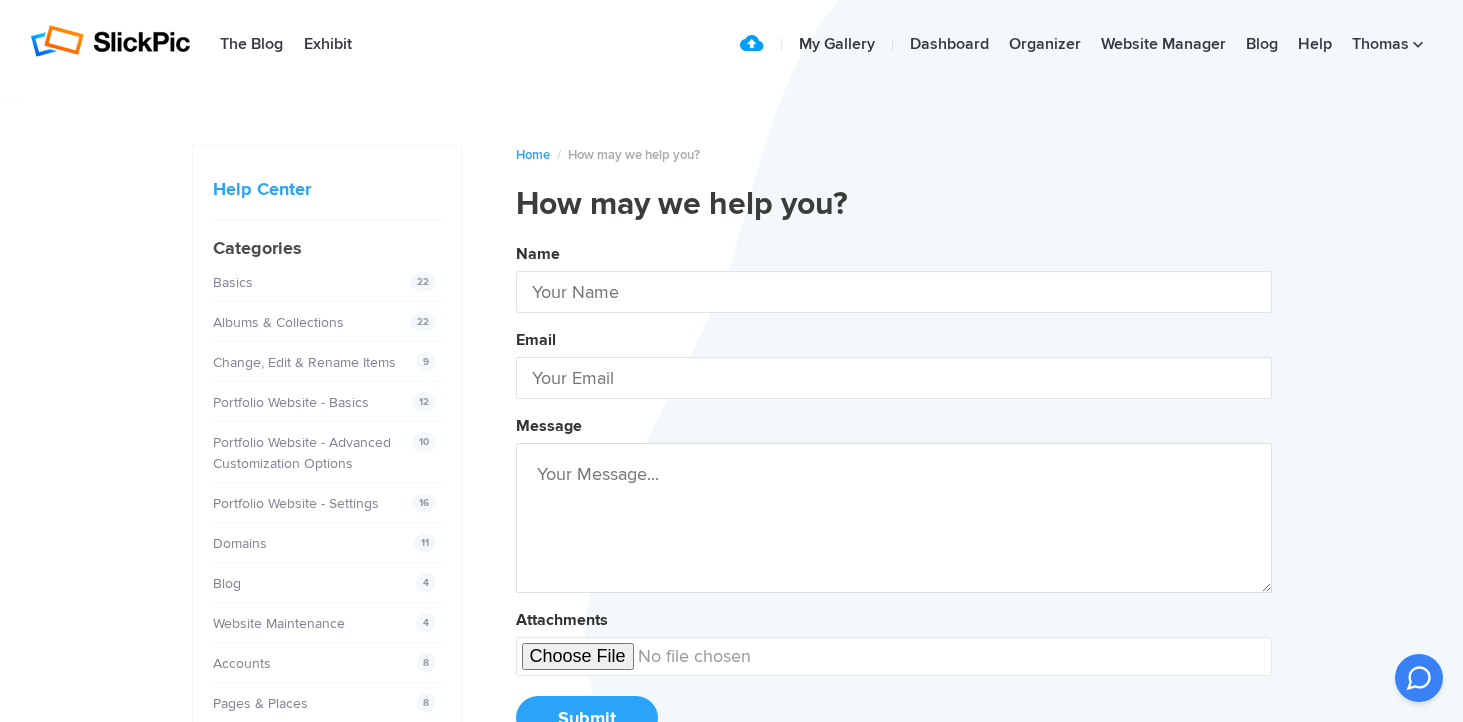 type on "[EMAIL]" 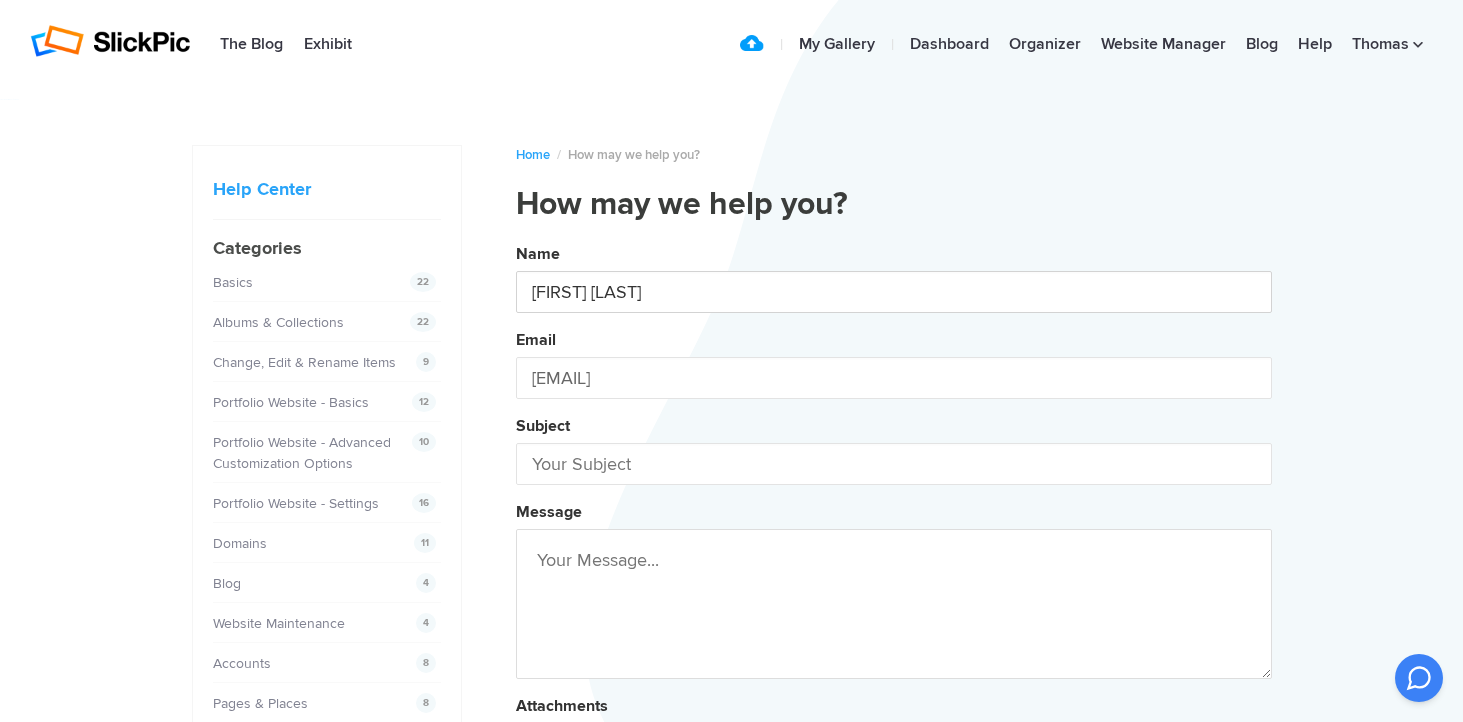 click on "[FIRST] [LAST]" at bounding box center [894, 292] 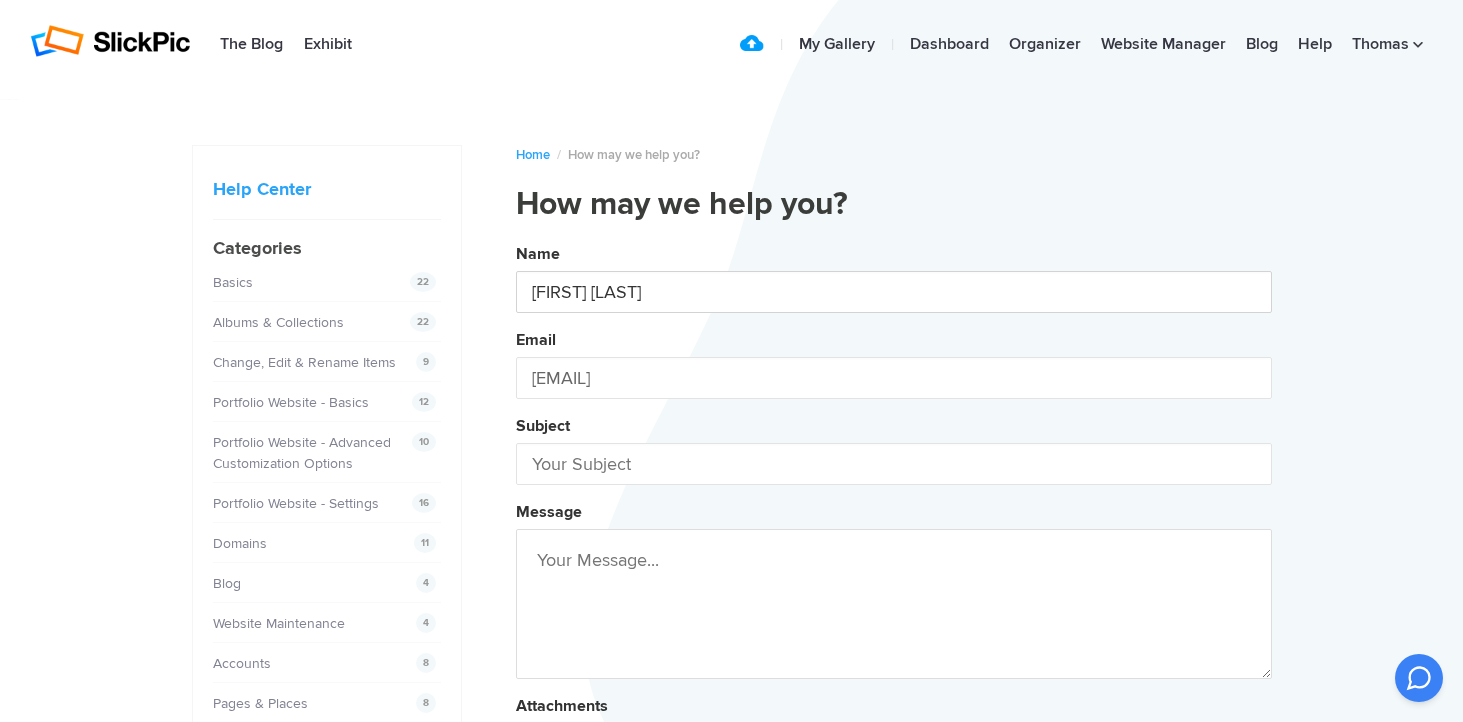 click on "[FIRST] [LAST]" at bounding box center (894, 292) 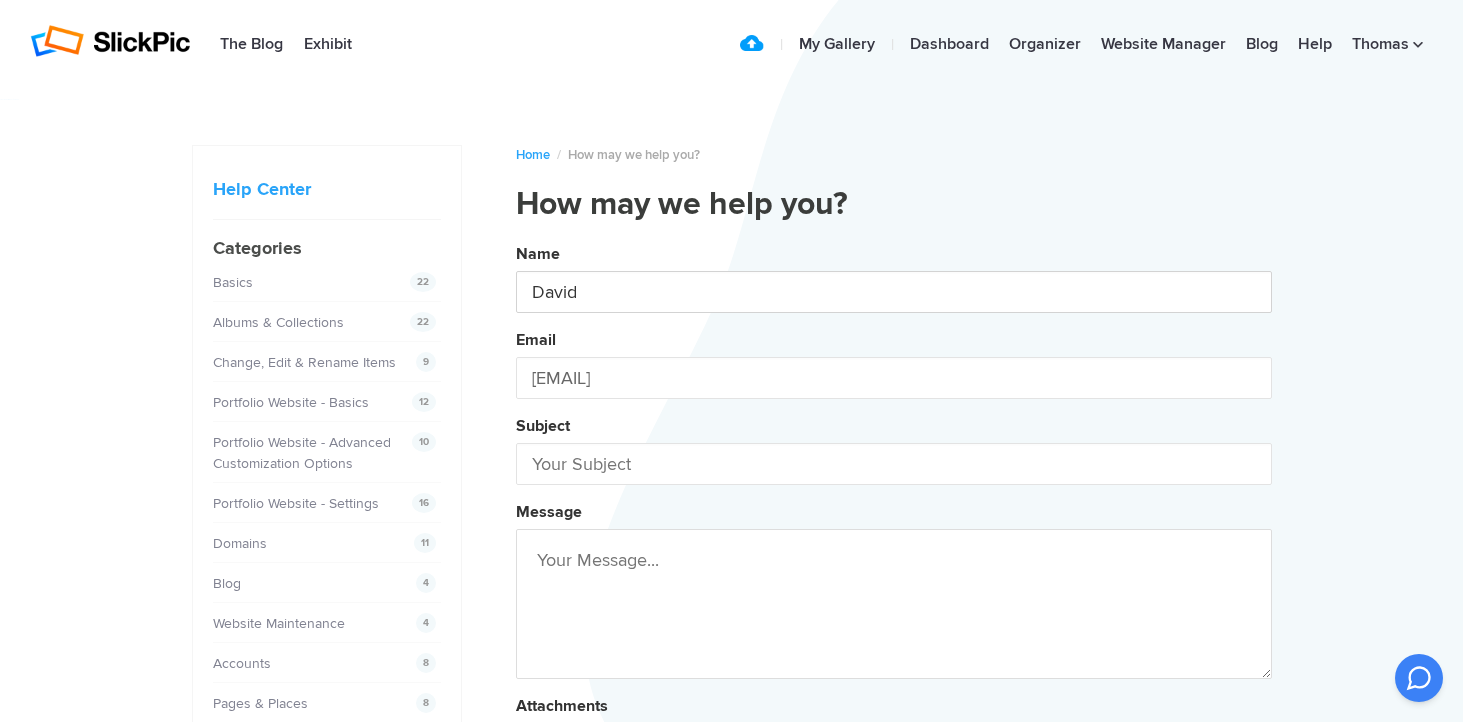 click on "Name [FIRST] [LAST] Email [EMAIL] Subject Message Attachments Submit" at bounding box center [894, 542] 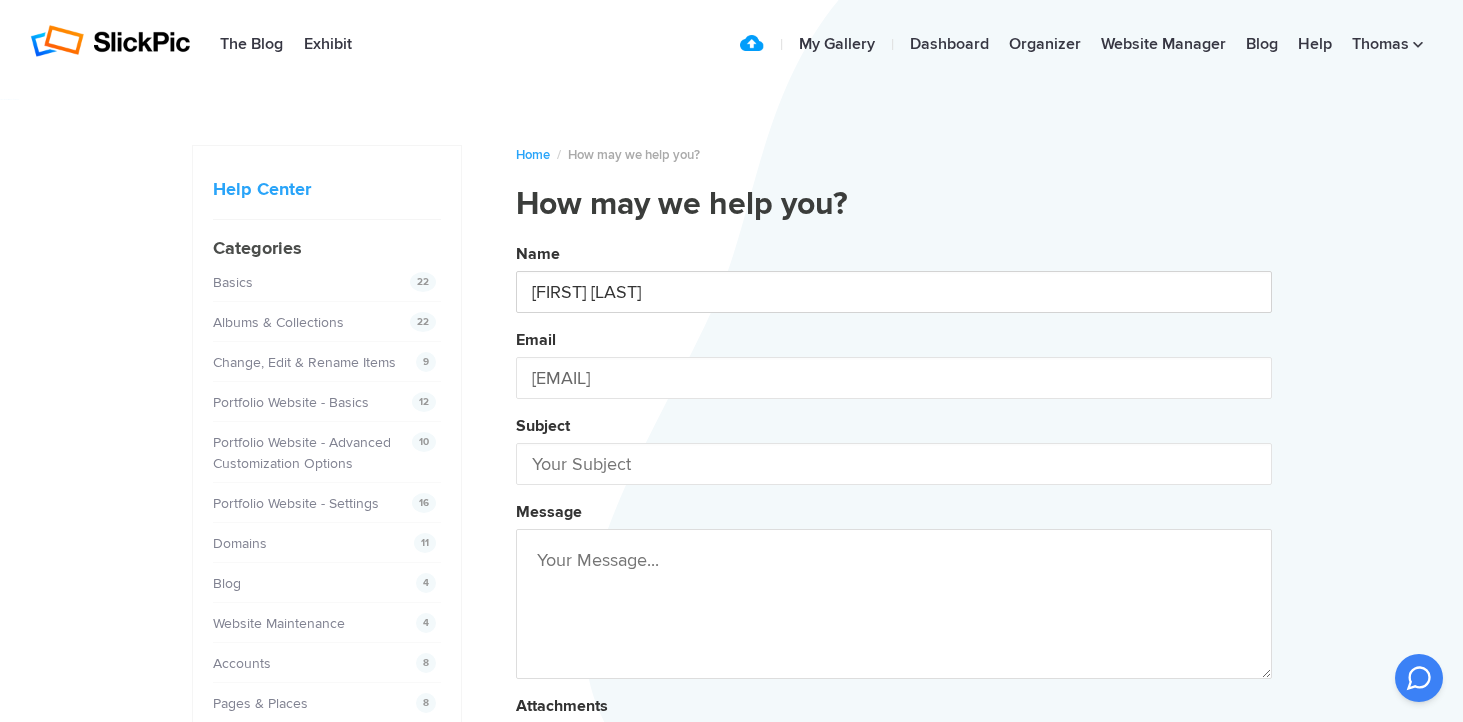 type on "[FIRST] [LAST]" 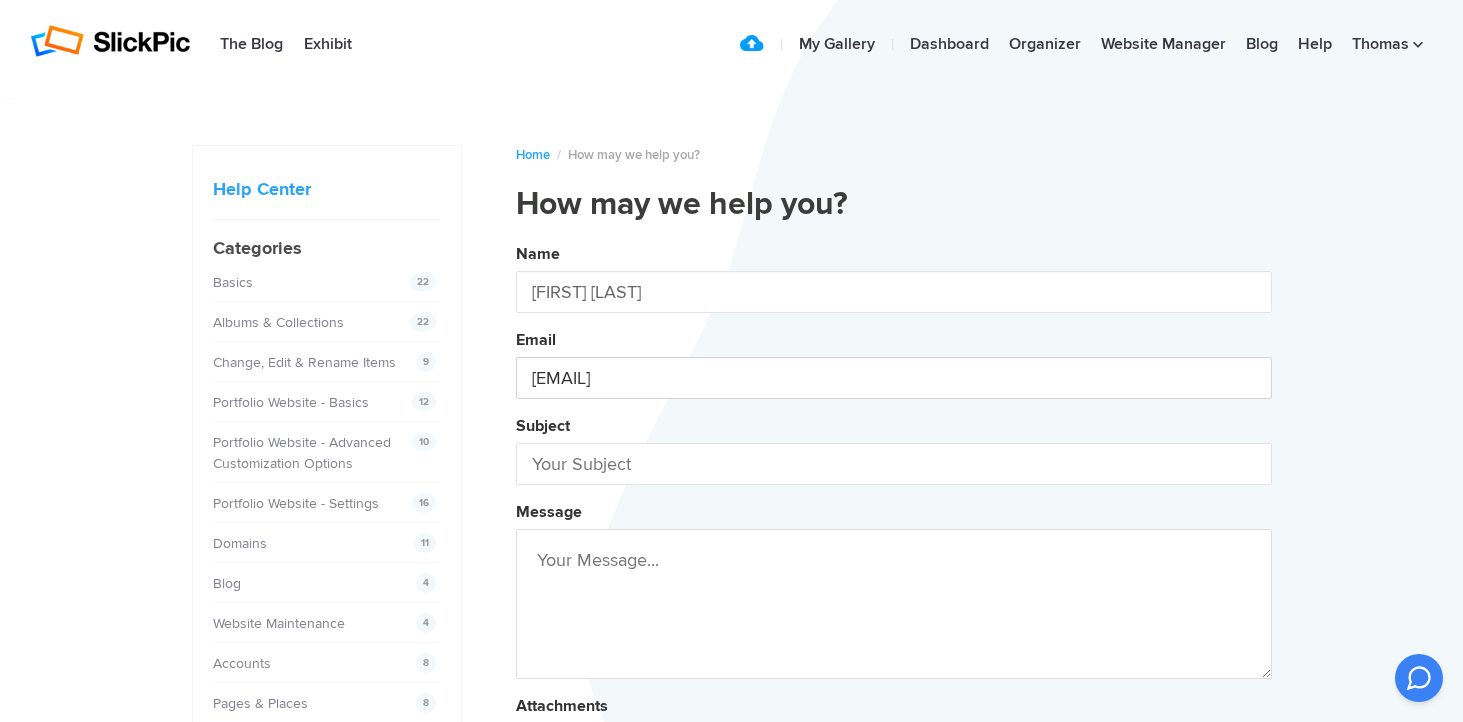 click on "[EMAIL]" at bounding box center [894, 378] 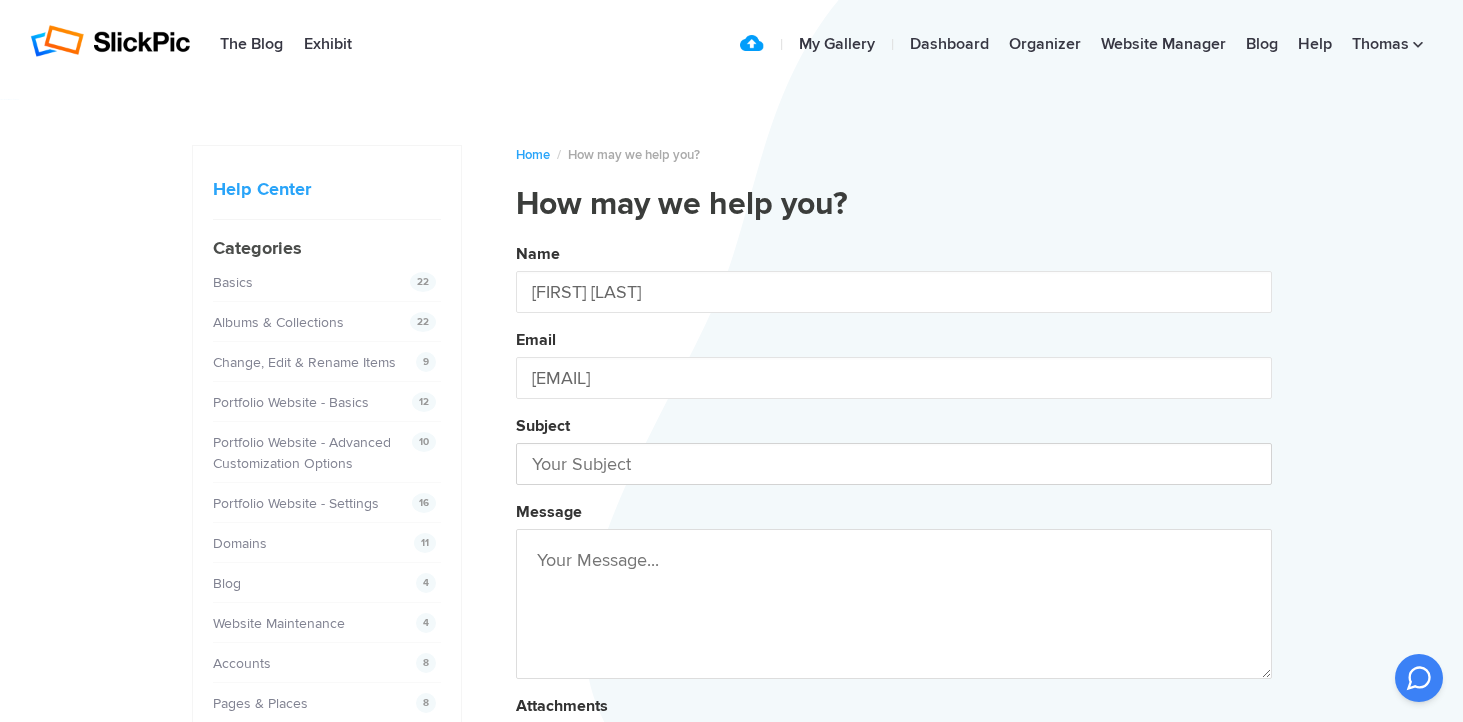 click at bounding box center [894, 464] 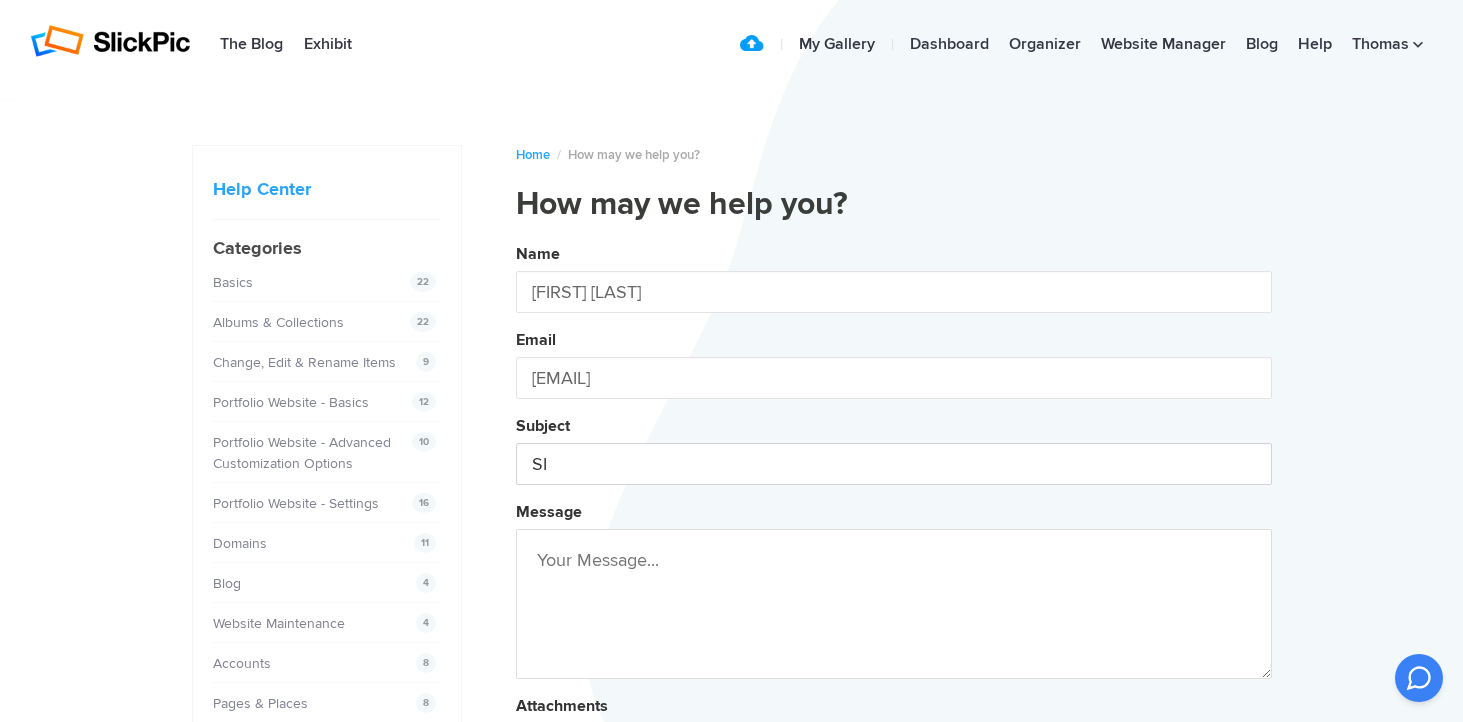click on "Name [FIRST] [LAST] Email [EMAIL] Subject SI Message Attachments Submit" at bounding box center [894, 542] 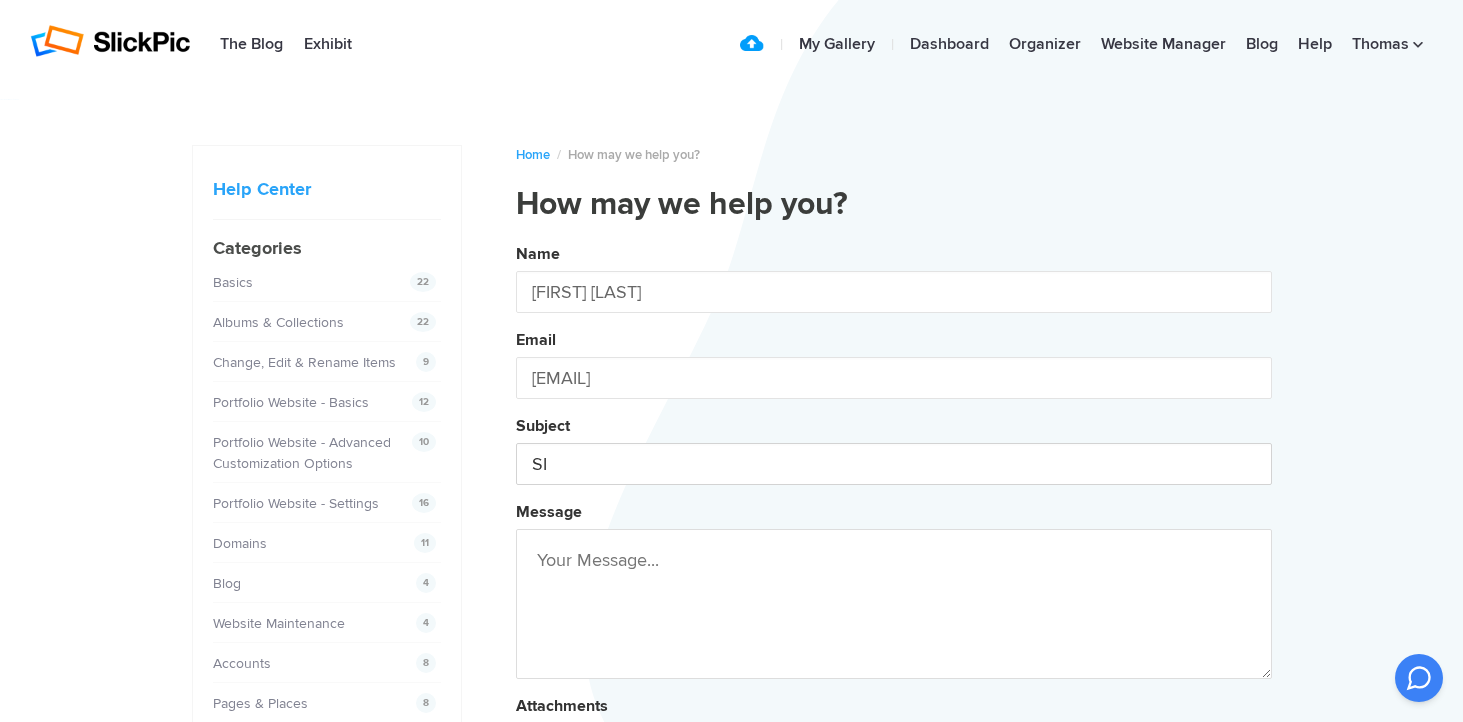 type on "S" 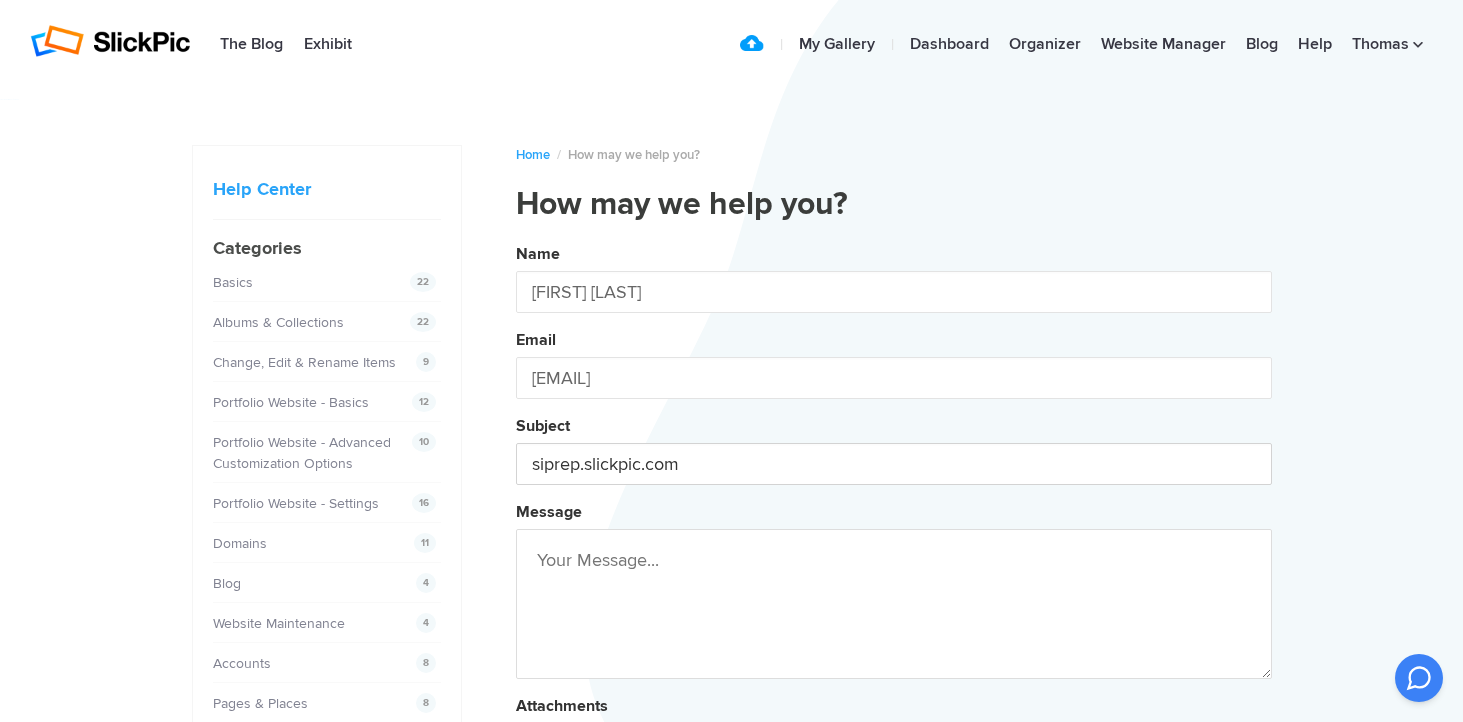 type on "siprep.slickpic.com" 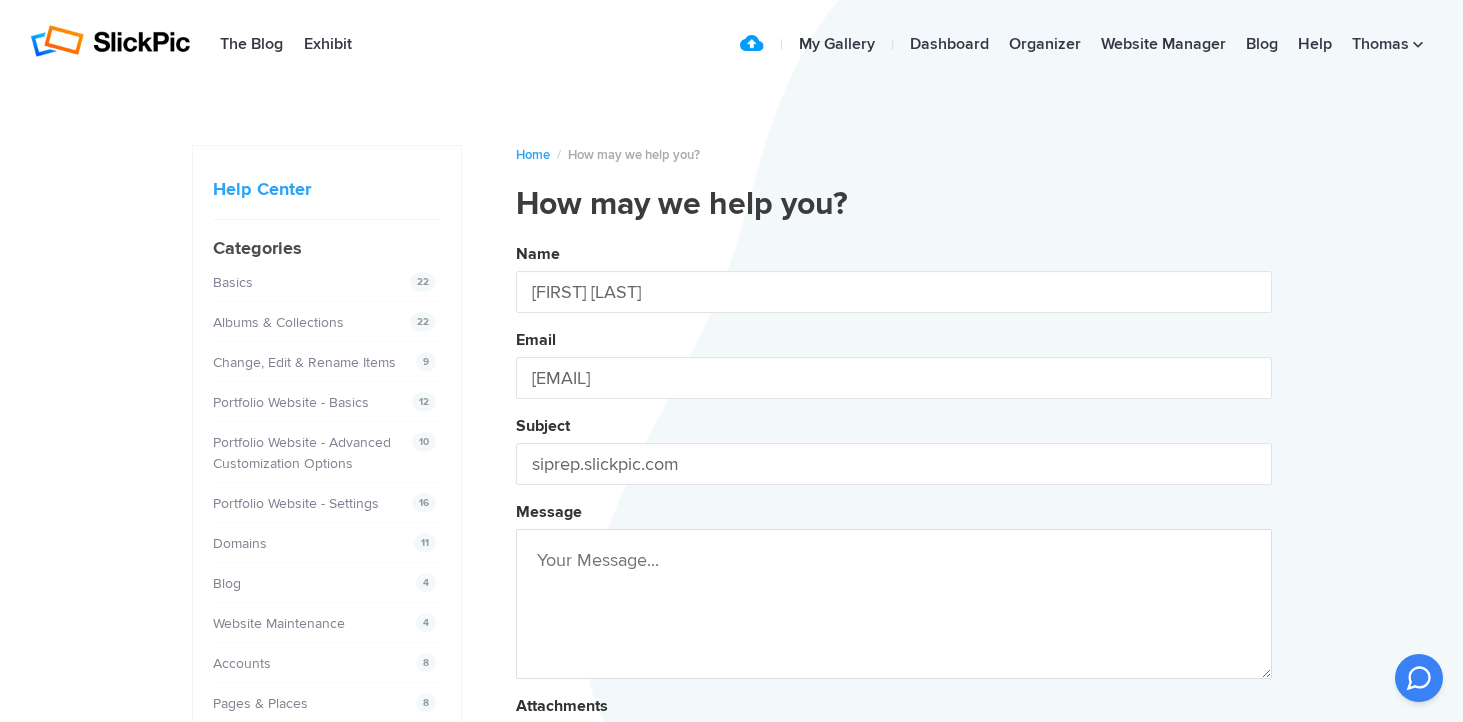 click at bounding box center (894, 604) 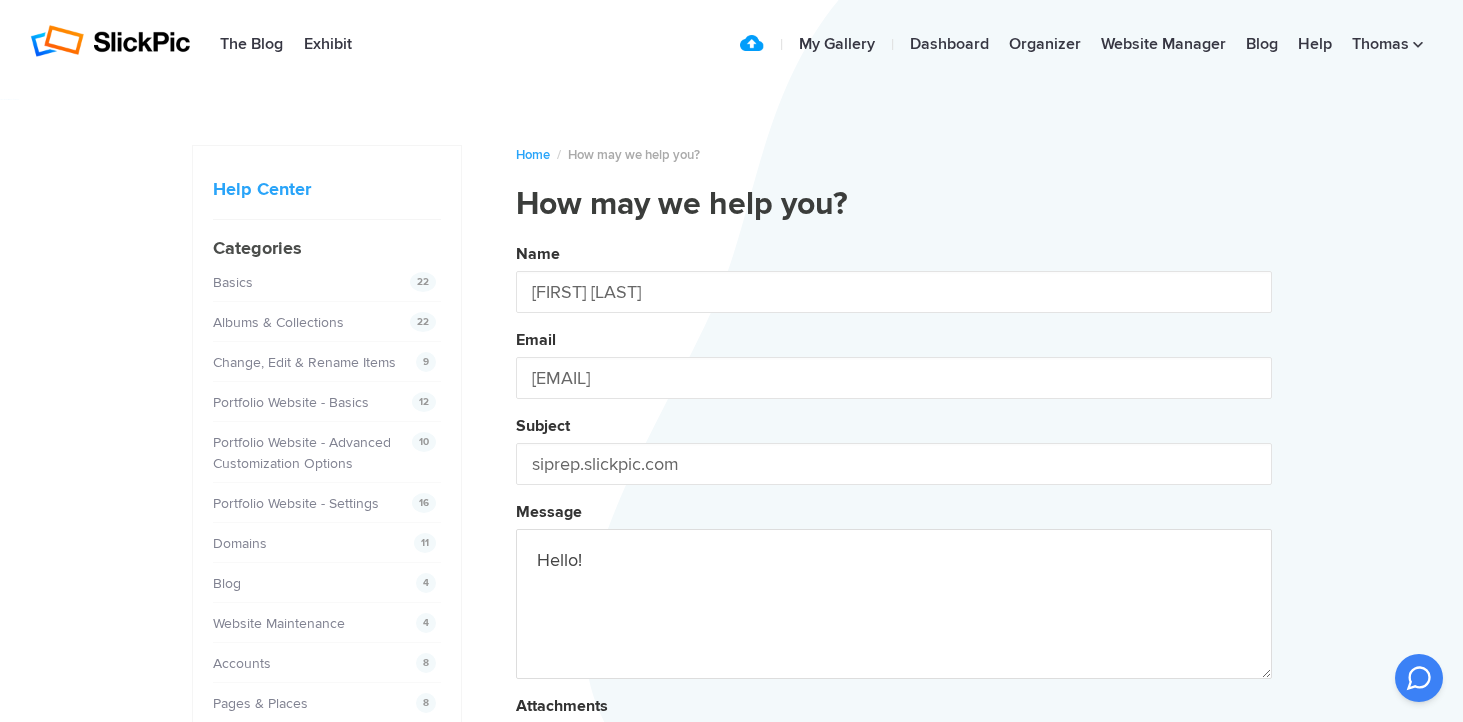 click on "Name [FIRST] [LAST] Email [EMAIL] Subject siprep.slickpic.com Message Hello! Attachments Submit" at bounding box center (894, 542) 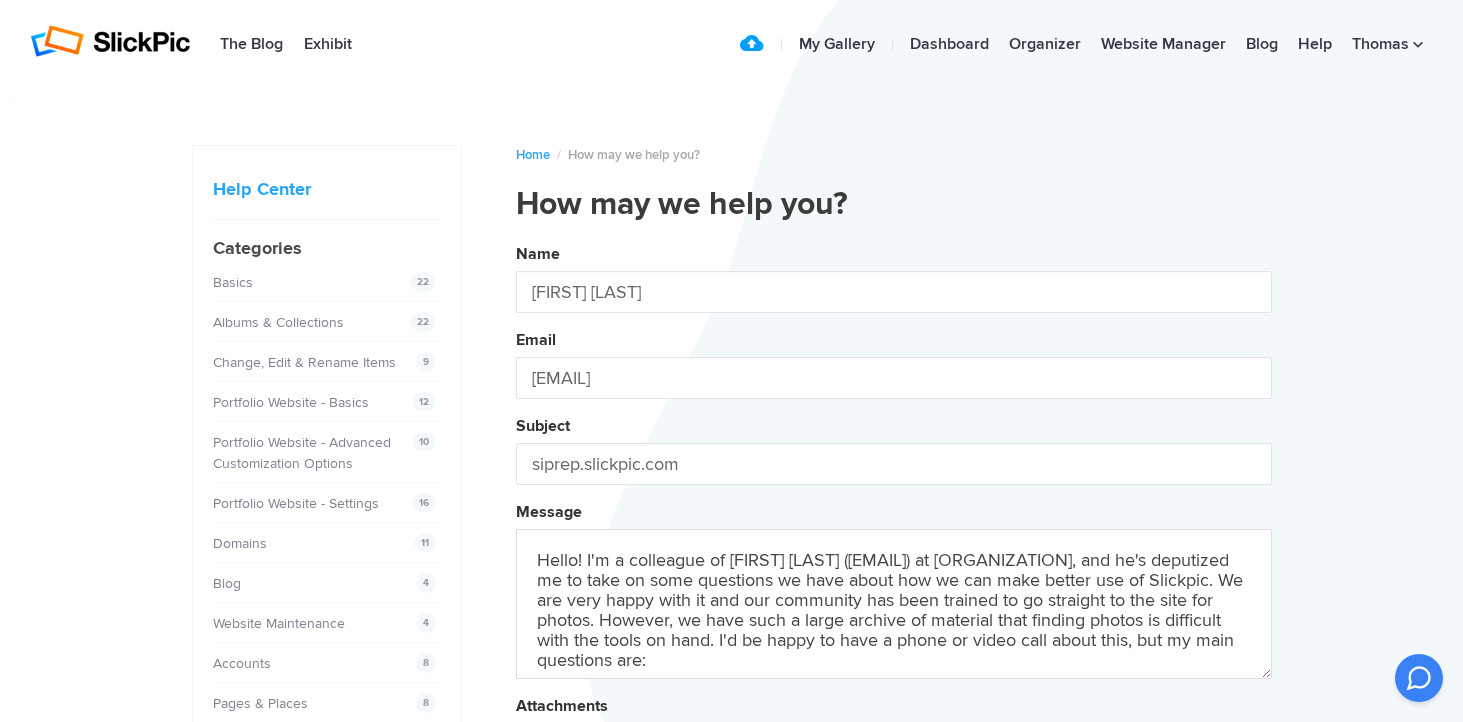 click on "Name [FIRST] [LAST] Email [EMAIL] Subject siprep.slickpic.com Message Hello! I'm Attachments Submit" at bounding box center [894, 542] 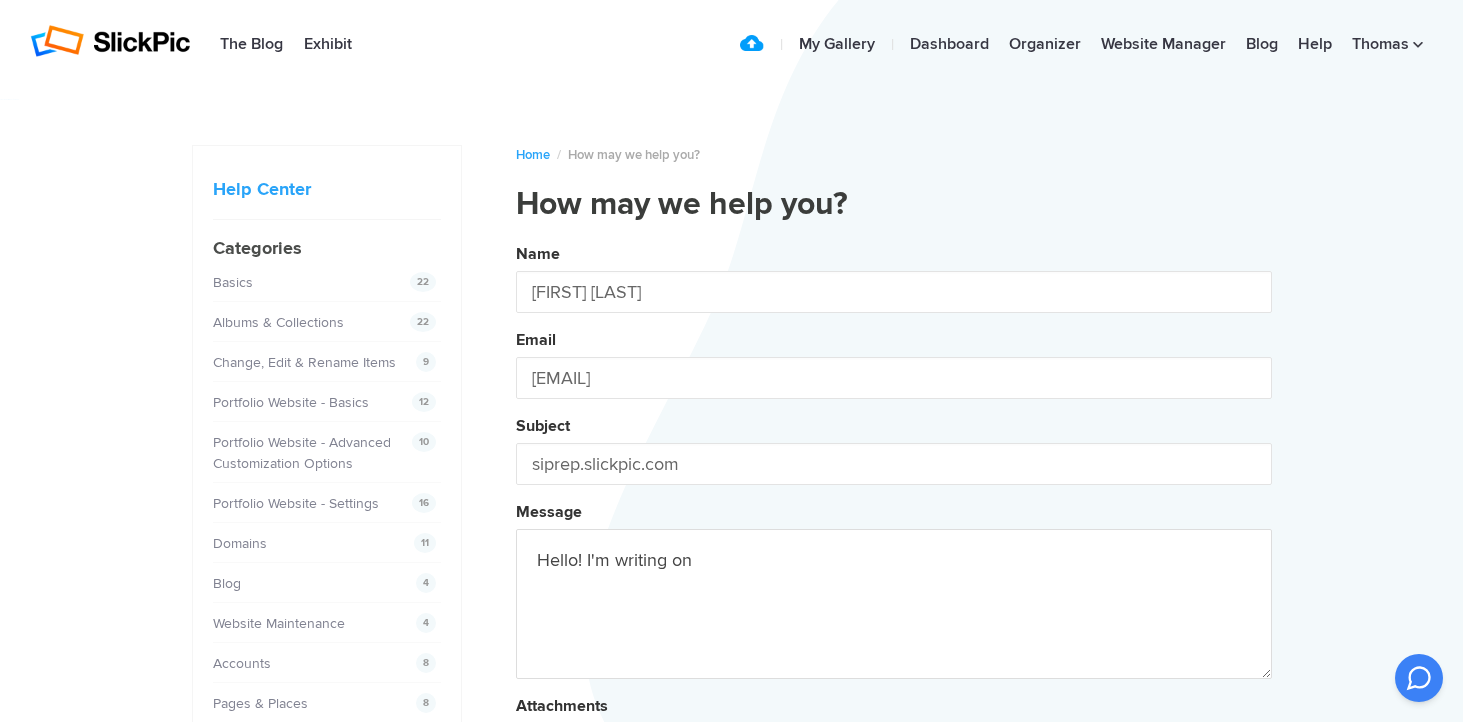 click on "Name [FIRST] [LAST] Email [EMAIL] Subject siprep.slickpic.com Message Hello! I'm writing on Attachments Submit" at bounding box center (894, 542) 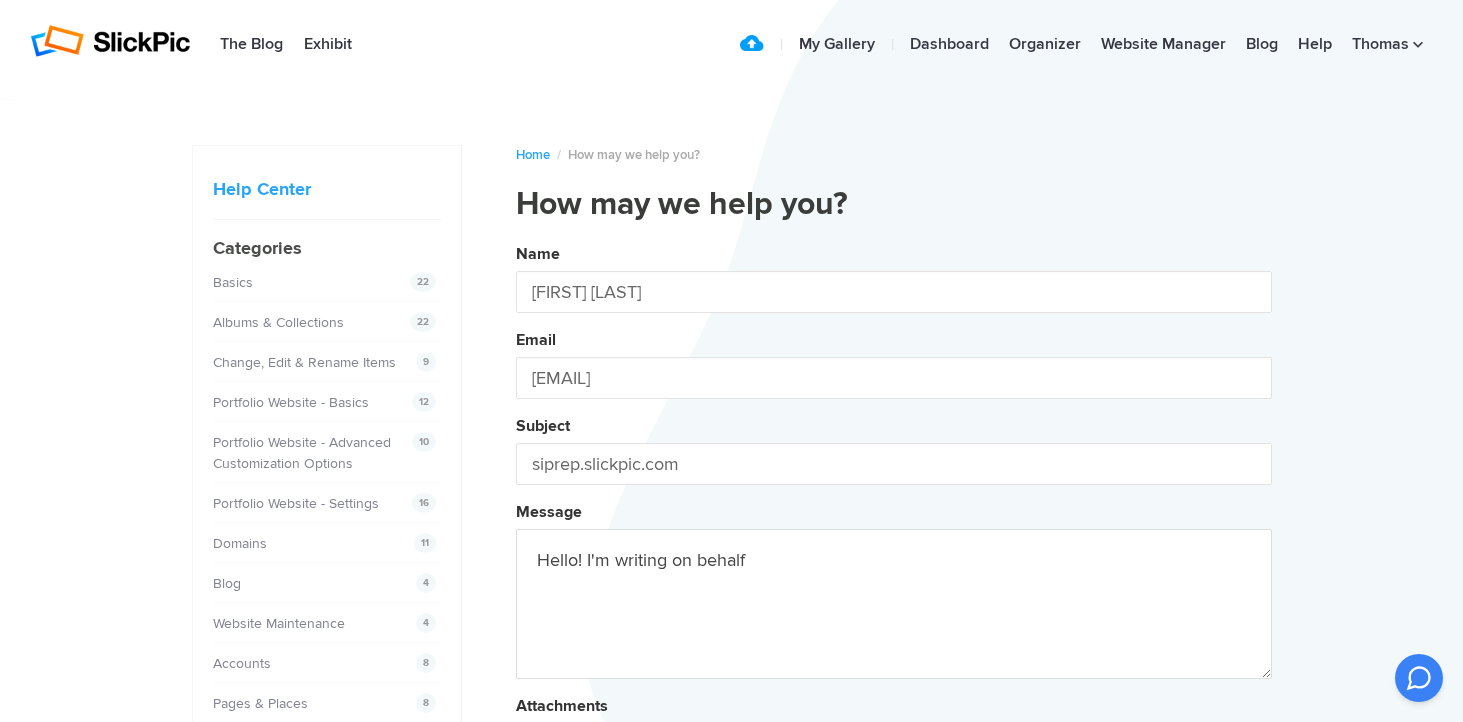 click on "Name [FIRST] [LAST] Email [EMAIL] Subject siprep.slickpic.com Message Hello! I'm writing on Attachments Submit" at bounding box center (894, 542) 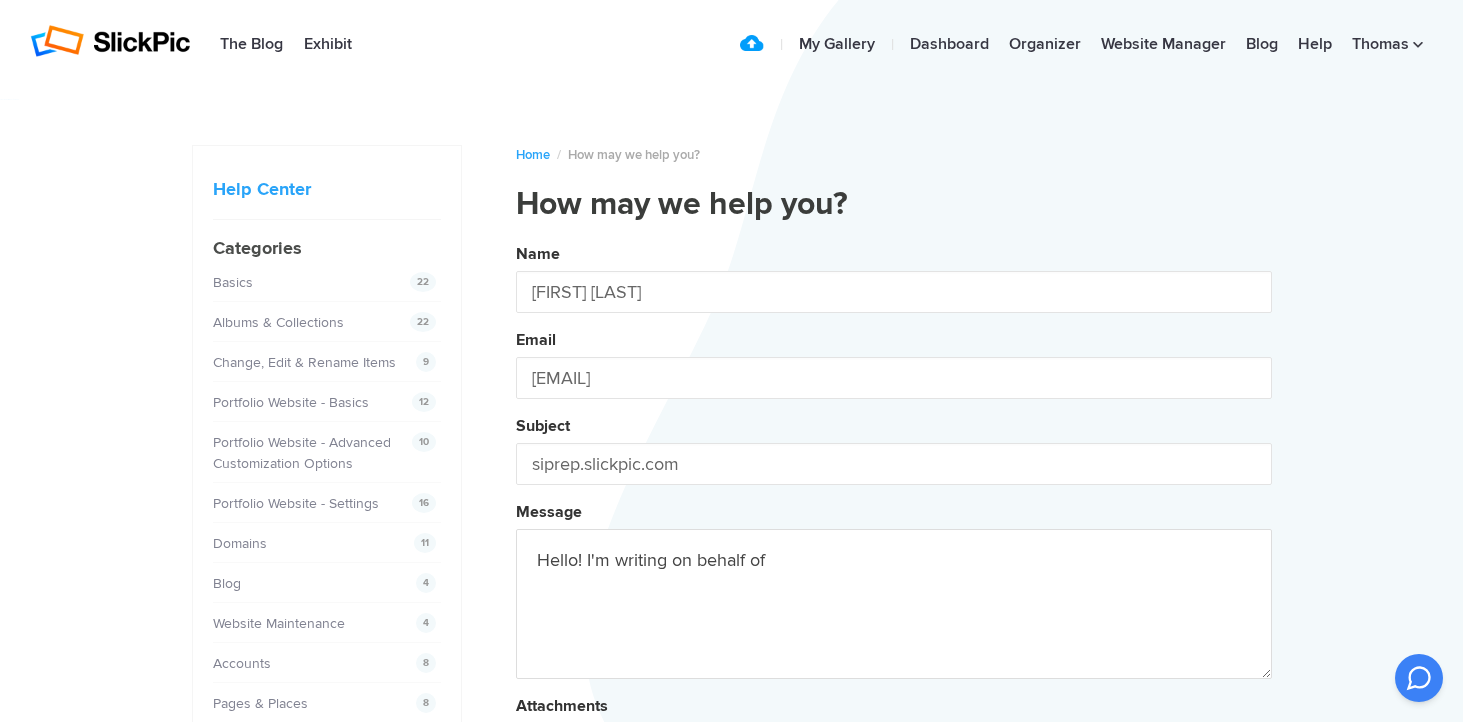 click on "Name [FIRST] [LAST] Email [EMAIL] Subject siprep.slickpic.com Message Hello! I'm writing on behalf of Attachments Submit" at bounding box center [894, 542] 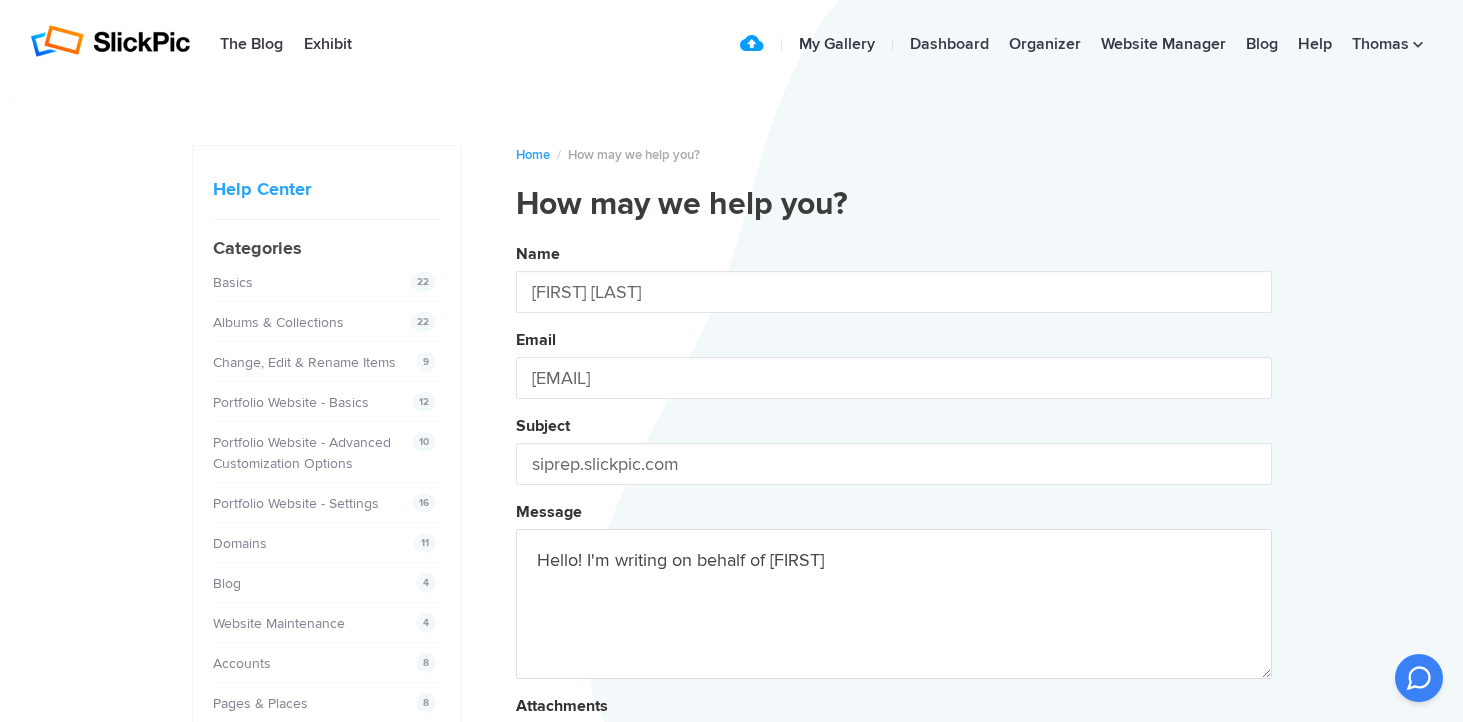 click on "Name [FIRST] [LAST] Email [EMAIL] Subject siprep.slickpic.com Message Hello! I'm writing on behalf of [FIRST] [LAST] Attachments Submit" at bounding box center (894, 542) 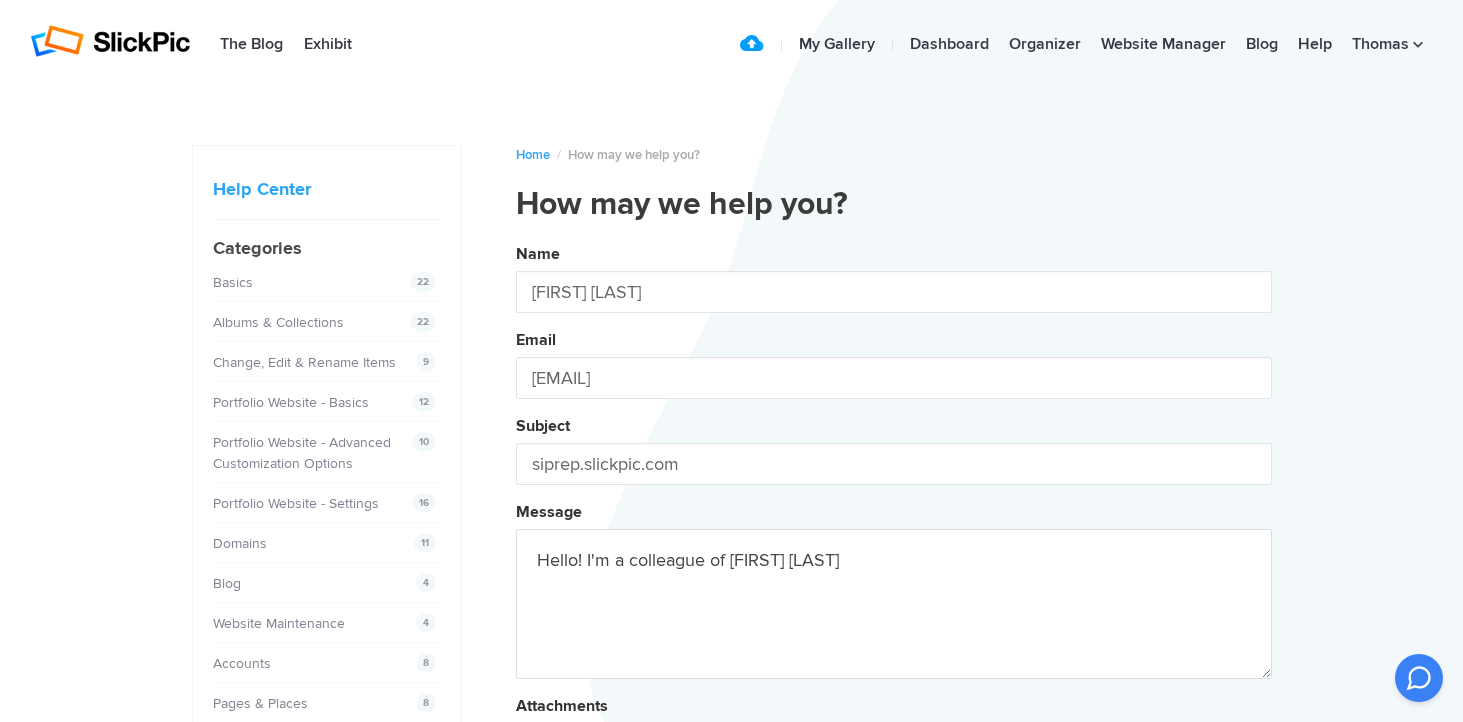 click on "Name [FIRST] [LAST] Email [EMAIL] Subject siprep.slickpic.com Message Hello! I'm writing on behalf of [FIRST] Attachments Submit" at bounding box center (894, 542) 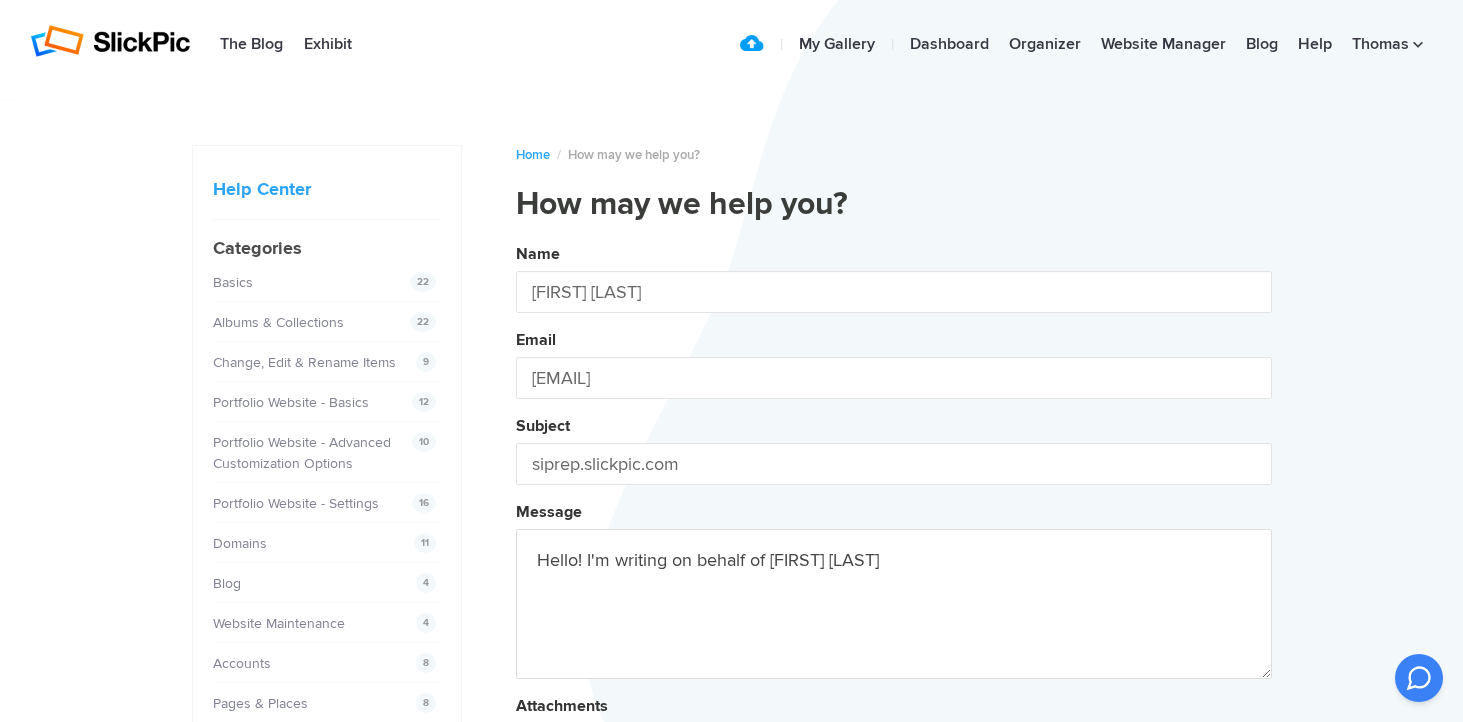 click on "Name [FIRST] [LAST] Email [EMAIL] Subject siprep.slickpic.com Message Hello! I'm writing on behalf of Tom Murphy Attachments Submit" at bounding box center [894, 542] 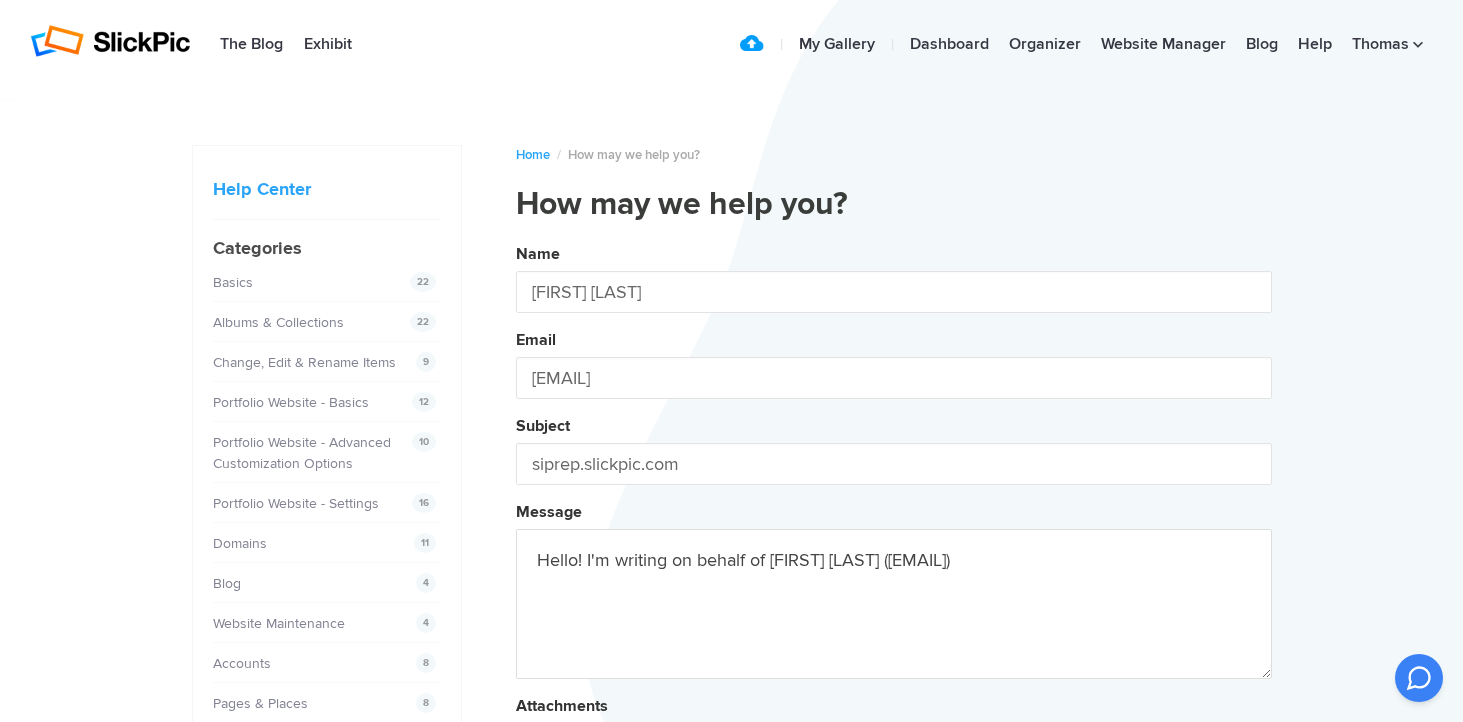 drag, startPoint x: 614, startPoint y: 561, endPoint x: 747, endPoint y: 552, distance: 133.30417 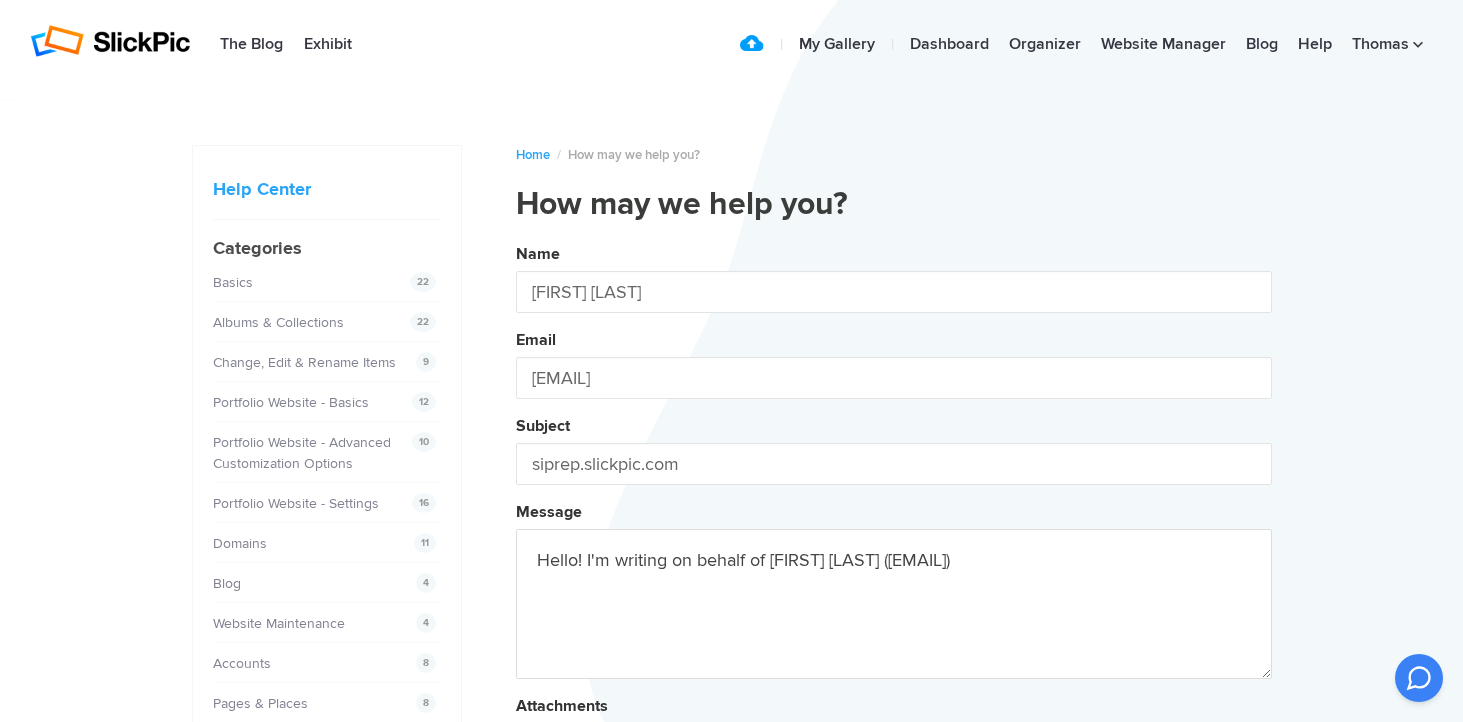 click on "Hello! I'm writing on behalf of [FIRST] [LAST] ([EMAIL])" at bounding box center (894, 604) 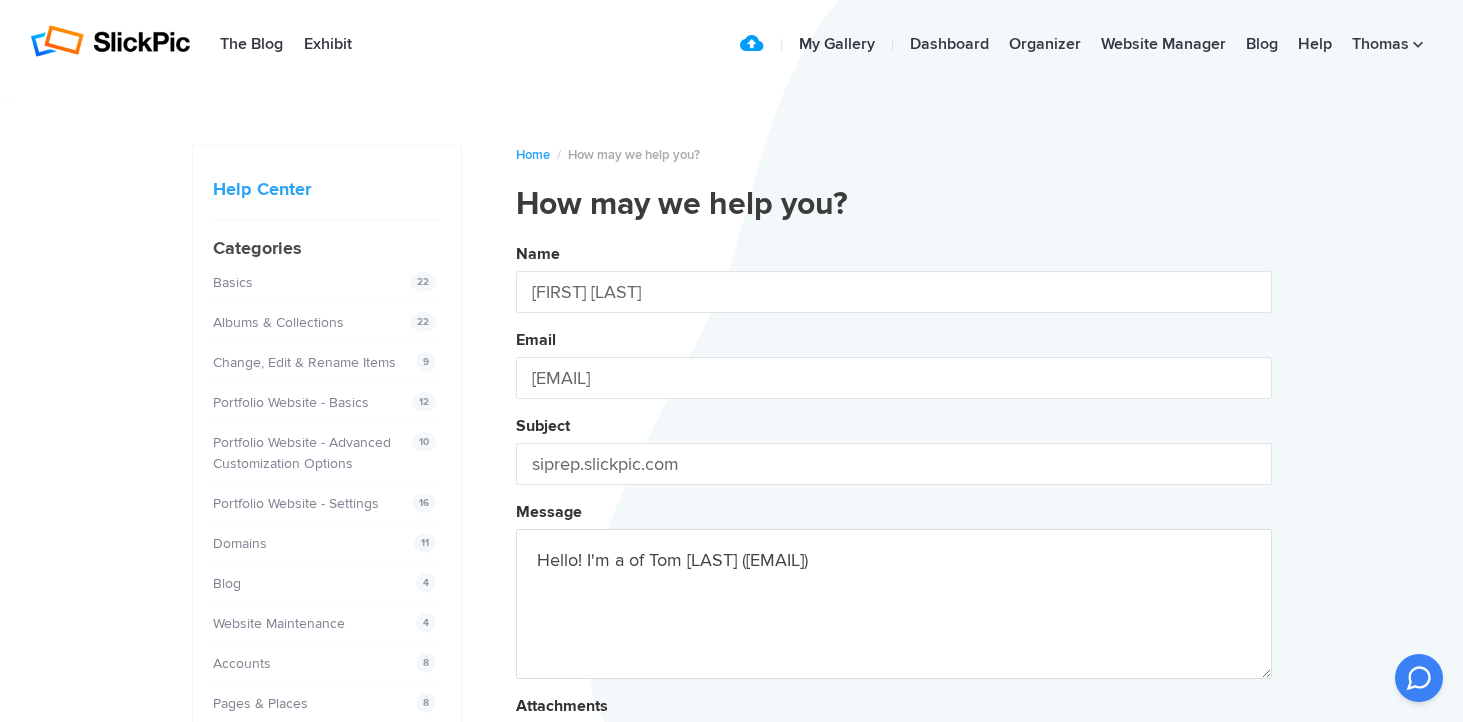 click on "Name [FIRST] [LAST] Email [EMAIL] Subject siprep.slickpic.com Message Hello! I'm a of [FIRST] [LAST] ([EMAIL]) Attachments Submit" at bounding box center [894, 542] 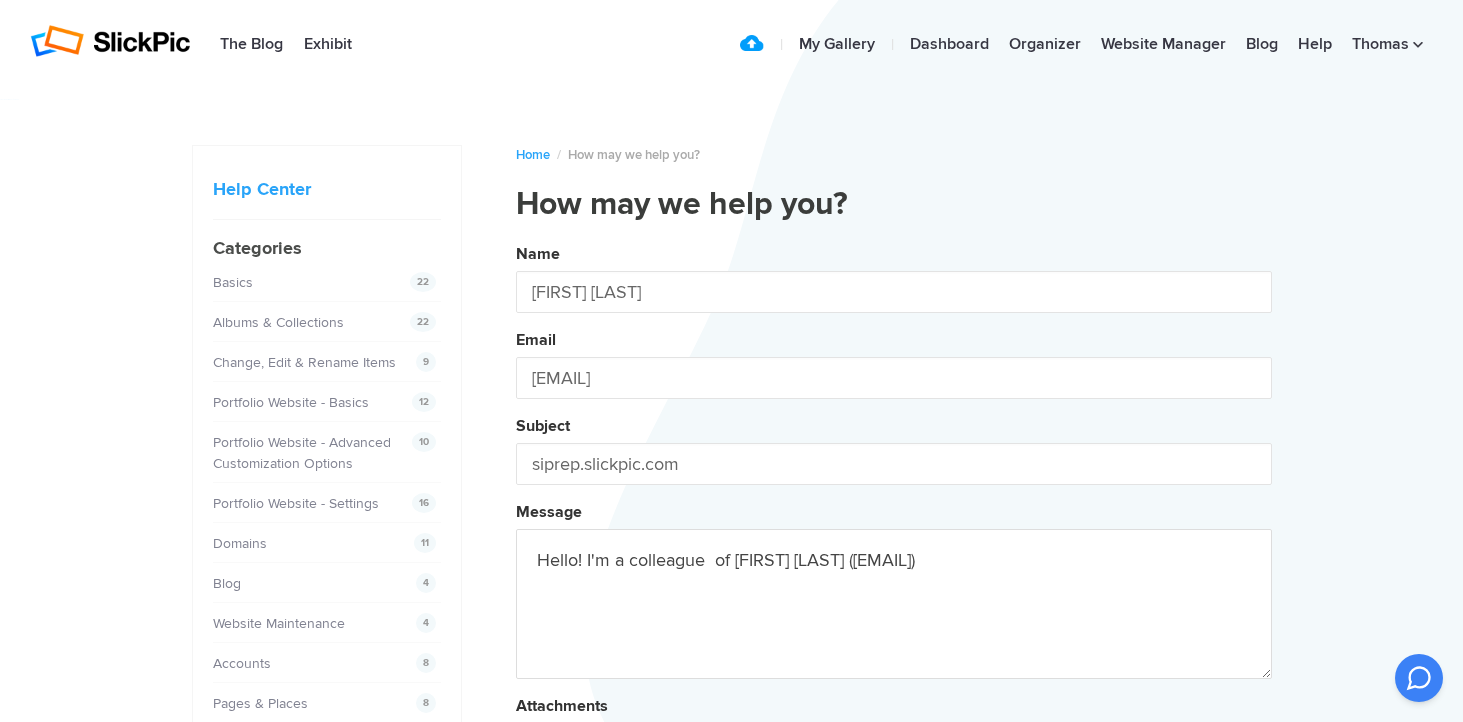 click on "Name [FIRST] [LAST] Email [EMAIL] Subject siprep.slickpic.com Message Hello! I'm a colleague  of [FIRST] [LAST] ([EMAIL]) Attachments Submit" at bounding box center [894, 542] 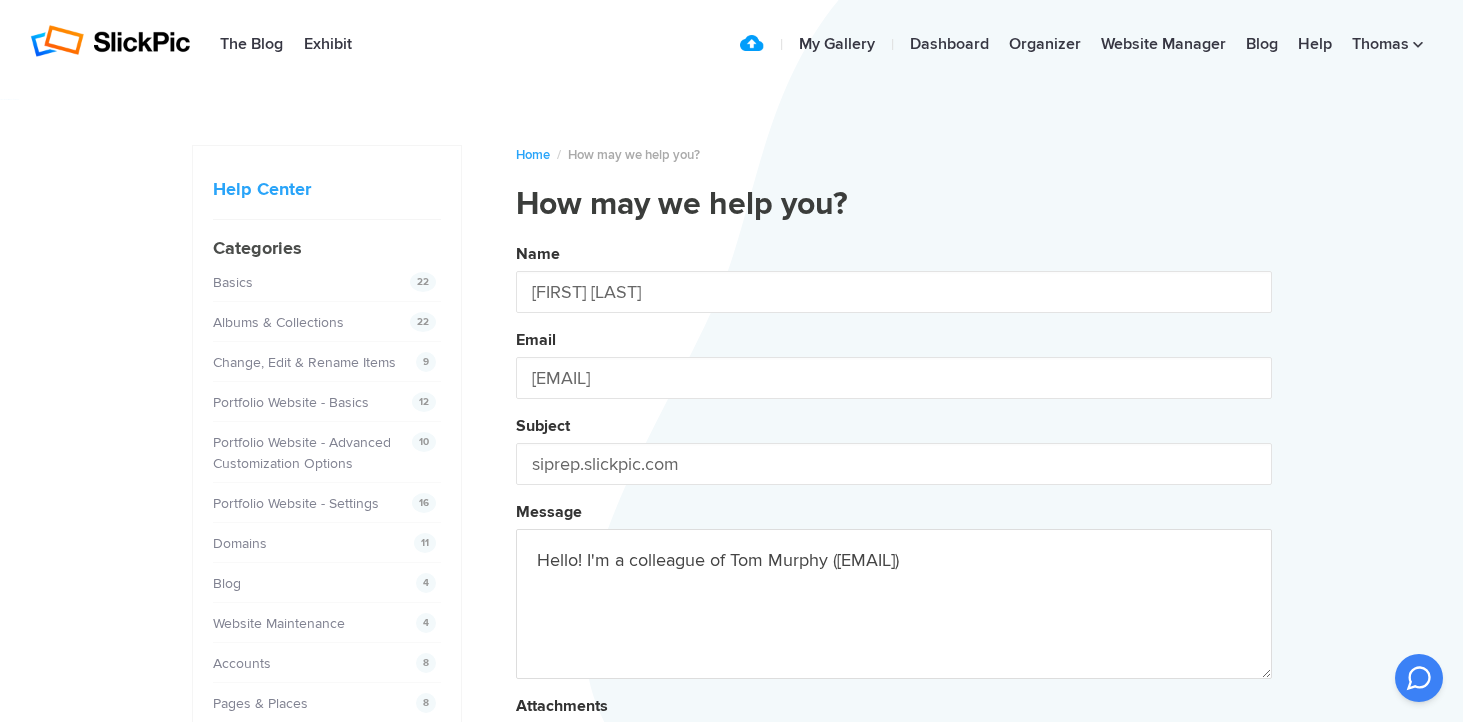 click on "Hello! I'm a colleague of Tom Murphy ([EMAIL])" at bounding box center [894, 604] 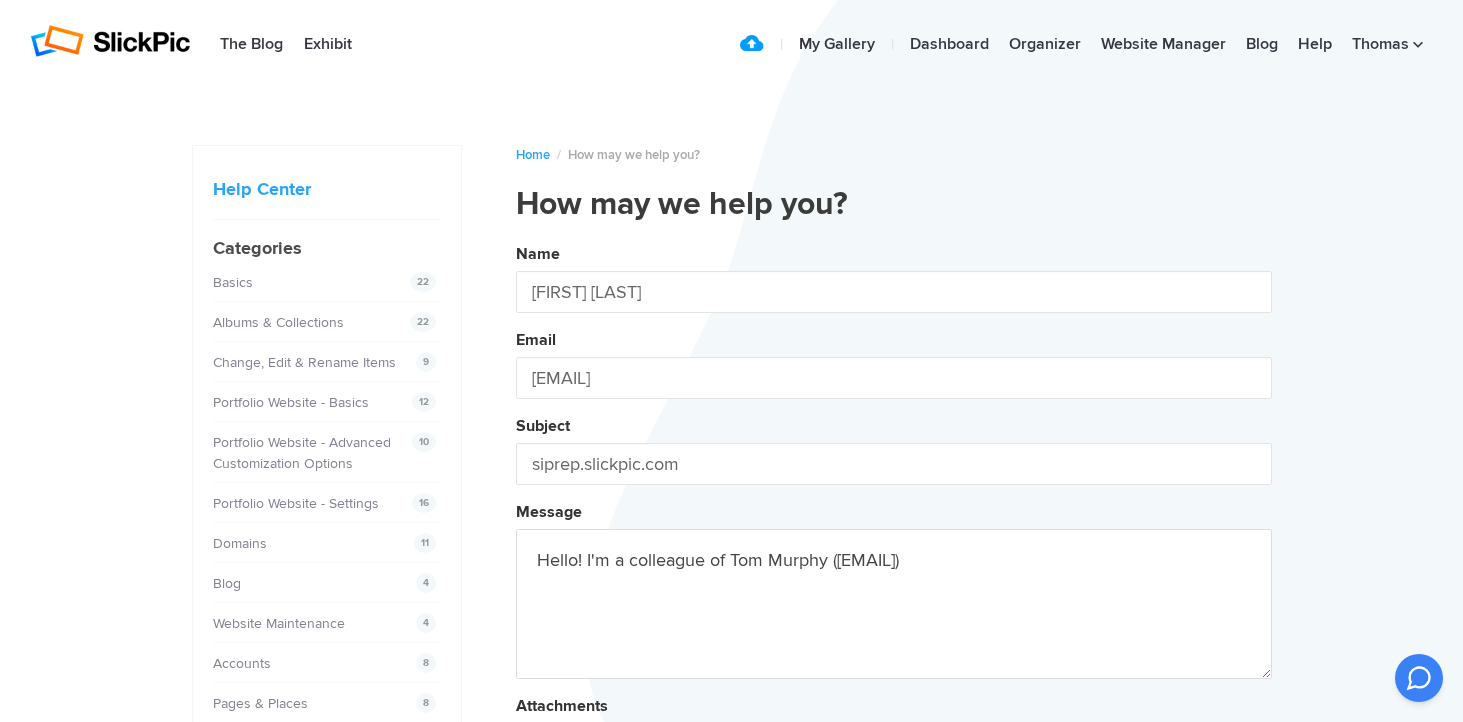click on "Name [FIRST] [LAST] Email [EMAIL] Subject siprep.slickpic.com Message Hello! I'm a colleague of [FIRST] [LAST] ([EMAIL]) Attachments Submit" at bounding box center (894, 542) 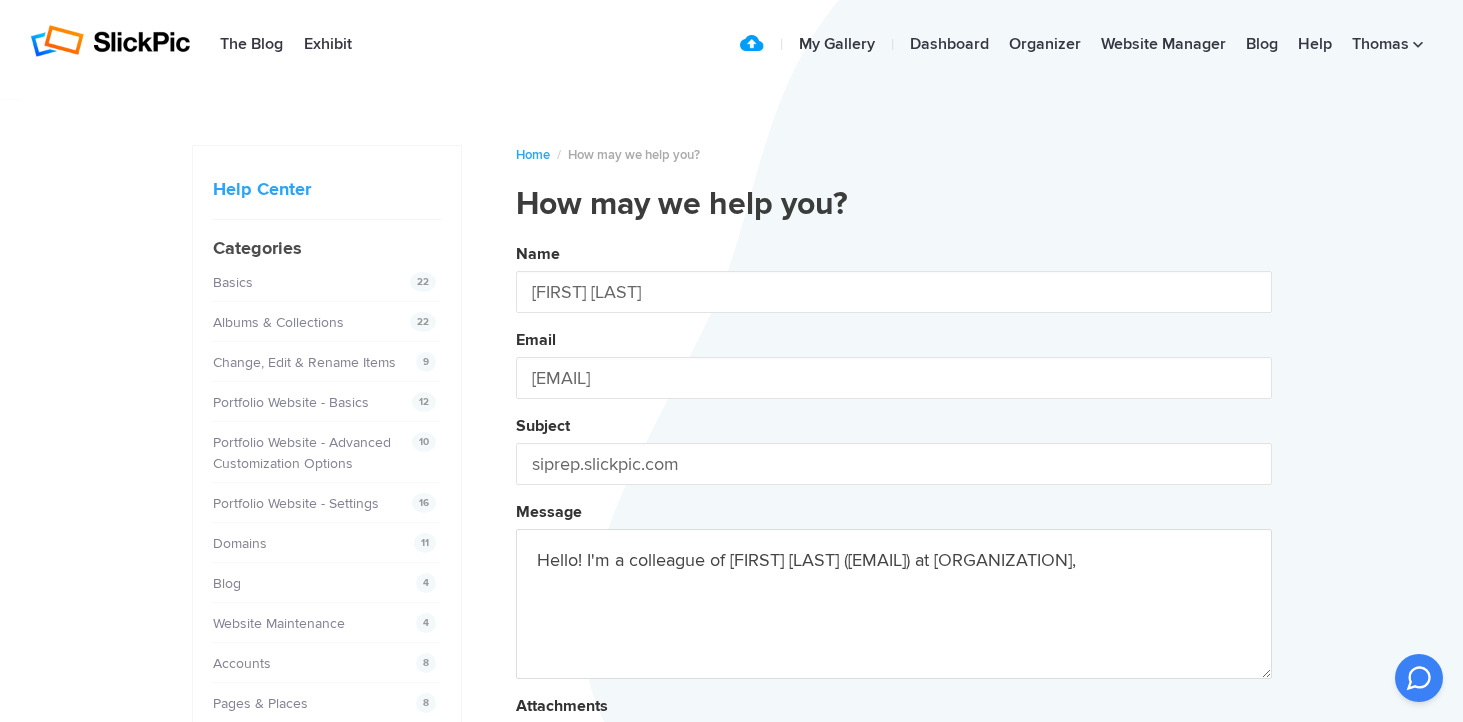 click on "Name [FIRST] [LAST] Email [EMAIL] Subject siprep.slickpic.com Message Hello! I'm a colleague of [FIRST] [LAST] ([EMAIL]) at Attachments Submit" at bounding box center (894, 542) 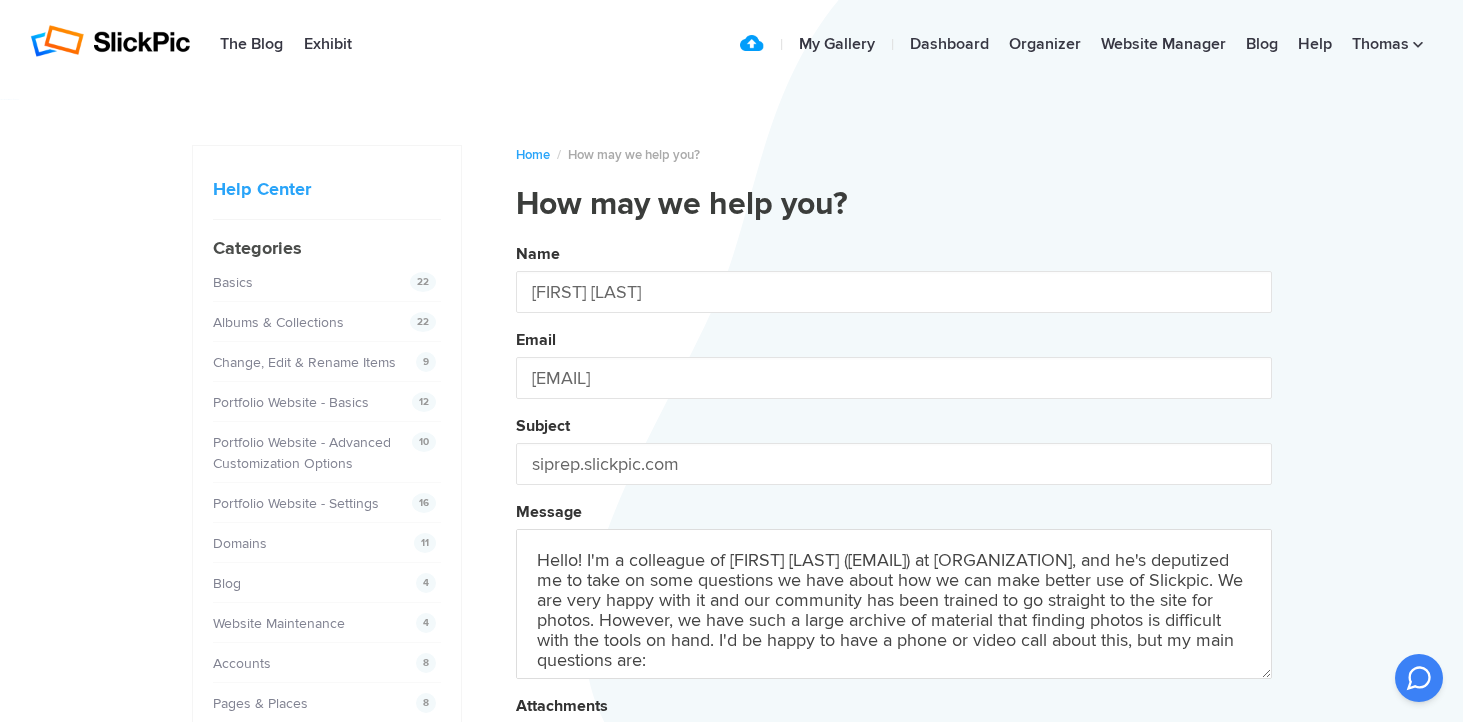 click on "Name [FIRST] [LAST] Email [EMAIL] Subject siprep.slickpic.com Message Hello! I'm a colleague of [FIRST] [LAST] ([EMAIL]) at [ORGANIZATION]. Attachments Submit" at bounding box center [894, 542] 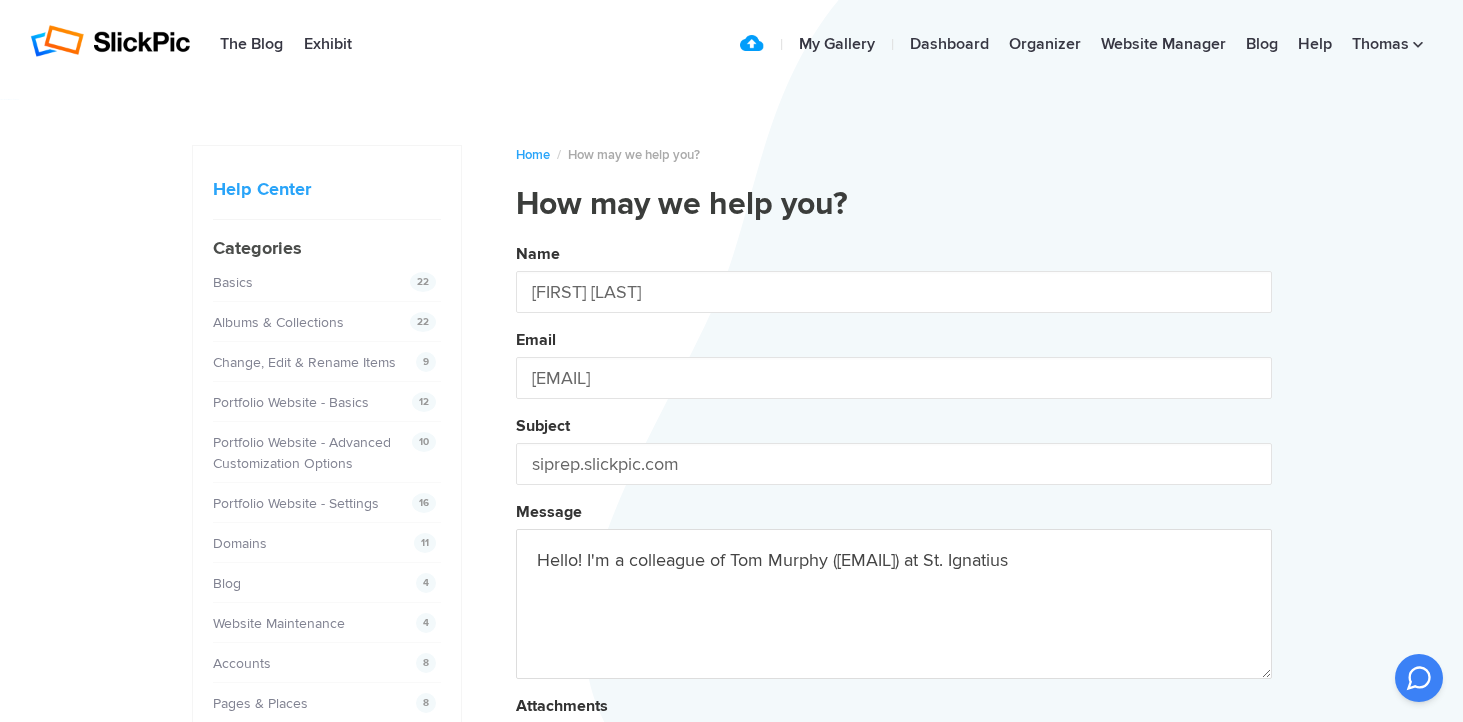 click on "Name [FIRST] [LAST] Email [EMAIL] Subject siprep.slickpic.com Message Hello! I'm a colleague of [FIRST] [LAST] ([EMAIL]) at [ORGANIZATION], and he's deputized me to take on some Attachments Submit" at bounding box center (894, 542) 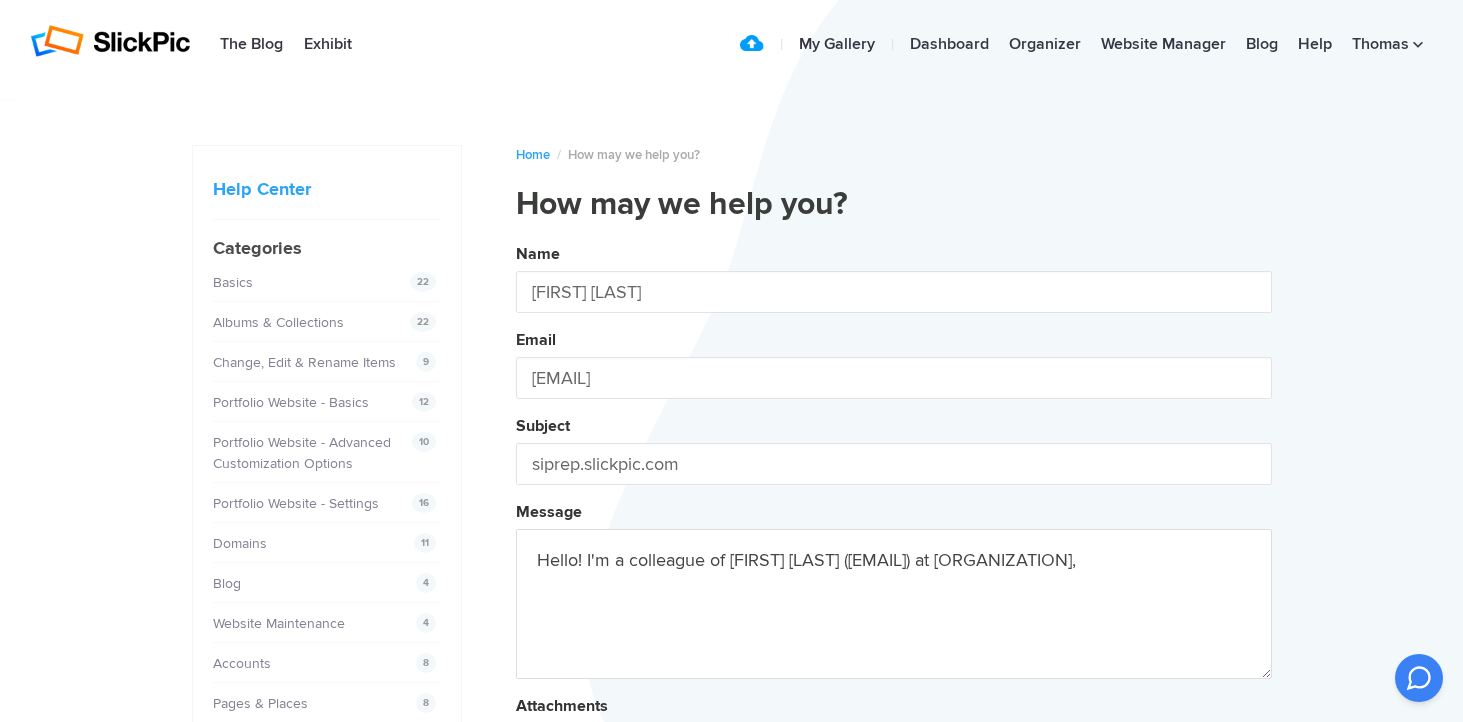 click on "Name [FIRST] [LAST] Email [EMAIL] Subject siprep.slickpic.com Message Hello! I'm a colleague of [FIRST] [LAST] ([EMAIL]) at [ORGANIZATION] Attachments Submit" at bounding box center (894, 542) 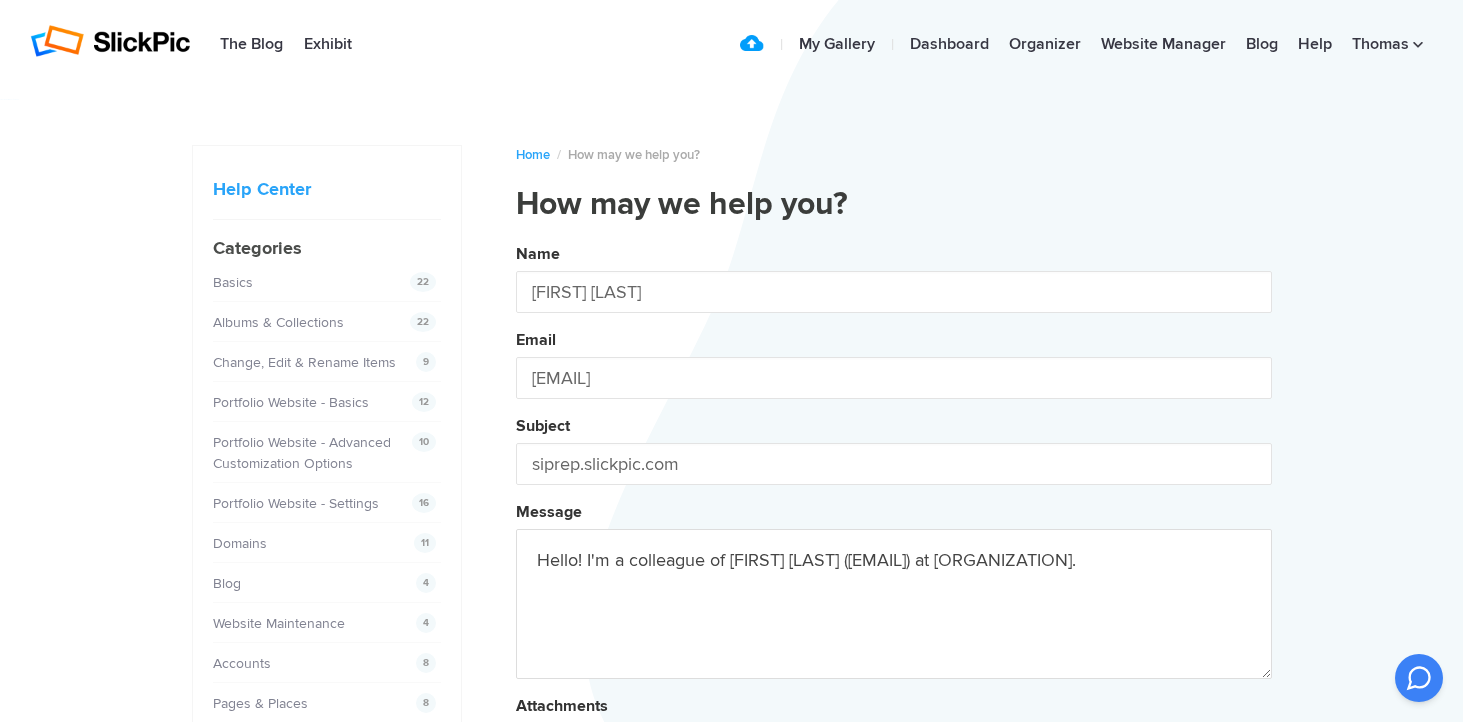click on "Name [FIRST] [LAST] Email [EMAIL] Subject siprep.slickpic.com Message Hello! I'm a colleague of [FIRST] [LAST] ([EMAIL]) at [ORGANIZATION]. Attachments Submit" at bounding box center (894, 542) 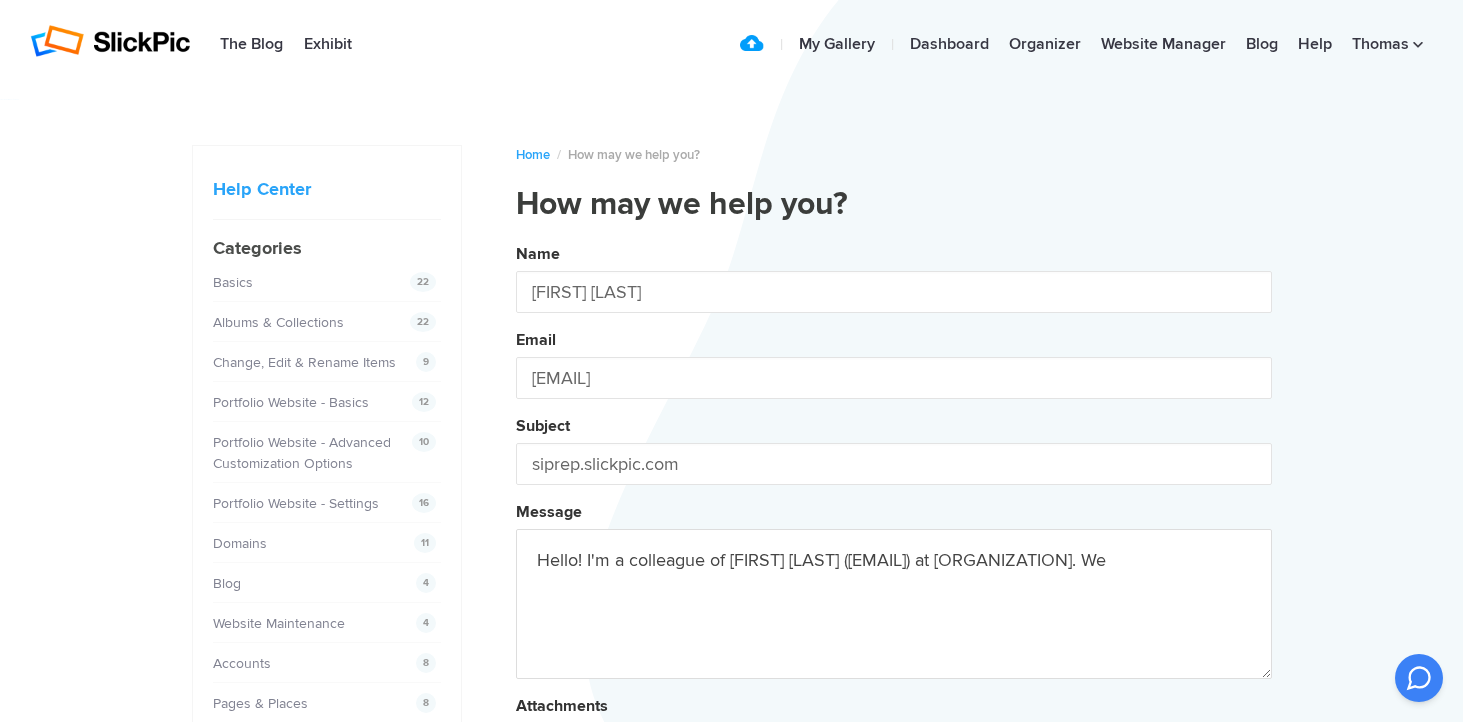 click on "Name [FIRST] [LAST] Email [EMAIL] Subject siprep.slickpic.com Message Hello! I'm a colleague of Tom [LAST] ([EMAIL]) at St. Ignatius College Preparatory. We Attachments Submit" at bounding box center [894, 542] 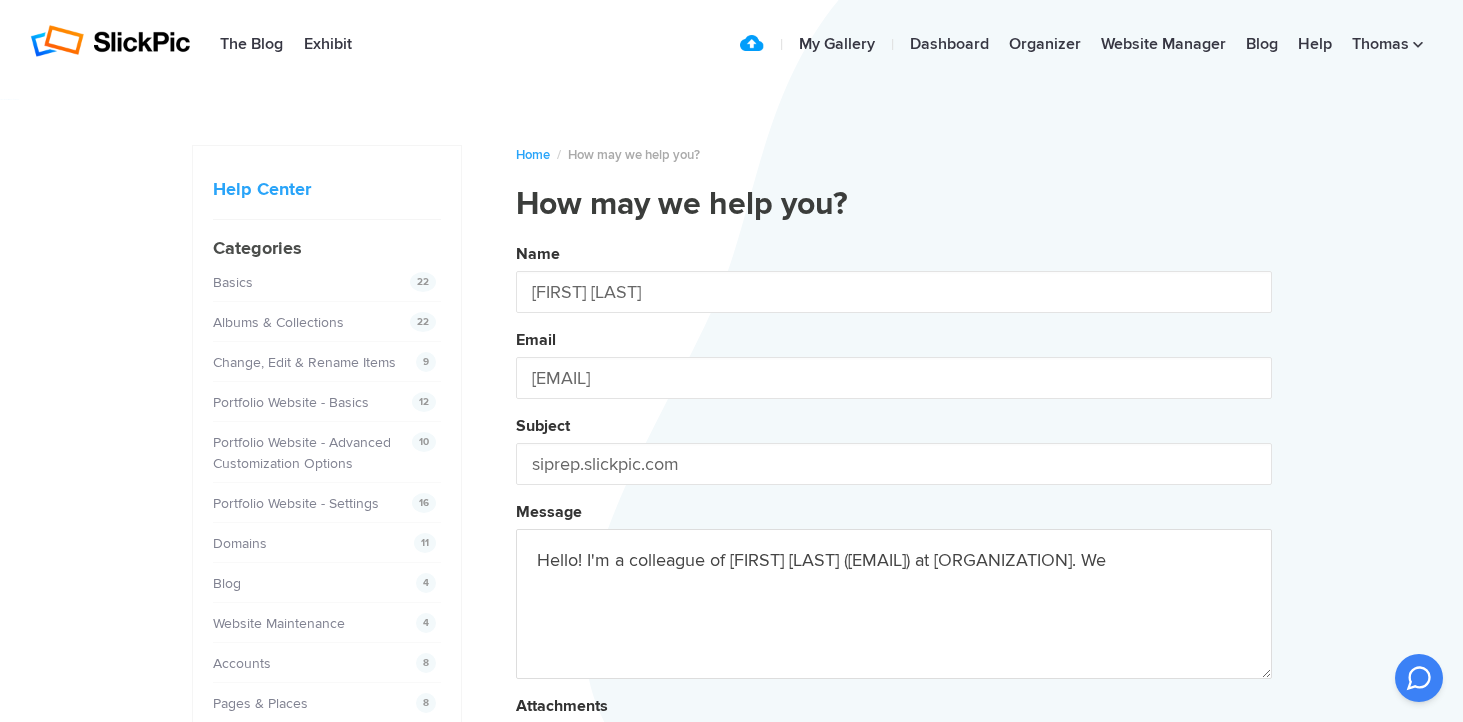 click on "Name [FIRST] [LAST] Email [EMAIL] Subject siprep.slickpic.com Message Hello! I'm a colleague of Tom [LAST] ([EMAIL]) at St. Ignatius College Preparatory. We Attachments Submit" at bounding box center [894, 542] 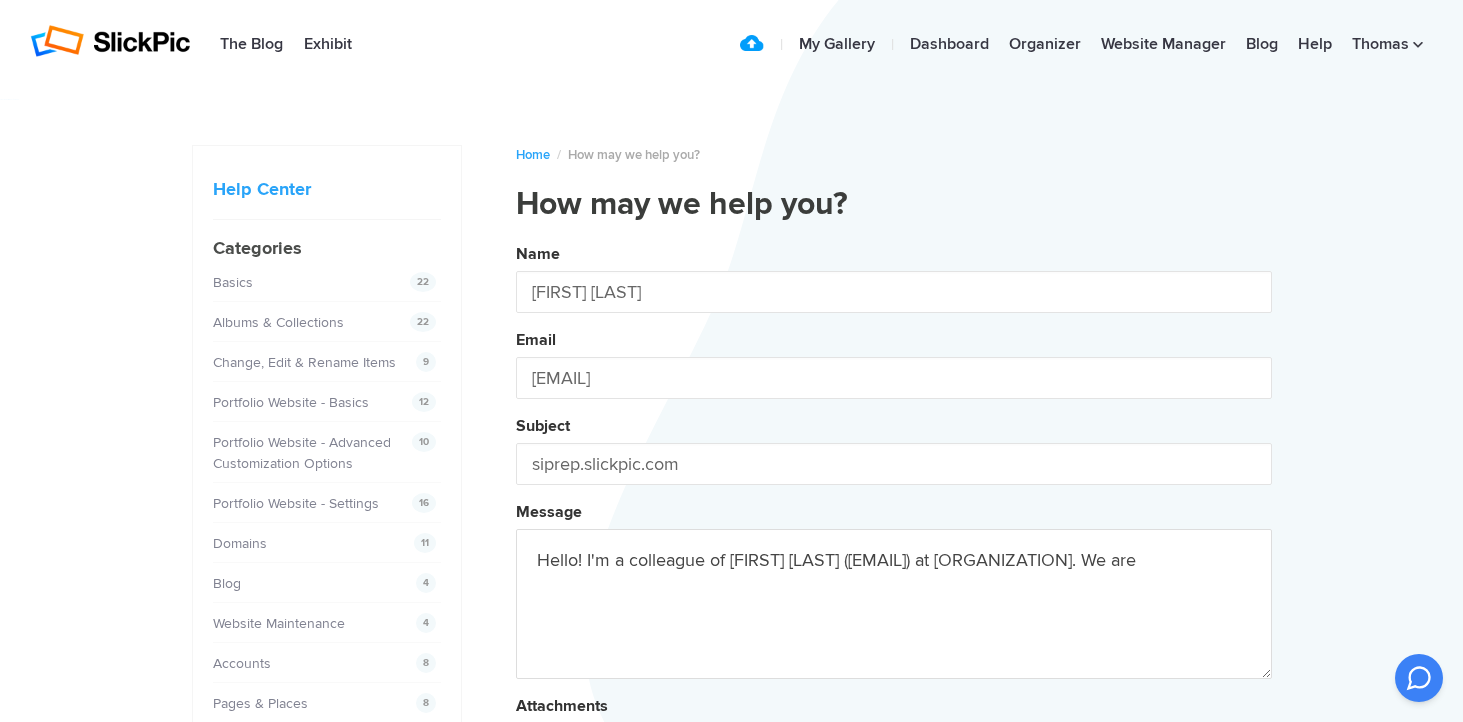 click on "Name [FIRST] [LAST] Email [EMAIL] Subject siprep.slickpic.com Message Hello! I'm a colleague of [FIRST] [LAST] ([EMAIL]) at [ORGANIZATION]. We are Attachments Submit" at bounding box center [894, 542] 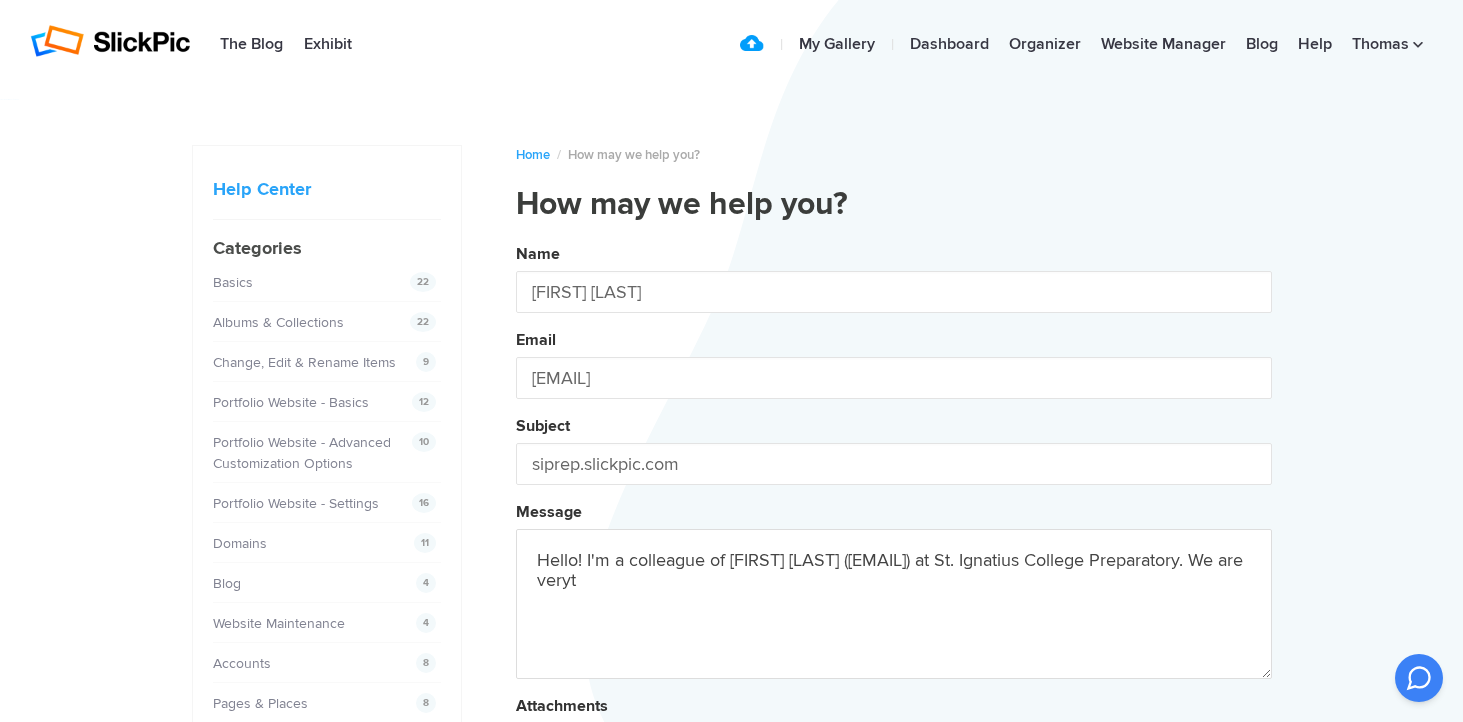 click on "Name [FIRST] [LAST] Email [EMAIL] Subject siprep.slickpic.com Message Hello! I'm a colleague of [FIRST] [LAST] ([EMAIL]) at [ORGANIZATION]. We are veryt Attachments Submit" at bounding box center [894, 542] 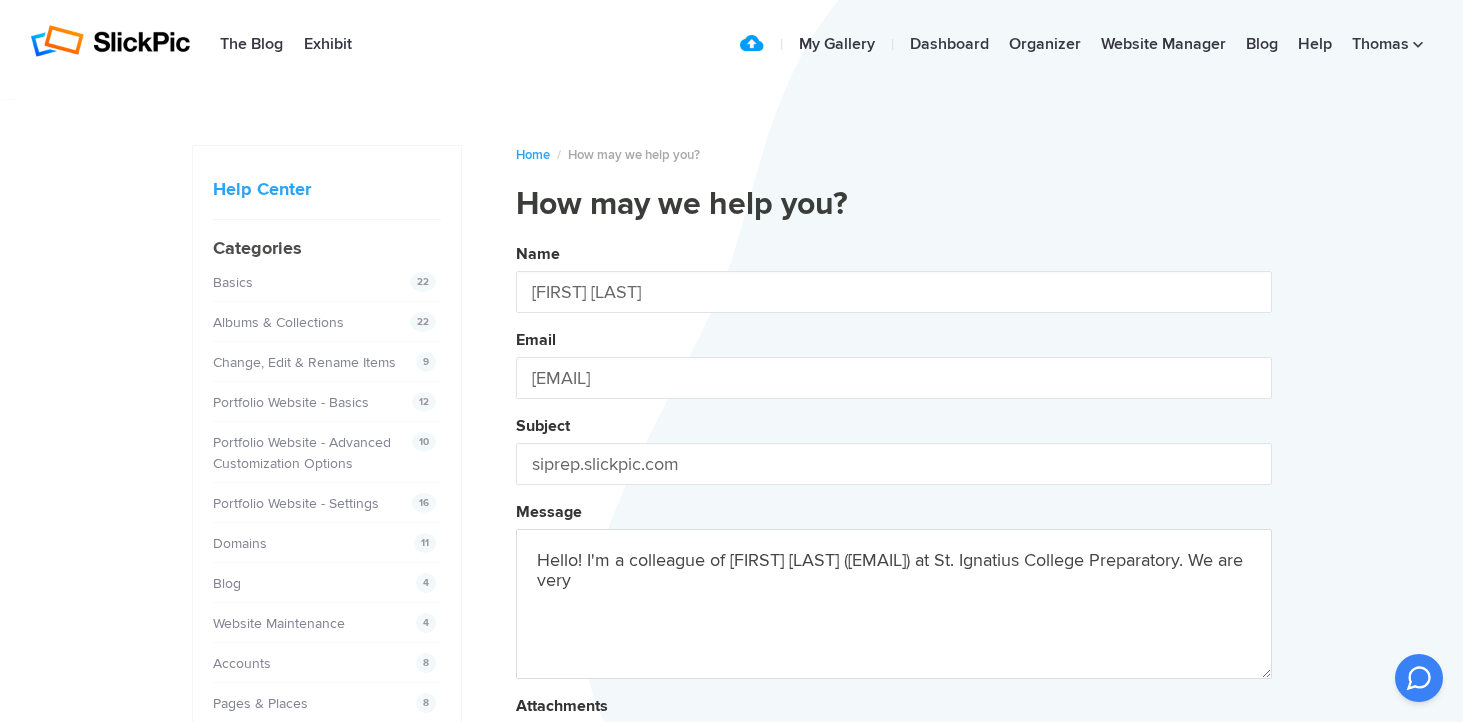 click on "Name [FIRST] [LAST] Email [EMAIL] Subject siprep.slickpic.com Message Hello! I'm a colleague of [FIRST] [LAST] ([EMAIL]) at [ORGANIZATION]. We are very Attachments Submit" at bounding box center (894, 542) 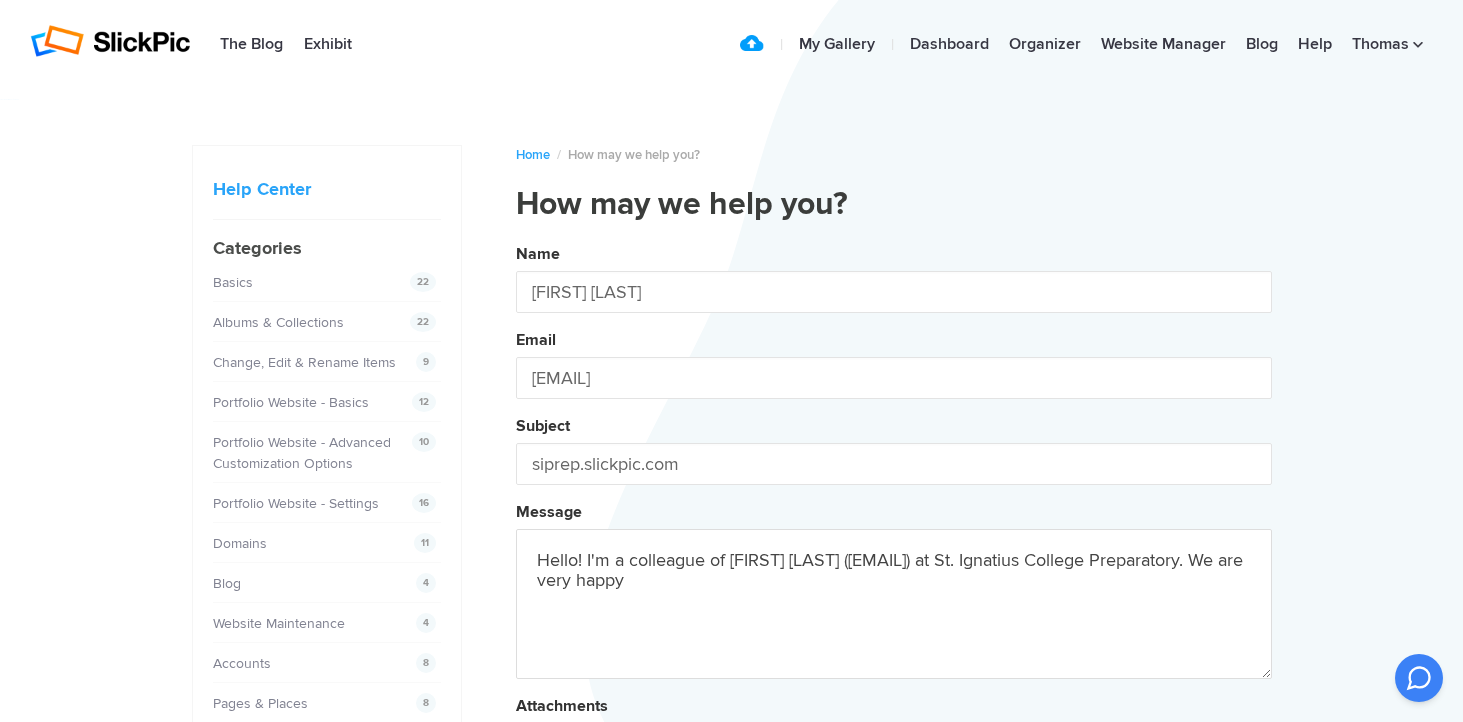 click on "Name [FIRST] [LAST] Email [EMAIL] Subject siprep.slickpic.com Message Hello! I'm a colleague of [FIRST] [LAST] ([EMAIL]) at [ORGANIZATION]. We are very happy Attachments Submit" at bounding box center (894, 542) 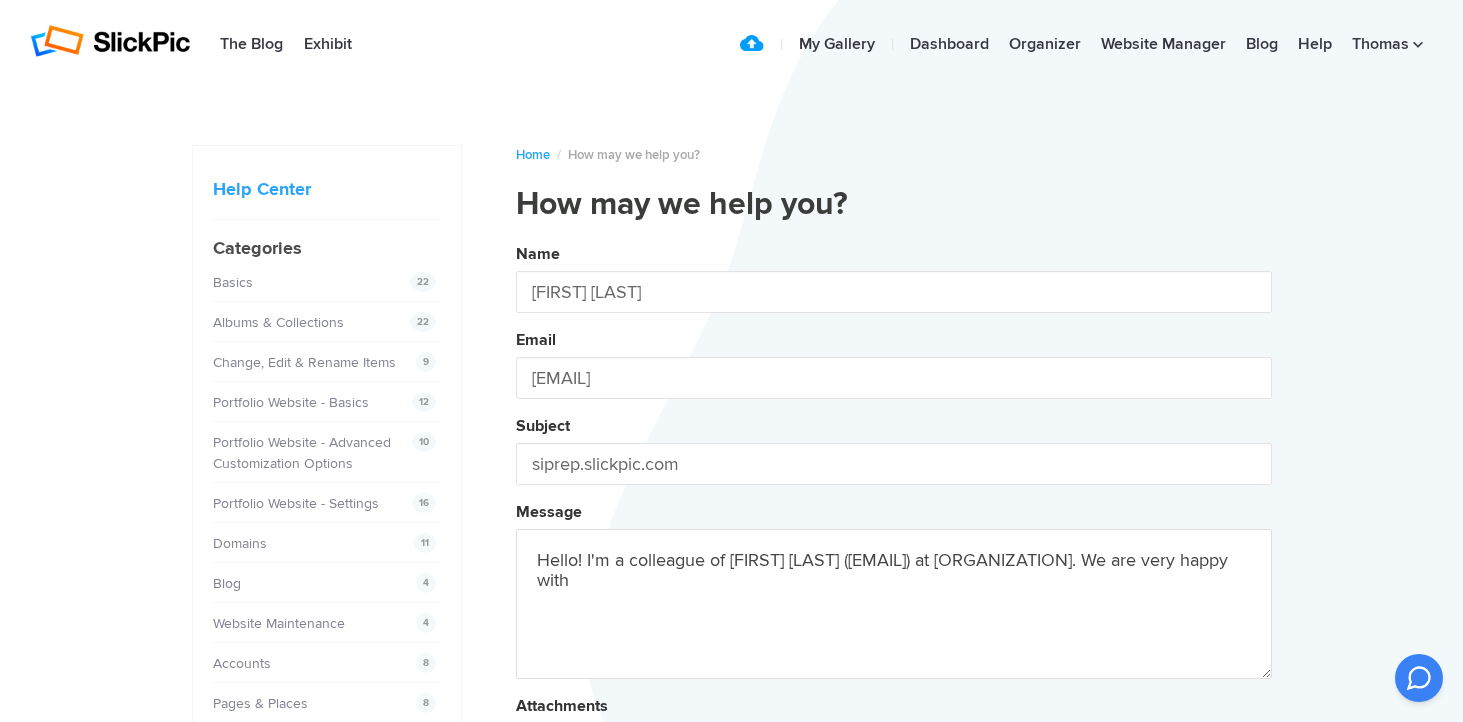 click on "Name [FIRST] [LAST] Email [EMAIL] Subject siprep.slickpic.com Message Hello! I'm a colleague of [FIRST] [LAST] ([EMAIL]) at [ORGANIZATION]. We are very happy with Attachments Submit" at bounding box center (894, 542) 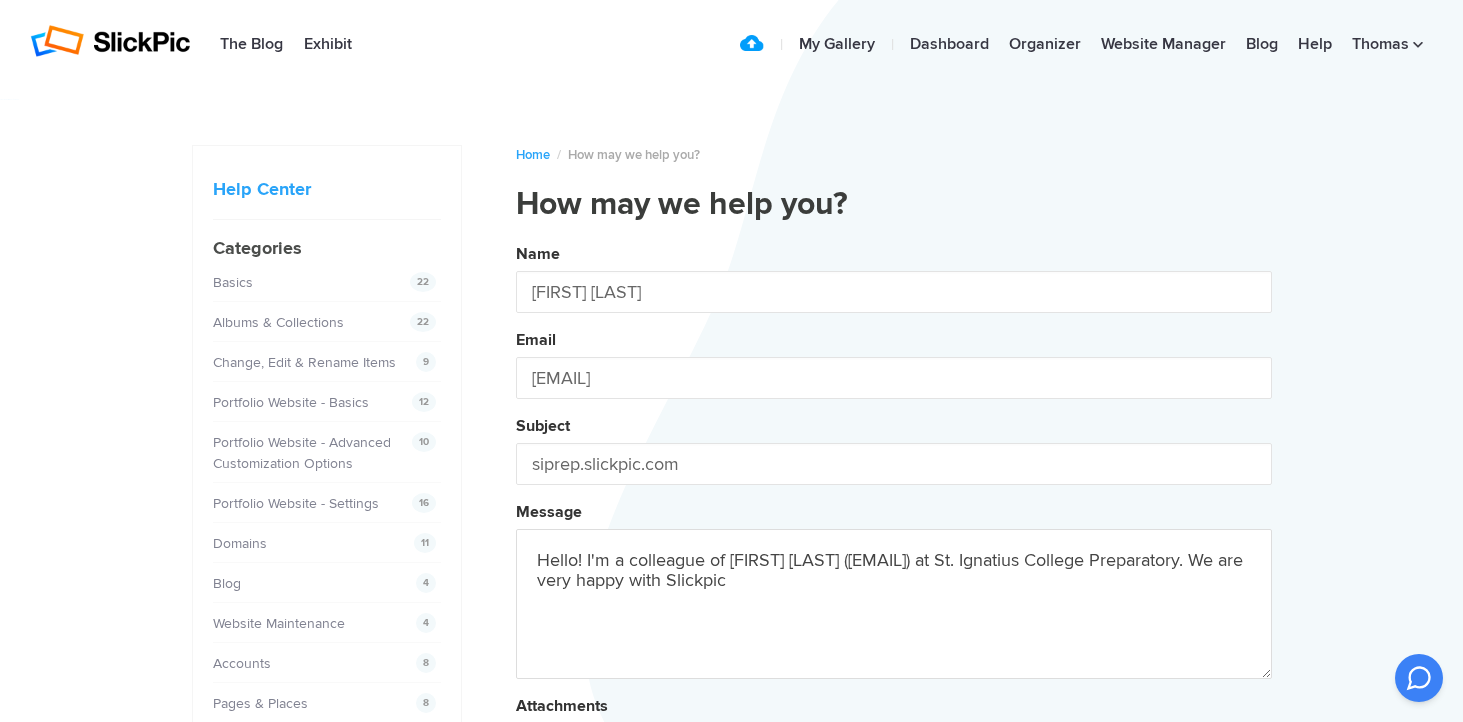 click on "Hello! I'm a colleague of [FIRST] [LAST] ([EMAIL]) at St. Ignatius College Preparatory. We are very happy with Slickpic" at bounding box center (894, 604) 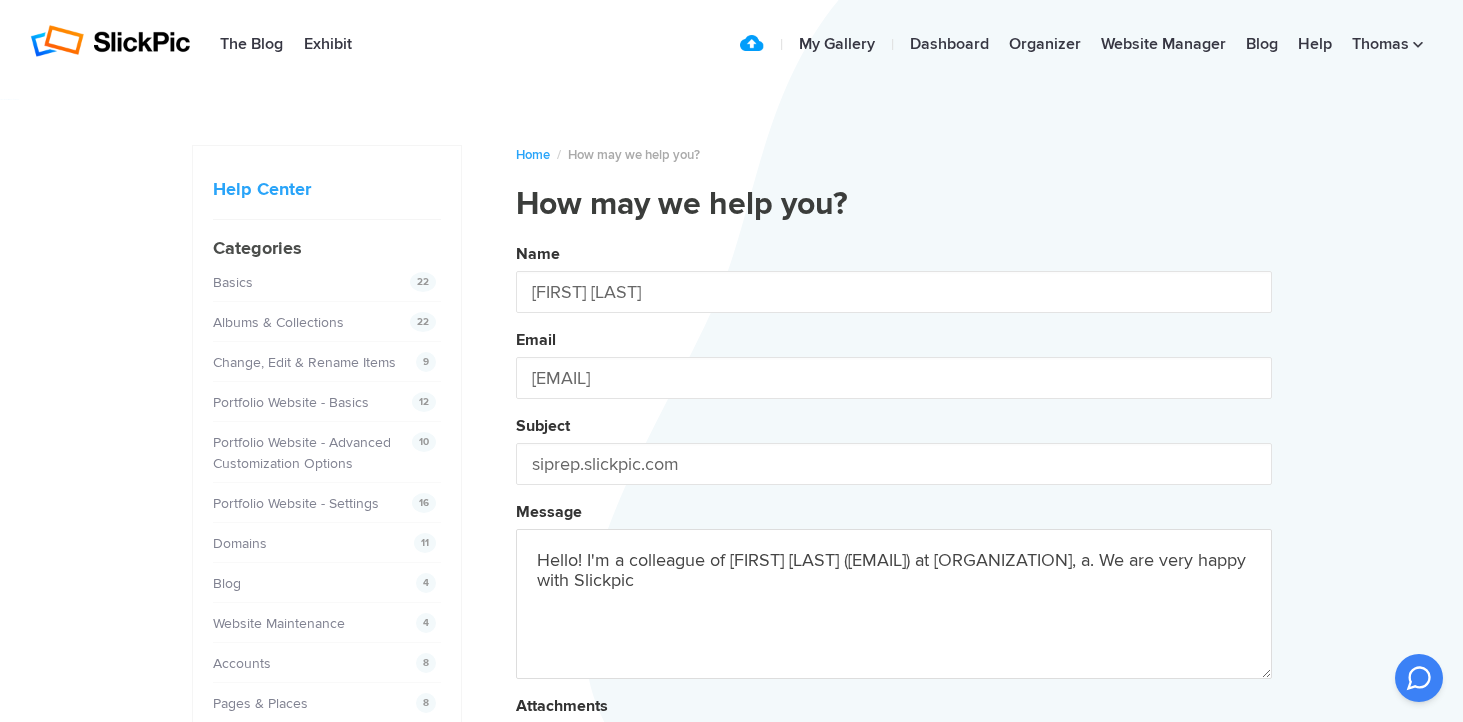 click on "Name [FIRST] [LAST] Email [EMAIL] Subject siprep.slickpic.com Message Hello! I'm a colleague of [FIRST] [LAST] ([EMAIL]) at [ORGANIZATION], a. We are very happy with Slickpic Attachments Submit" at bounding box center (894, 542) 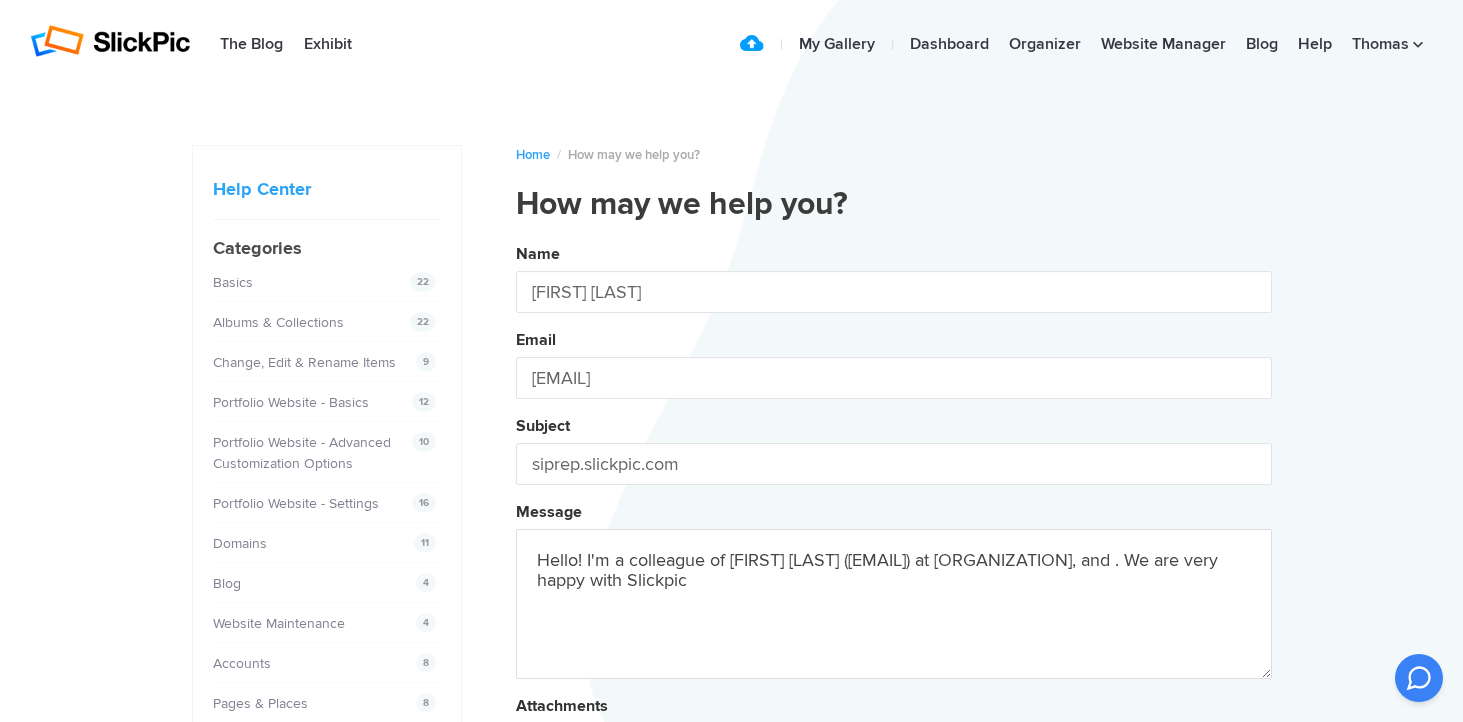 click on "Name [FIRST] [LAST] Email [EMAIL] Subject siprep.slickpic.com Message Hello! I'm a colleague of [FIRST] [LAST] ([EMAIL]) at [ORGANIZATION], and . We are very happy with Slickpic Attachments Submit" at bounding box center [894, 542] 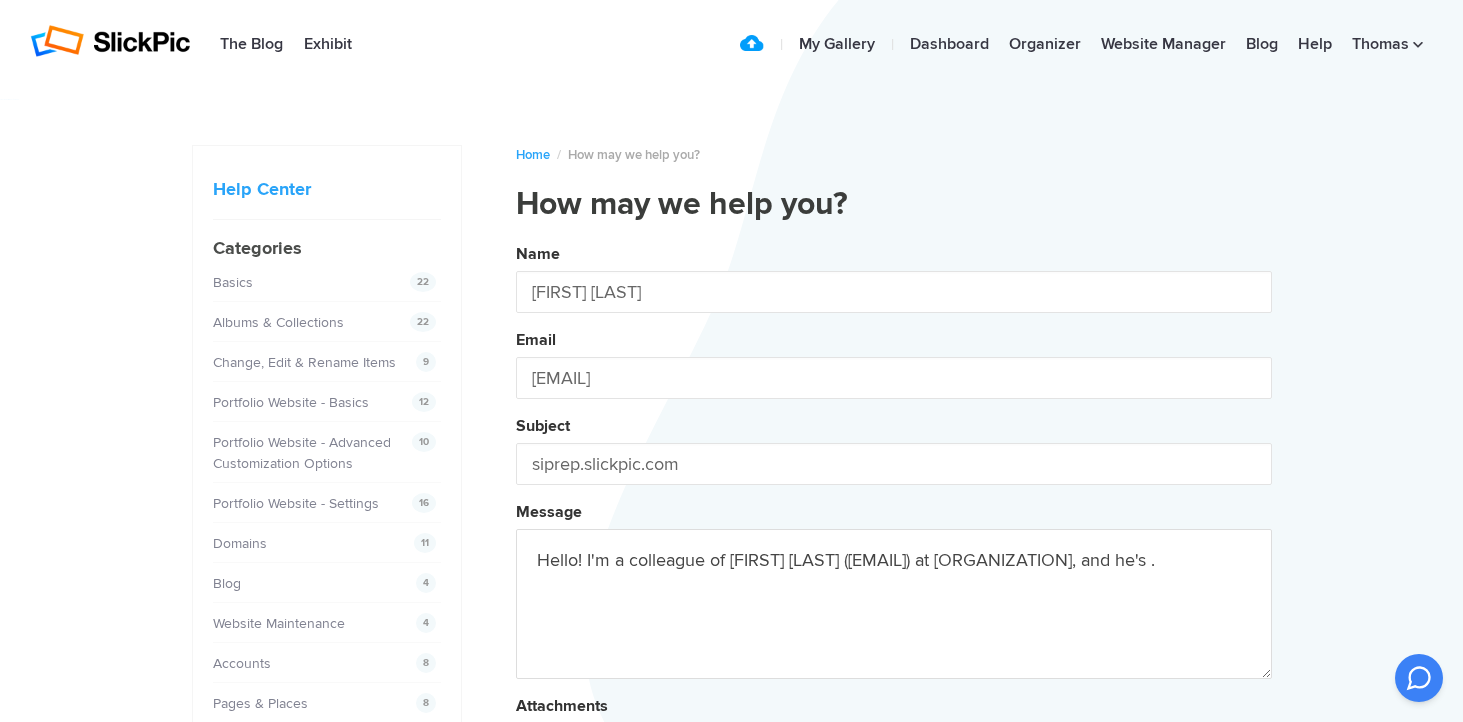 click on "Name [FIRST] [LAST] Email [EMAIL] Subject siprep.slickpic.com Message Hello! I'm a colleague of [FIRST] [LAST] ([EMAIL]) at St. Ignatius College Preparatory, and he's . We are very happy with Slickpic Attachments Submit" at bounding box center [894, 542] 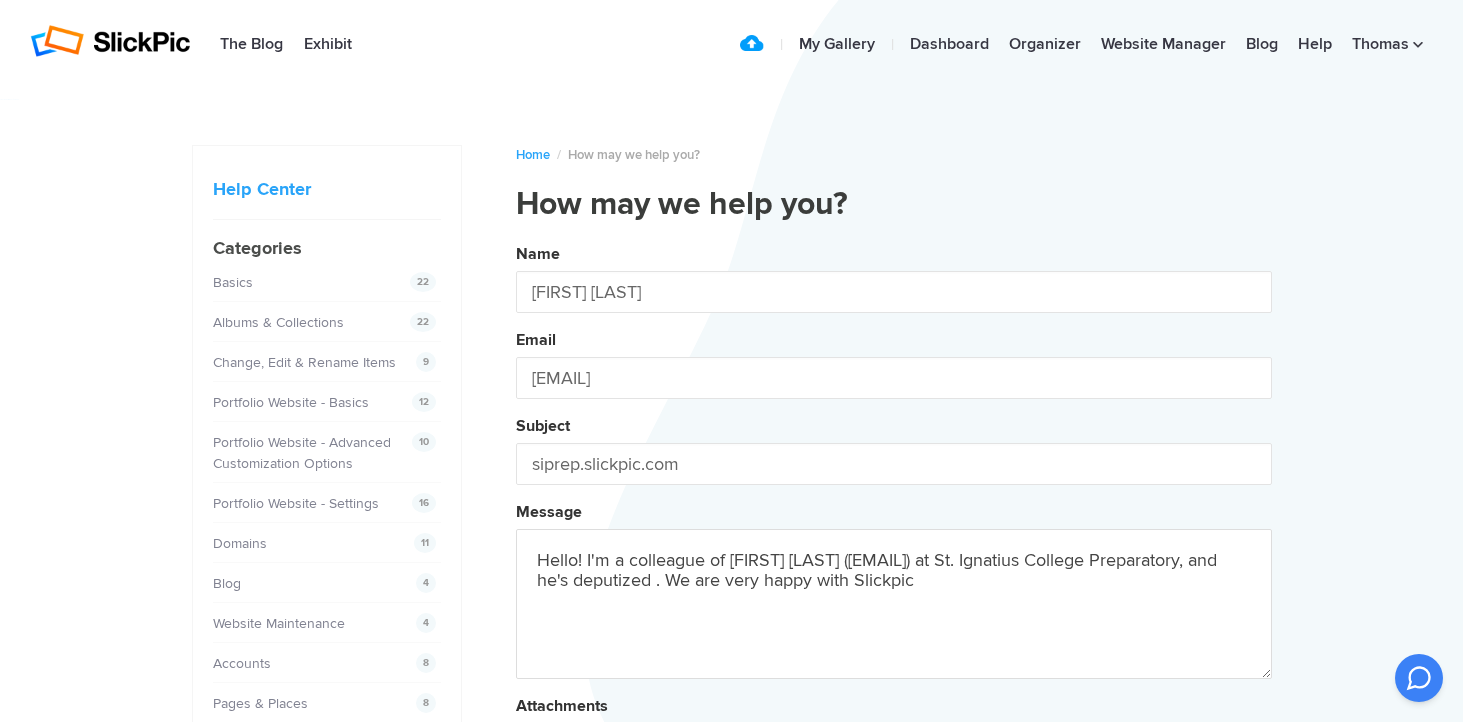 click on "Name [FIRST] [LAST] Email [EMAIL] Subject siprep.slickpic.com Message Hello! I'm a colleague of [FIRST] [LAST] ([EMAIL]) at [ORGANIZATION], and he's deputized me to take on some questions we have about how we can make better use of Slickpic. We are very happy with Slickpic Attachments Submit" at bounding box center [894, 542] 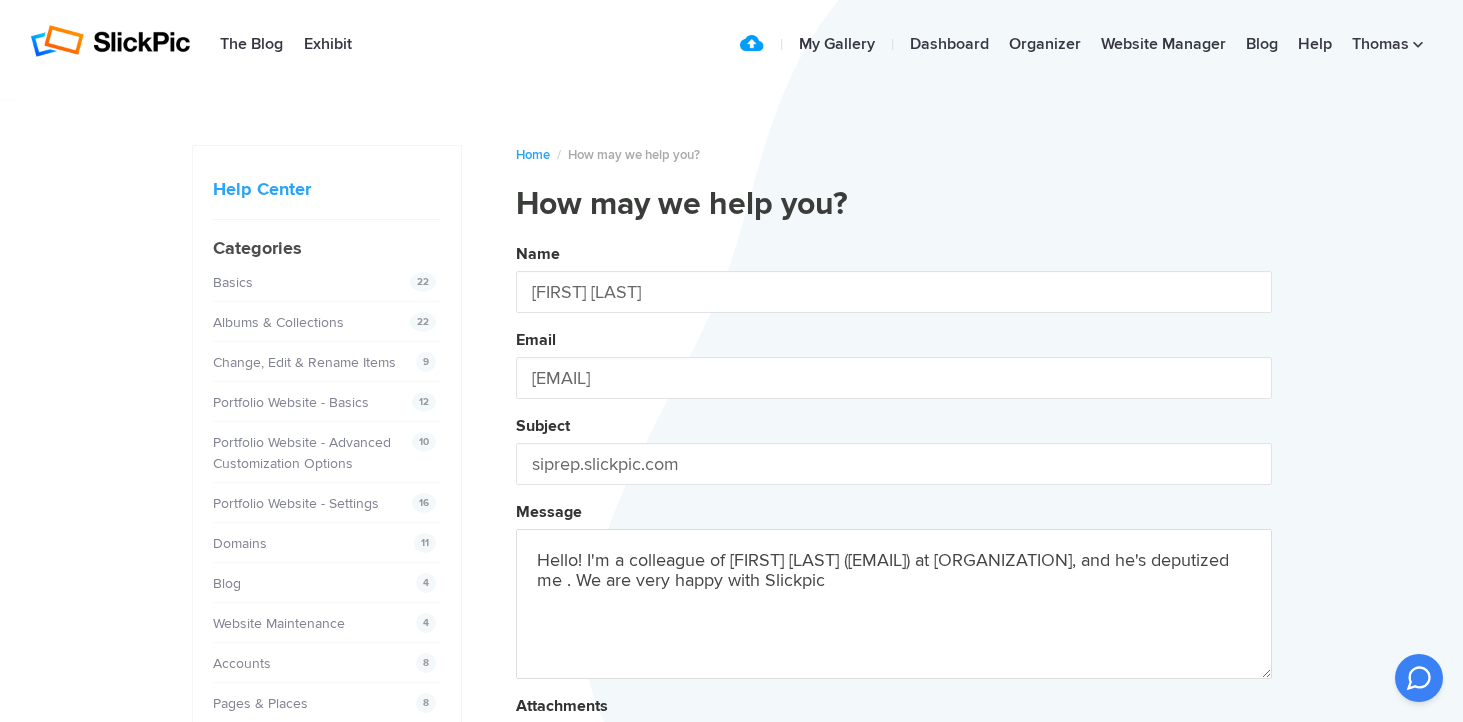 click on "Name [FIRST] [LAST] Email [EMAIL] Subject siprep.slickpic.com Message Hello! I'm a colleague of [FIRST] [LAST] ([EMAIL]) at St. Ignatius College Preparatory, and he's deputized me . We are very happy with Slickpic Attachments Submit" at bounding box center (894, 542) 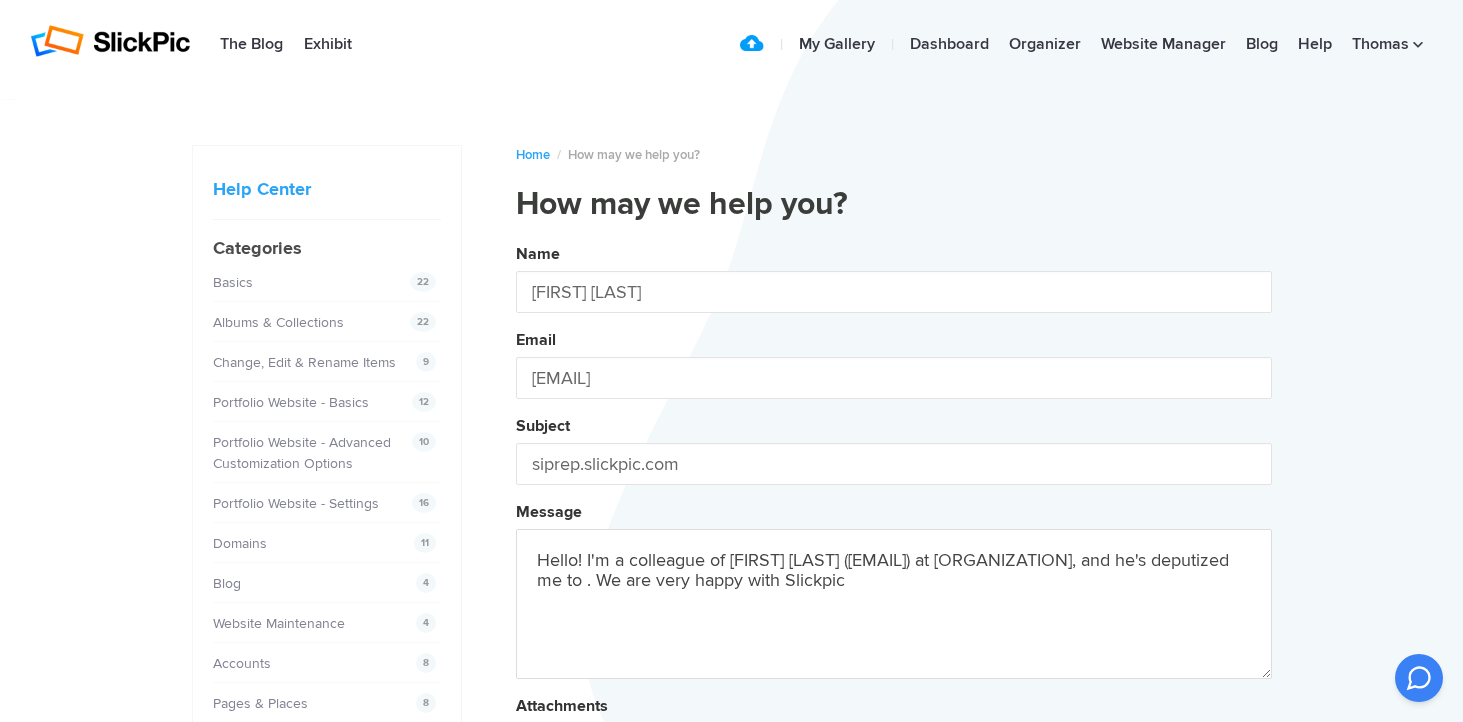 click on "Name [FIRST] [LAST] Email [EMAIL] Subject siprep.slickpic.com Message Hello! I'm a colleague of [FIRST] [LAST] ([EMAIL]) at [ORGANIZATION], and he's deputized me to . We are very happy with Slickpic Attachments Submit" at bounding box center [894, 542] 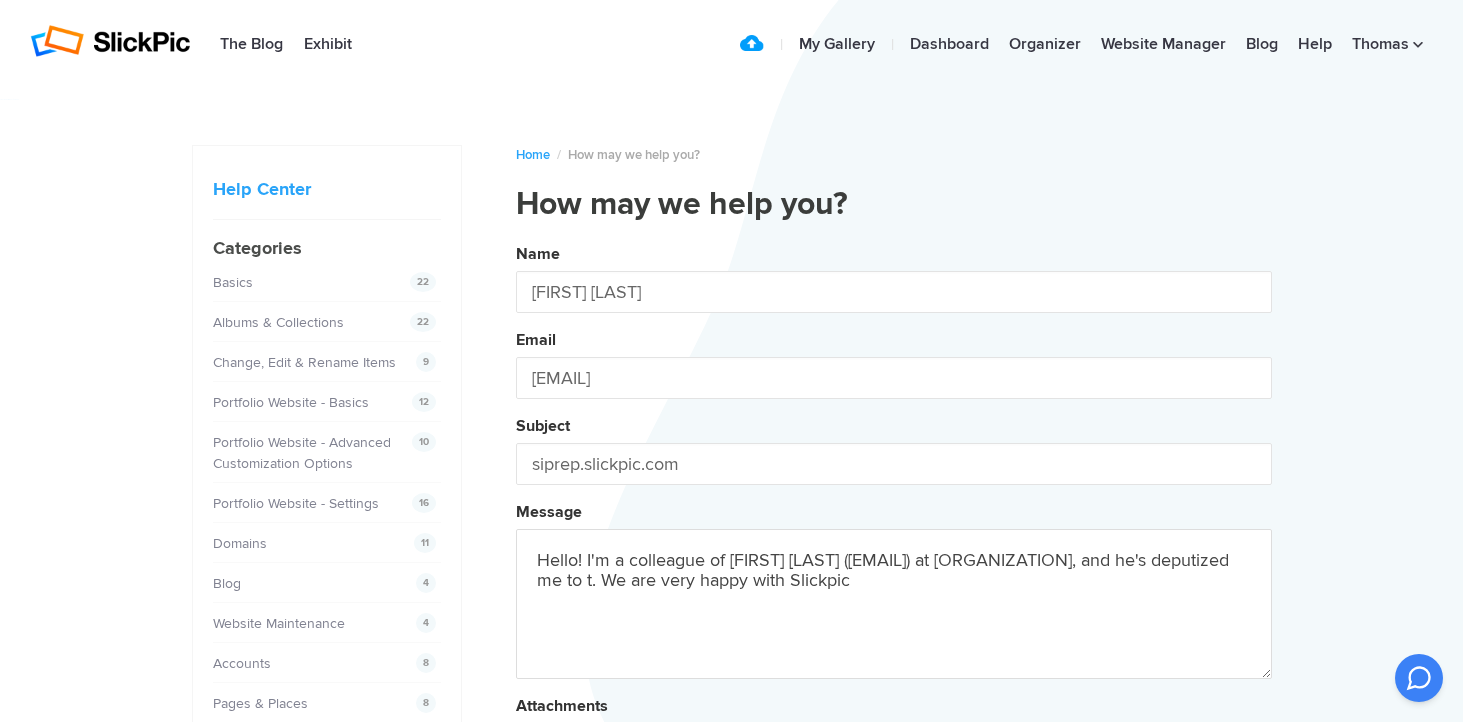 click on "Name [FIRST] [LAST] Email [EMAIL] Subject siprep.slickpic.com Message Hello! I'm a colleague of [FIRST] [LAST] ([EMAIL]) at [ORGANIZATION], and he's deputized me to t. We are very happy with Slickpic Attachments Submit" at bounding box center [894, 542] 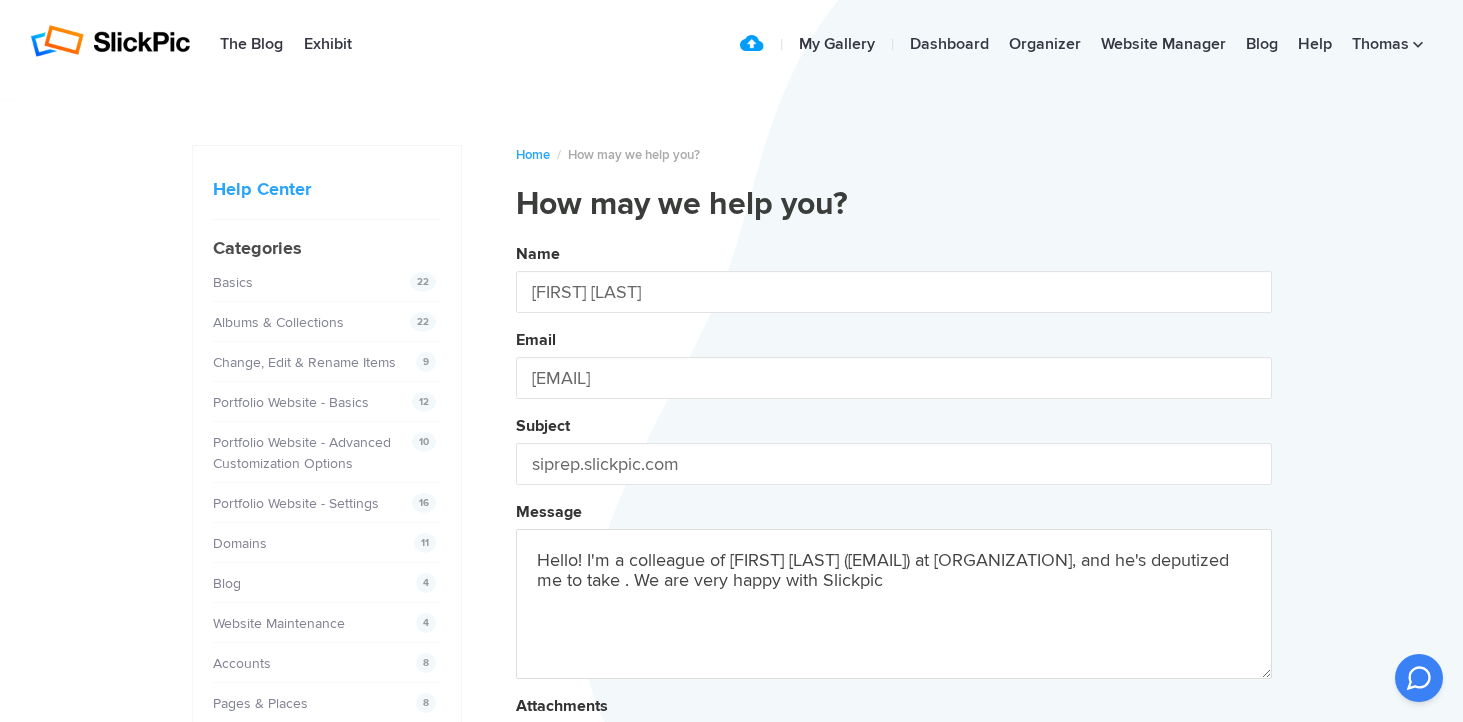 click on "Name [FIRST] [LAST] Email [EMAIL] Subject siprep.slickpic.com Message Hello! I'm a colleague of [FIRST] [LAST] ([EMAIL]) at [ORGANIZATION], and he's deputized me to take . We are very happy with Slickpic Attachments Submit" at bounding box center [894, 542] 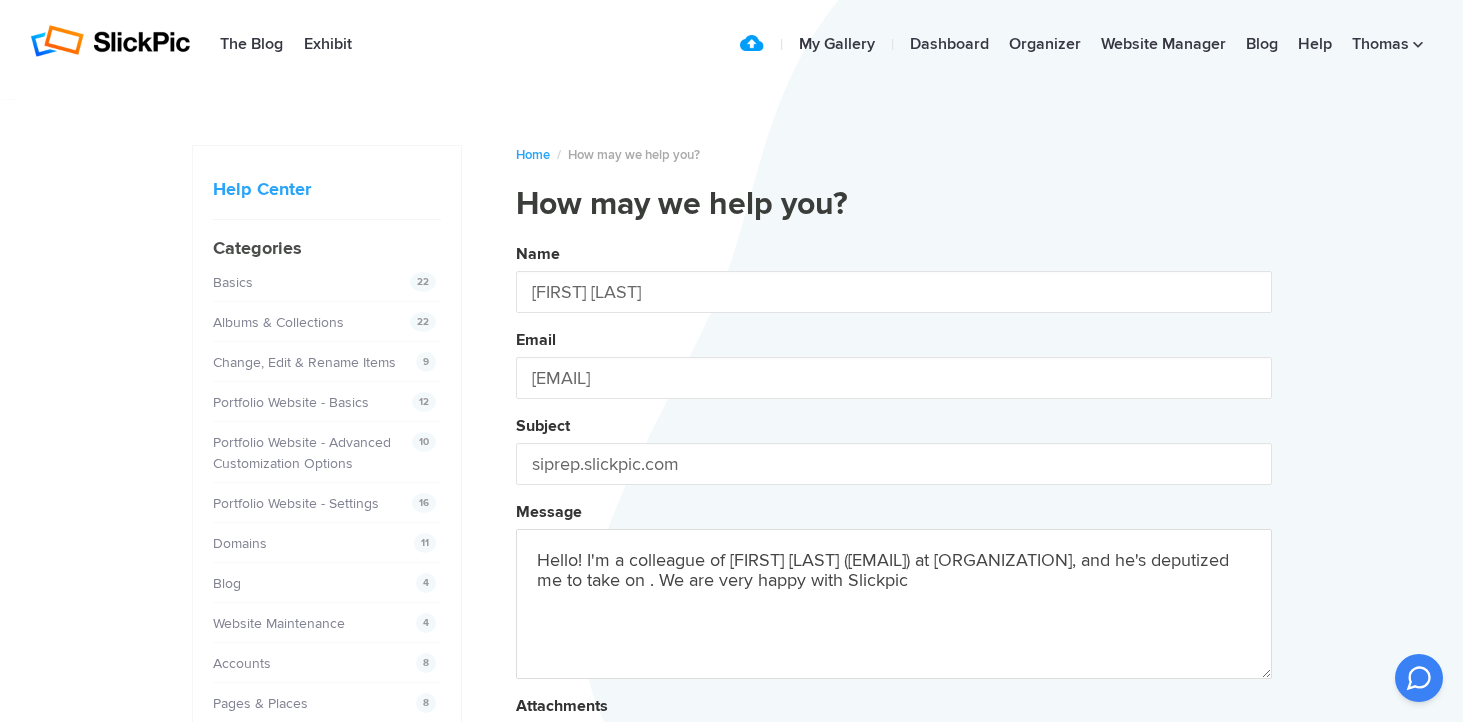 click on "Name [FIRST] [LAST] Email [EMAIL] Subject siprep.slickpic.com Message Hello! I'm a colleague of [FIRST] [LAST] ([EMAIL]) at [ORGANIZATION], and he's deputized me to take on . We are very happy with Slickpic Attachments Submit" at bounding box center (894, 542) 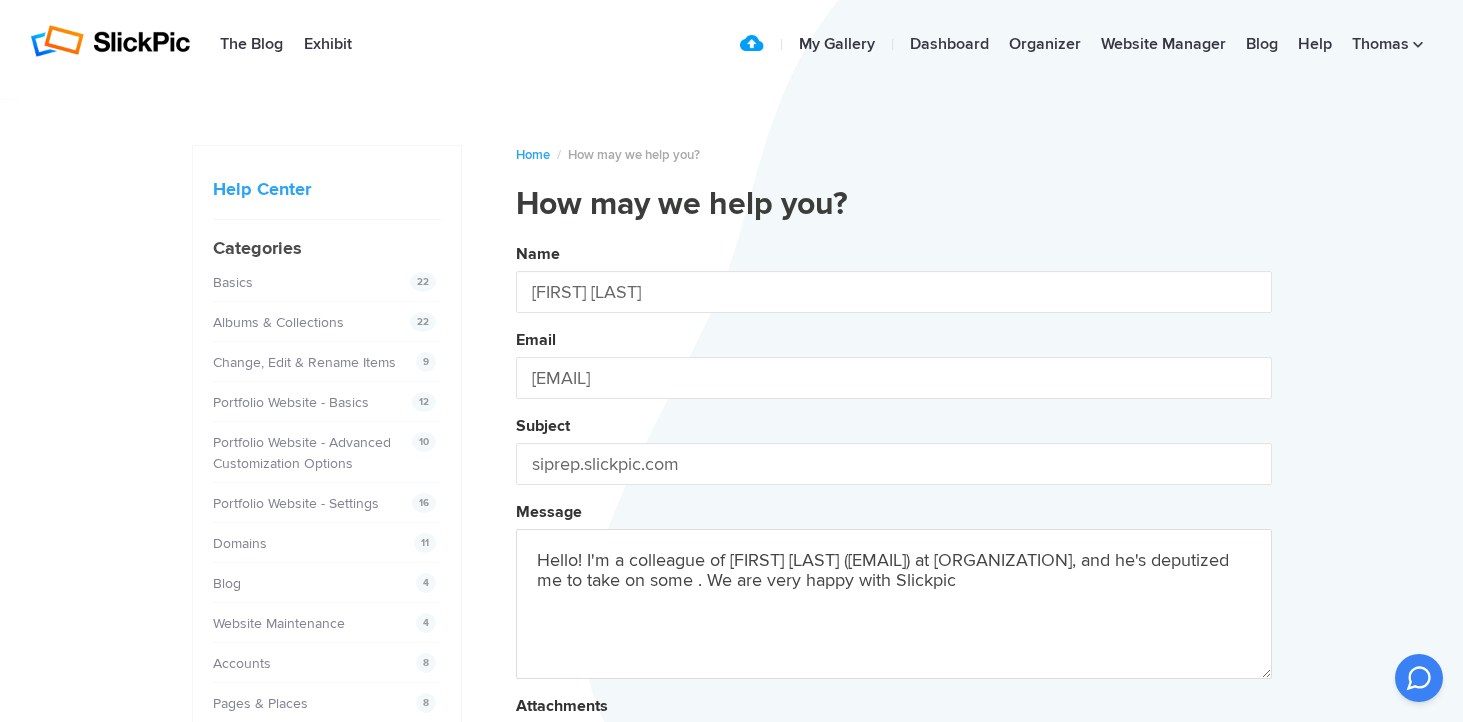 click on "Name [FIRST] [LAST] Email [EMAIL] Subject siprep.slickpic.com Message Hello! I'm a colleague of [FIRST] [LAST] ([EMAIL]) at [ORGANIZATION], and he's deputized me to take on some . We are very happy with Slickpic Attachments Submit" at bounding box center (894, 542) 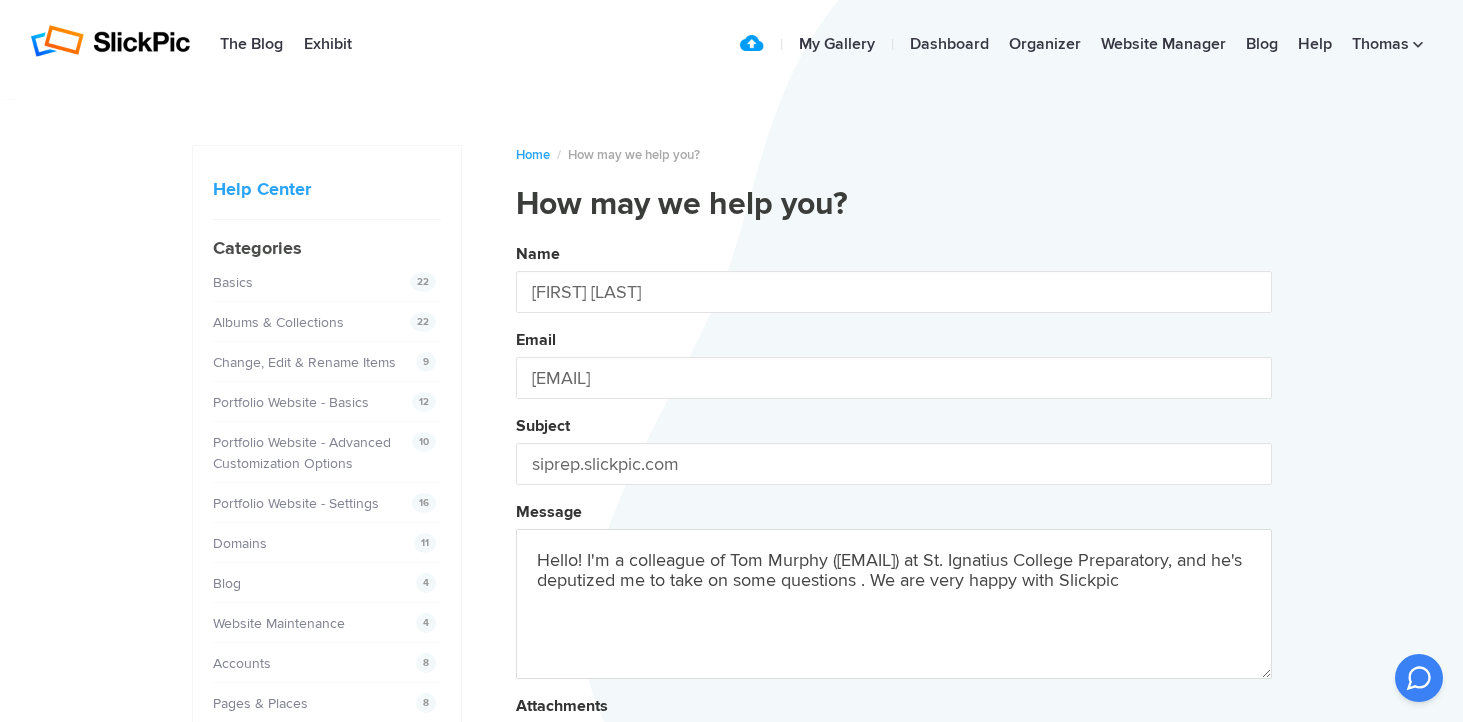 click on "Name [FIRST] [LAST] Email [EMAIL] Subject siprep.slickpic.com Message Hello! I'm a colleague of [FIRST] [LAST] ([EMAIL]) at [ORGANIZATION], and he's deputized me to take on some questions . We are very happy with Slickpic Attachments Submit" at bounding box center [894, 542] 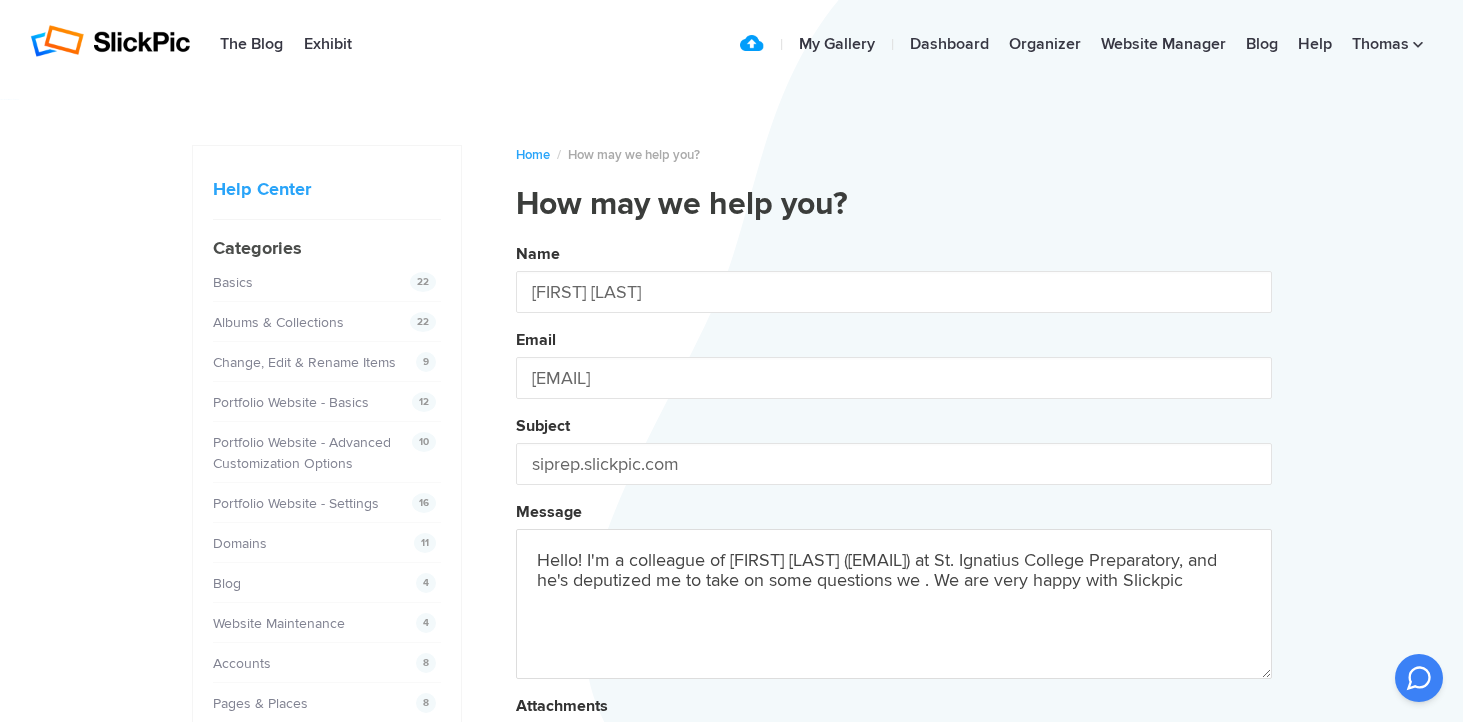 click on "Name [FIRST] [LAST] Email [EMAIL] Subject siprep.slickpic.com Message Hello! I'm a colleague of [FIRST] [LAST] ([EMAIL]) at [ORGANIZATION], and he's deputized me to take on some questions we . We are very happy with Slickpic Attachments Submit" at bounding box center (894, 542) 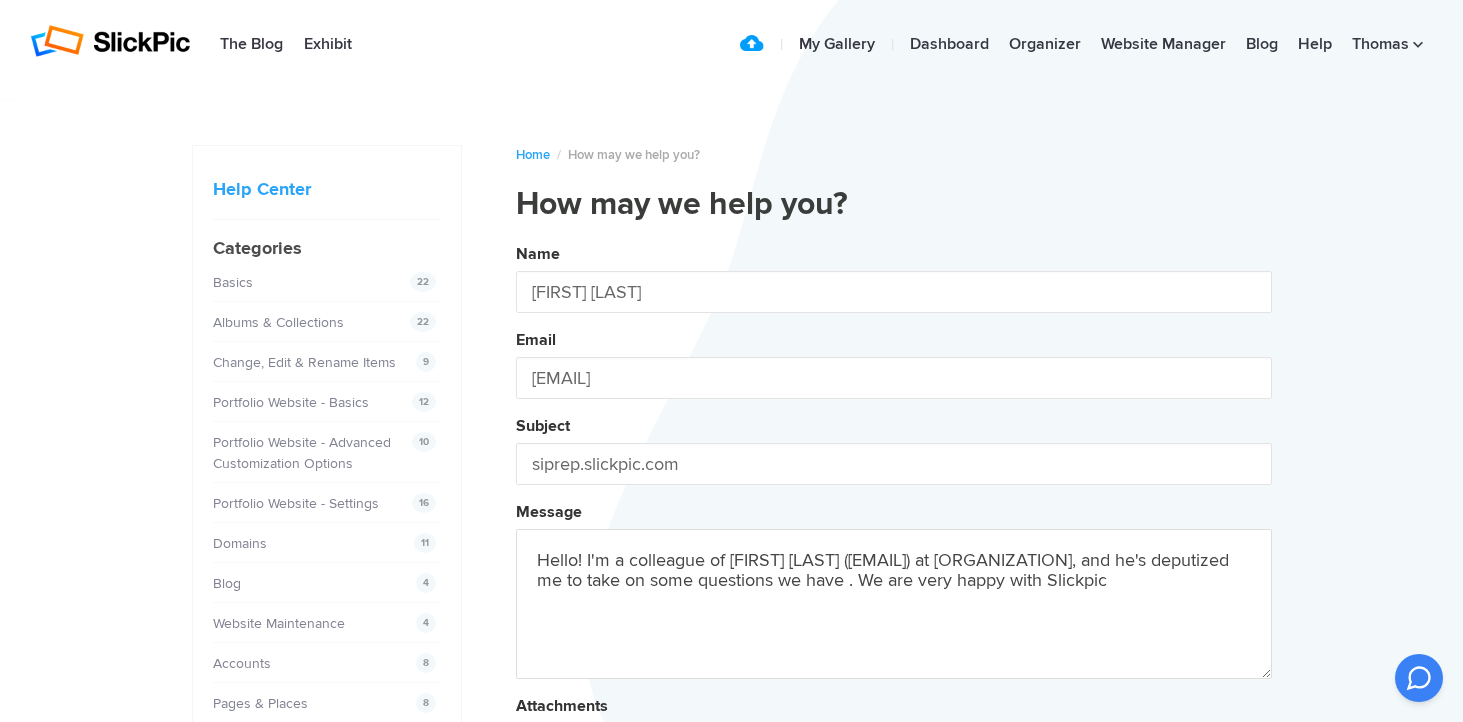 click on "Name [FIRST] [LAST] Email [EMAIL] Subject siprep.slickpic.com Message Hello! I'm a colleague of [FIRST] [LAST] ([EMAIL]) at [ORGANIZATION], and he's deputized me to take on some questions we have . We are very happy with Slickpic Attachments Submit" at bounding box center [894, 542] 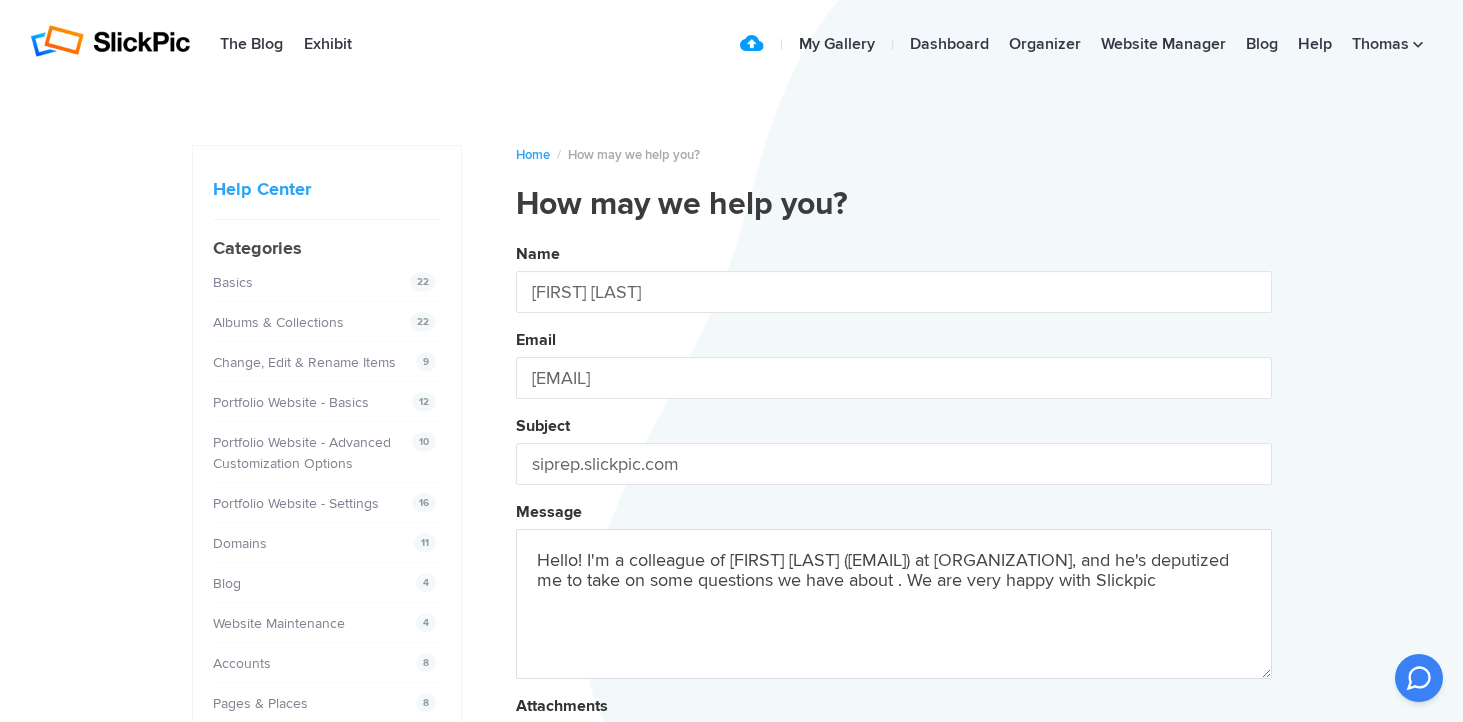 click on "Name [FIRST] [LAST] Email [EMAIL] Subject siprep.slickpic.com Message Hello! I'm a colleague of [FIRST] [LAST] ([EMAIL]) at St. Ignatius College Preparatory, and he's deputized me to take on some questions we have about . We are very happy with Slickpic Attachments Submit" at bounding box center [894, 542] 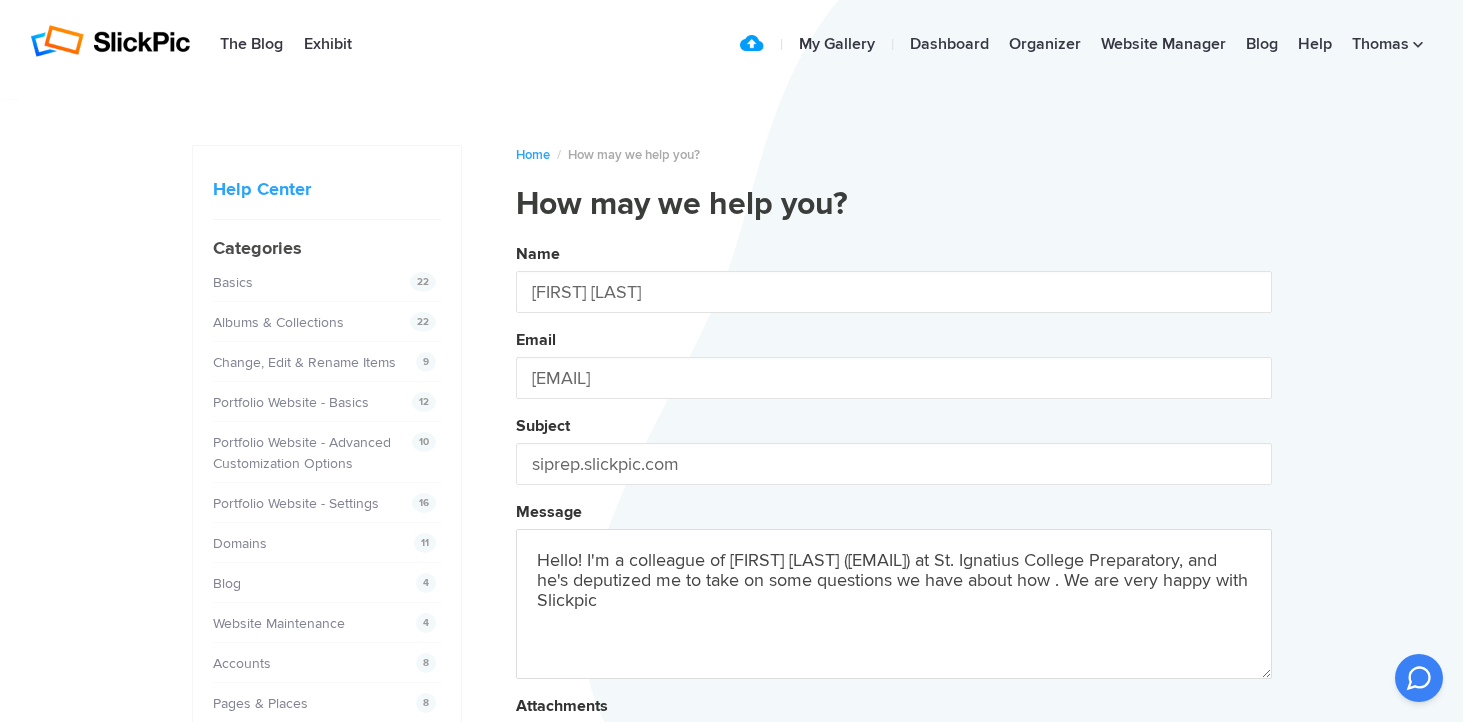 click on "Name [FIRST] [LAST] Email [EMAIL] Subject siprep.slickpic.com Message Hello! I'm a colleague of [FIRST] [LAST] ([EMAIL]) at [ORGANIZATION], and he's deputized me to take on some questions we have about how . We are very happy with Slickpic Attachments Submit" at bounding box center [894, 542] 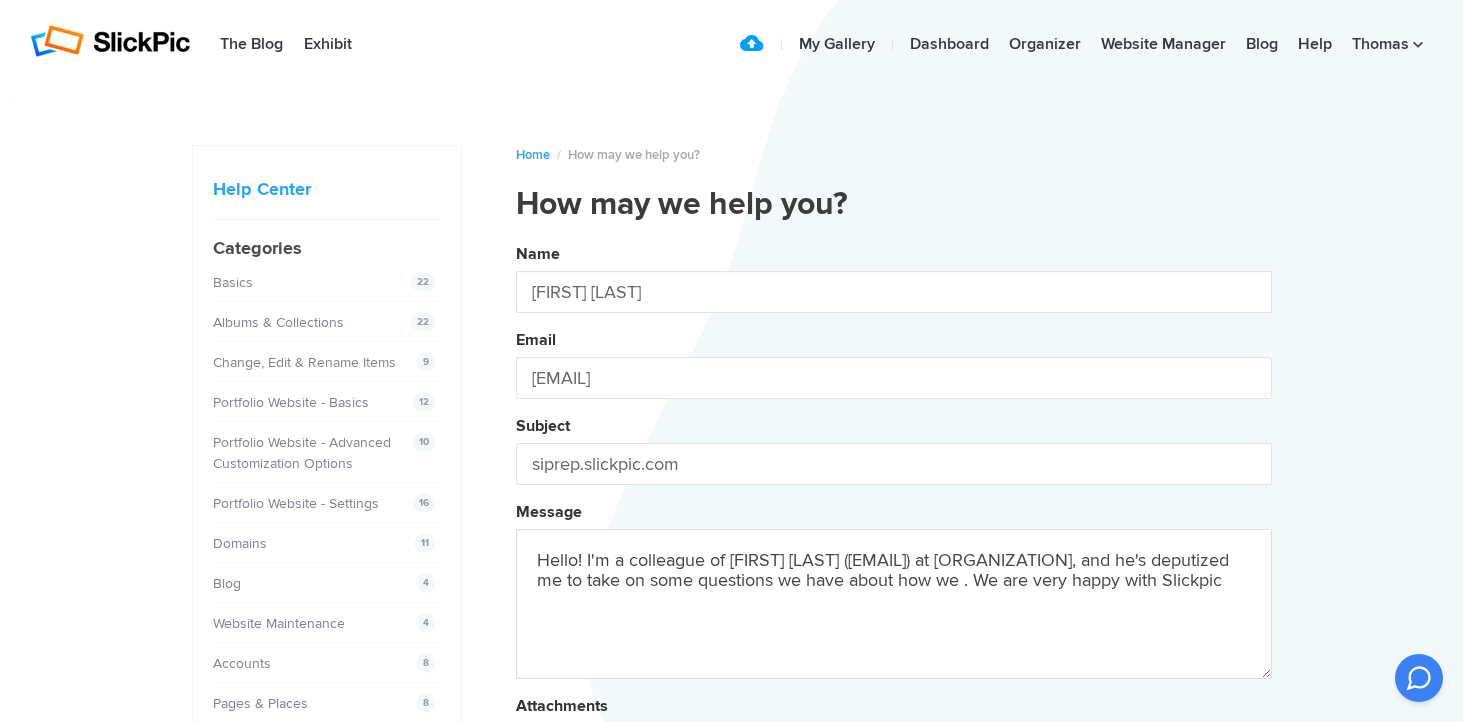 click on "Name [FIRST] [LAST] Email [EMAIL] Subject siprep.slickpic.com Message Hello! I'm a colleague of [FIRST] [LAST] ([EMAIL]) at [ORGANIZATION], and he's deputized me to take on some questions we have about how we . We are very happy with Slickpic Attachments Submit" at bounding box center (894, 542) 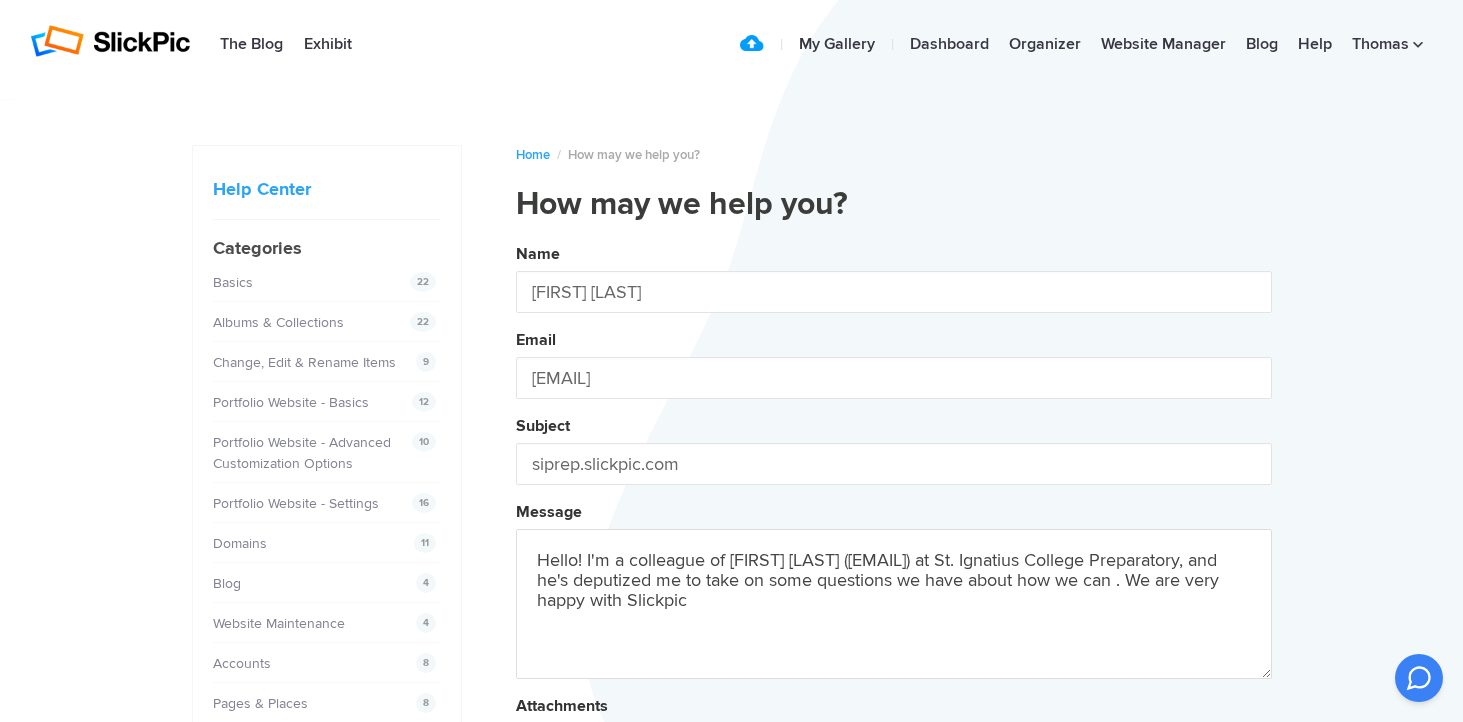 click on "Name [FIRST] [LAST] Email [EMAIL] Subject siprep.slickpic.com Message Hello! I'm a colleague of [FIRST] [LAST] ([EMAIL]) at [ORGANIZATION], and he's deputized me to take on some questions we have about how we can . We are very happy with Slickpic Attachments Submit" at bounding box center [894, 542] 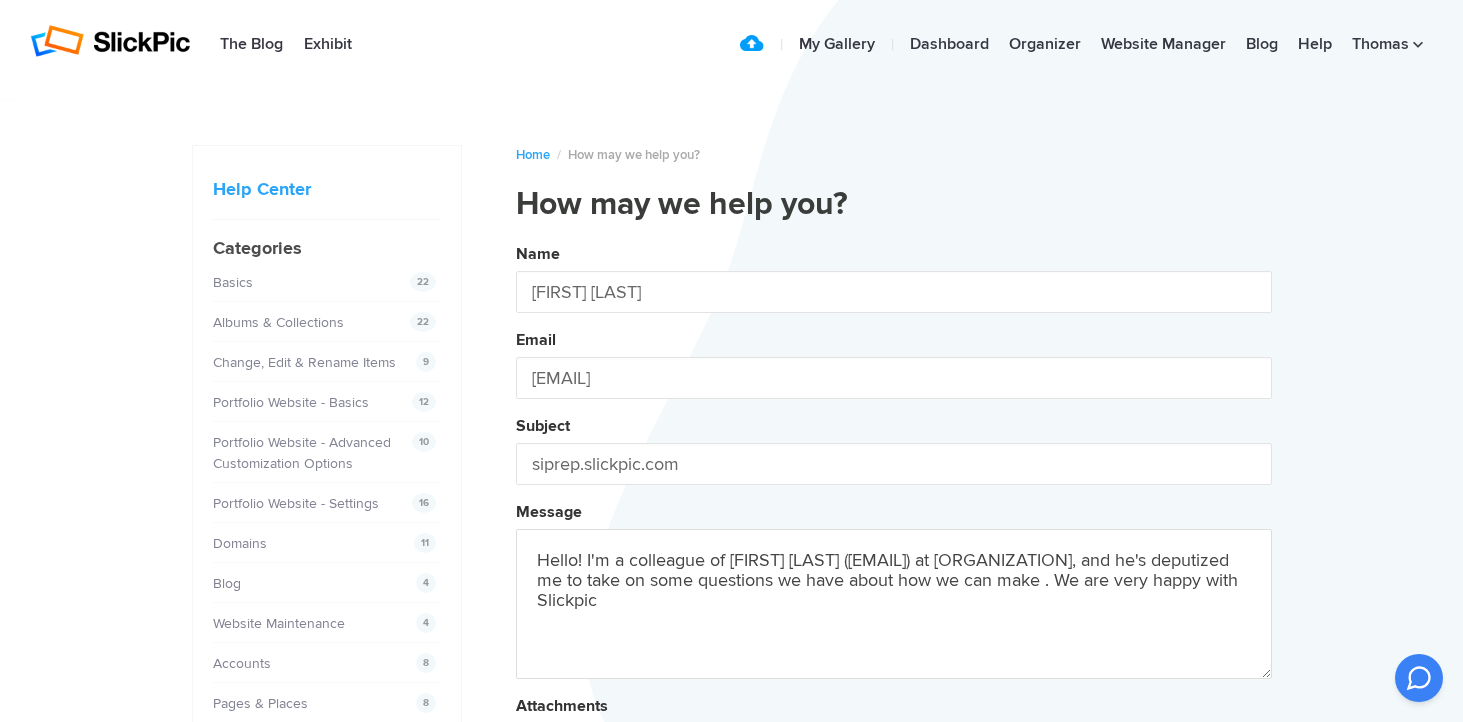 click on "Name [FIRST] [LAST] Email [EMAIL] Subject siprep.slickpic.com Message Hello! I'm a colleague of [FIRST] [LAST] ([EMAIL]) at [ORGANIZATION], and he's deputized me to take on some questions we have about how we can make . We are very happy with Slickpic Attachments Submit" at bounding box center [894, 542] 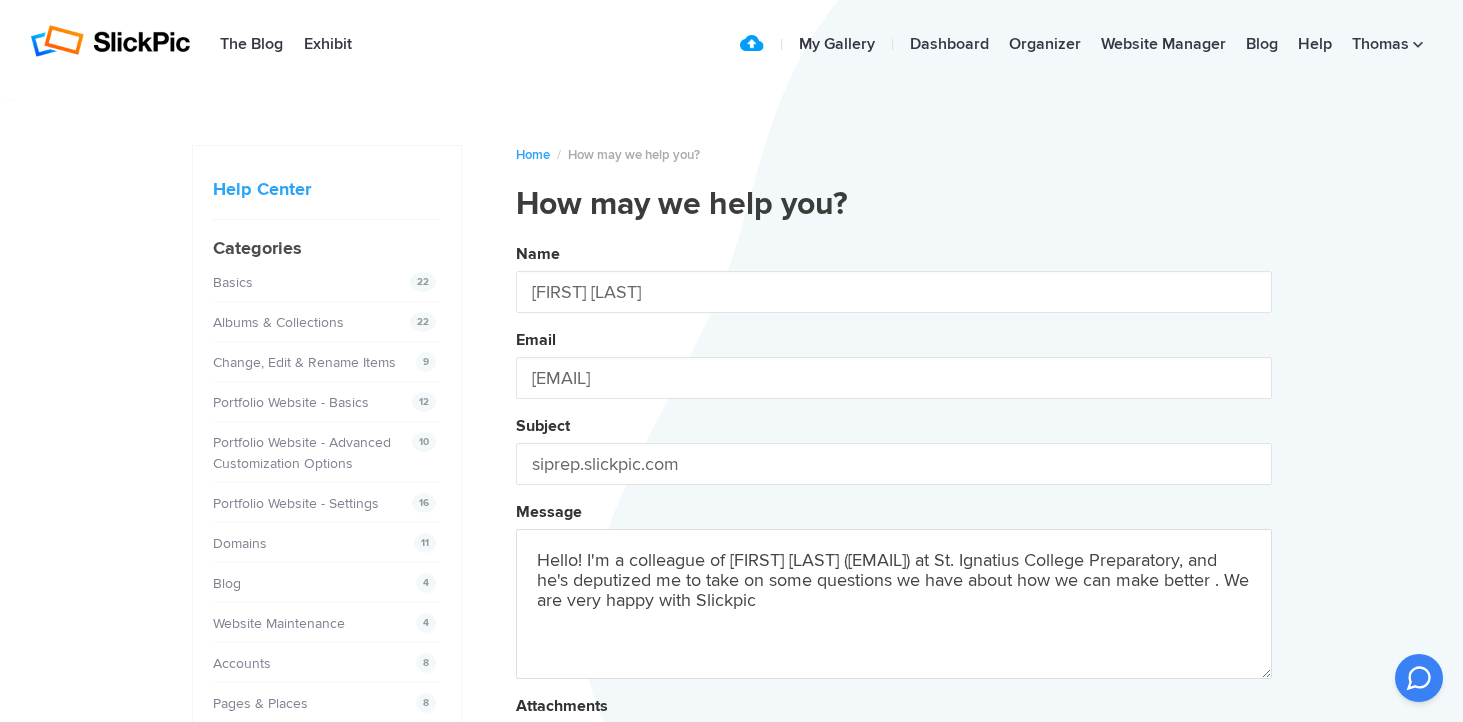 click on "Name [FIRST] [LAST] Email [EMAIL] Subject siprep.slickpic.com Message Hello! I'm a colleague of [FIRST] [LAST] ([EMAIL]) at [ORGANIZATION], and he's deputized me to take on some questions we have about how we can make better . We are very happy with Slickpic Attachments Submit" at bounding box center [894, 542] 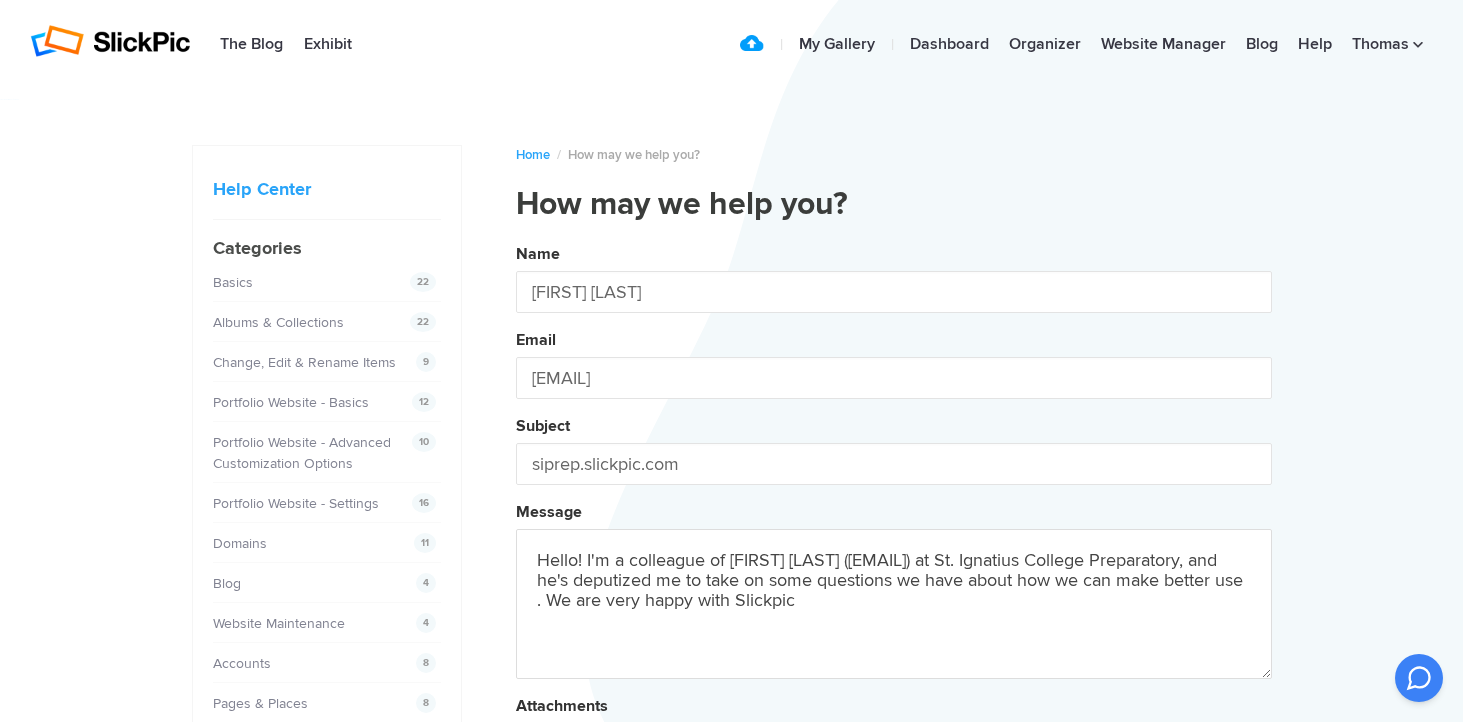 click on "Name [FIRST] [LAST] Email [EMAIL] Subject siprep.slickpic.com Message Hello! I'm a colleague of [FIRST] [LAST] ([EMAIL]) at [ORGANIZATION], and he's deputized me to take on some questions we have about how we can make better use . We are very happy with Slickpic Attachments Submit" at bounding box center (894, 542) 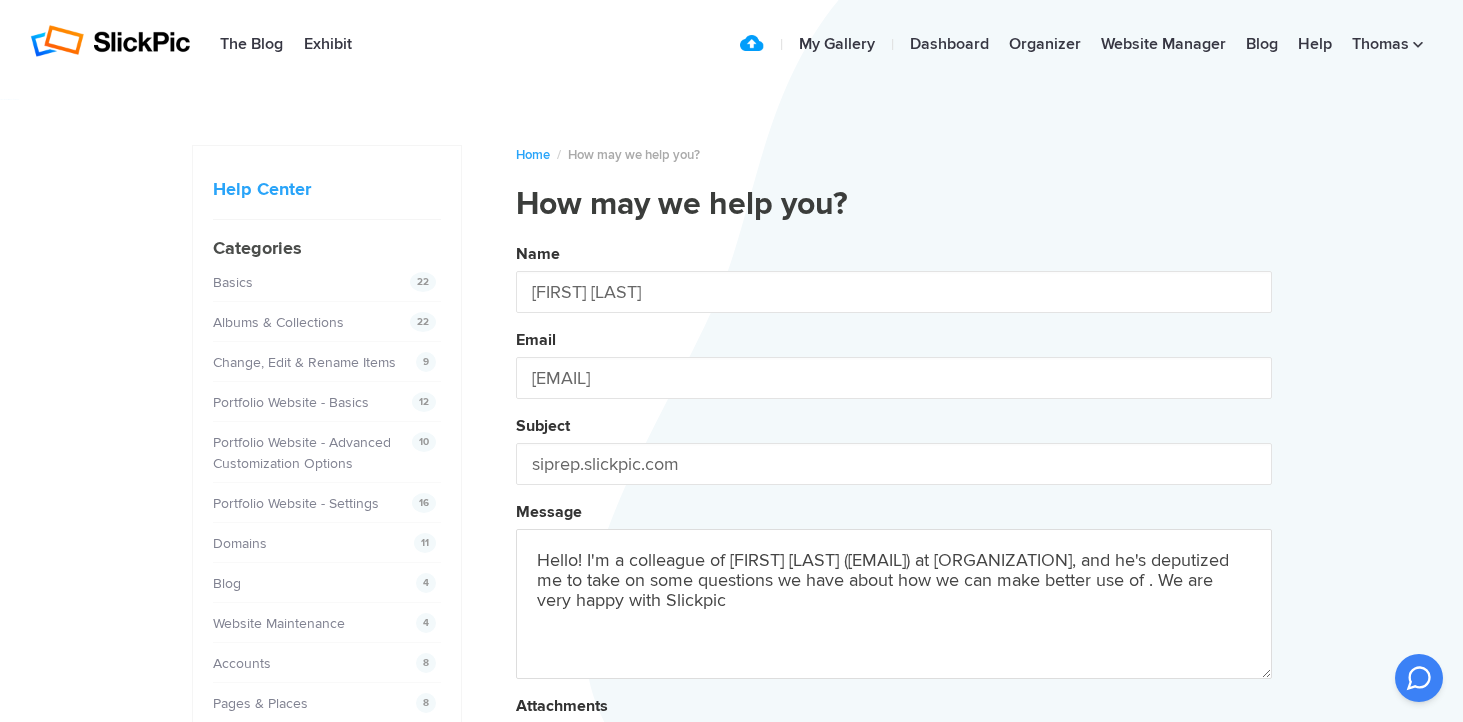 click on "Name [FIRST] [LAST] Email [EMAIL] Subject siprep.slickpic.com Message Hello! I'm a colleague of [FIRST] [LAST] ([EMAIL]) at St. Ignatius College Preparatory, and he's deputized me to take on some questions we have about . We are very happy with Slickpic Attachments Submit" at bounding box center [894, 542] 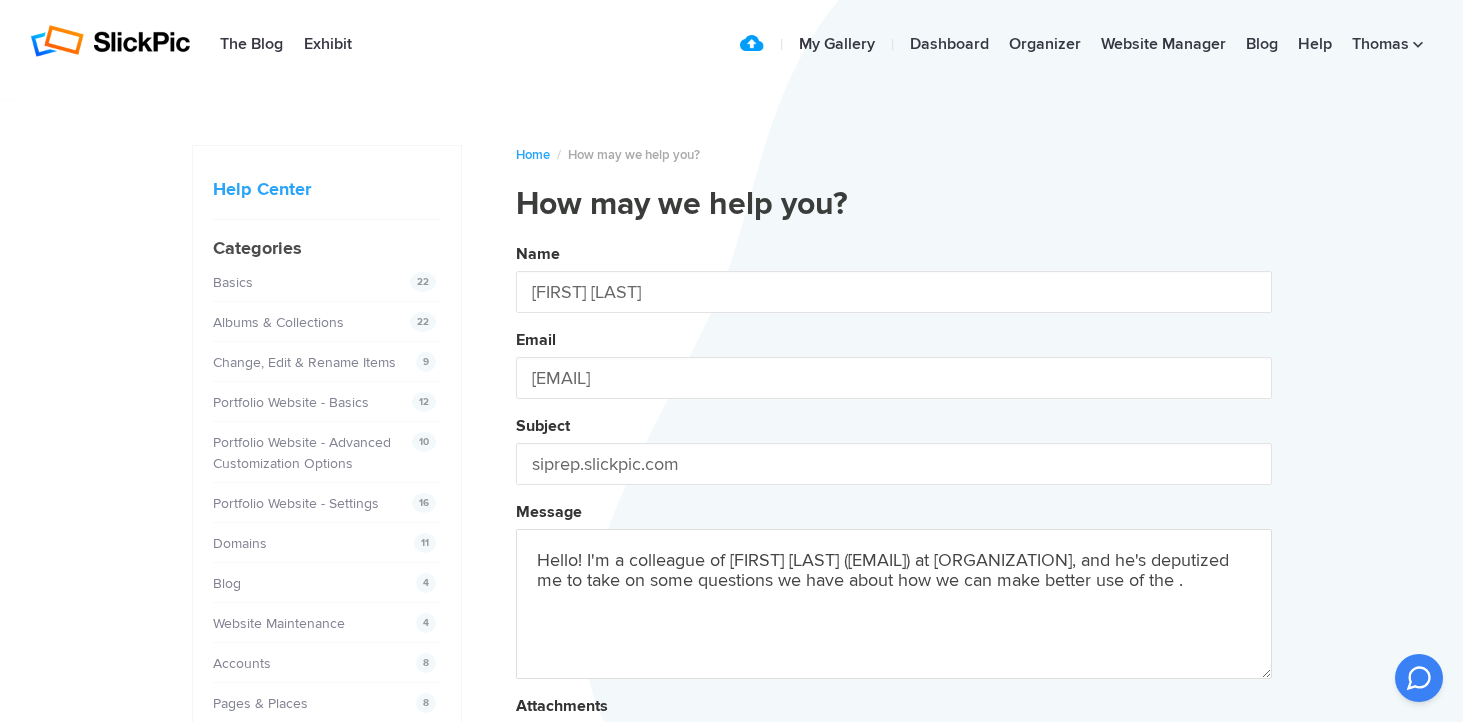 click on "Name [FIRST] [LAST] Email [EMAIL] Subject siprep.slickpic.com Message Hello! I'm a colleague of [FIRST] [LAST] ([EMAIL]) at [ORGANIZATION], and he's deputized me to take on some questions we have about how we can make better use of the . We are very happy with Slickpic Attachments Submit" at bounding box center (894, 542) 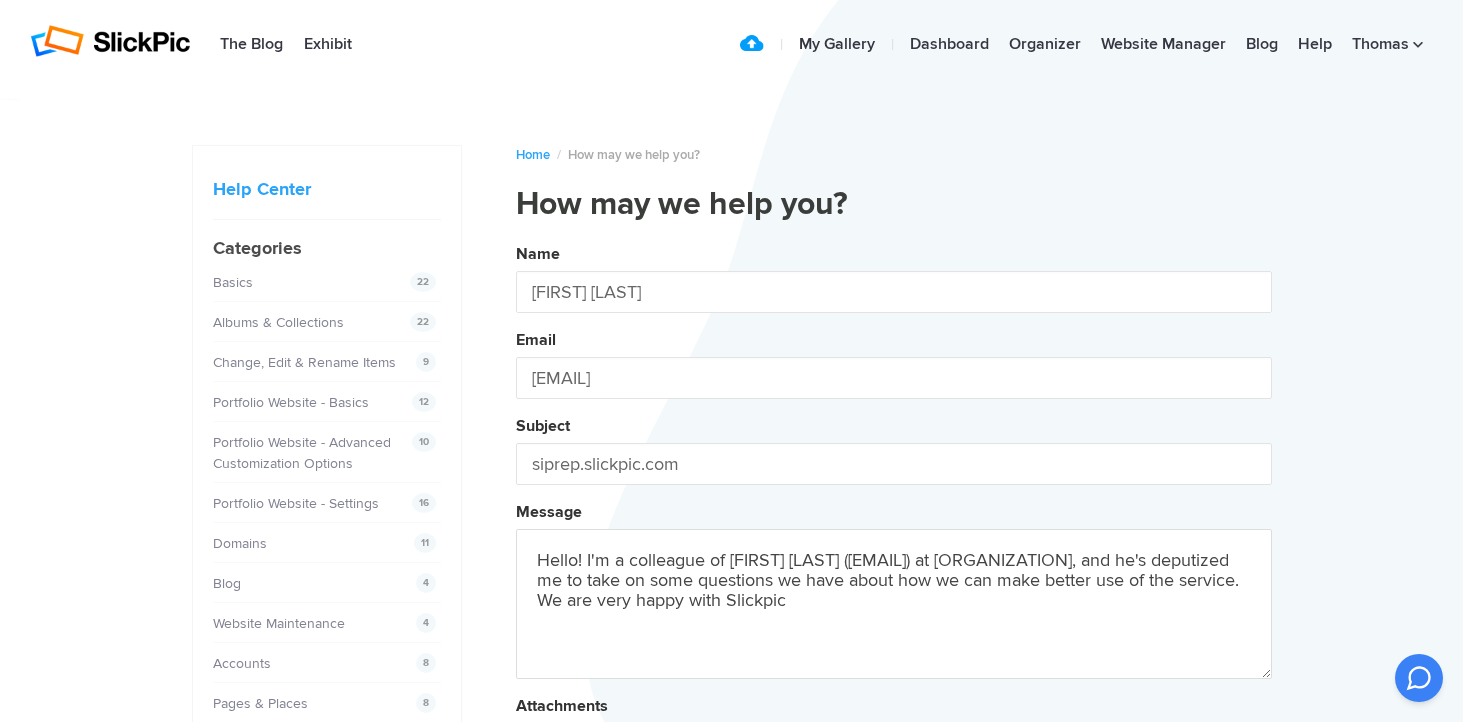 click on "Hello! I'm a colleague of [FIRST] [LAST] ([EMAIL]) at [ORGANIZATION], and he's deputized me to take on some questions we have about how we can make better use of the service. We are very happy with Slickpic" at bounding box center (894, 604) 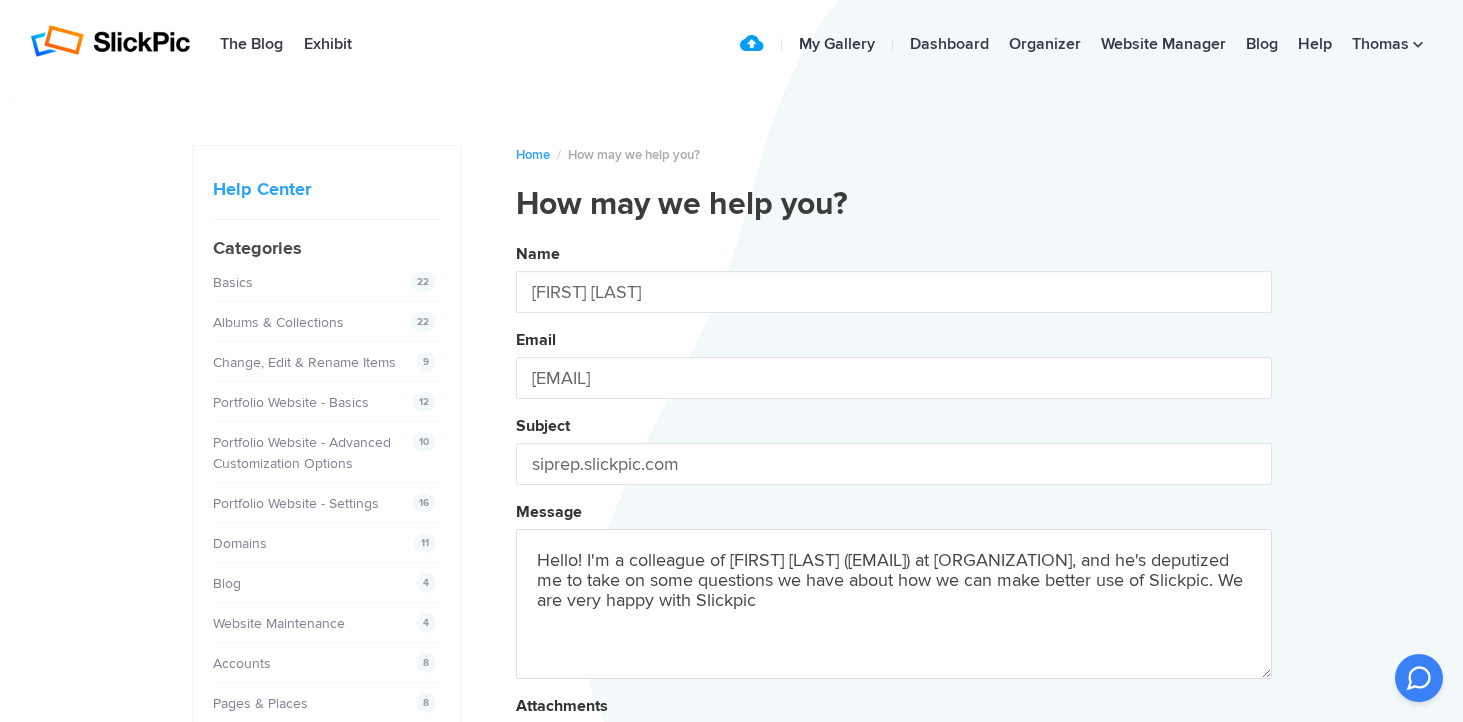 click on "Hello! I'm a colleague of [FIRST] [LAST] ([EMAIL]) at [ORGANIZATION], and he's deputized me to take on some questions we have about how we can make better use of Slickpic. We are very happy with Slickpic" at bounding box center [894, 604] 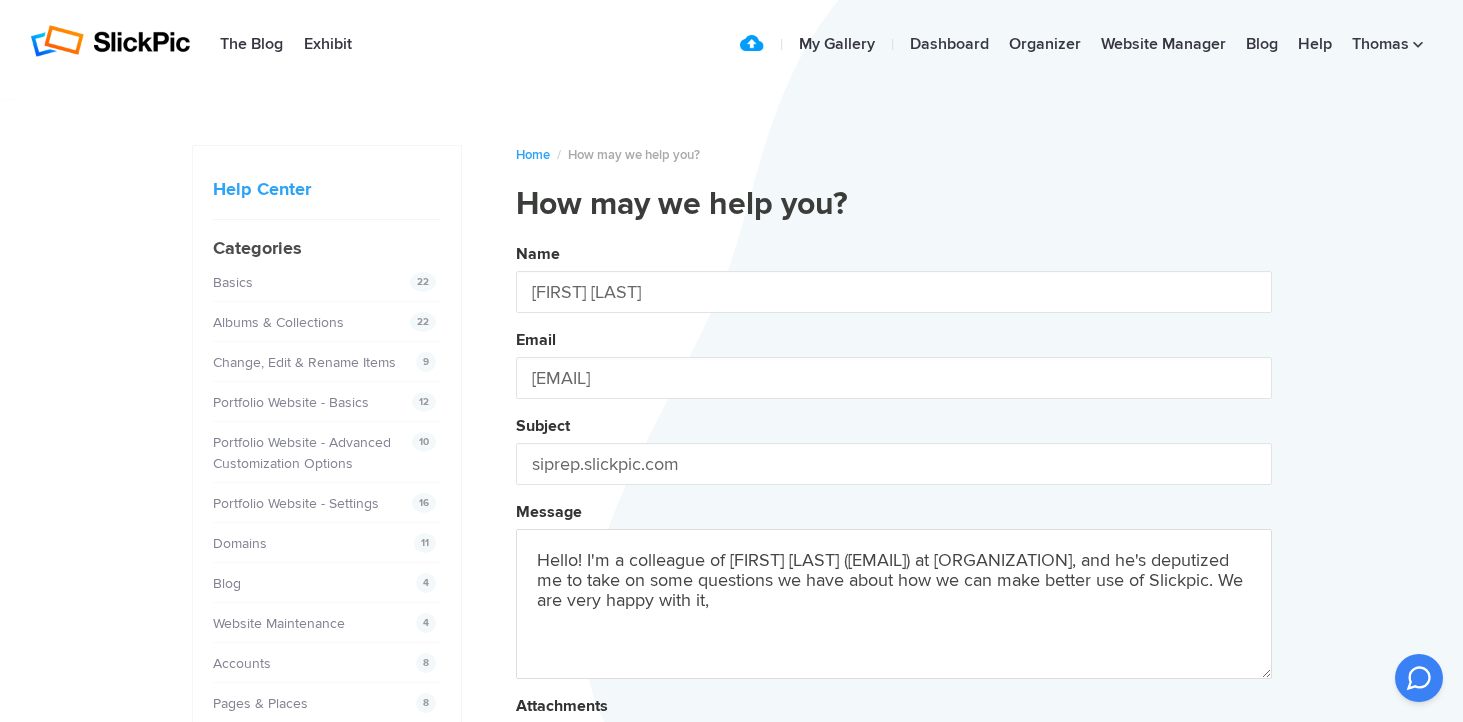 click on "Name [FIRST] [LAST] Email [EMAIL] Subject siprep.slickpic.com Message Hello! I'm a colleague of [FIRST] [LAST] ([EMAIL]) at [ORGANIZATION], and he's deputized me to take on some questions we have about how we can make better use of Slickpic. We are very happy with it, Attachments Submit" at bounding box center [894, 542] 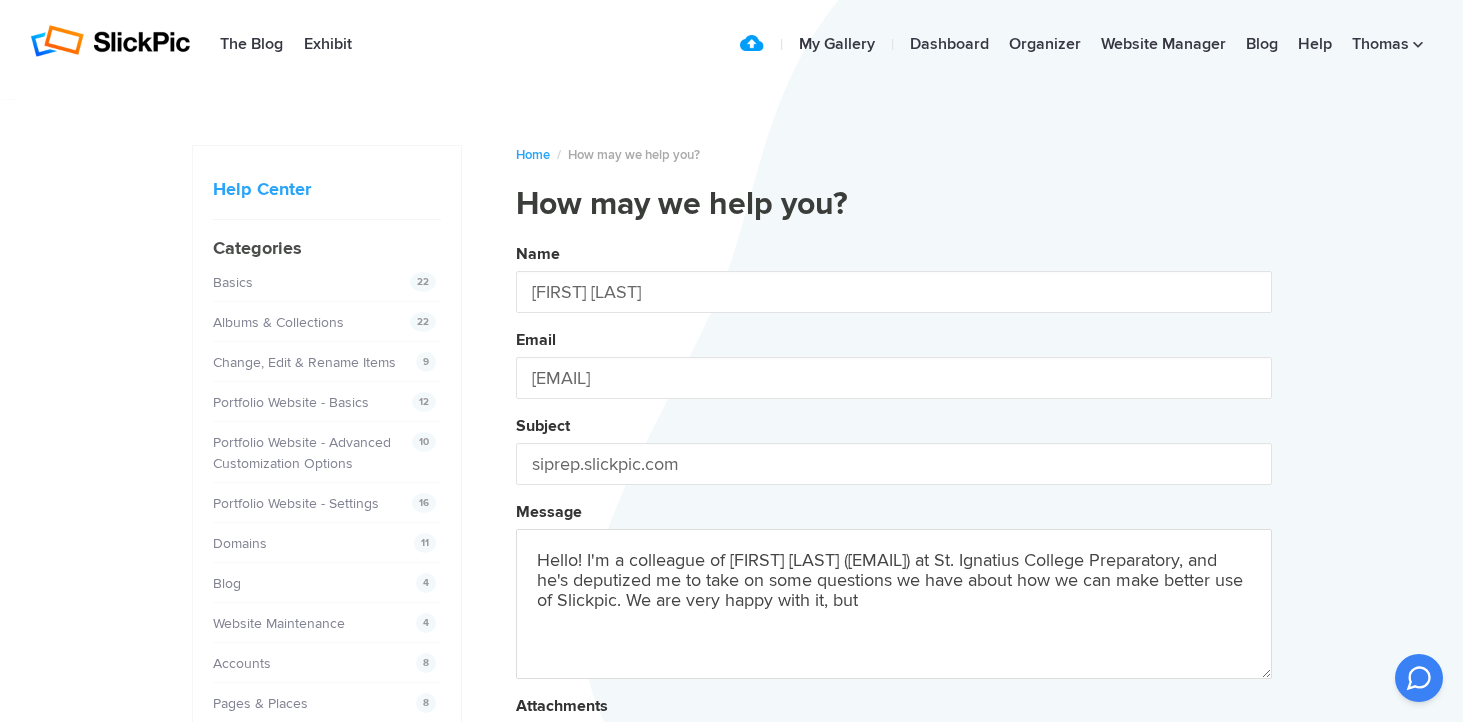 click on "Name [FIRST] [LAST] Email [EMAIL] Subject siprep.slickpic.com Message Hello! I'm a colleague of [FIRST] [LAST] ([EMAIL]) at St. Ignatius College Preparatory, and he's deputized me to take on some questions we have about how we can make better use of Slickpic. We are very happy with it, but Attachments Submit" at bounding box center (894, 542) 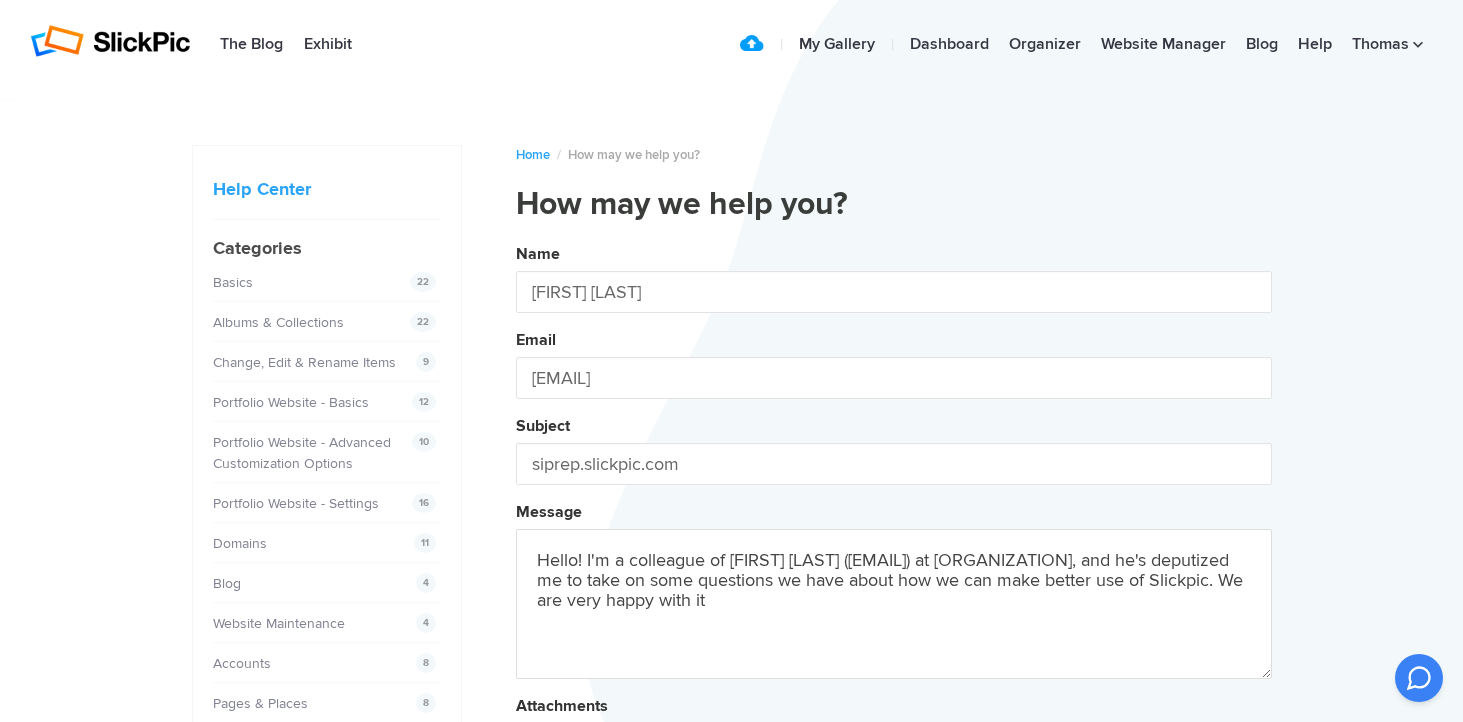 click on "Name [FIRST] [LAST] Email [EMAIL] Subject siprep.slickpic.com Message Hello! I'm a colleague of [FIRST] [LAST] ([EMAIL]) at [ORGANIZATION], and he's deputized me to take on some questions we have about how we can make better use of Slickpic. We are very happy with it Attachments Submit" at bounding box center (894, 542) 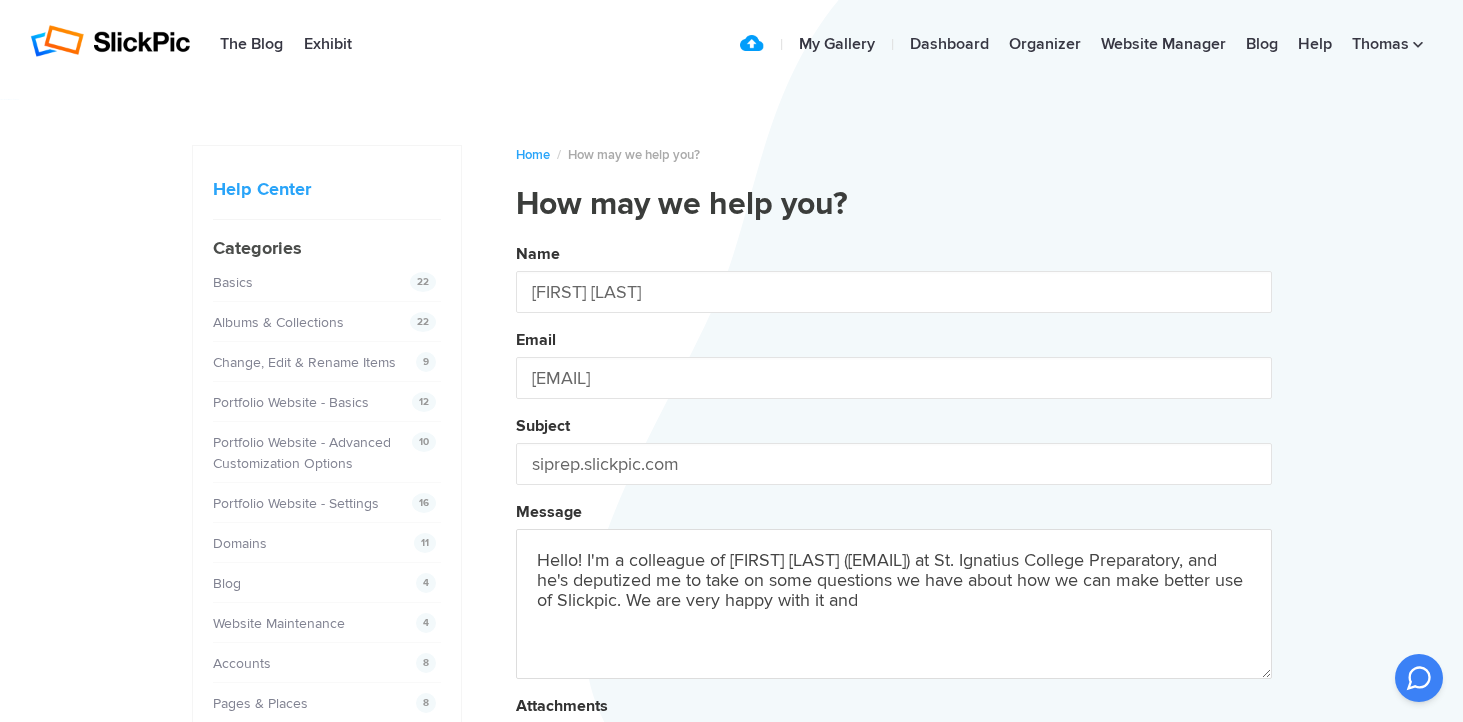 click on "Name [FIRST] [LAST] Email [EMAIL] Subject siprep.slickpic.com Message Hello! I'm a colleague of [FIRST] [LAST] ([EMAIL]) at [ORGANIZATION], and he's deputized me to take on some questions we have about how we can make better use of Slickpic. We are very happy with it and Attachments Submit" at bounding box center (894, 542) 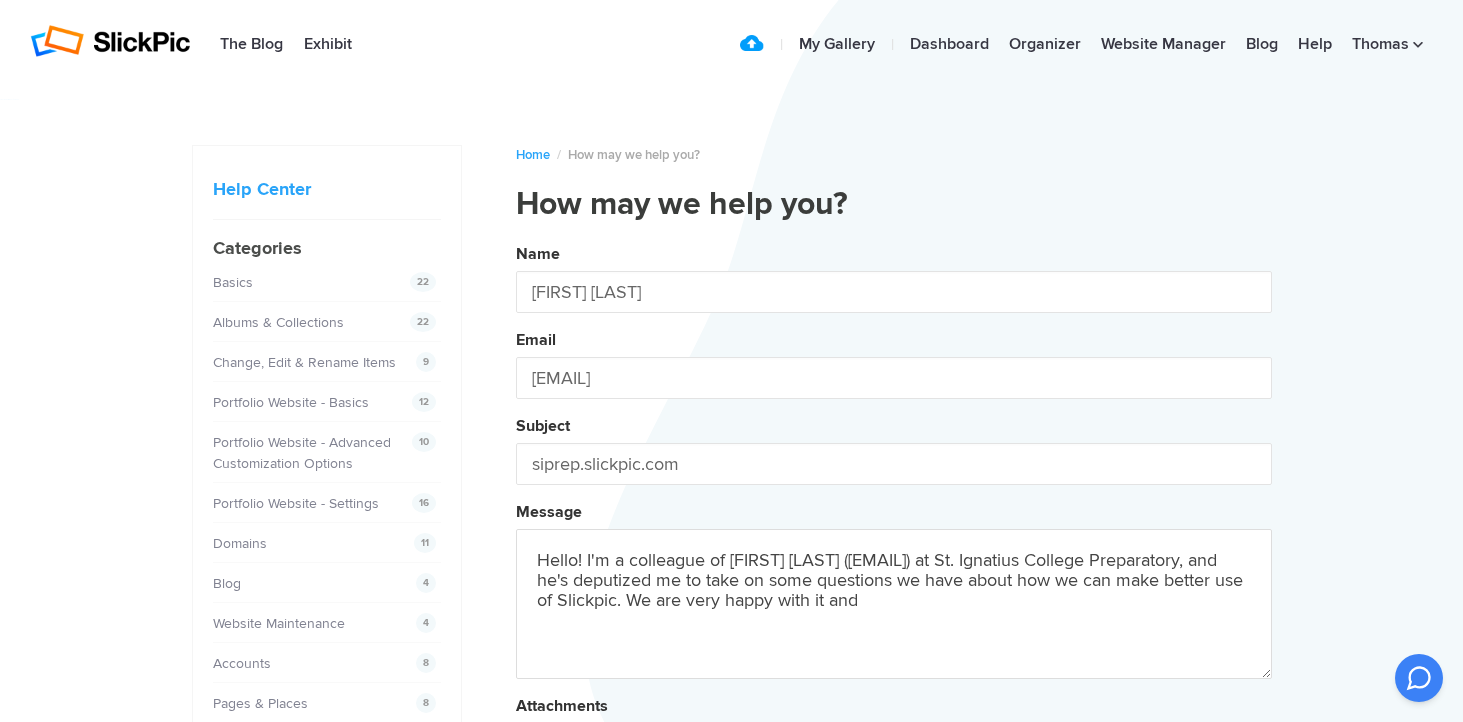 click on "Name [FIRST] [LAST] Email [EMAIL] Subject siprep.slickpic.com Message Hello! I'm a colleague of [FIRST] [LAST] ([EMAIL]) at [ORGANIZATION], and he's deputized me to take on some questions we have about how we can make better use of Slickpic. We are very happy with it and Attachments Submit" at bounding box center [894, 542] 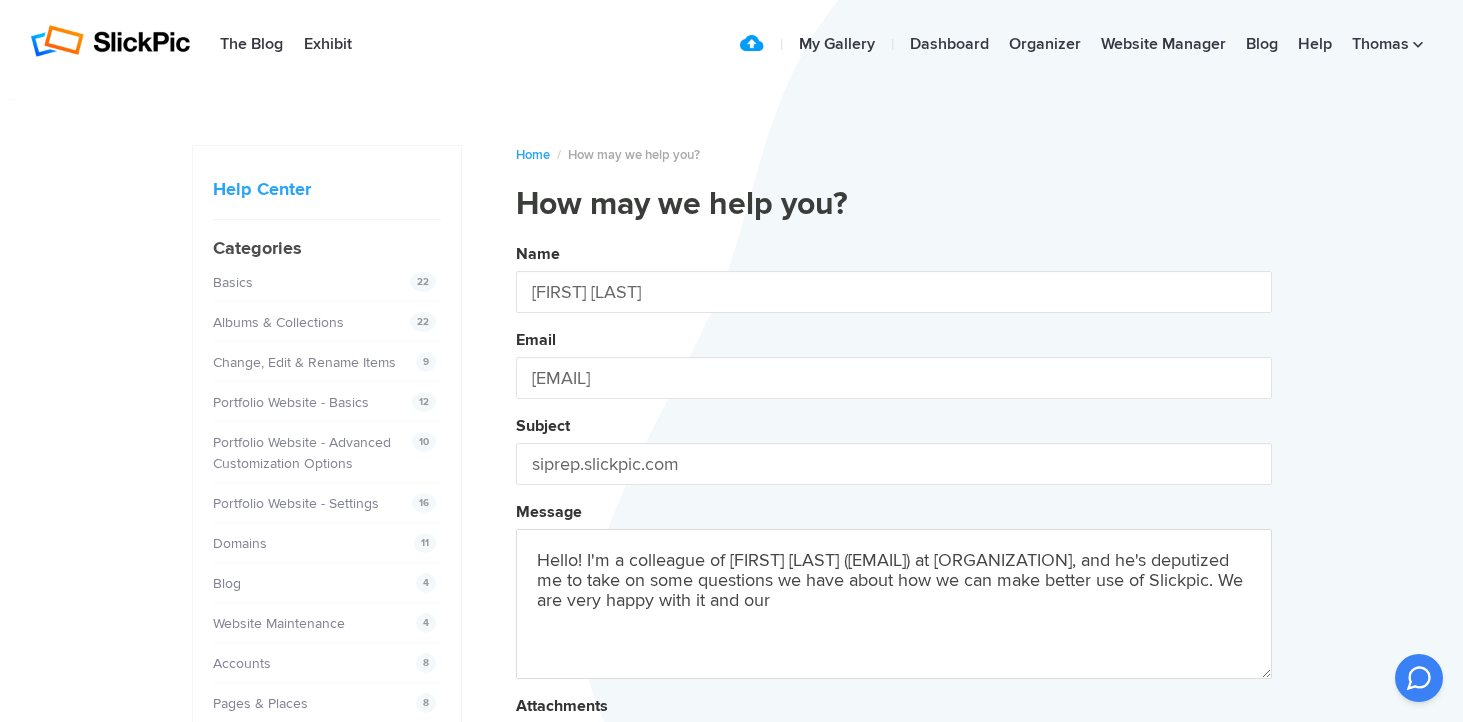 click on "Name [FIRST] [LAST] Email [EMAIL] Subject siprep.slickpic.com Message Hello! I'm a colleague of Tom Murphy ([EMAIL]) at St. Ignatius College Preparatory, and he's deputized me to take on some questions we have about how we can make better use of Slickpic. We are very happy with it and our Attachments Submit" at bounding box center [894, 542] 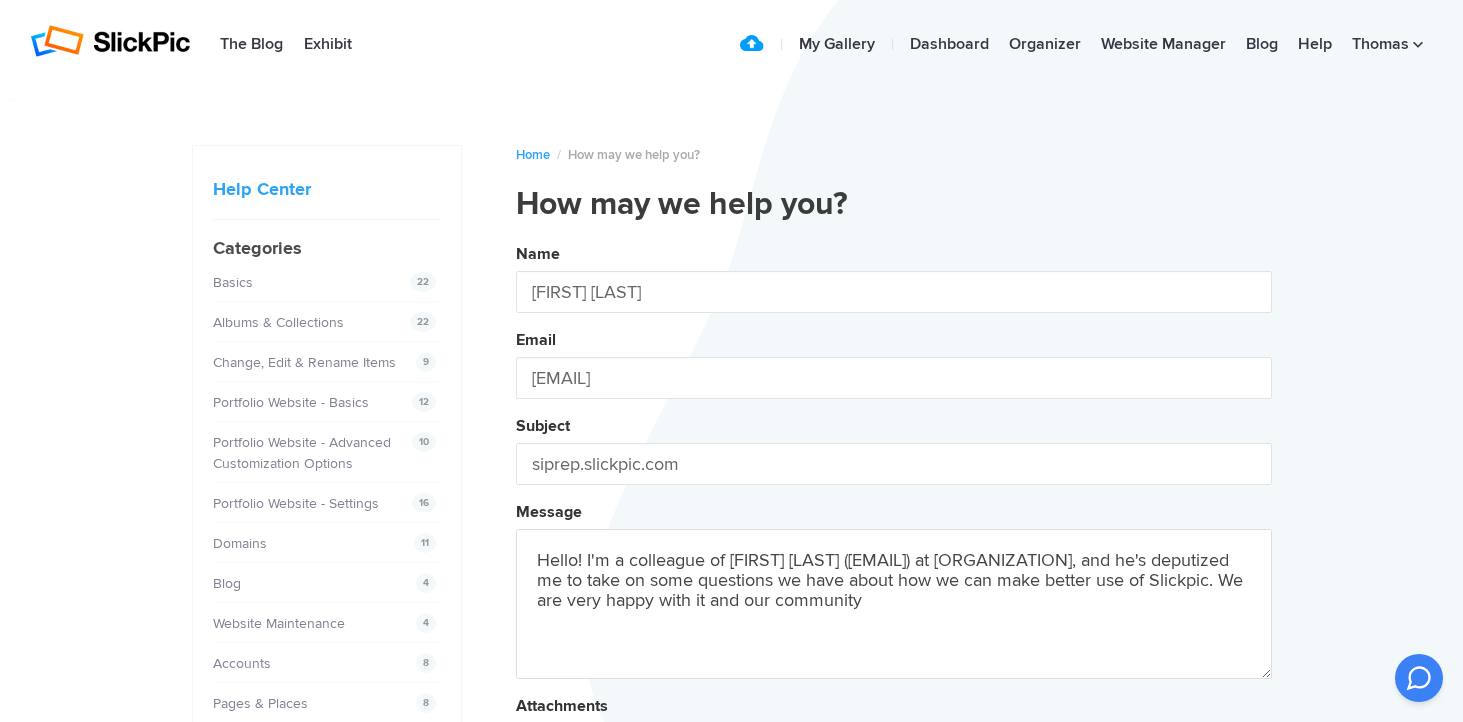 click on "Name [FIRST] [LAST] Email [EMAIL] Subject siprep.slickpic.com Message Hello! I'm a colleague of [FIRST] [LAST] ([EMAIL]) at [ORGANIZATION], and he's deputized me to take on some questions we have about how we can make better use of Slickpic. We are very happy with it and our community Attachments Submit" at bounding box center [894, 542] 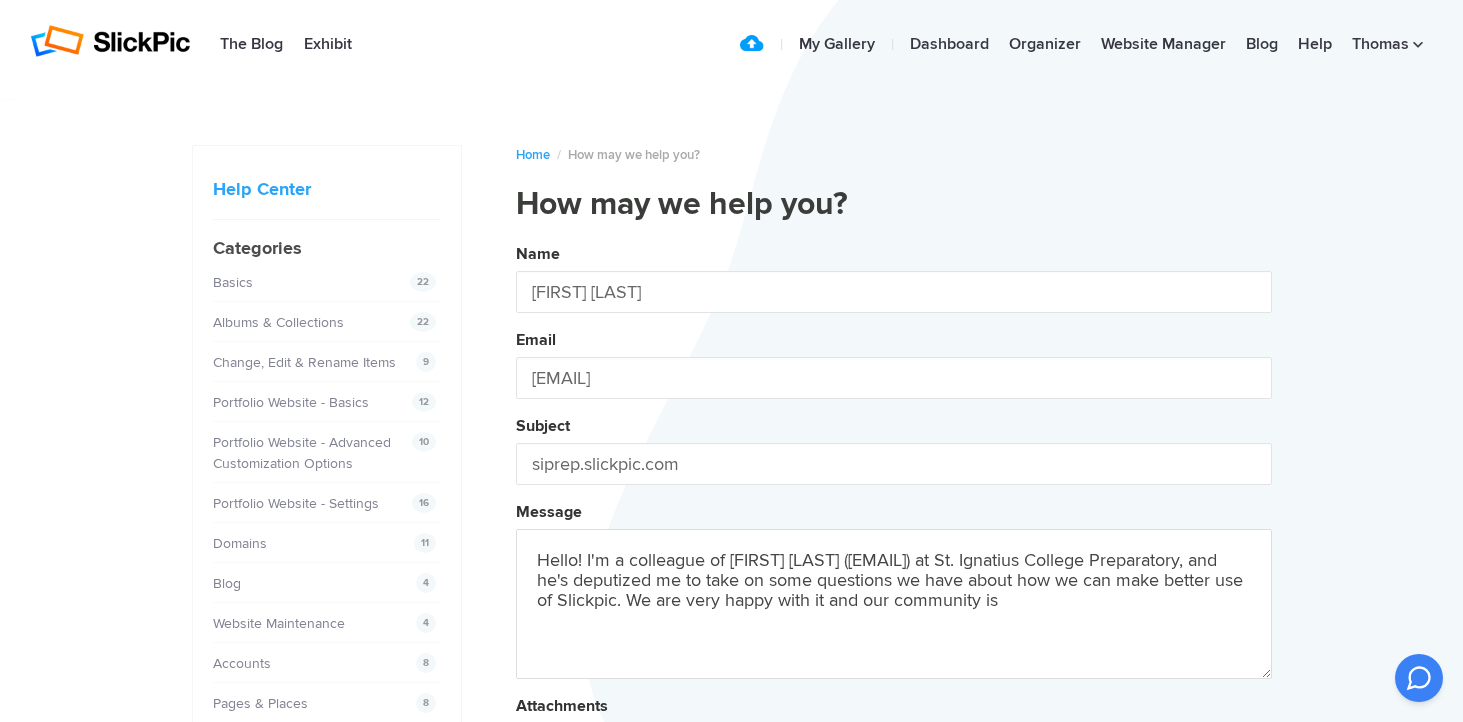 click on "Name [FIRST] [LAST] Email [EMAIL] Subject siprep.slickpic.com Message Hello! I'm a colleague of [FIRST] [LAST] ([EMAIL]) at St. Ignatius College Preparatory, and he's deputized me to take on some questions we have about how we can make better use of Slickpic. We are very happy with it and our community is Attachments Submit" at bounding box center [894, 542] 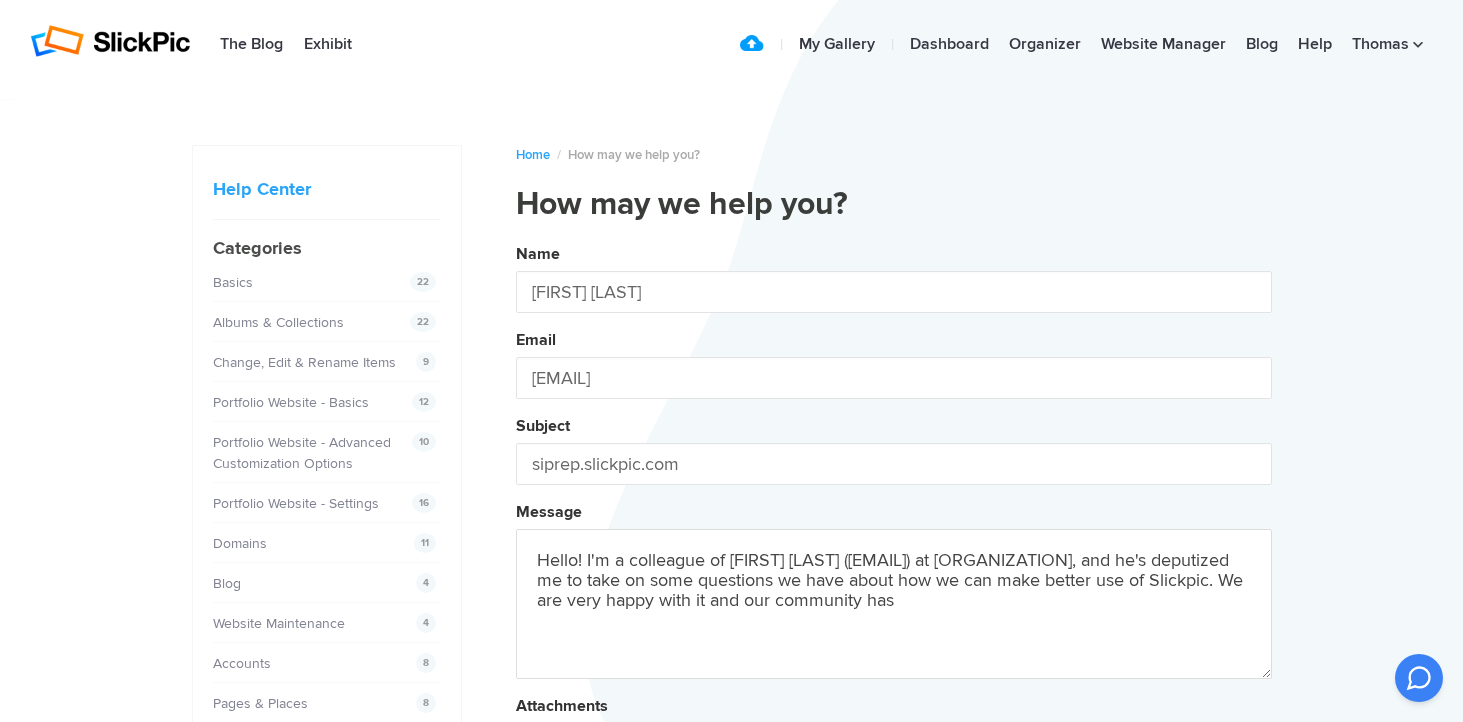 click on "Name [FIRST] [LAST] Email [EMAIL] Subject siprep.slickpic.com Message Hello! I'm a colleague of [FIRST] [LAST] ([EMAIL]) at [ORGANIZATION], and he's deputized me to take on some questions we have about how we can make better use of Slickpic. We are very happy with it and our community has Attachments Submit" at bounding box center [894, 542] 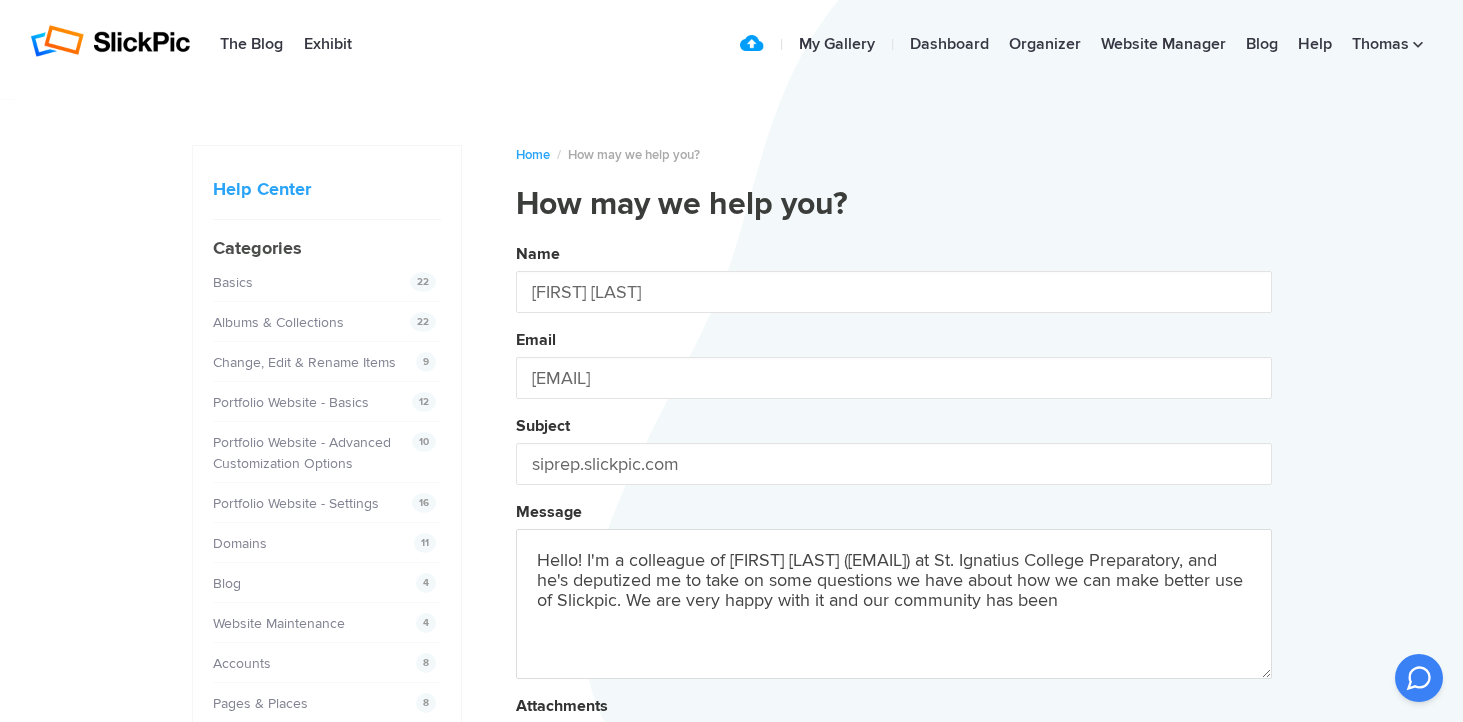 click on "Name [FIRST] [LAST] Email [EMAIL] Subject siprep.slickpic.com Message Hello! I'm a colleague of [FIRST] [LAST] ([EMAIL]) at St. Ignatius College Preparatory, and he's deputized me to take on some questions we have about how we can make better use of Slickpic. We are very happy with it and our community has been trained to go straight to the site for photos. However, we have such a large archive of material that finding photos is difficult with the tools on hand. I'd be happy to have a phone or video call about this, but my main questions are:
1) Is there a way we can search for album titles or photo titles?
2) Right now, we think Slickpic is our best option for sharing photos with our community, but we" at bounding box center [894, 542] 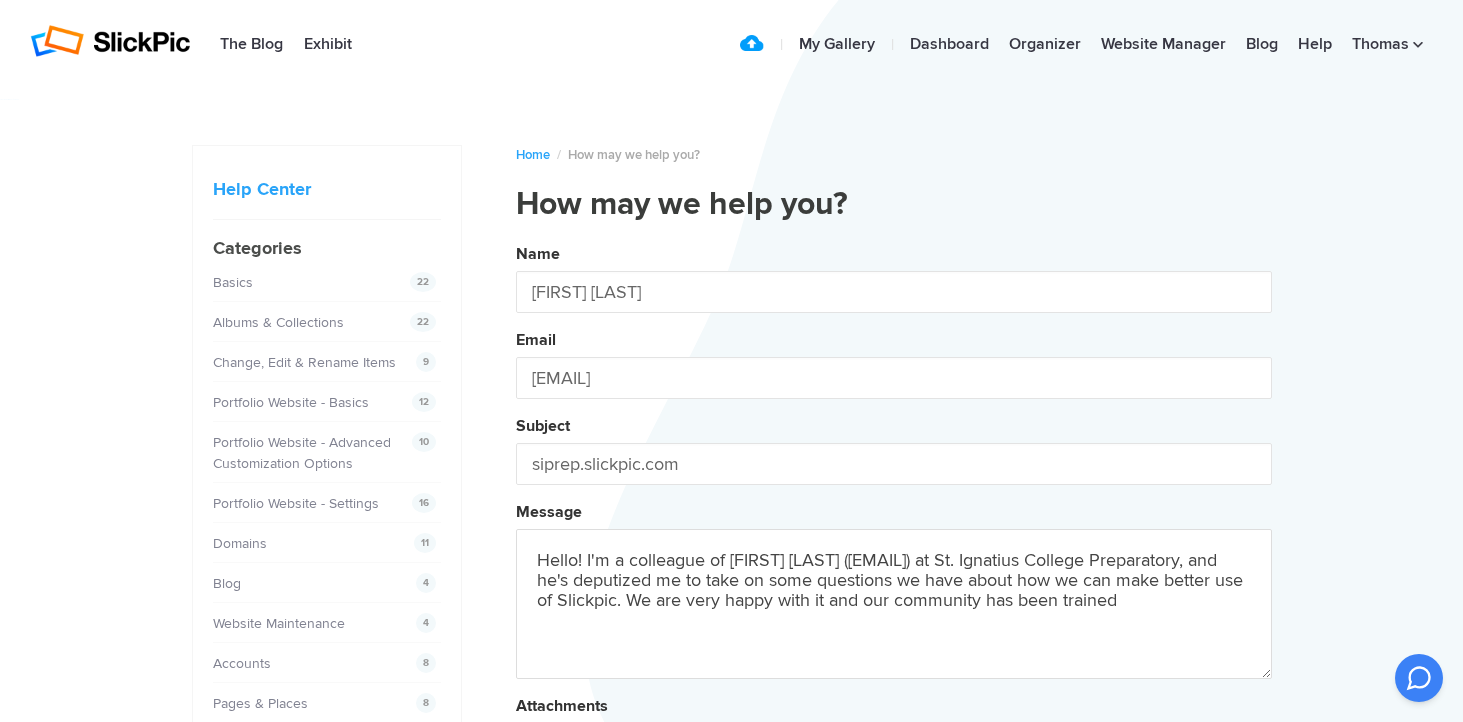 click on "Name [FIRST] [LAST] Email [EMAIL] Subject siprep.slickpic.com Message Hello! I'm a colleague of [FIRST] [LAST] ([EMAIL]) at St. Ignatius College Preparatory, and he's deputized me to take on some questions we have about how we can make better use of Slickpic. We are very happy with it and our community has been trained Attachments Submit" at bounding box center (894, 542) 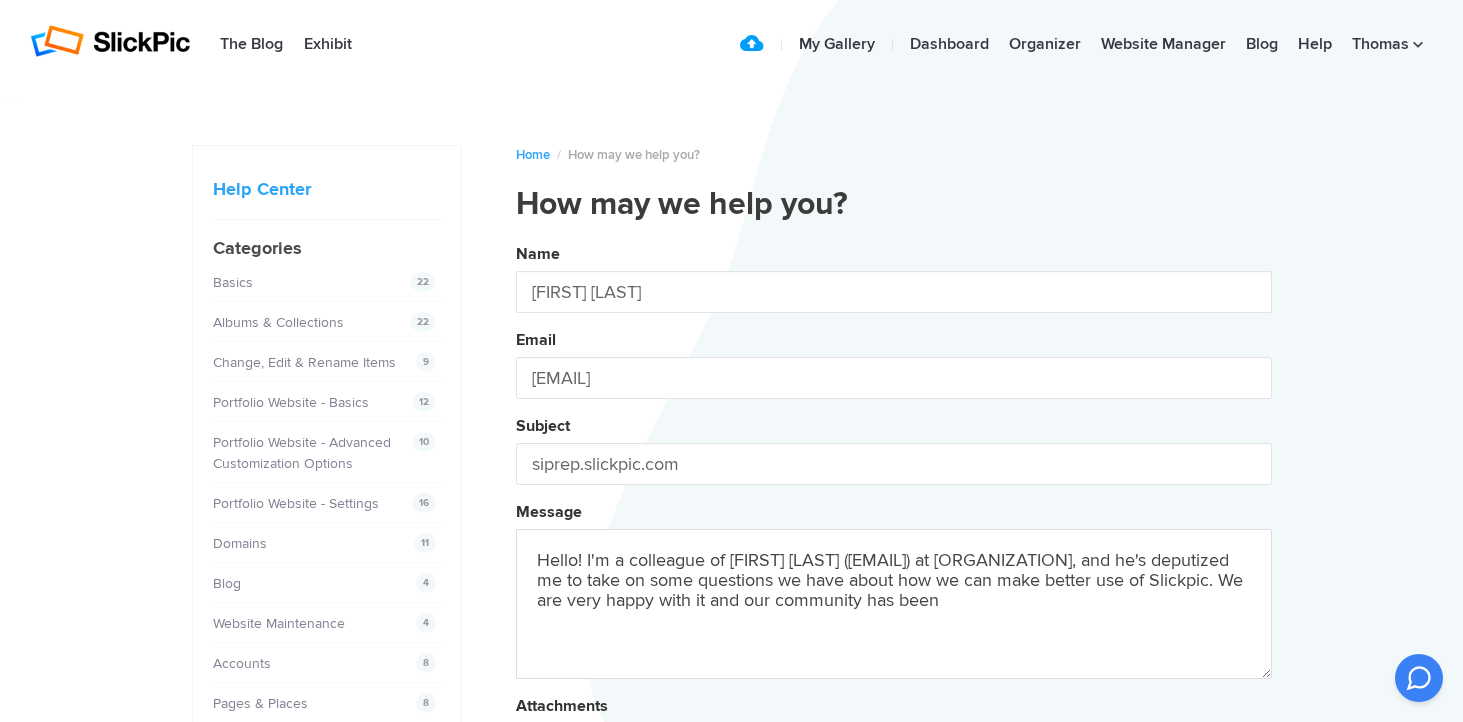 click on "Name [FIRST] [LAST] Email [EMAIL] Subject siprep.slickpic.com Message Hello! I'm a colleague of Tom [LAST] ([EMAIL]) at St. Ignatius College Preparatory, and he's deputized me to take on some questions we have about how we can make better use of Slickpic. We are very happy with it and our community has been trained to Attachments Submit" at bounding box center [894, 542] 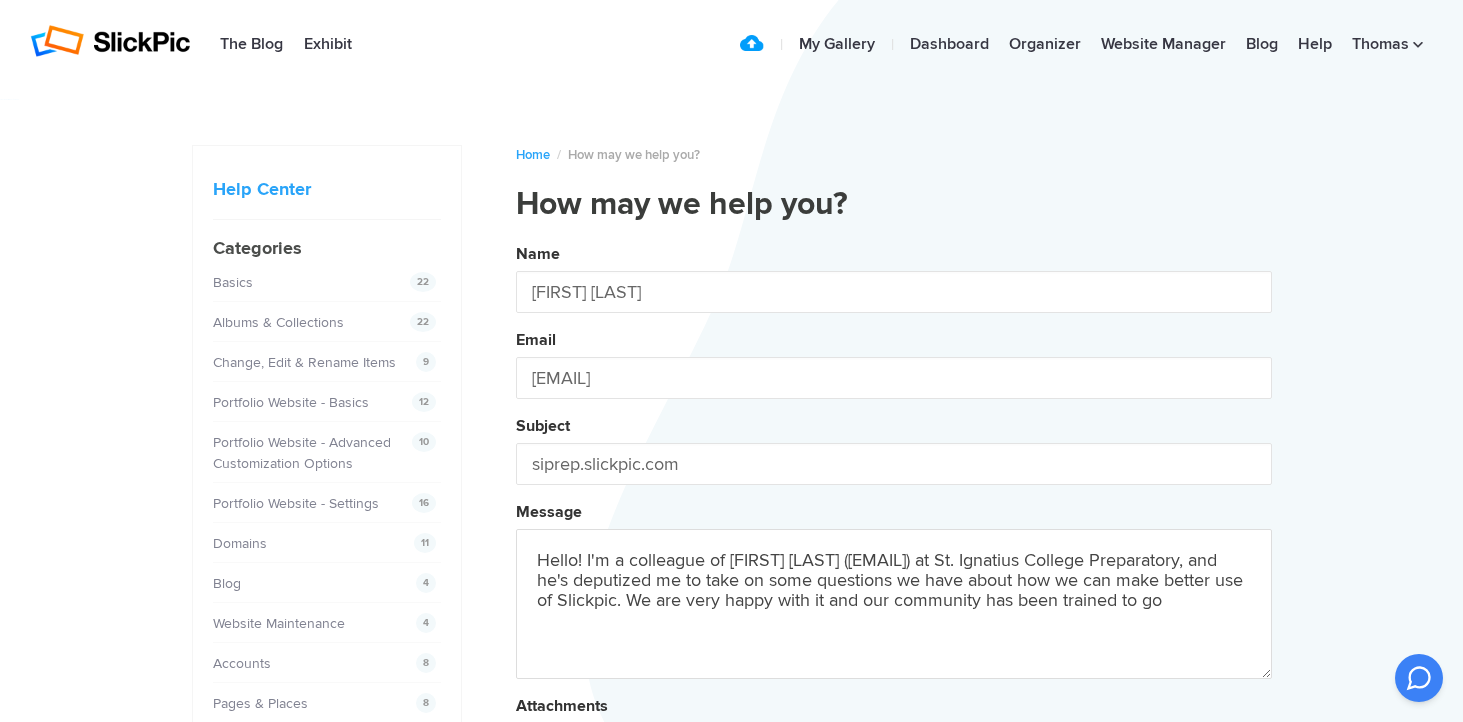 click on "Name [FIRST] [LAST] Email [EMAIL] Subject siprep.slickpic.com Message Hello! I'm a colleague of [FIRST] [LAST] ([EMAIL]) at [ORGANIZATION], and he's deputized me to take on some questions we have about how we can make better use of Slickpic. We are very happy with it and our community has been trained to go straight to the site for photos. However, we have such a large archive of material that finding photos is difficult with the tools on hand. I'd be happy to have a phone or video call about this, but my main questions are:
1) Is there a way we can search for album titles or photo titles?
2) Right now, we think Slickpic is our best option for sharing photos with our community, but if we were to stor" at bounding box center (894, 542) 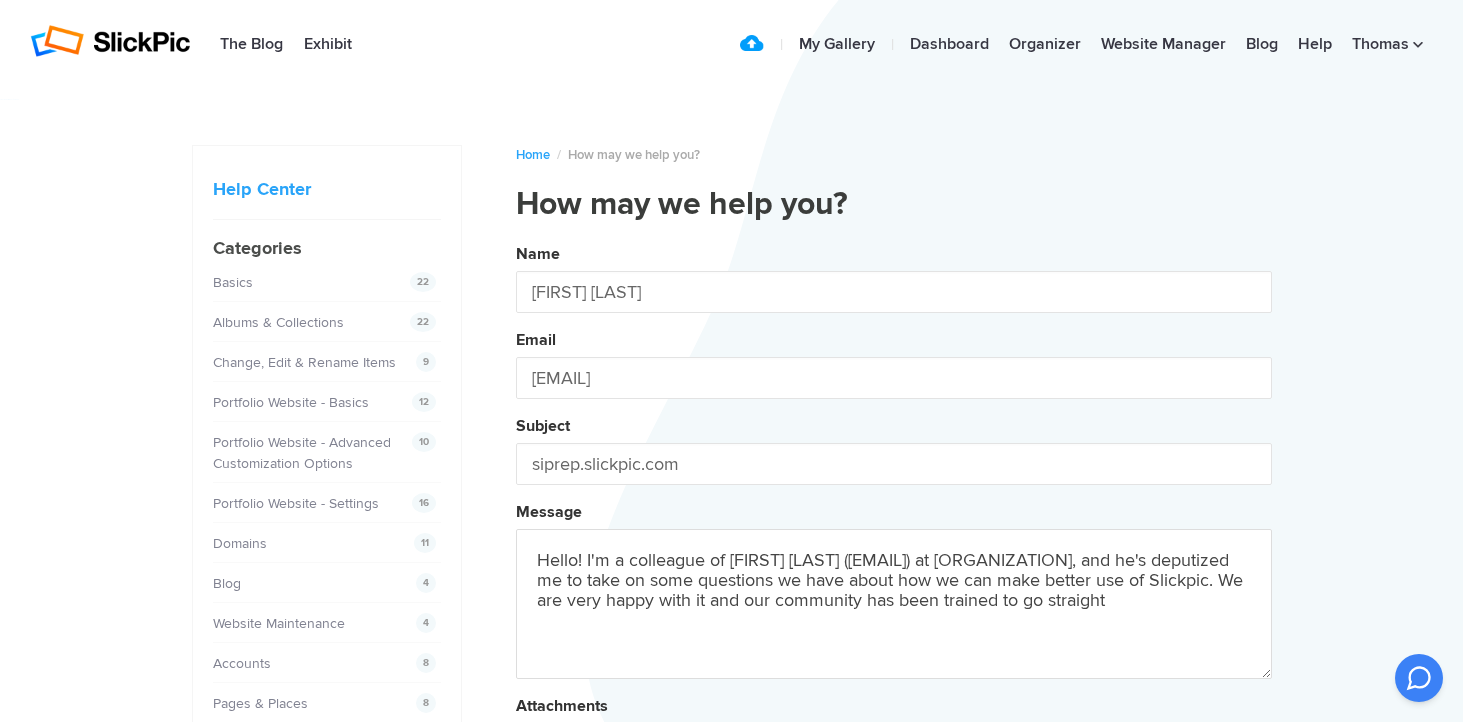 click on "Name [FIRST] [LAST] Email [EMAIL] Subject siprep.slickpic.com Message Hello! I'm a colleague of [FIRST] [LAST] ([EMAIL]) at [ORGANIZATION], and he's deputized me to take on some questions we have about how we can make better use of Slickpic. We are very happy with it and our community has been trained to go straight Attachments Submit" at bounding box center (894, 542) 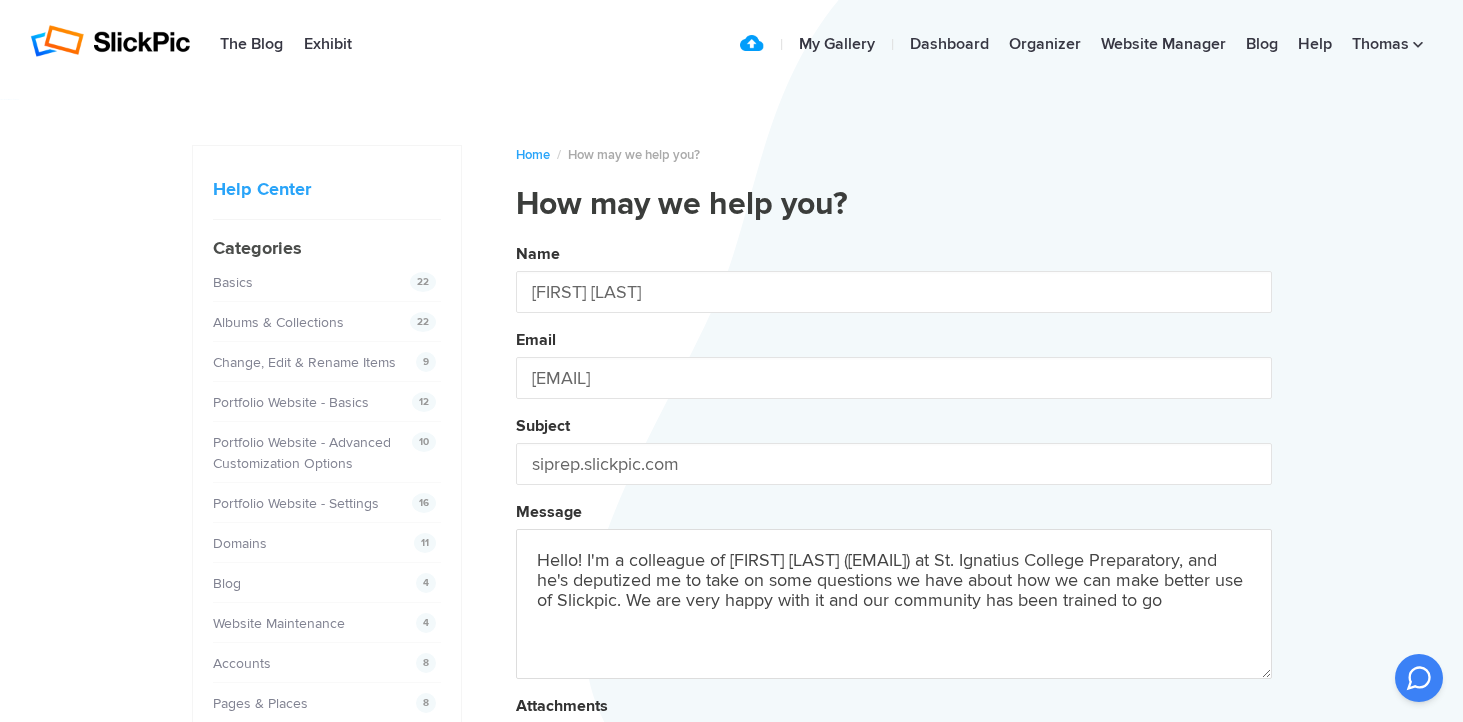 click on "Name [FIRST] [LAST] Email [EMAIL] Subject siprep.slickpic.com Message Hello! I'm a colleague of [FIRST] [LAST] ([EMAIL]) at [ORGANIZATION], and he's deputized me to take on some questions we have about how we can make better use of Slickpic. We are very happy with it and our community has been trained to go straight to Attachments Submit" at bounding box center (894, 542) 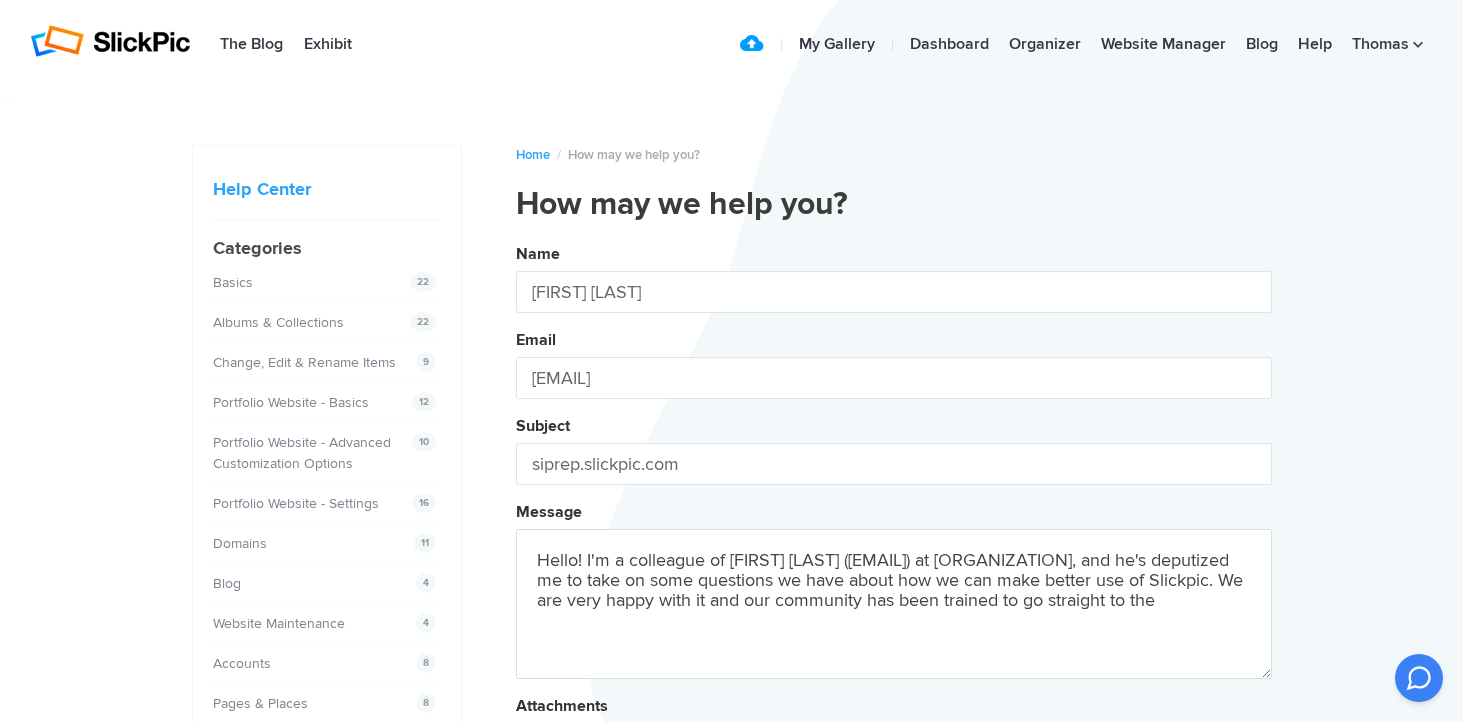 click on "Name [FIRST] [LAST] Email [EMAIL] Subject siprep.slickpic.com Message Hello! I'm a colleague of [FIRST] [LAST] ([EMAIL]) at [ORGANIZATION], and he's deputized me to take on some questions we have about how we can make better use of Slickpic. We are very happy with it and our community has been trained to go straight to the site Attachments Submit" at bounding box center (894, 542) 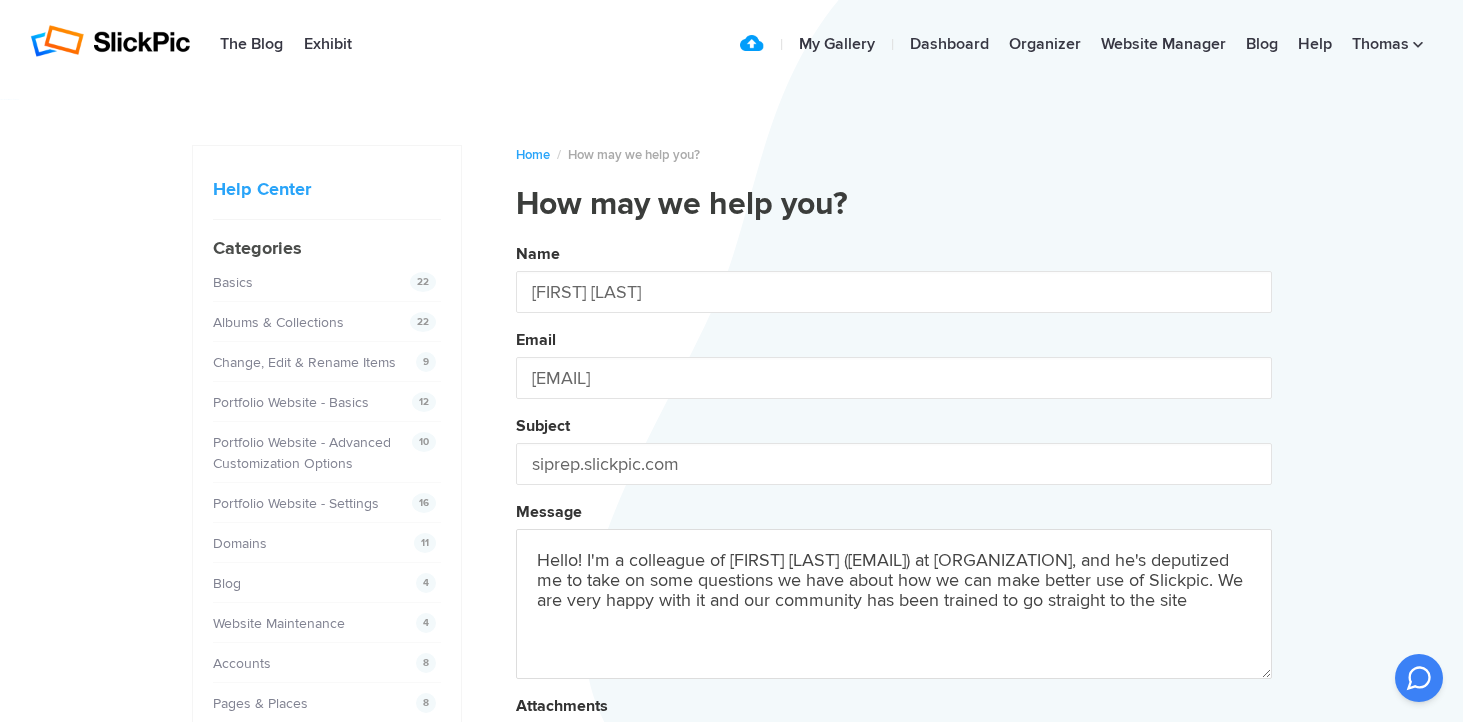click on "Name [FIRST] [LAST] Email [EMAIL] Subject siprep.slickpic.com Message Hello! I'm a colleague of [FIRST] [LAST] ([EMAIL]) at [ORGANIZATION], and he's deputized me to take on some questions we have about how we can make better use of Slickpic. We are very happy with it and our community has been trained to go straight to the site Attachments Submit" at bounding box center [894, 542] 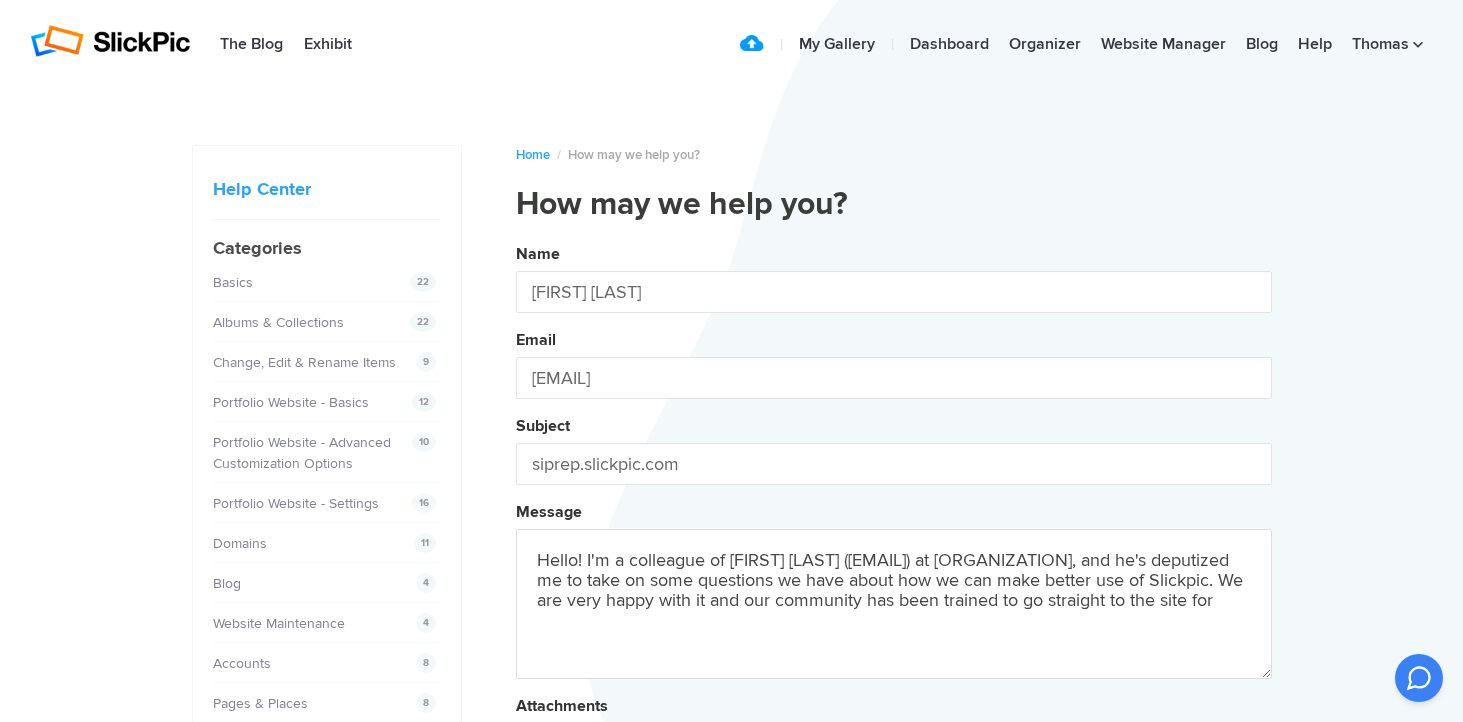 click on "Name [FIRST] [LAST] Email [EMAIL] Subject siprep.slickpic.com Message Hello! I'm a colleague of [FIRST] [LAST] ([EMAIL]) at [ORGANIZATION], and he's deputized me to take on some questions we have about how we can make better use of Slickpic. We are very happy with it and our community has been trained to go straight to the site Attachments Submit" at bounding box center (894, 542) 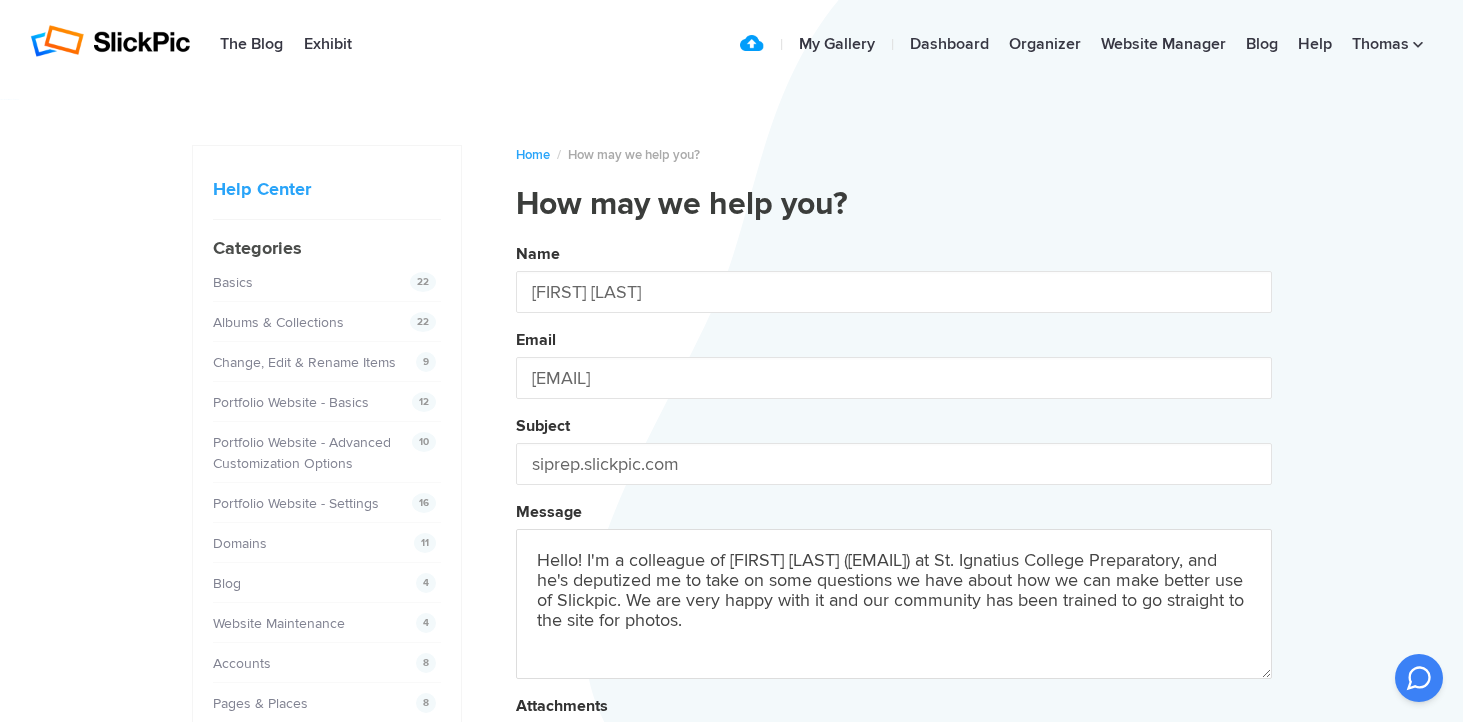 click on "Name [FIRST] [LAST] Email [EMAIL] Subject siprep.slickpic.com Message Hello! I'm a colleague of [FIRST] [LAST] ([EMAIL]) at [ORGANIZATION], and he's deputized me to take on some questions we have about how we can make better use of Slickpic. We are very happy with it and our community has been trained to go straight to the site for photos. Attachments Submit" at bounding box center [894, 542] 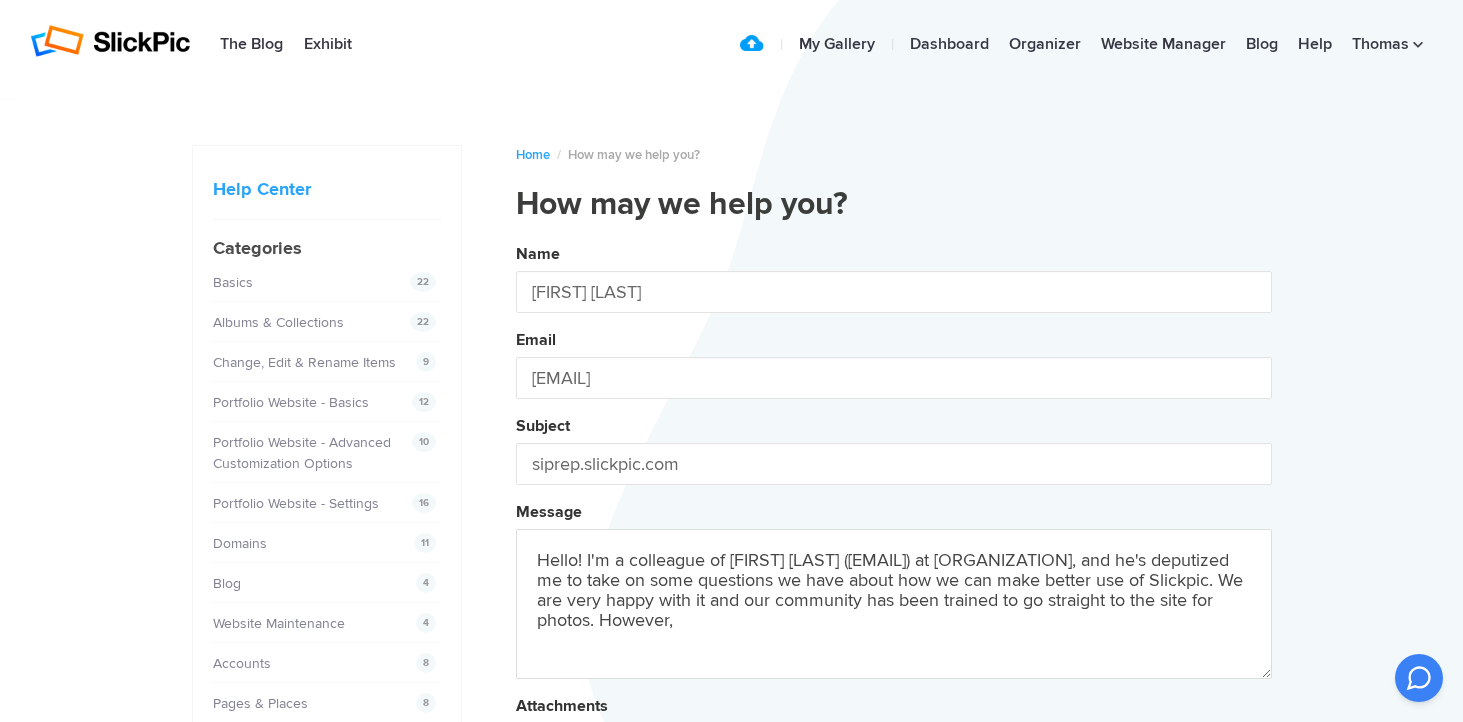click on "Name [FIRST] [LAST] Email [EMAIL] Subject siprep.slickpic.com Message Hello! I'm a colleague of [FIRST] [LAST] ([EMAIL]) at St. Ignatius College Preparatory, and he's deputized me to take on some questions we have about how we can make better use of Slickpic. We are very happy with it and our community has been trained to go straight to the site for photos. However, Attachments Submit" at bounding box center [894, 542] 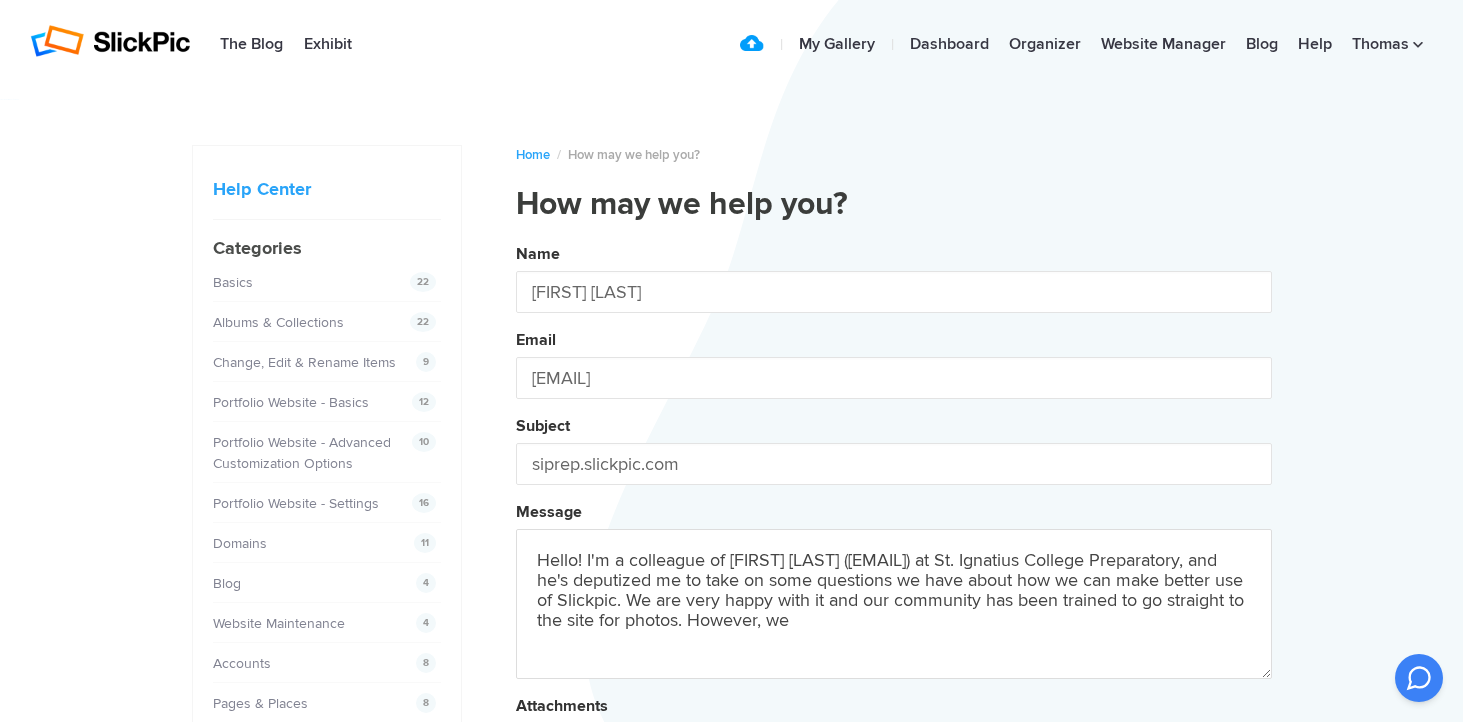 click on "Name [FIRST] [LAST] Email [EMAIL] Subject siprep.slickpic.com Message Hello! I'm a colleague of [FIRST] [LAST] ([EMAIL]) at [ORGANIZATION], and he's deputized me to take on some questions we have about how we can make better use of Slickpic. We are very happy with it and our community has been trained to go straight to the site for photos. However, we Attachments Submit" at bounding box center [894, 542] 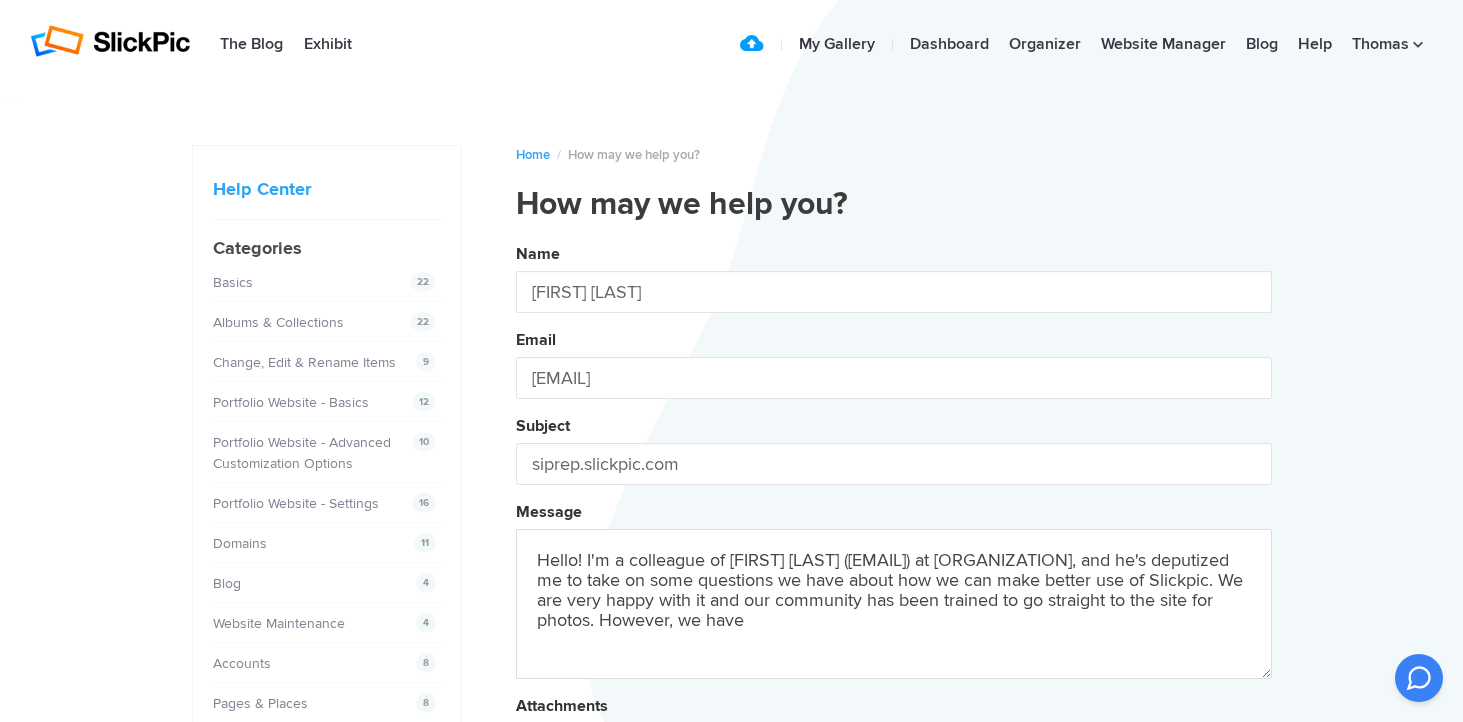 click on "Name [FIRST] [LAST] Email [EMAIL] Subject siprep.slickpic.com Message Hello! I'm a colleague of [FIRST] [LAST] ([EMAIL]) at [ORGANIZATION], and he's deputized me to take on some questions we have about how we can make better use of Slickpic. We are very happy with it and our community has been trained to go straight to the site for photos. However, we have Attachments Submit" at bounding box center [894, 542] 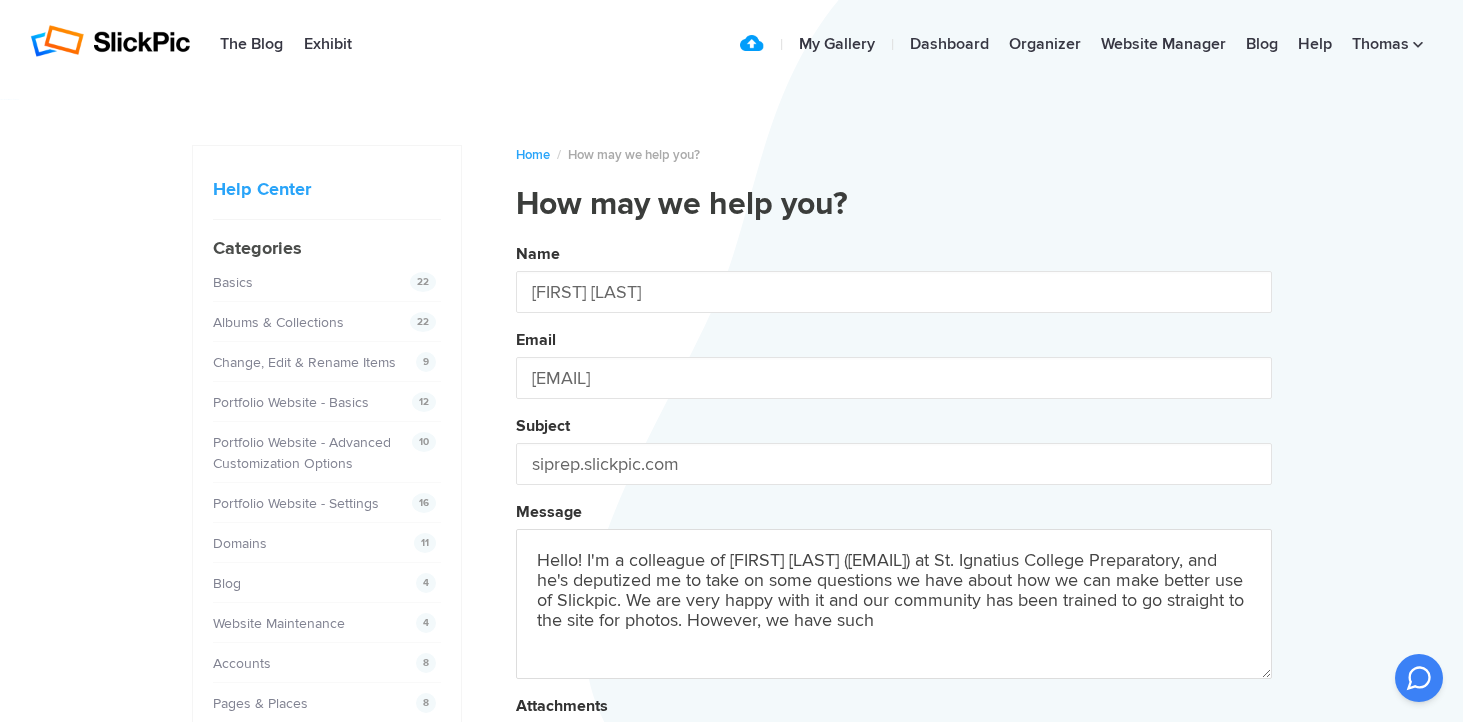 click on "Name [FIRST] [LAST] Email [EMAIL] Subject siprep.slickpic.com Message Hello! I'm a colleague of [FIRST] [LAST] ([EMAIL]) at [ORGANIZATION], and he's deputized me to take on some questions we have about how we can make better use of Slickpic. We are very happy with it and our community has been trained to go straight to the site for photos. However, we have such Attachments Submit" at bounding box center (894, 542) 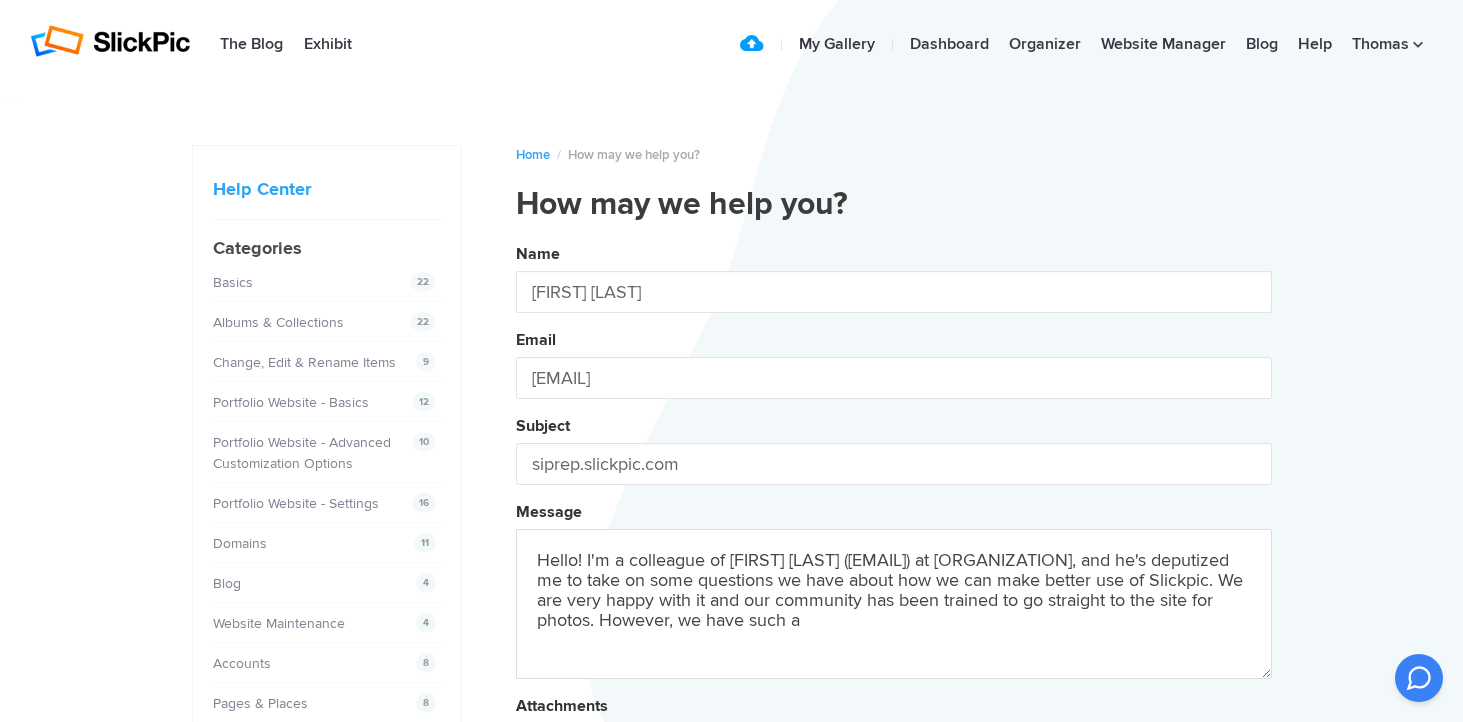 click on "Name [FIRST] [LAST] Email [EMAIL] Subject siprep.slickpic.com Message Hello! I'm a colleague of [FIRST] [LAST] ([EMAIL]) at [ORGANIZATION], and he's deputized me to take on some questions we have about how we can make better use of Slickpic. We are very happy with it and our community has been trained to go straight to the site for photos. However, we have such a Attachments Submit" at bounding box center (894, 542) 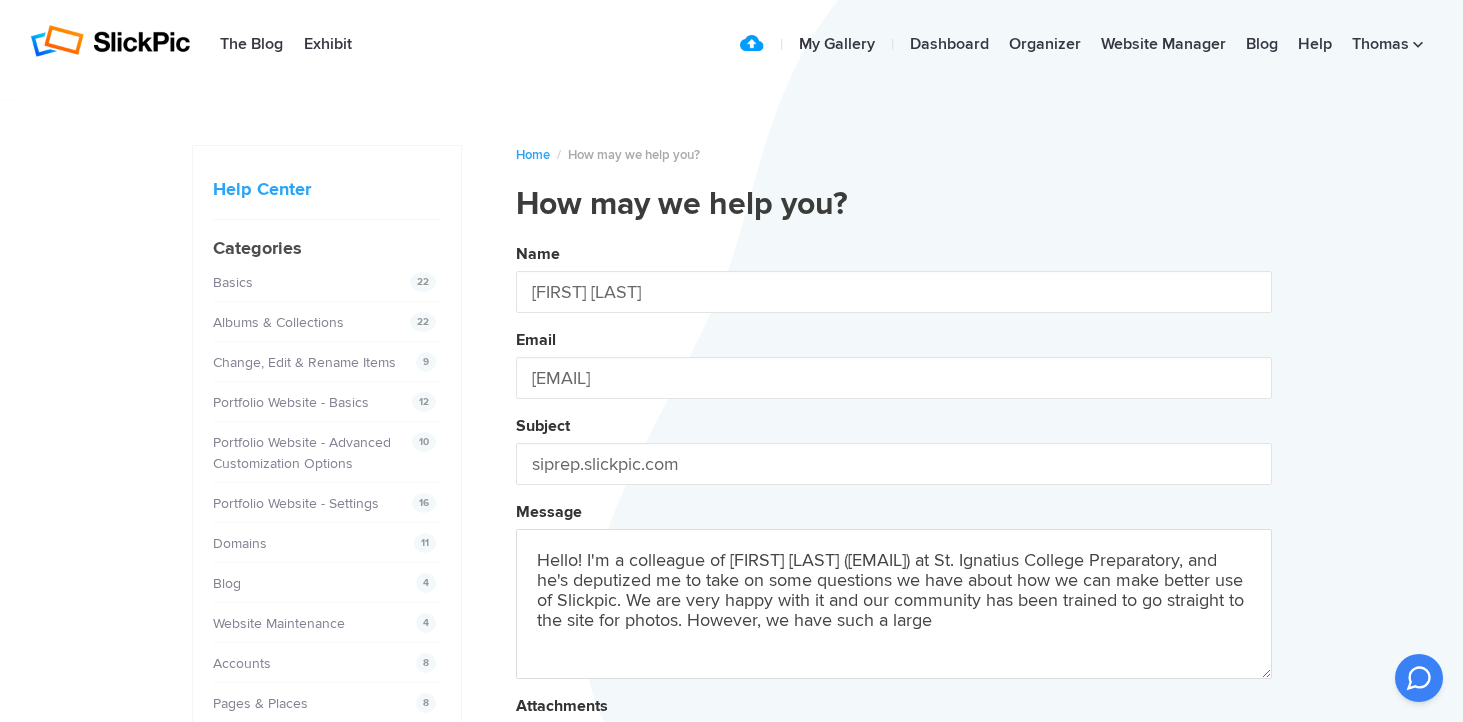 click on "Name [FIRST] [LAST] Email [EMAIL] Subject siprep.slickpic.com Message Hello! I'm a colleague of [FIRST] [LAST] ([EMAIL]) at [ORGANIZATION], and he's deputized me to take on some questions we have about how we can make better use of Slickpic. We are very happy with it and our community has been trained to go straight to the Attachments Submit" at bounding box center (894, 542) 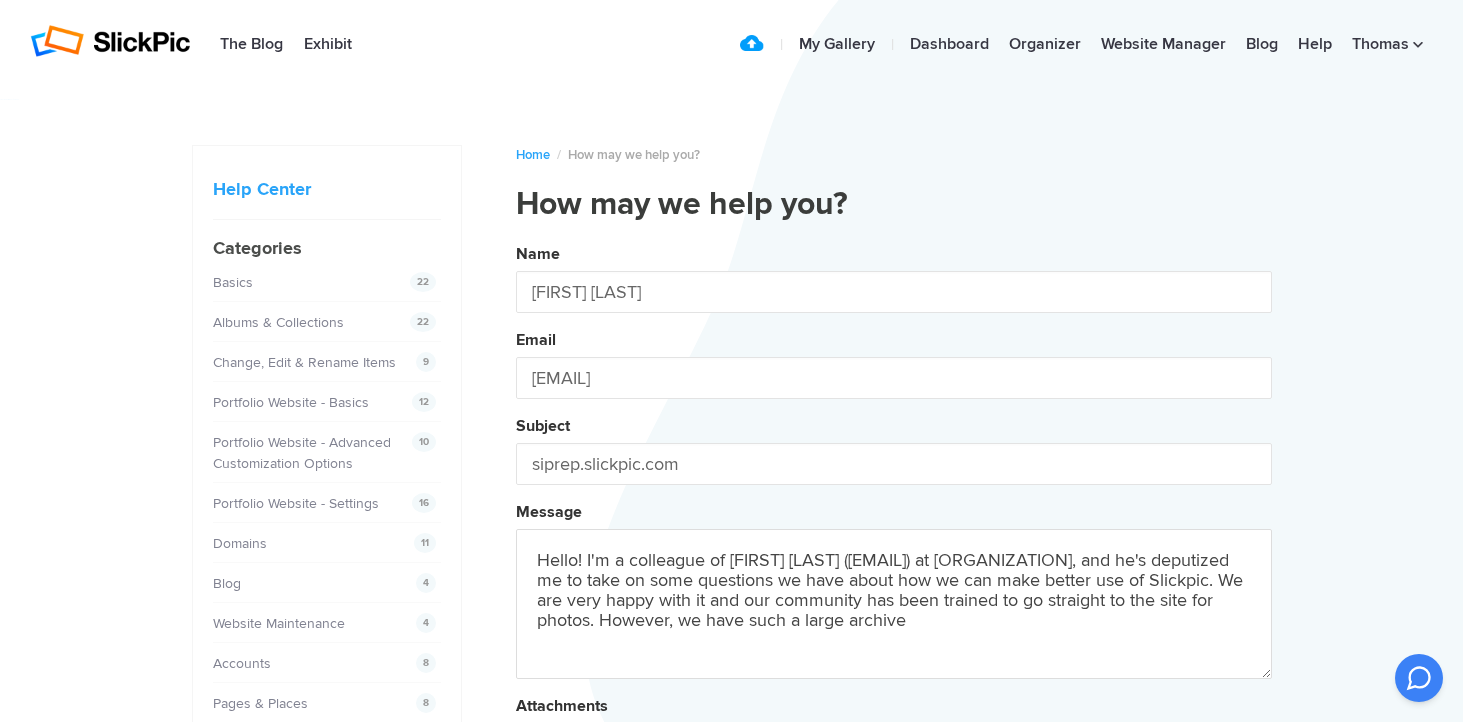click on "Name [FIRST] [LAST] Email [EMAIL] Subject siprep.slickpic.com Message Hello! I'm a colleague of Tom Murphy ([EMAIL]) at St. Ignatius College Preparatory, and he's deputized me to take on some questions we have about how we can make better use of Slickpic. We are very happy with it and our large archive Attachments Submit" at bounding box center (894, 542) 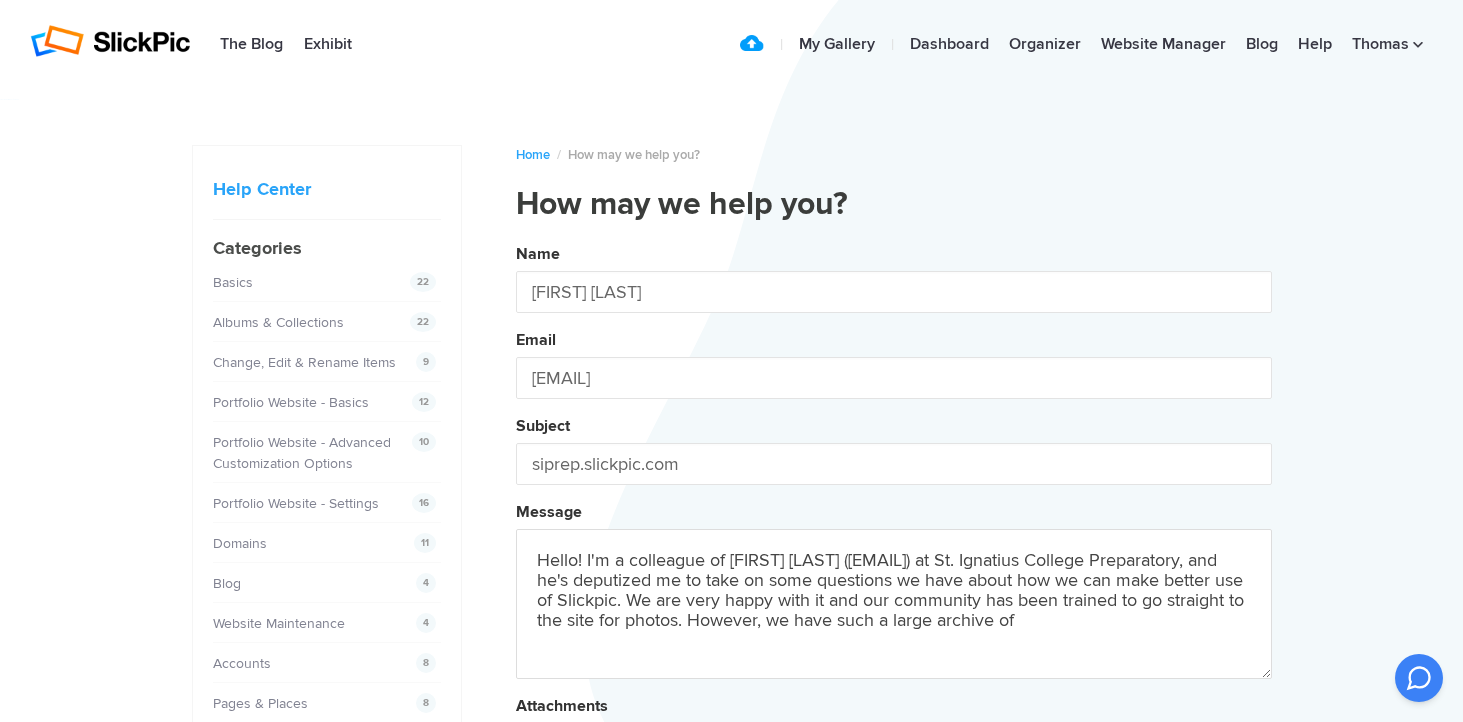 click on "Name [FIRST] [LAST] Email [EMAIL] Subject siprep.slickpic.com Message Hello! I'm a colleague of [FIRST] [LAST] ([EMAIL]) at St. Ignatius College Preparatory, and he's deputized me to take on some questions we have about how we can make better use of Slickpic. We are very happy with it and our community has been trained to go straight to the site for photos. However, we have such a large archive of" at bounding box center [894, 542] 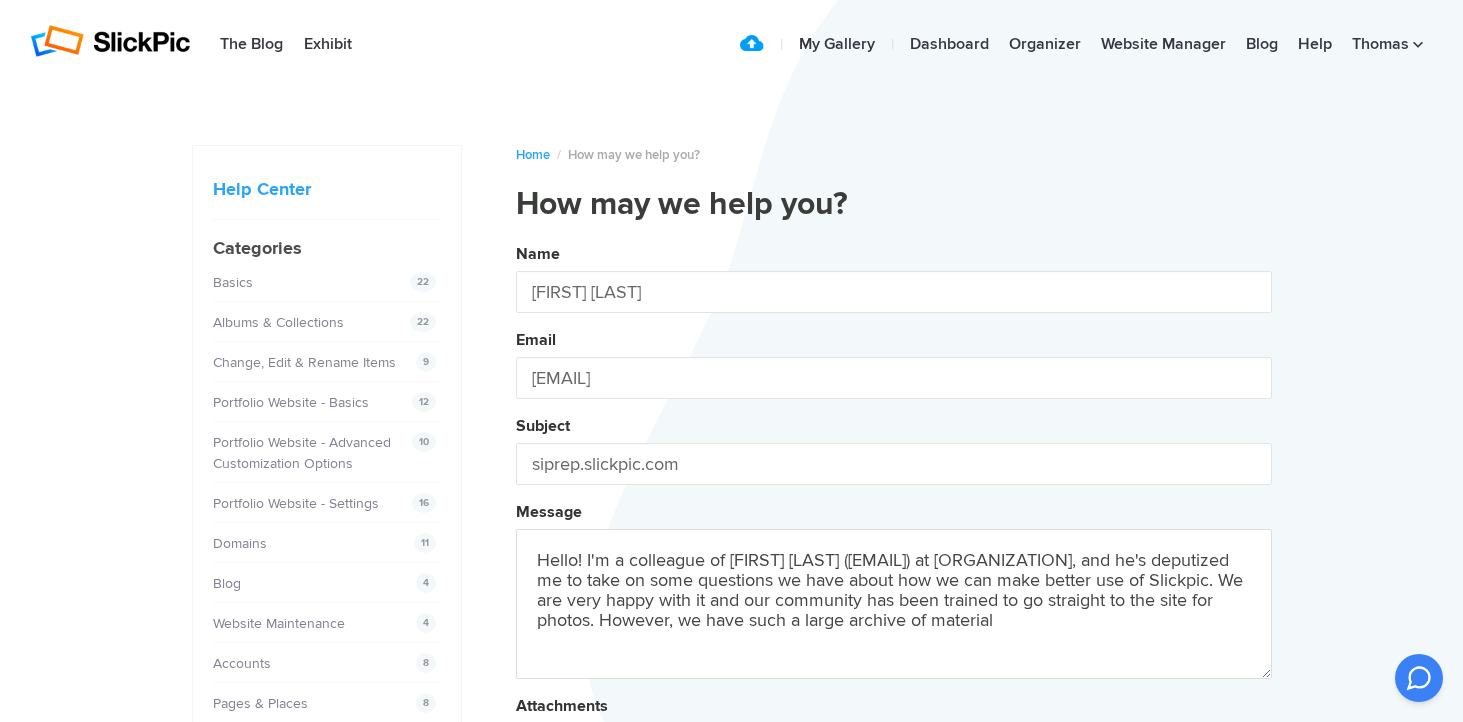 click on "Name [FIRST] [LAST] Email [EMAIL] Subject siprep.slickpic.com Message Hello! I'm a colleague of [FIRST] [LAST] ([EMAIL]) at [ORGANIZATION], and he's deputized me to take on some questions we have about how we can make better use of Slickpic. We are very happy with it and our community has been trained to go straight to the site for photos. However, we have such a large archive of material Attachments Submit" at bounding box center [894, 542] 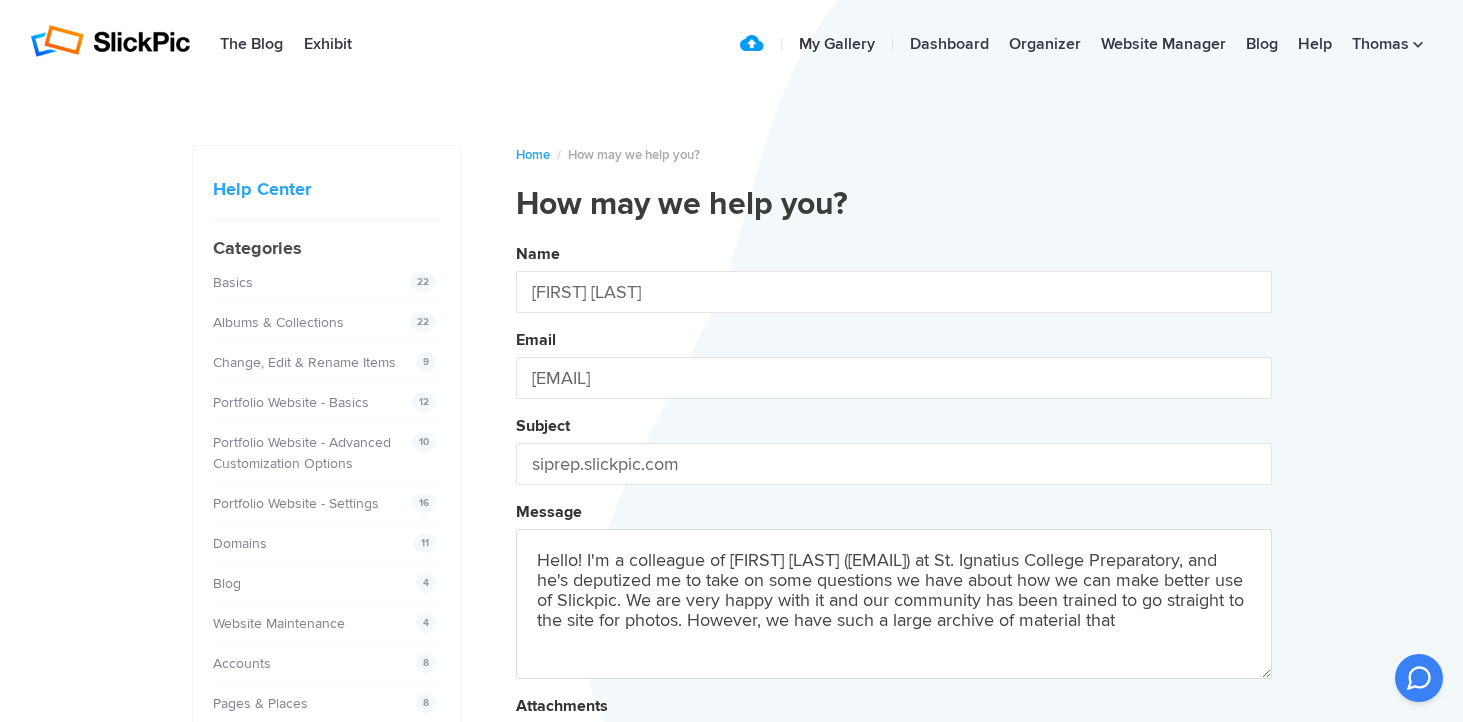 click on "Name [FIRST] [LAST] Email [EMAIL] Subject siprep.slickpic.com Message Hello! I'm a colleague of [FIRST] [LAST] ([EMAIL]) at [ORGANIZATION], and he's deputized me to take on some questions we have about how we can make better use of Slickpic. We are very happy with it and our community has been trained to go straight to the site for photos. However, we have such a large archive of material that Attachments Submit" at bounding box center [894, 542] 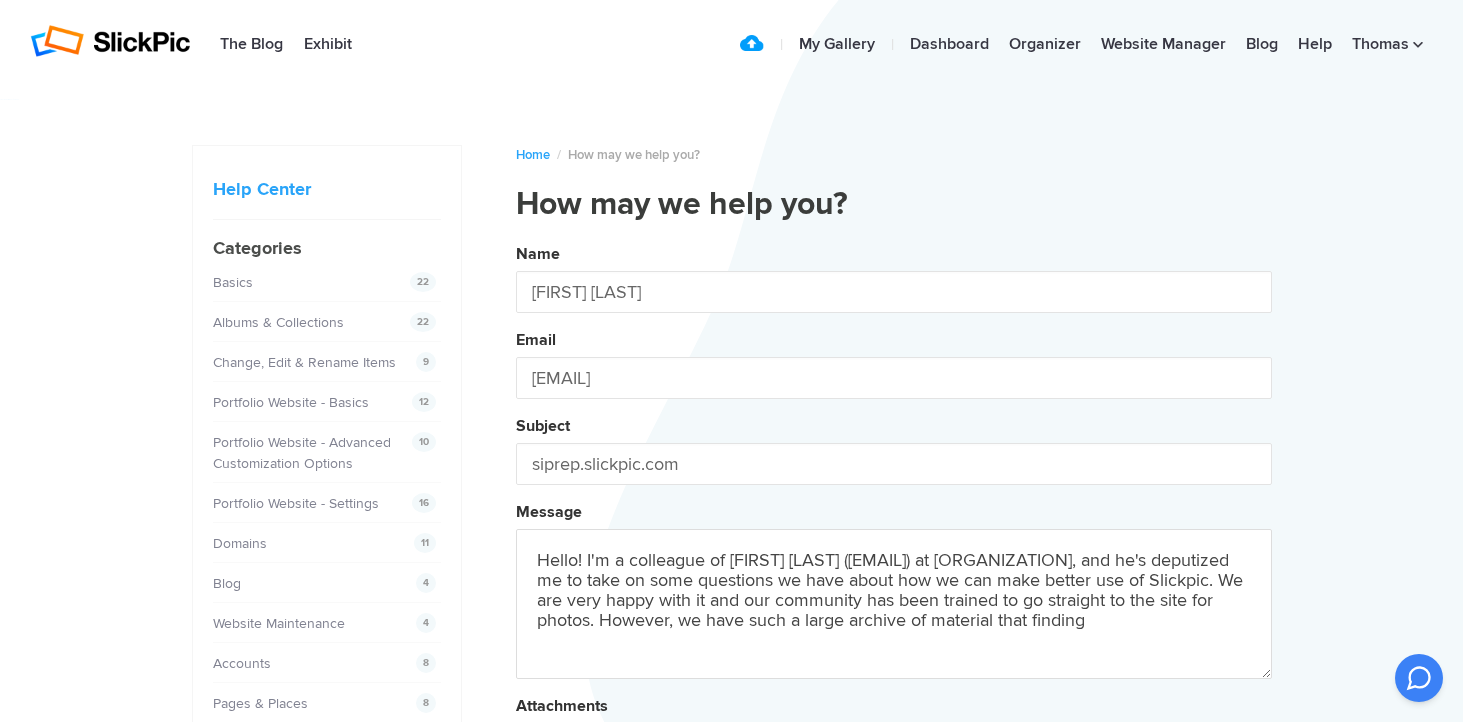 click on "Name [FIRST] [LAST] Email [EMAIL] Subject siprep.slickpic.com Message Hello! I'm a colleague of [FIRST] [LAST] ([EMAIL]) at [ORGANIZATION], and he's deputized me to take on some questions we have about how we can make better use of Slickpic. We are very happy with it and our community has been trained to go straight to the site for photos. However, we have such a large archive of material that finding Attachments Submit" at bounding box center (894, 542) 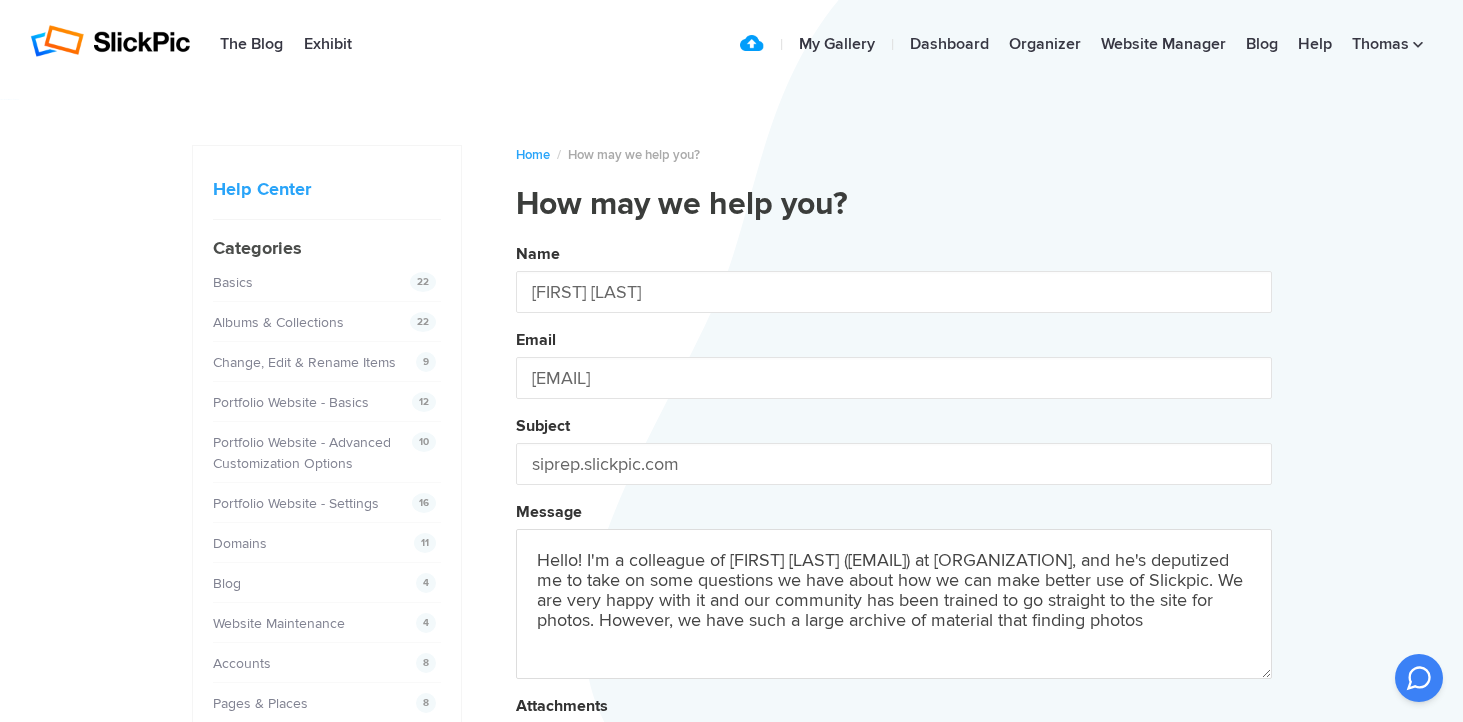 click on "Name [FIRST] [LAST] Email [EMAIL] Subject siprep.slickpic.com Message Hello! I'm a colleague of [FIRST] [LAST] ([EMAIL]) at St. Ignatius College Preparatory, and he's deputized me to take on some questions we have about how we can make better use of Slickpic. We are very happy with it and our community has been trained to go straight to the site for photos. However, we have such a large archive of material that finding photos Attachments Submit" at bounding box center (894, 542) 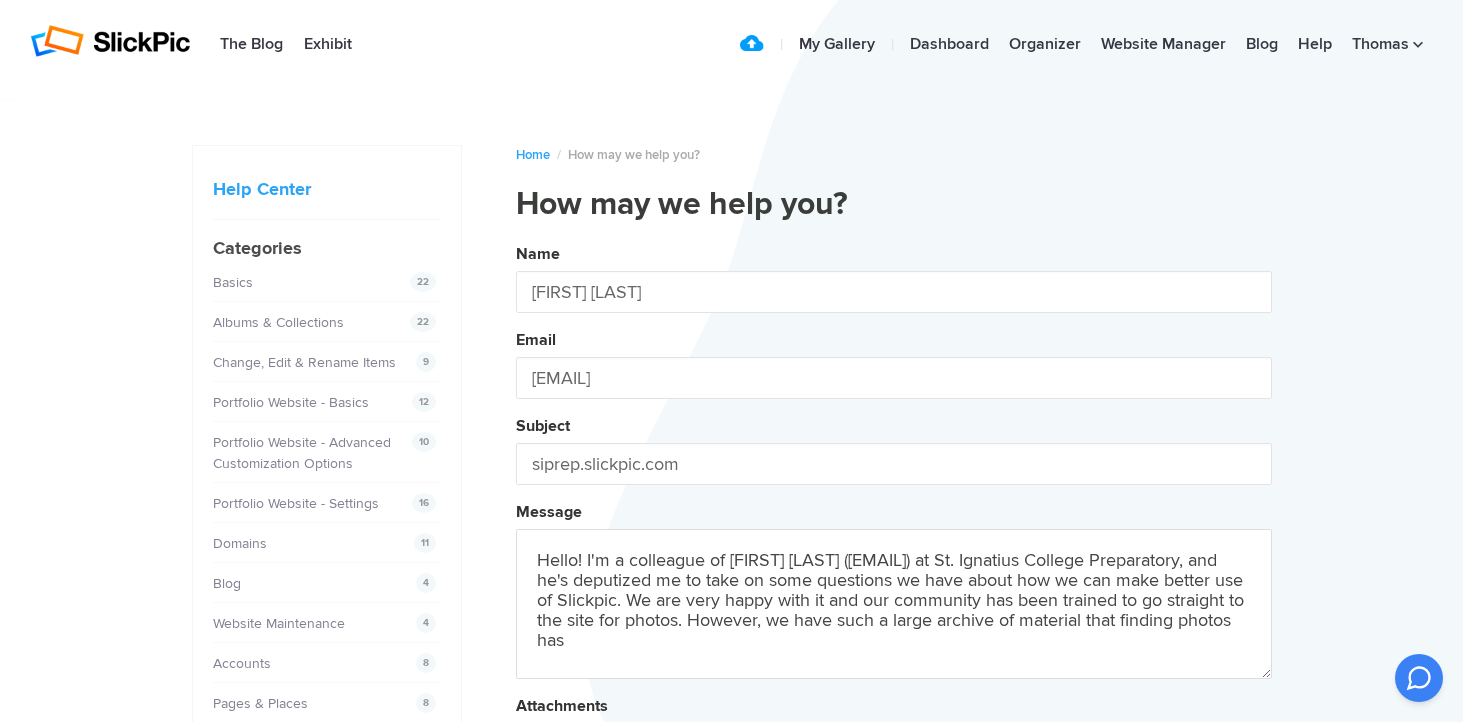click on "Name [FIRST] [LAST] Email [EMAIL] Subject siprep.slickpic.com Message Hello! I'm a colleague of [FIRST] [LAST] ([EMAIL]) at St. Ignatius College Preparatory, and he's deputized me to take on some questions we have about how we can make better use of Slickpic. We are very happy with it and our community has been trained to go straight to the site for photos. However, we have such a large archive of material that finding photos has Attachments Submit" at bounding box center (894, 542) 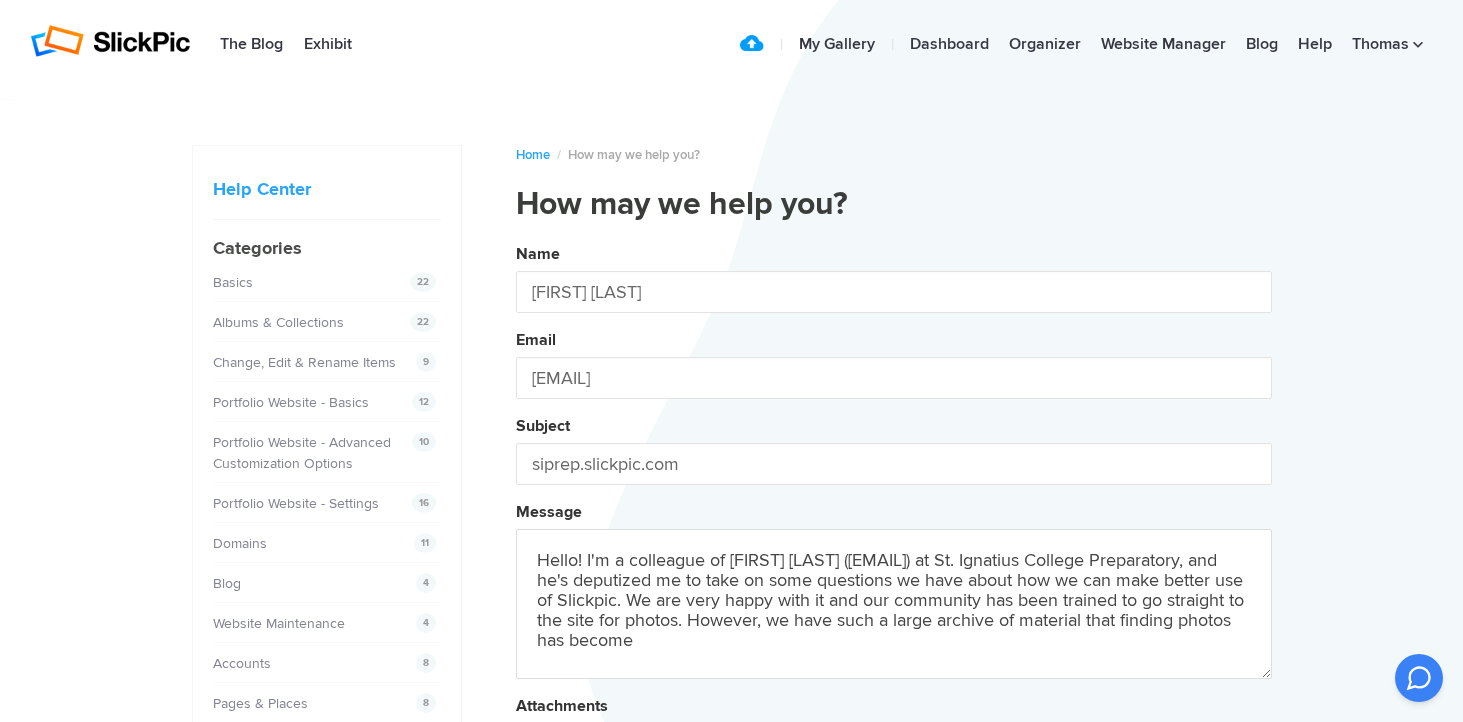 click on "Name [FIRST] [LAST] Email [EMAIL] Subject siprep.slickpic.com Message Hello! I'm a colleague of [FIRST] [LAST] ([EMAIL]) at St. Ignatius College Preparatory, and he's deputized me to take on some questions we have about how we can make better use of Slickpic. We are very happy with it and our community has been trained to go straight to the site for photos. However, we have such a large archive of material that finding photos has become Attachments Submit" at bounding box center (894, 542) 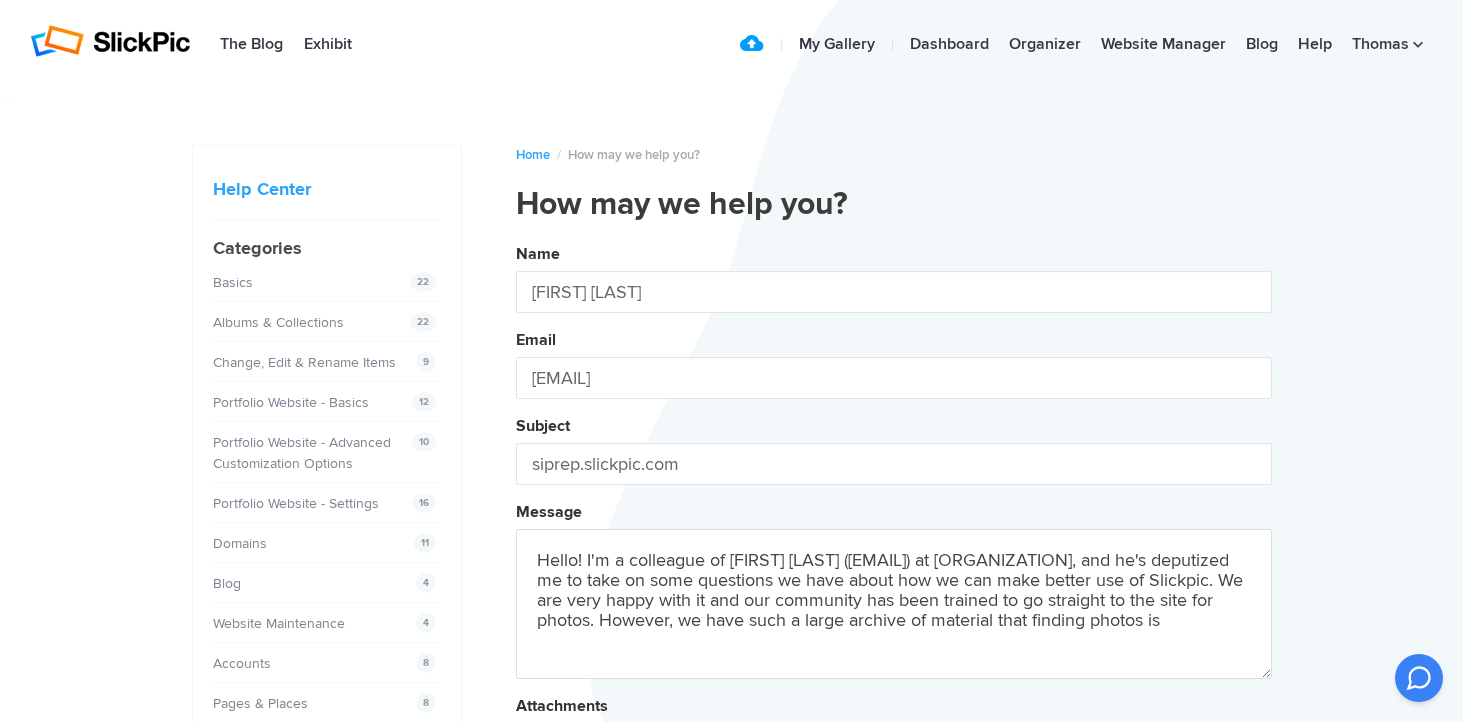 click on "Name [FIRST] [LAST] Email [EMAIL] Subject siprep.slickpic.com Message Hello! I'm a colleague of [FIRST] [LAST] ([EMAIL]) at [ORGANIZATION], and he's deputized me to take on some questions we have about how we can make better use of Slickpic. We are very happy with it and our community has been trained to go straight to the site for photos. However, we have such a large archive of material that finding photos is Attachments Submit" at bounding box center (894, 542) 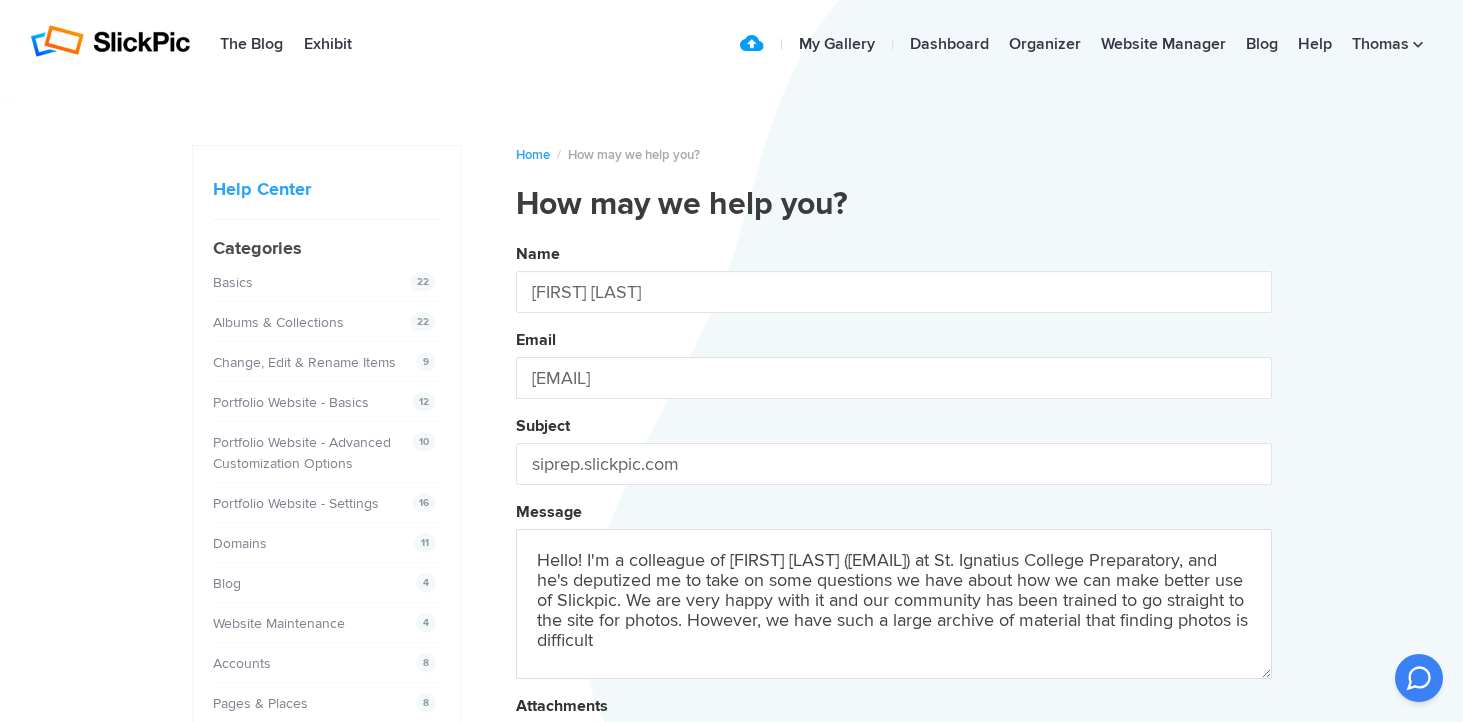 click on "Name [FIRST] [LAST] Email [EMAIL] Subject siprep.slickpic.com Message Hello! I'm a colleague of [FIRST] [LAST] ([EMAIL]) at St. Ignatius College Preparatory, and he's deputized me to take on some questions we have about how we can make better use of Slickpic. We are very happy with it and our community has been trained to go straight to the site for photos. However, we have such a large archive of material that finding photos is difficult Attachments Submit" at bounding box center (894, 542) 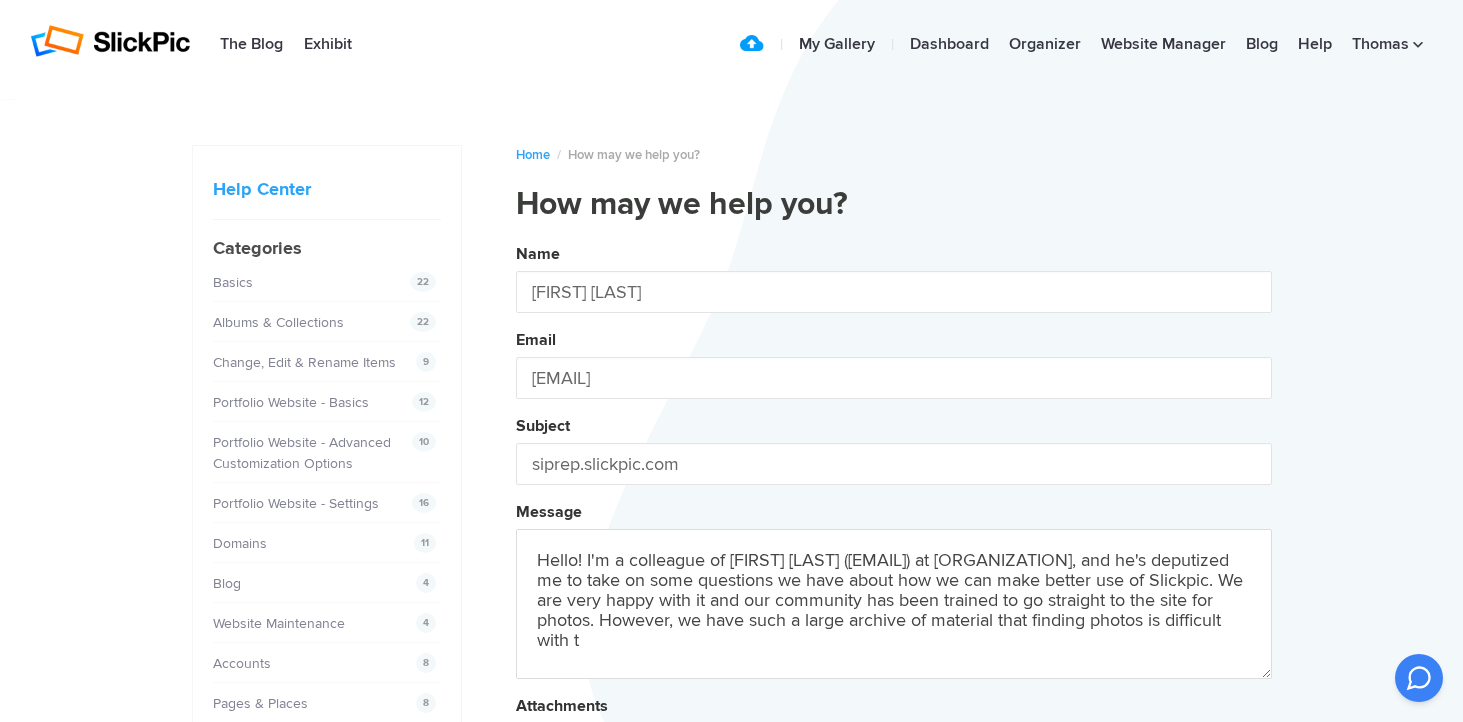 click on "Name [FIRST] [LAST] Email [EMAIL] Subject siprep.slickpic.com Message Hello! I'm a colleague of [FIRST] [LAST] ([EMAIL]) at [ORGANIZATION], and he's deputized me to take on some questions we have about how we can make better use of Slickpic. We are very happy with it and our community has been trained to go straight to the site for photos. However, we have such a large archive of material that finding t Attachments Submit" at bounding box center (894, 542) 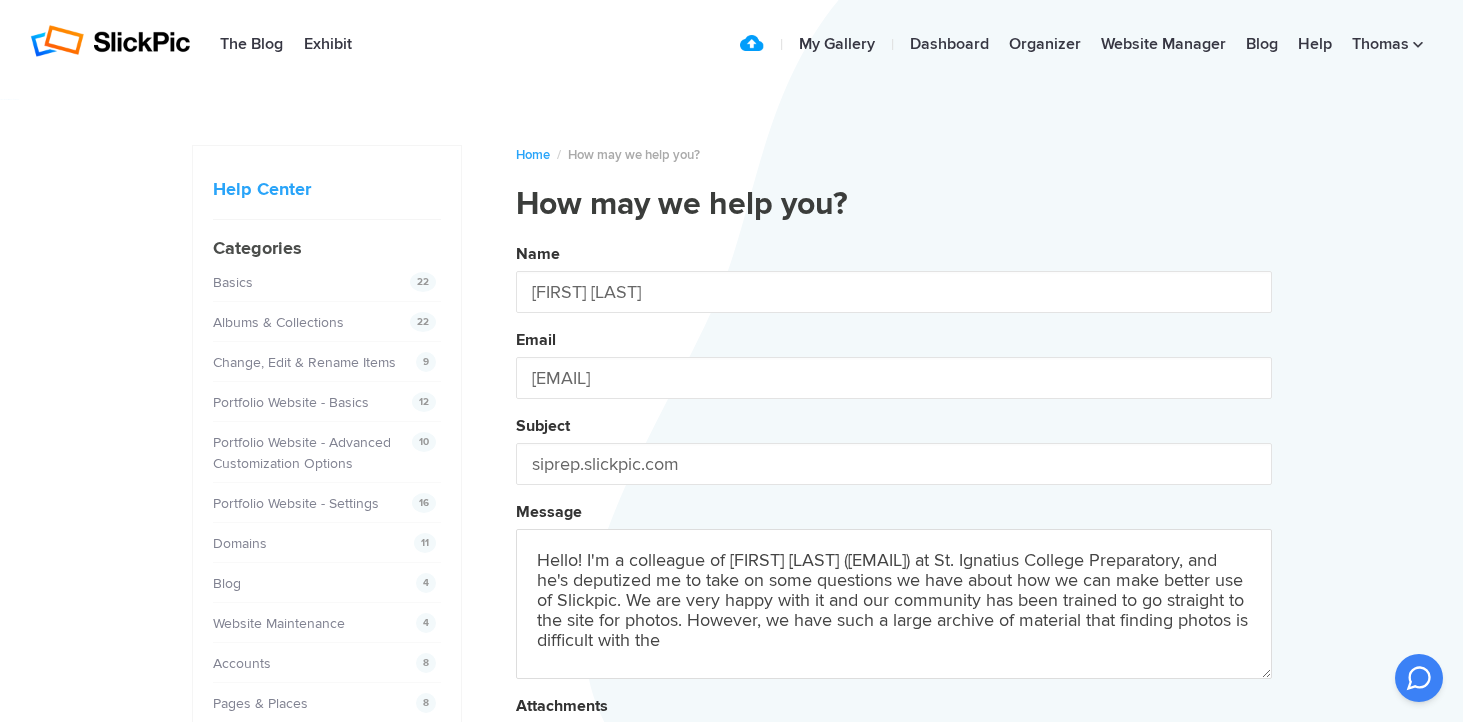 click on "Name [FIRST] [LAST] Email [EMAIL] Subject siprep.slickpic.com Message Hello! I'm a colleague of Tom Murphy ([EMAIL]) at St. Ignatius College Preparatory, and he's deputized me to take on some questions we have about how we can make better use of Slickpic. We are very happy with it and our community has been trained to go straight to the site for photos. However, we have such a large archive of material that finding photos is difficult with the Attachments Submit" at bounding box center [894, 542] 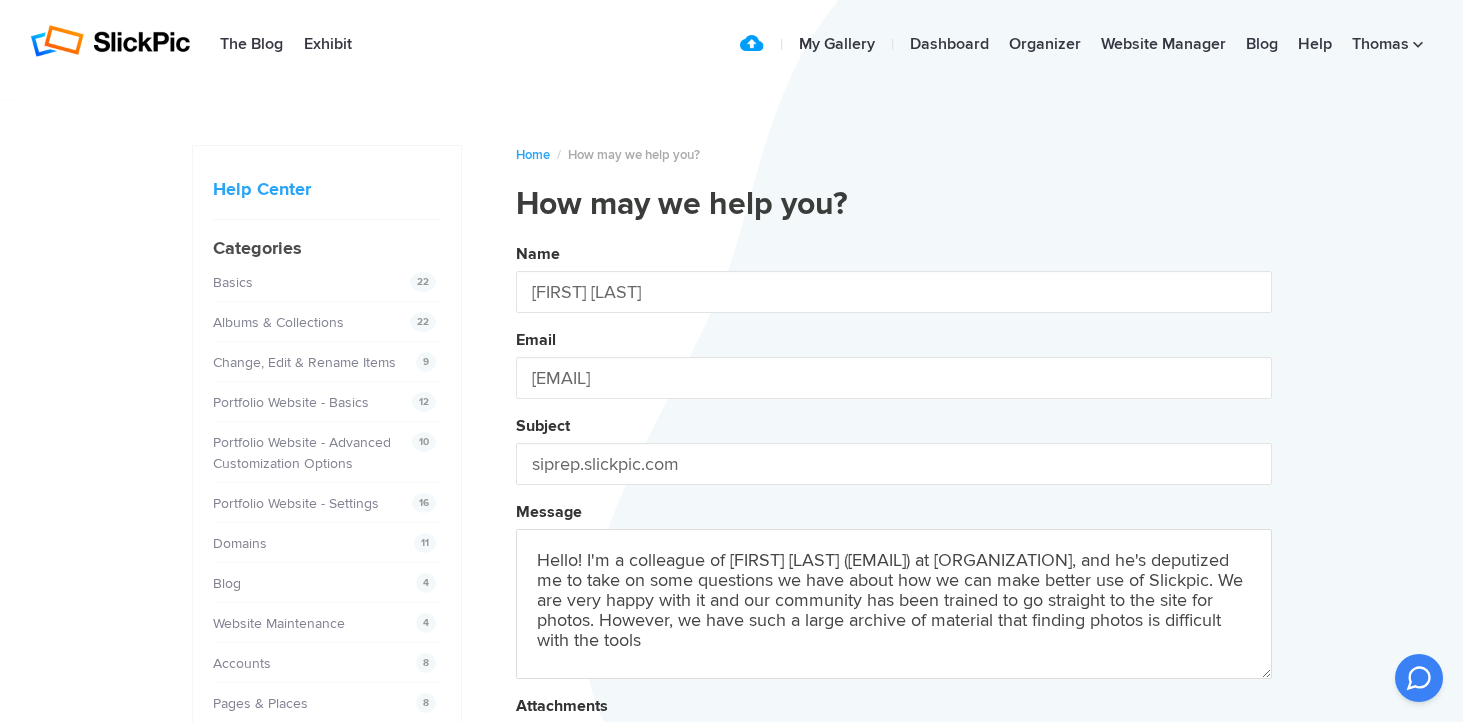 click on "Name [FIRST] [LAST] Email [EMAIL] Subject siprep.slickpic.com Message Hello! I'm a colleague of [FIRST] [LAST] ([EMAIL]) at St. Ignatius College Preparatory, and he's deputized me to take on some questions we have about how we can make better use of Slickpic. We are very happy with it and our community has been trained to go straight to the site for photos. However, we have such a large archive of material that finding photos is difficult with the tools" at bounding box center (894, 542) 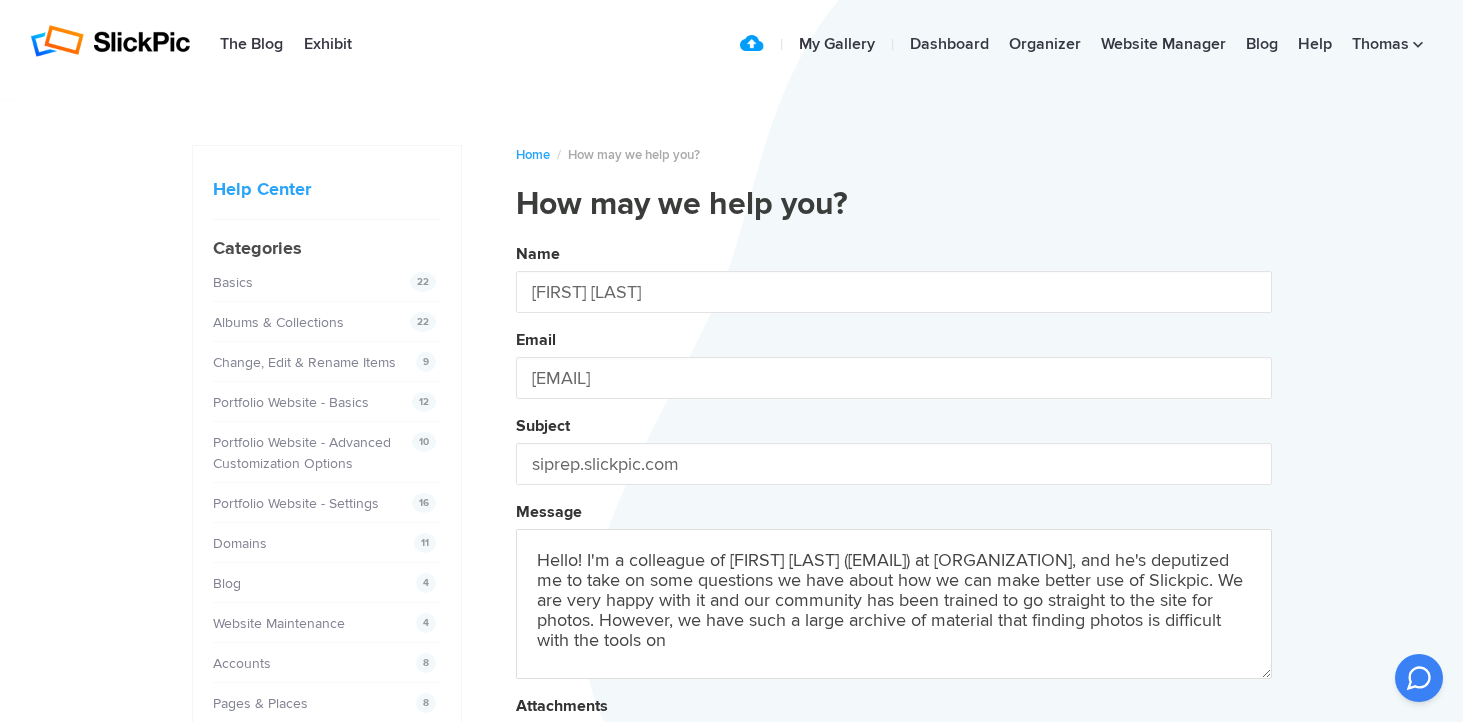 click on "Name [FIRST] [LAST] Email [EMAIL] Subject siprep.slickpic.com Message Hello! I'm a colleague of [FIRST] [LAST] ([EMAIL]) at [ORGANIZATION], and he's deputized me to take on some questions we have about how we can make better use of Slickpic. We are very happy with it and our community has been trained to go straight to the site for photos. However, we have such a large archive of material that finding photos is difficult with the tools on Attachments Submit" at bounding box center [894, 542] 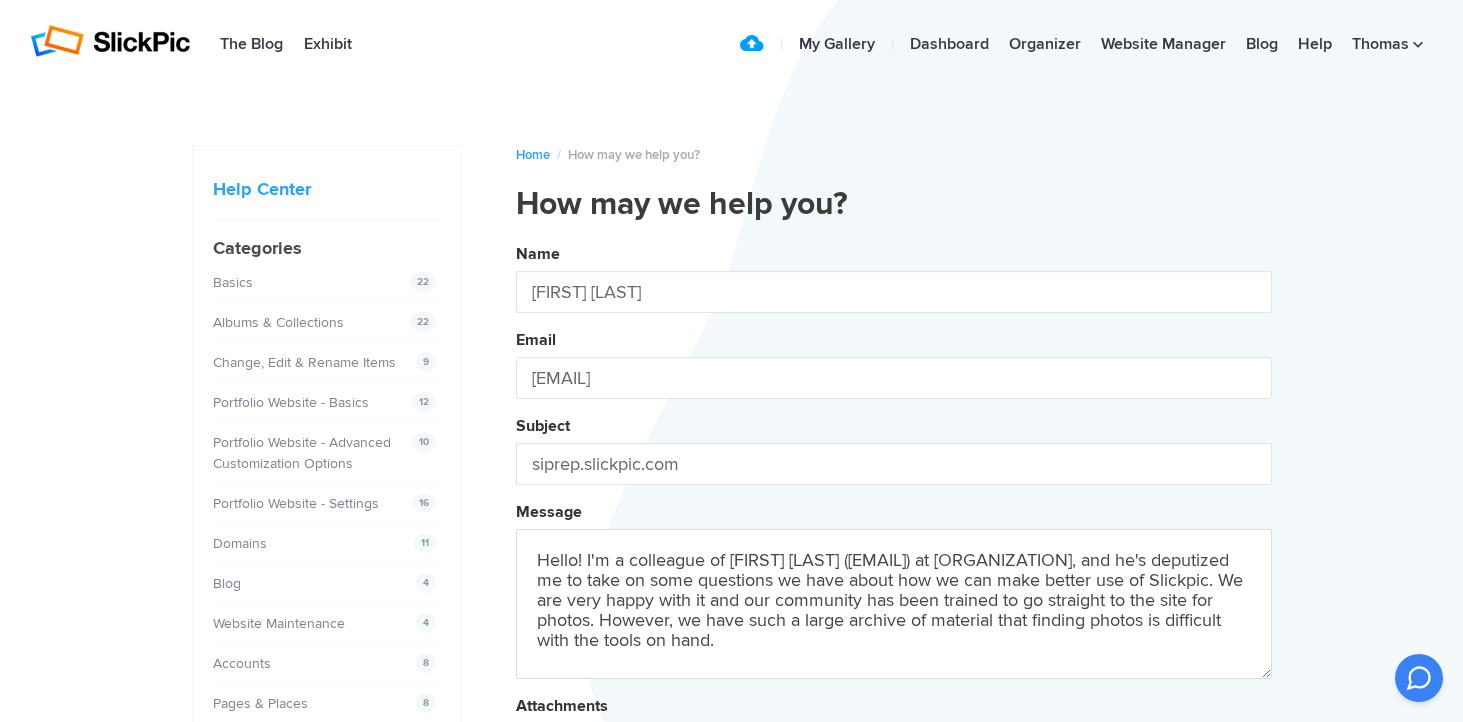 click on "Name [FIRST] [LAST] Email [EMAIL] Subject siprep.slickpic.com Message Hello! I'm a colleague of [FIRST] [LAST] ([EMAIL]) at St. Ignatius College Preparatory, and he's deputized me to take on some questions we have about how we can make better use of Slickpic. We are very happy with it and our community has been trained to go straight to the site for photos. However, we have such a large archive of material that finding photos is difficult with the tools on hand. Attachments Submit" at bounding box center [894, 542] 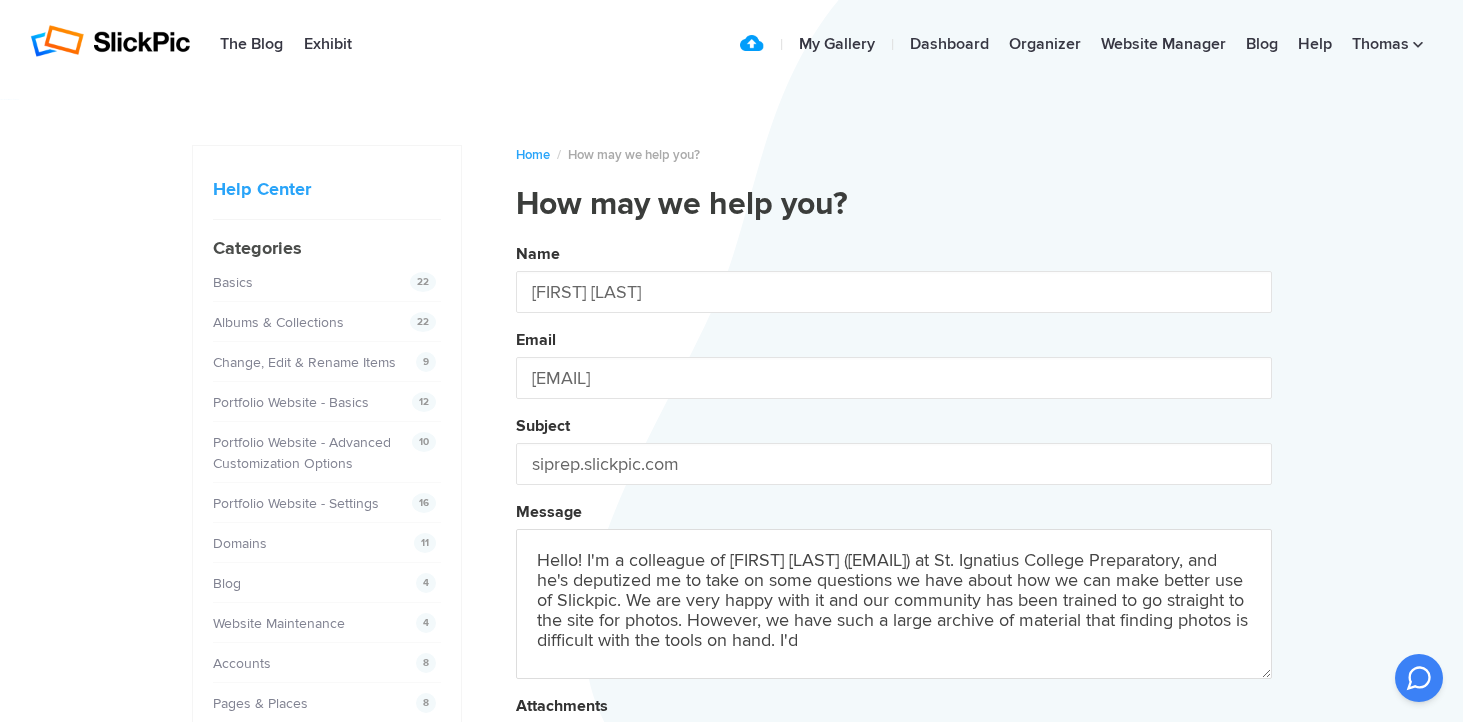 click on "Name [FIRST] [LAST] Email [EMAIL] Subject siprep.slickpic.com Message Hello! I'm a colleague of [FIRST] [LAST] ([EMAIL]) at [ORGANIZATION], and he's deputized me to take on some questions we have about how we can make better use of Slickpic. We are very happy with it and our community has been trained to go straight to the site for photos. However, we have such a large archive of material that finding photos is difficult with the tools on hand. I'd Attachments Submit" at bounding box center (894, 542) 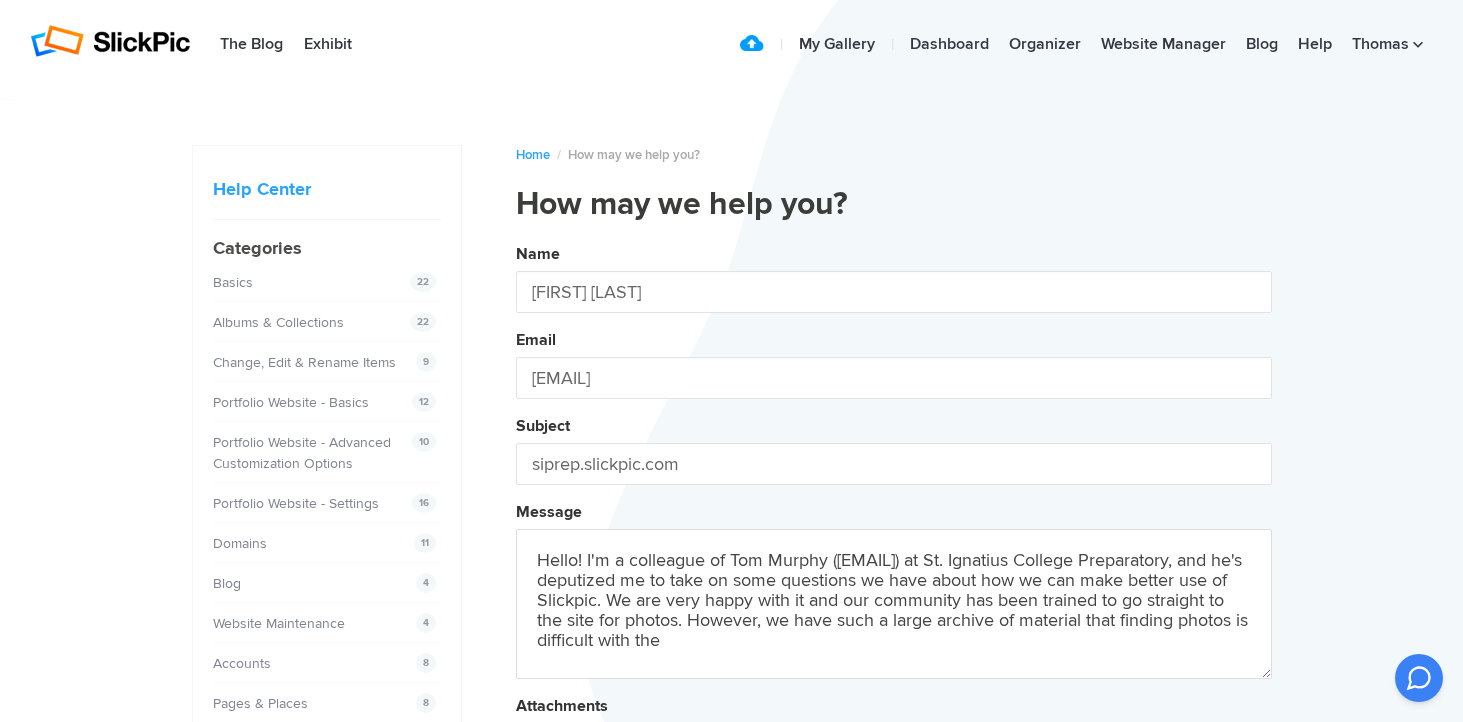 click on "Name [FIRST] [LAST] Email [EMAIL] Subject siprep.slickpic.com Message Hello! I'm a colleague of [FIRST] [LAST] ([EMAIL]) at St. Ignatius College Preparatory, and he's deputized me to take on some questions we have about how we can make better use of Slickpic. We are very happy with it and our community has been trained to go straight to the site for photos. However, we have such a large archive of material that finding photos is difficult with the tools on hand. I'd be Attachments Submit" at bounding box center (894, 542) 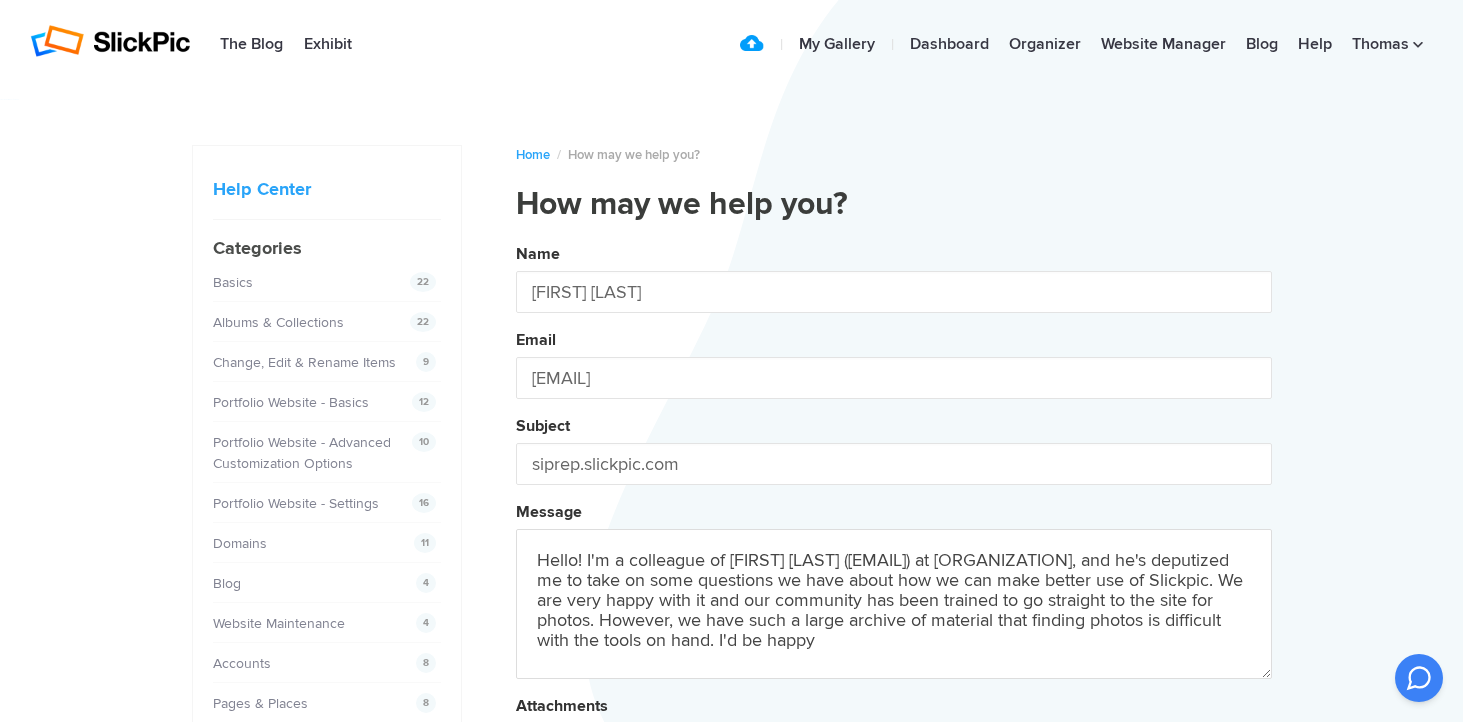 click on "Name [FIRST] [LAST] Email [EMAIL] Subject siprep.slickpic.com Message Hello! I'm a colleague of [FIRST] [LAST] ([EMAIL]) at [ORGANIZATION], and he's deputized me to take on some questions we have about how we can make better use of Slickpic. We are very happy with it and our community has been trained to go straight to the site for photos. However, we have such a large archive of material that finding photos is difficult with the tools on hand. I'd be happy Attachments Submit" at bounding box center (894, 542) 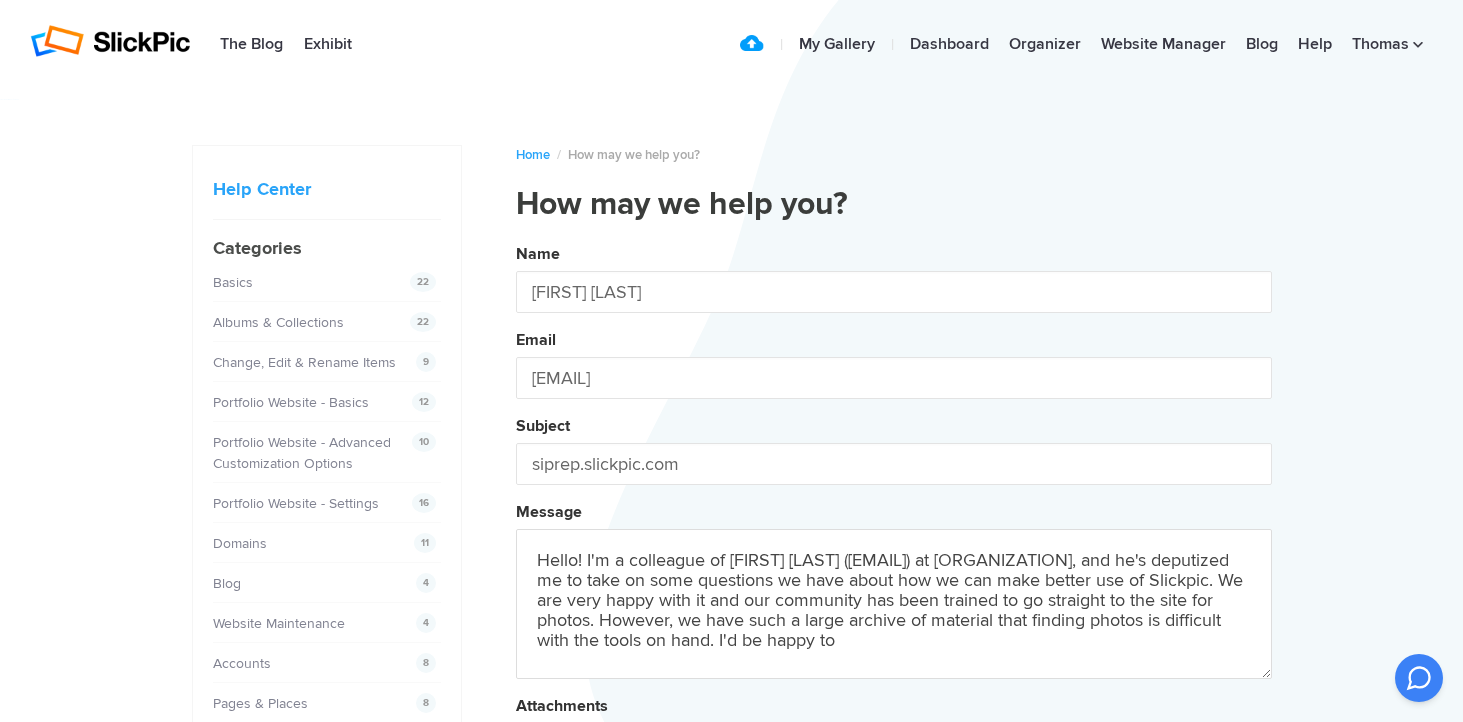 click on "Name [FIRST] [LAST] Email [EMAIL] Subject siprep.slickpic.com Message Hello! I'm a colleague of [FIRST] [LAST] ([EMAIL]) at [ORGANIZATION], and he's deputized me to take on some questions we have about how we can make better use of Slickpic. We are very happy with it and our community has been trained to go straight to the site for photos. However, we have such a large archive of material that finding photos is difficult with the tools on hand. I'd be happy to Attachments Submit" at bounding box center (894, 542) 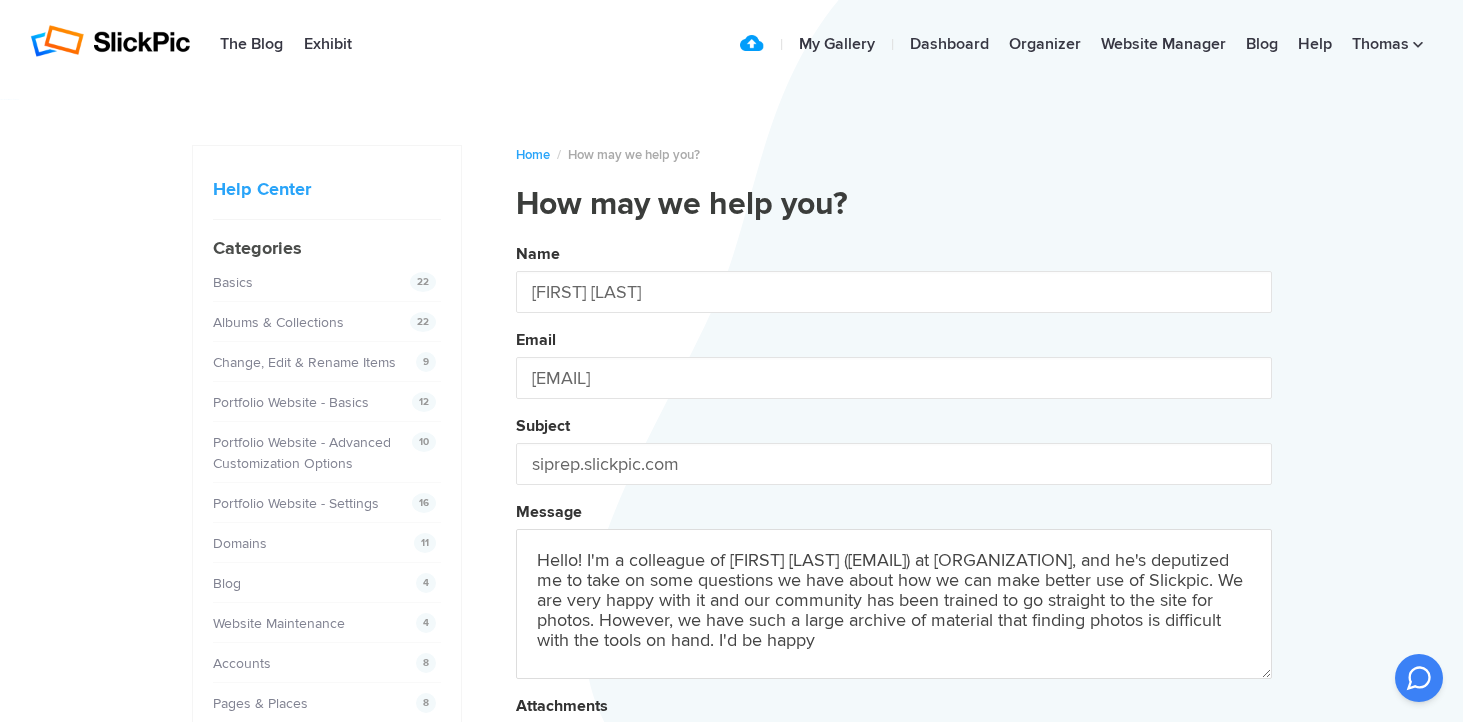 click on "Name [FIRST] [LAST] Email [EMAIL] Subject siprep.slickpic.com Message Hello! I'm a colleague of [FIRST] [LAST] ([EMAIL]) at [ORGANIZATION], and he's deputized me to take on some questions we have about how we can make better use of Slickpic. We are very happy with it and our community has been trained to go straight to the site for photos. However, we have such a large archive of material that finding photos is difficult with the tools on hand. I'd be happy Attachments Submit" at bounding box center (894, 542) 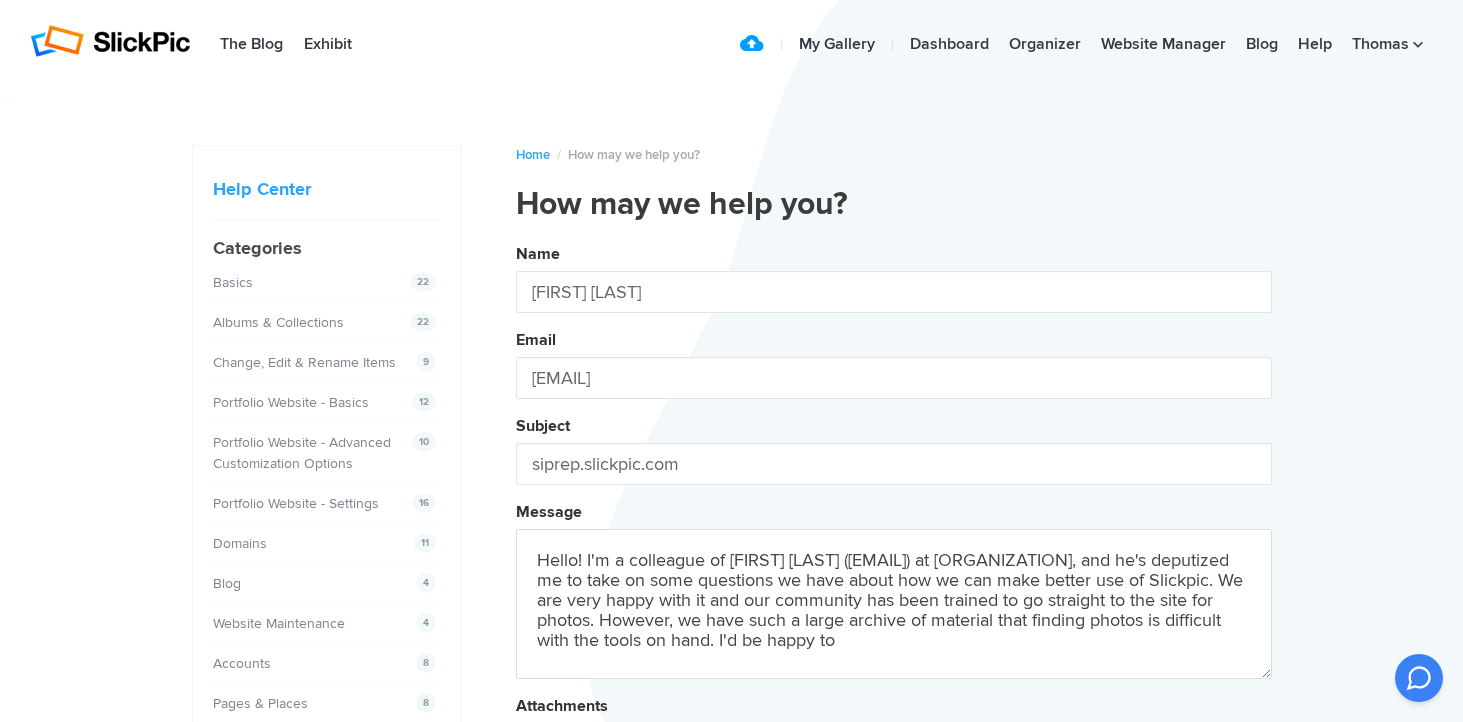 click on "Name [FIRST] [LAST] Email [EMAIL] Subject siprep.slickpic.com Message Hello! I'm a colleague of [FIRST] [LAST] ([EMAIL]) at [ORGANIZATION], and he's deputized me to take on some questions we have about how we can make better use of Slickpic. We are very happy with it and our community has been trained to go straight to the site for photos. However, we have such a large archive of material that finding photos is difficult with the tools on hand. I'd be happy to Attachments Submit" at bounding box center [894, 542] 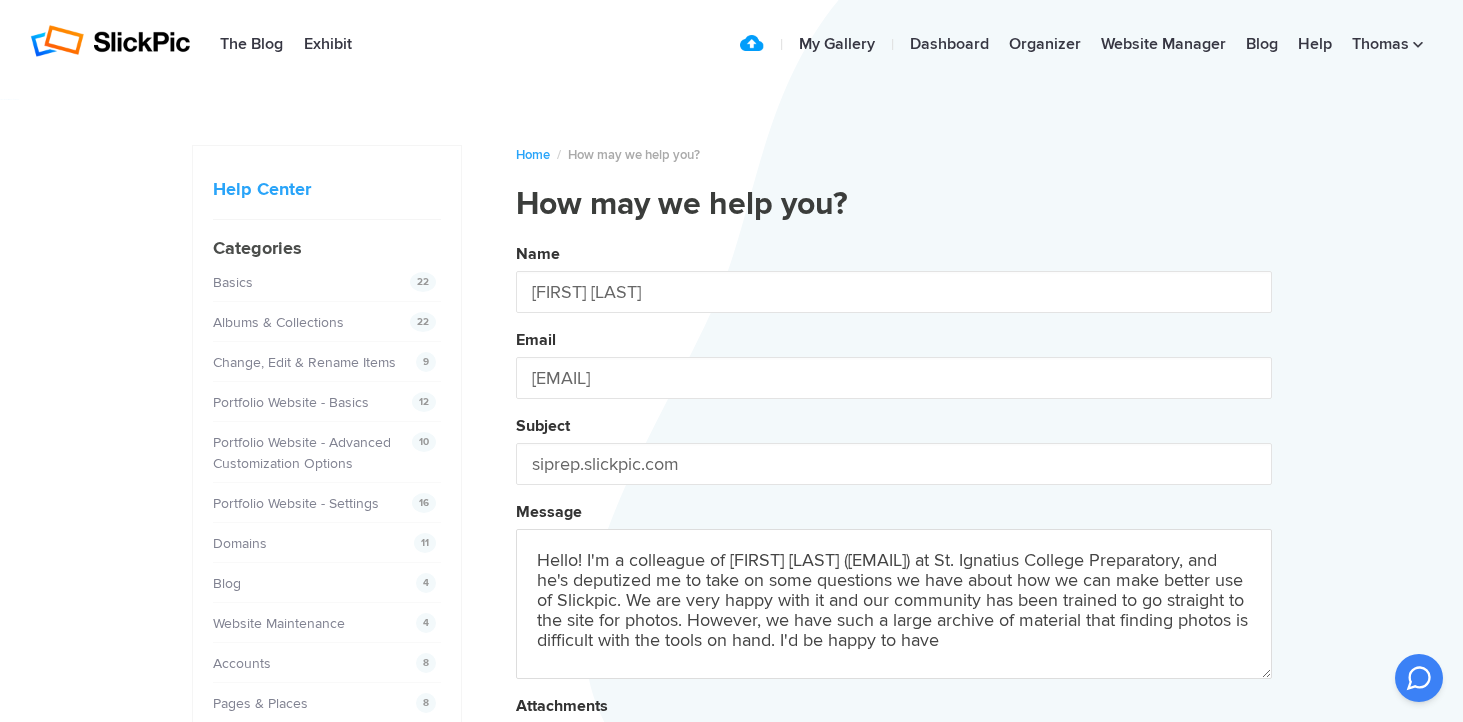 click on "Name [FIRST] [LAST] Email [EMAIL] Subject siprep.slickpic.com Message Hello! I'm a colleague of [FIRST] [LAST] ([EMAIL]) at [ORGANIZATION], and he's deputized me to take on some questions we have about how we can make better use of Slickpic. We are very happy with it and our community has been trained to go straight to the site for photos. However, we have such a large archive of material that finding photos is difficult with the tools on hand. I'd be happy to have a Attachments Submit" at bounding box center (894, 542) 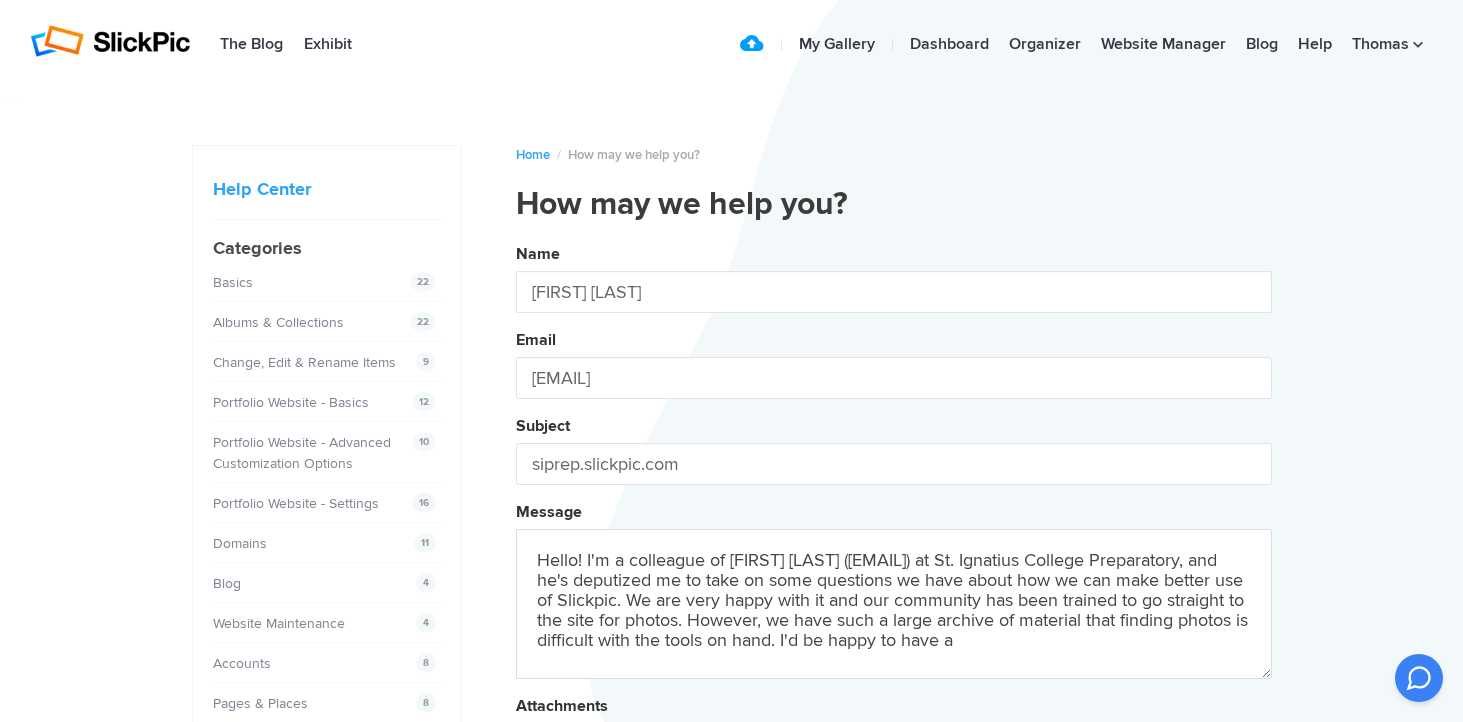 click on "Name [FIRST] [LAST] Email [EMAIL] Subject siprep.slickpic.com Message Hello! I'm a colleague of [FIRST] [LAST] ([EMAIL]) at [ORGANIZATION], and he's deputized me to take on some questions we have about how we can make better use of Slickpic. We are very happy with it and our community has been trained to go straight to the site for photos. However, we have such a large archive of material that finding photos is difficult with the tools on hand. I'd be happy to have a Attachments Submit" at bounding box center [894, 542] 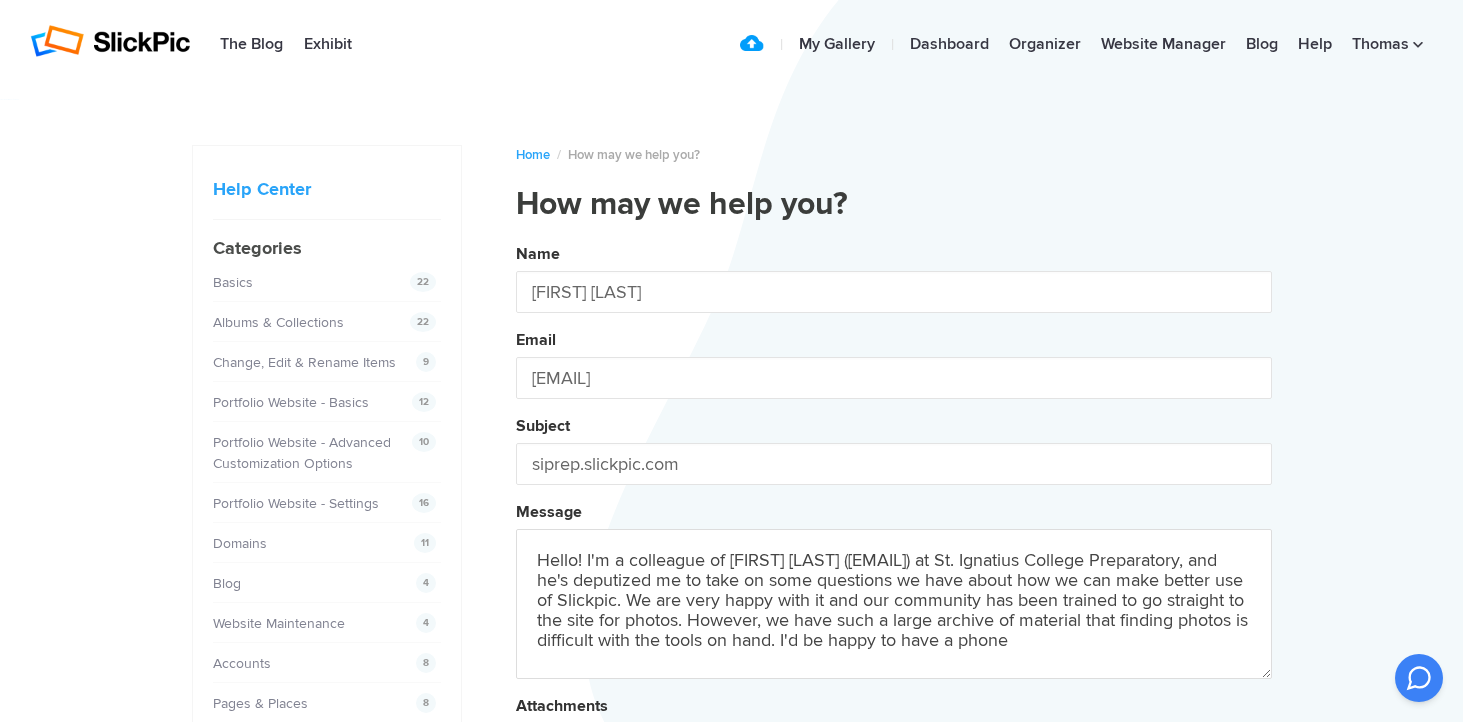 click on "Name [FIRST] [LAST] Email [EMAIL] Subject siprep.slickpic.com Message Hello! I'm a colleague of [FIRST] [LAST] ([EMAIL]) at [ORGANIZATION], and he's deputized me to take on some questions we have about how we can make better use of Slickpic. We are very happy with it and our community has been trained to go straight to the site for photos. However, we have such a large archive of material that finding photos is difficult with the tools on hand. I'd be happy to have a phone Attachments Submit" at bounding box center (894, 542) 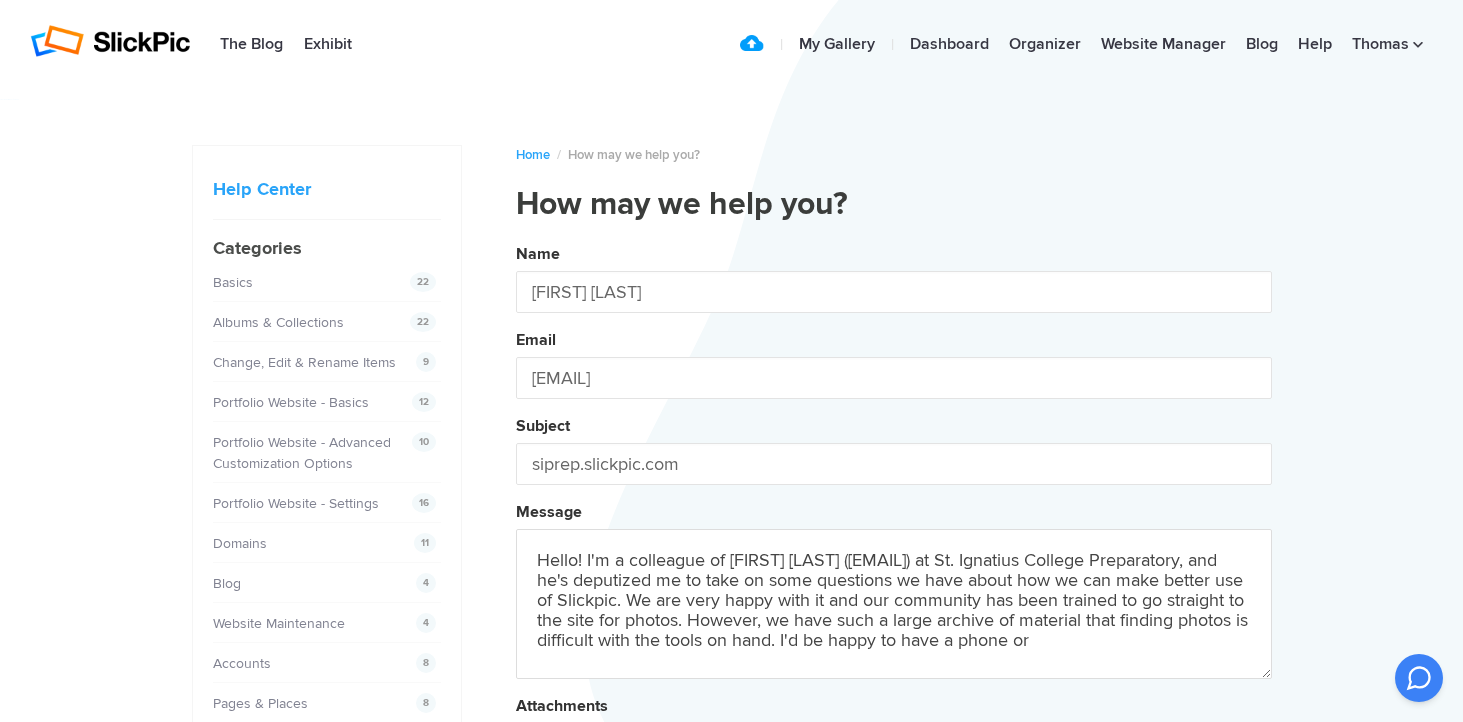 click on "Name [FIRST] [LAST] Email [EMAIL] Subject siprep.slickpic.com Message Hello! I'm a colleague of [FIRST] [LAST] ([EMAIL]) at St. Ignatius College Preparatory, and he's deputized me to take on some questions we have about how we can make better use of Slickpic. We are very happy with it and our community has been trained to go straight to the site for photos. However, we have such a large archive of material that finding photos is difficult with the tools on hand. I'd be happy to have a phone or Attachments Submit" at bounding box center (894, 542) 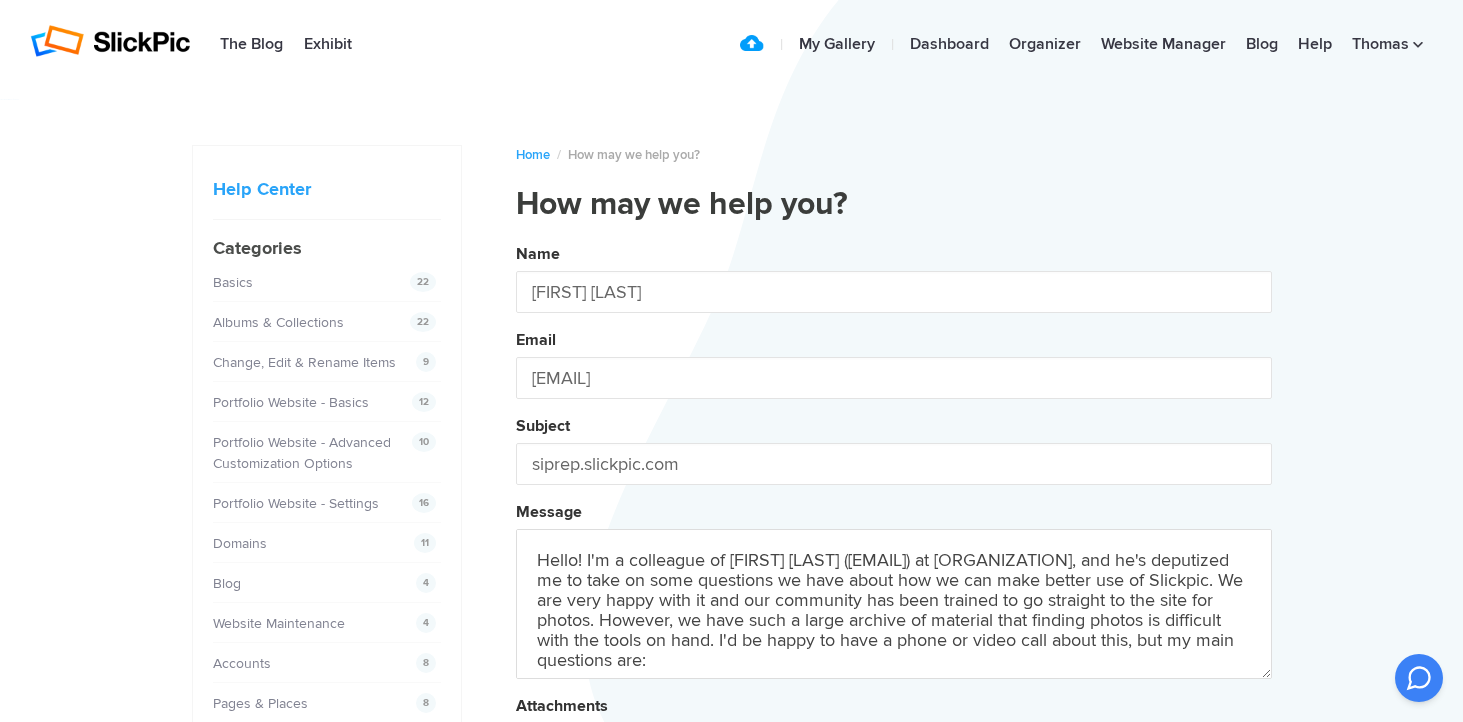 click on "Name [FIRST] [LAST] Email [EMAIL] Subject siprep.slickpic.com Message Hello! I'm a colleague of [FIRST] [LAST] ([EMAIL]) at [ORGANIZATION], and he's deputized me to take on some questions we have about how we can make better use of Slickpic. We are very happy with it and our community has been trained to go straight to the site for photos. However, we have such a large archive of material that finding photos is difficult with the tools on hand. I'd be happy to have a phone or video Attachments Submit" at bounding box center (894, 542) 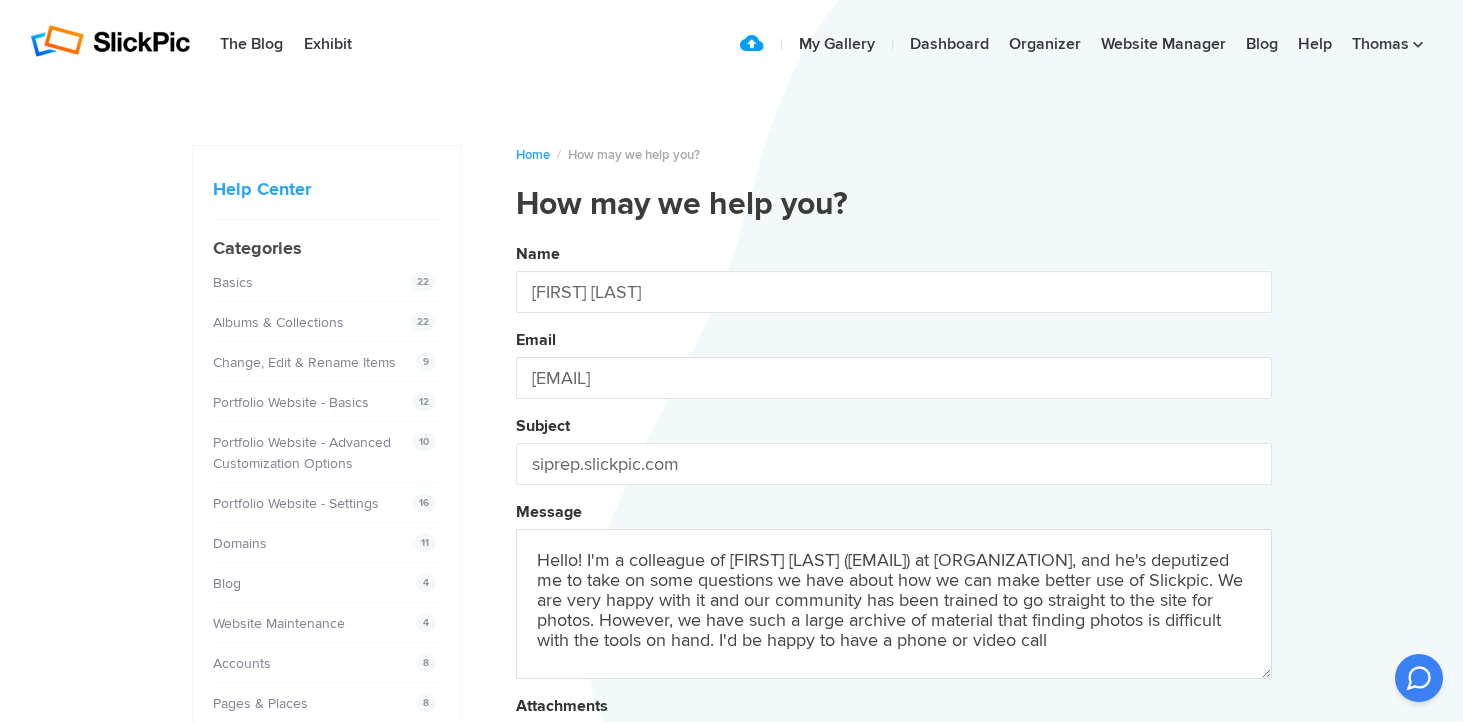 click on "Name [FIRST] [LAST] Email [EMAIL] Subject siprep.slickpic.com Message Hello! I'm a colleague of [FIRST] [LAST] ([EMAIL]) at St. Ignatius College Preparatory, and he's deputized me to take on some questions we have about how we can make better use of Slickpic. We are very happy with it and our community has been trained to go straight to the site for photos. However, we have such a large archive of material that finding photos is difficult with the tools on hand. I'd be happy to have a phone or video call about this, but my main questions are:
1) Is there a way we can search for album titles or photo titles?
2) Right now, we think Slickpic is our best option for sharing photos with our community, but if we were to store a separate archive for our internal use, what would be the best way for us to download o" at bounding box center (894, 542) 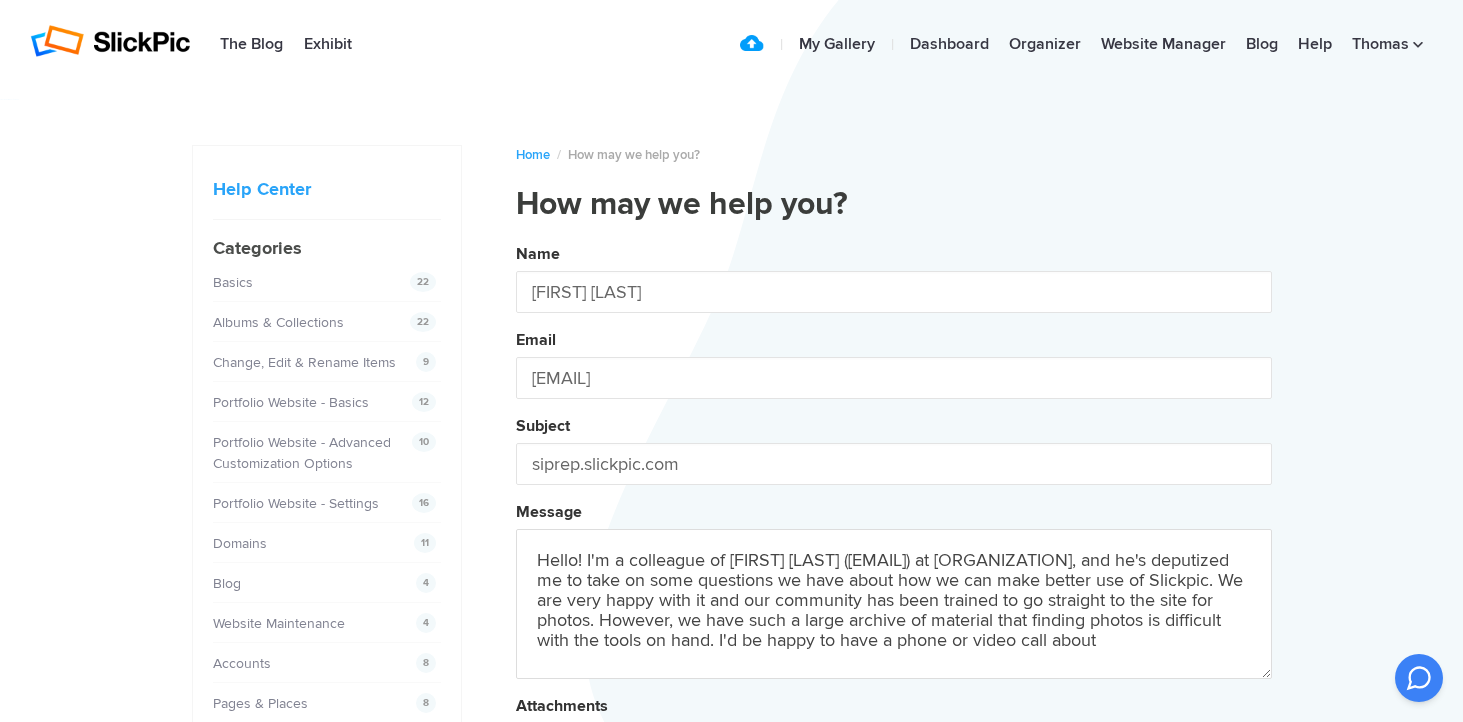click on "Name [FIRST] [LAST] Email [EMAIL] Subject siprep.slickpic.com Message Hello! I'm a colleague of [FIRST] [LAST] ([EMAIL]) at [ORGANIZATION], and he's deputized me to take on some questions we have about how we can make better use of Slickpic. We are very happy with it and our community has been trained to go straight to the site for photos. However, we have such a large archive of material that finding photos is difficult with the tools on hand. I'd be happy to have a phone or video call about Attachments Submit" at bounding box center (894, 542) 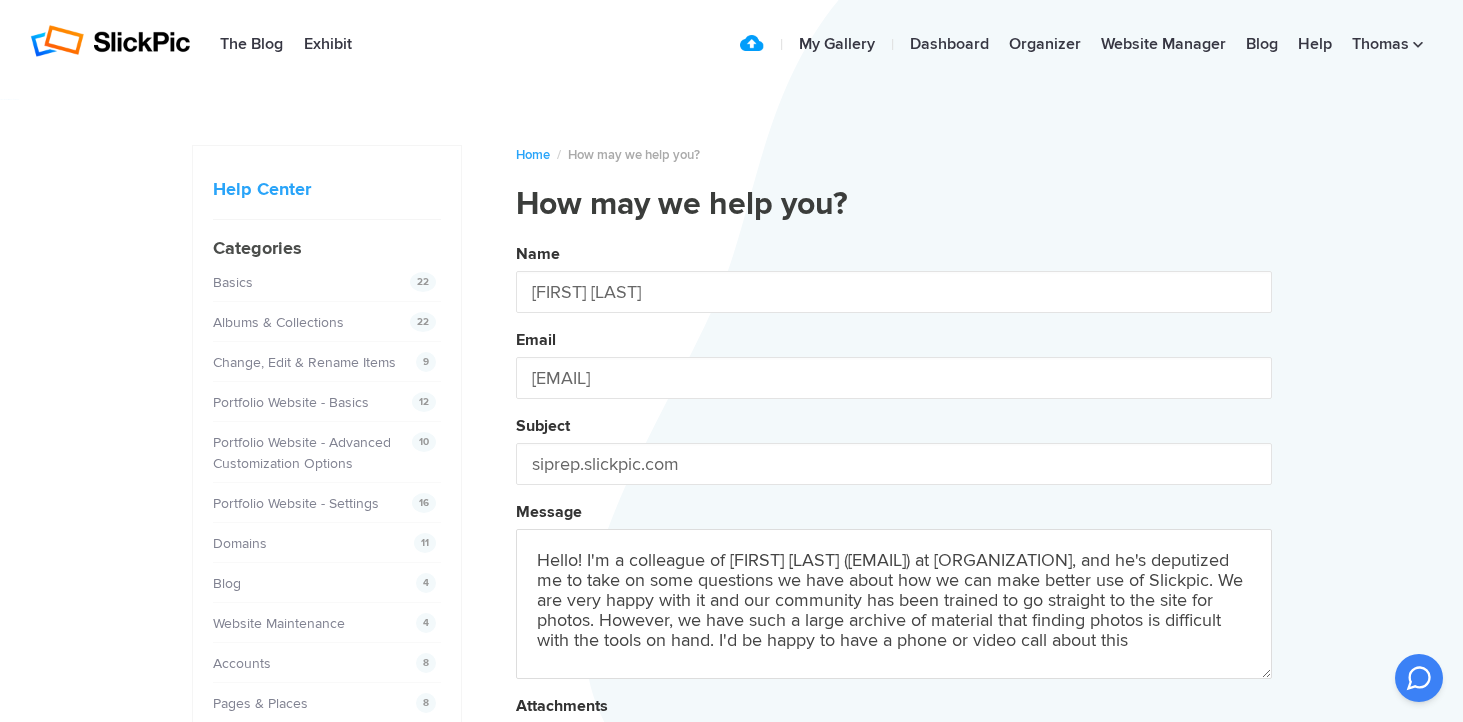 click on "Name [FIRST] [LAST] Email [EMAIL] Subject siprep.slickpic.com Message Hello! I'm a colleague of [FIRST] [LAST] ([EMAIL]) at [ORGANIZATION], and he's deputized me to take on some questions we have about how we can make better use of Slickpic. We are very happy with it and our community has been trained to go straight to the site for photos. However, we have such a large archive of material that finding photos is difficult with the tools on hand. I'd be happy to have a phone or video call about this Attachments Submit" at bounding box center [894, 542] 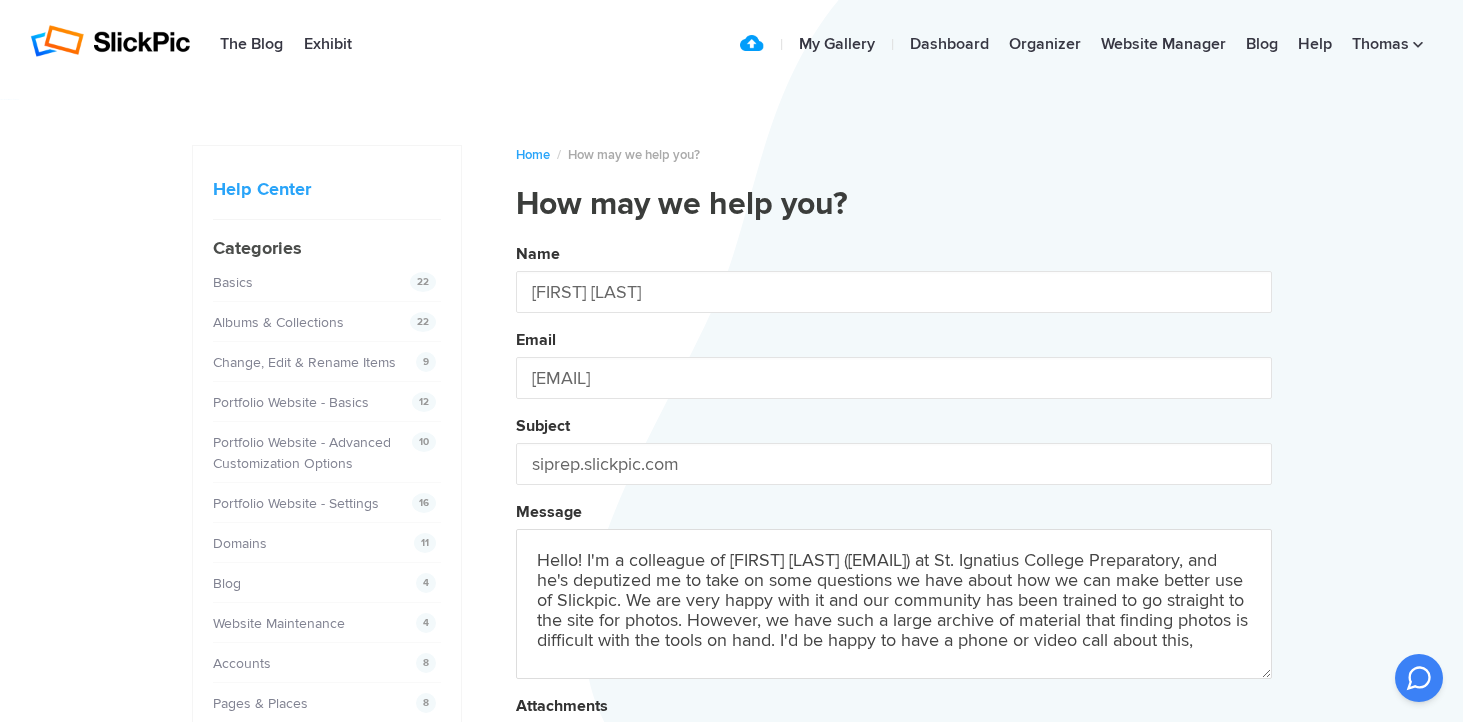 click on "Name [FIRST] [LAST] Email [EMAIL] Subject siprep.slickpic.com Message Hello! I'm a colleague of [FIRST] [LAST] ([EMAIL]) at [ORGANIZATION], and he's deputized me to take on some questions we have about how we can make better use of Slickpic. We are very happy with it and our community has been trained to go straight to the site for photos. However, we have such a large archive of material that finding photos is difficult with the tools on hand. I'd be happy to have a phone or video call about this, Attachments Submit" at bounding box center (894, 542) 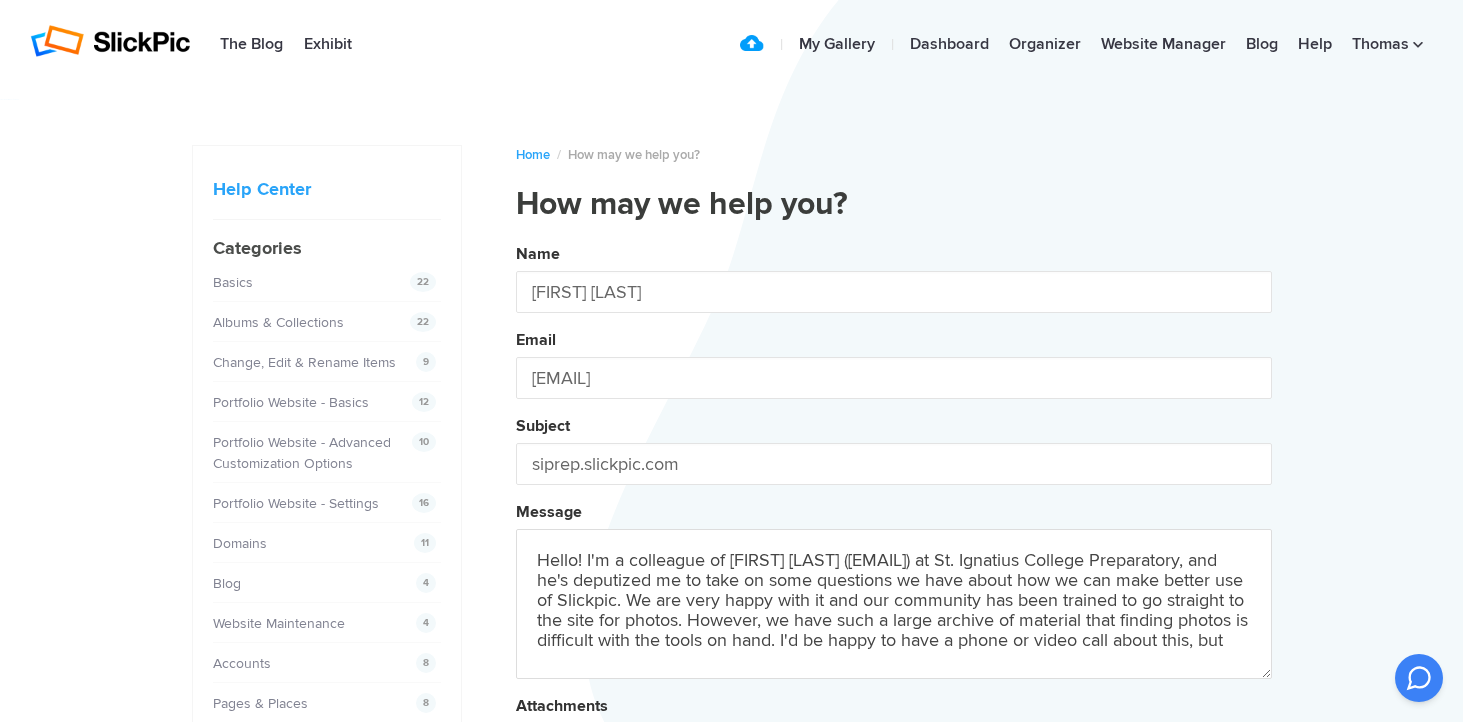 click on "Name [FIRST] [LAST] Email [EMAIL] Subject siprep.slickpic.com Message Hello! I'm a colleague of [FIRST] [LAST] ([EMAIL]) at [ORGANIZATION], and he's deputized me to take on some questions we have about how we can make better use of Slickpic. We are very happy with it and our community has been trained to go straight to the site for photos. However, we have such a large archive of material that finding photos is difficult with the tools on hand. I'd be happy to have a phone or video call about this, but Attachments Submit" at bounding box center (894, 542) 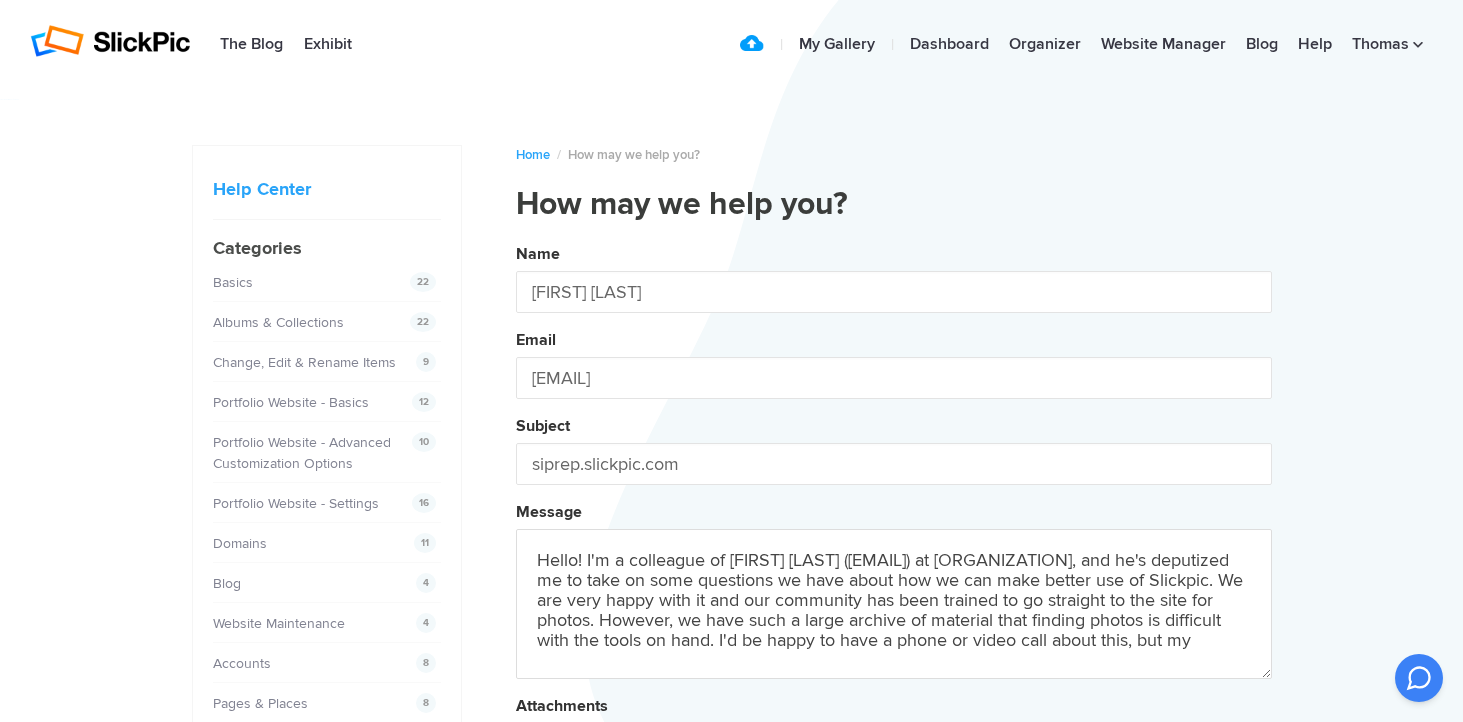 click on "Name [FIRST] [LAST] Email [EMAIL] Subject siprep.slickpic.com Message Hello! I'm a colleague of [FIRST] [LAST] ([EMAIL]) at [ORGANIZATION], and he's deputized me to take on some questions we have about how we can make better use of Slickpic. We are very happy with it and our community has been trained to go straight to the site for photos. However, we have such a large archive of material that finding photos is difficult with the tools on hand. I'd be happy to have a phone or video call about this, but my Attachments Submit" at bounding box center (894, 542) 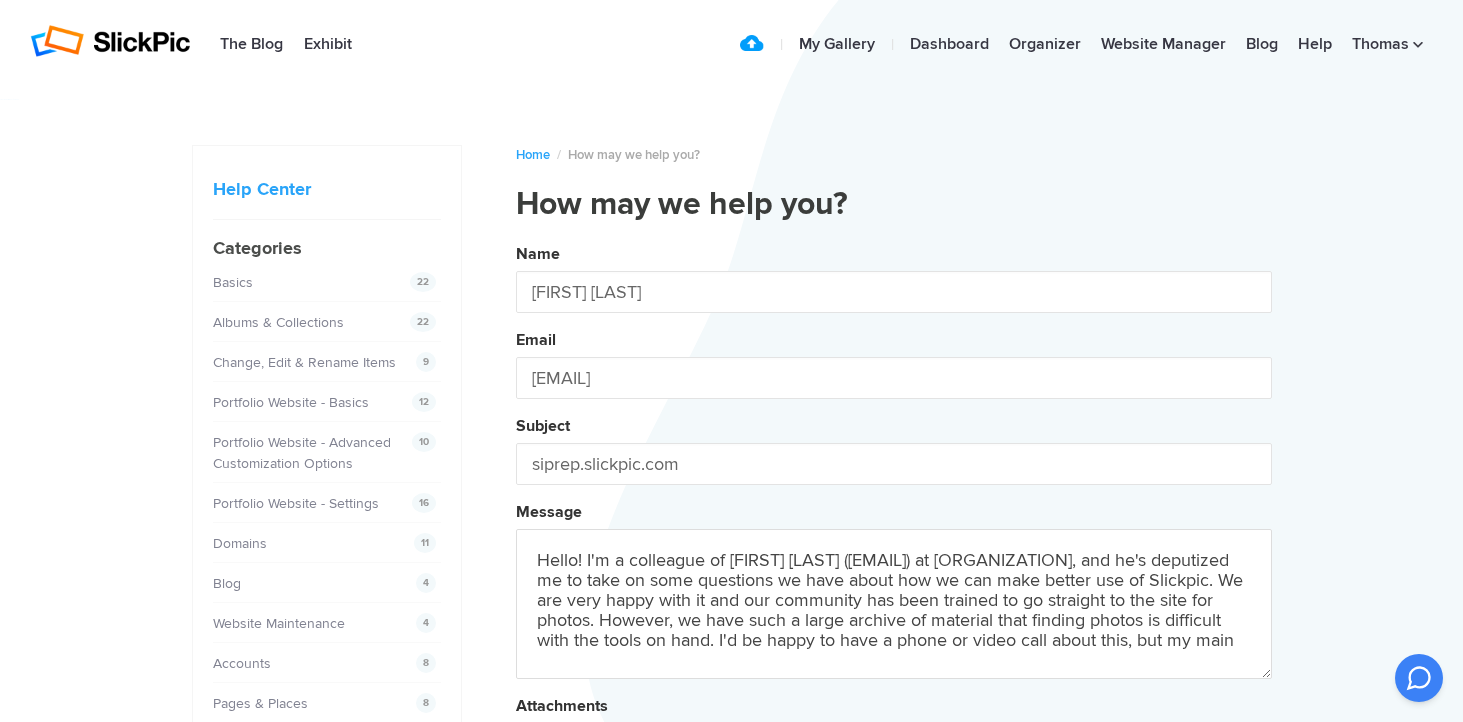 click on "Name [FIRST] [LAST] Email [EMAIL] Subject siprep.slickpic.com Message Hello! I'm a colleague of [FIRST] [LAST] ([EMAIL]) at [ORGANIZATION], and he's deputized me to take on some questions we have about how we can make better use of Slickpic. We are very happy with it and our community has been trained to go straight to the site for photos. However, we have such a large archive of material that finding photos is difficult with the tools on hand. I'd be happy to have a phone or video call about this, but my main Attachments Submit" at bounding box center (894, 542) 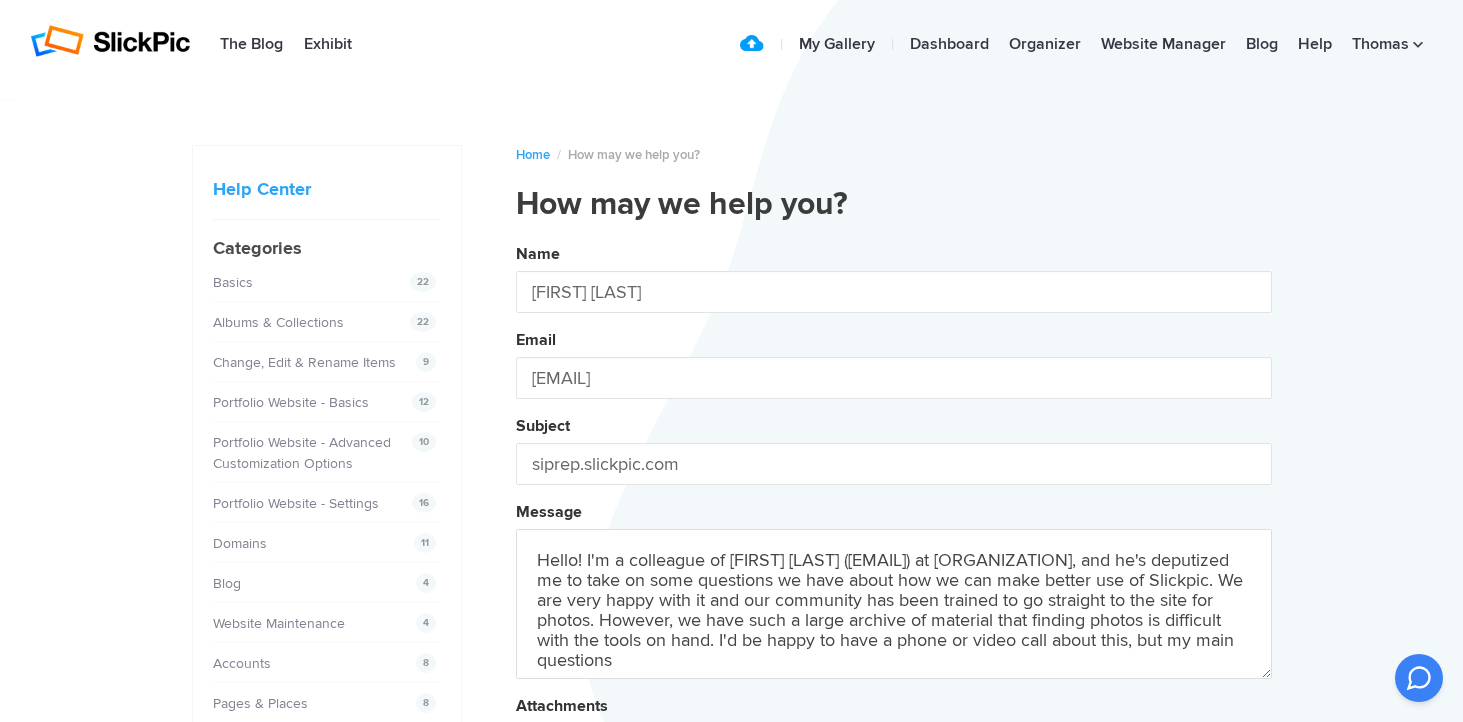 click on "Name [FIRST] [LAST] Email [EMAIL] Subject siprep.slickpic.com Message Hello! I'm a colleague of [FIRST] [LAST] ([EMAIL]) at St. Ignatius College Preparatory, and he's deputized me to take on some questions we have about how we can make better use of Slickpic. We are very happy with it and our community has been trained to go straight to the site for photos. However, we have such a large archive of material that finding photos is difficult with the tools on hand. I'd be happy to have a phone or video call about this, but my main questions Attachments Submit" at bounding box center (894, 542) 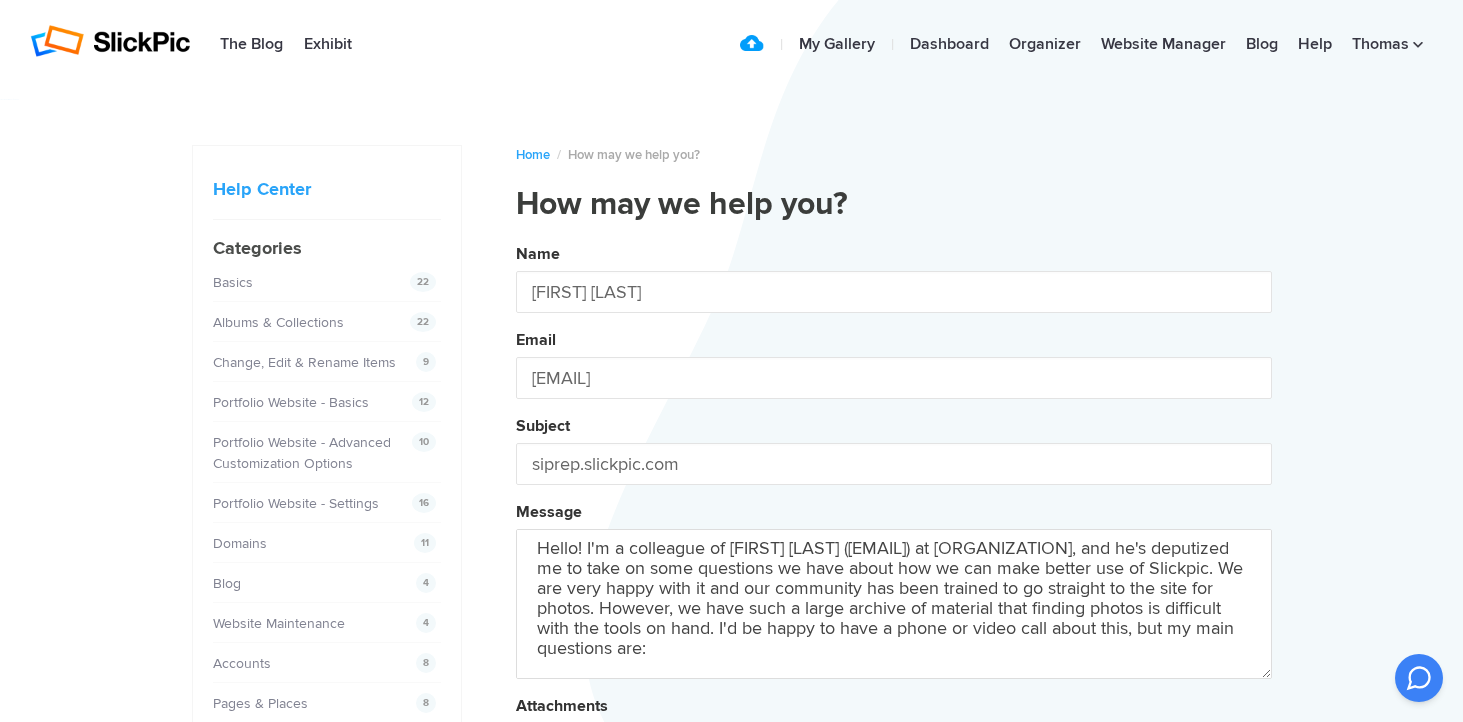 scroll, scrollTop: 33, scrollLeft: 0, axis: vertical 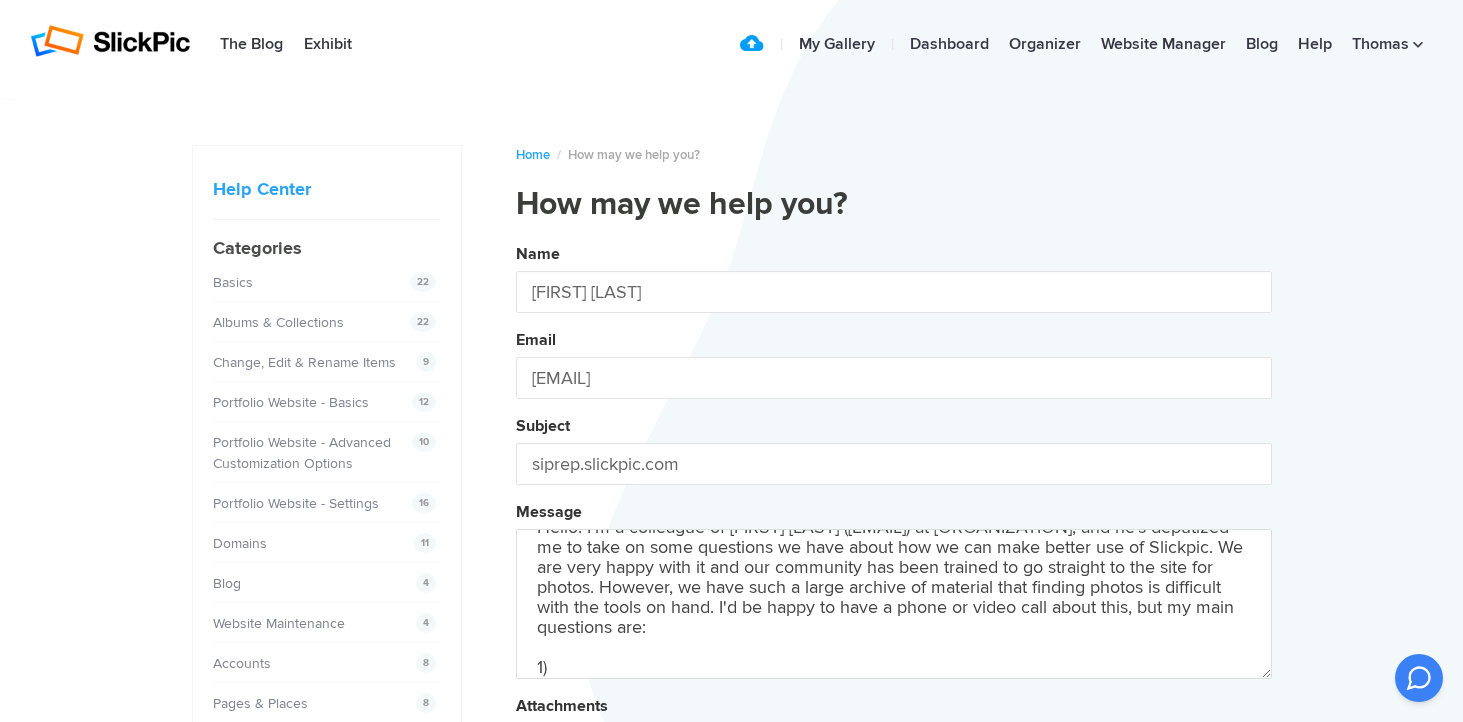 click on "Name [FIRST] [LAST] Email [EMAIL] Subject siprep.slickpic.com Message Hello! I'm a colleague of [FIRST] [LAST] ([EMAIL]) at [ORGANIZATION], and he's deputized me to take on some questions we have about how we can make better use of Slickpic. We are very happy with it and our community has been trained to go straight to the site for photos. However, we have such a large archive of material that finding photos is difficult with the tools on hand. I'd be happy to have a phone or video call about this, but my main questions are:
1) Attachments Submit" at bounding box center (894, 542) 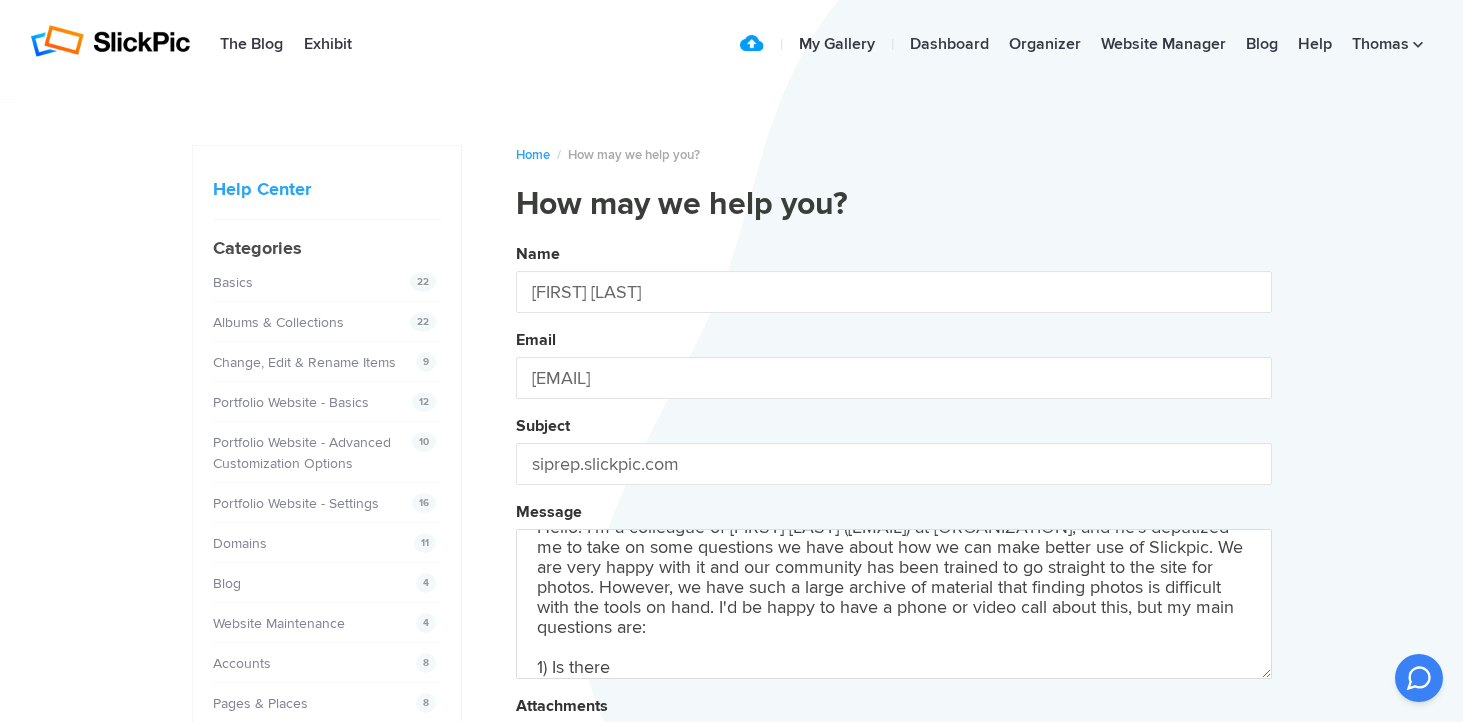 click on "Name [FIRST] [LAST] Email [EMAIL] Subject siprep.slickpic.com Message Hello! I'm a colleague of [FIRST] [LAST] ([EMAIL]) at [ORGANIZATION], and he's deputized me to take on some questions we have about how we can make better use of Slickpic. We are very happy with it and our community has been trained to go straight to the site for photos. However, we have such a large archive of material that finding photos is difficult with the tools on hand. I'd be happy to have a phone or video call about this, but my main questions are:
1) Is there Attachments Submit" at bounding box center [894, 542] 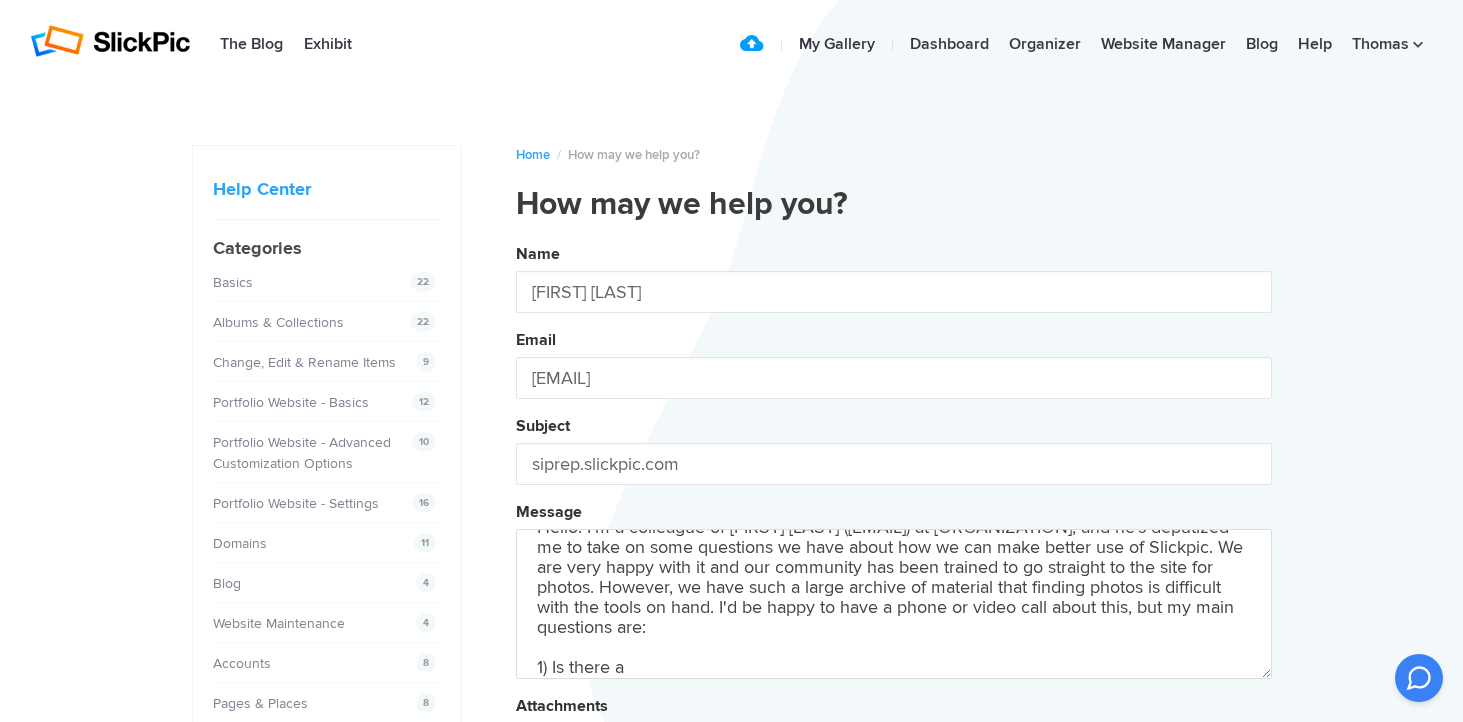 click on "Name [FIRST] [LAST] Email [EMAIL] Subject siprep.slickpic.com Message Hello! I'm a colleague of [FIRST] [LAST] ([EMAIL]) at [ORGANIZATION], and he's deputized me to take on some questions we have about how we can make better use of Slickpic. We are very happy with it and our community has been trained to go straight to the site for photos. However, we have such a large archive of material that finding photos is difficult with the tools on hand. I'd be happy to have a phone or video call about this, but my main questions are:
1) Is there a Attachments Submit" at bounding box center [894, 542] 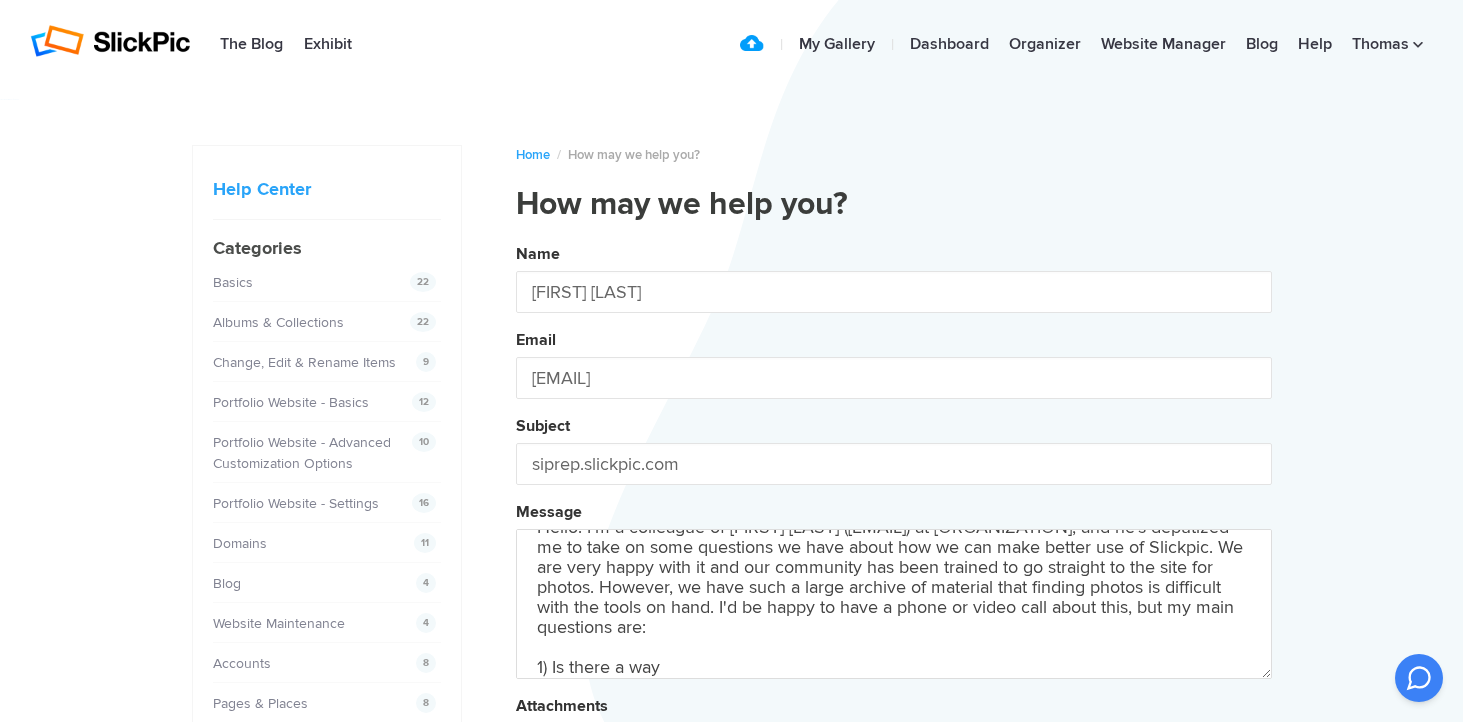 click on "Name [FIRST] [LAST] Email [EMAIL] Subject siprep.slickpic.com Message Hello! I'm a colleague of [FIRST] [LAST] ([EMAIL]) at [ORGANIZATION], and he's deputized me to take on some questions we have about how we can make better use of Slickpic. We are very happy with it and our community has been trained to go straight to the site for photos. However, we have such a large archive of material that finding photos is difficult with the tools on hand. I'd be happy to have a phone or video call about this, but my main questions are:
1) Is there a way Attachments Submit" at bounding box center [894, 542] 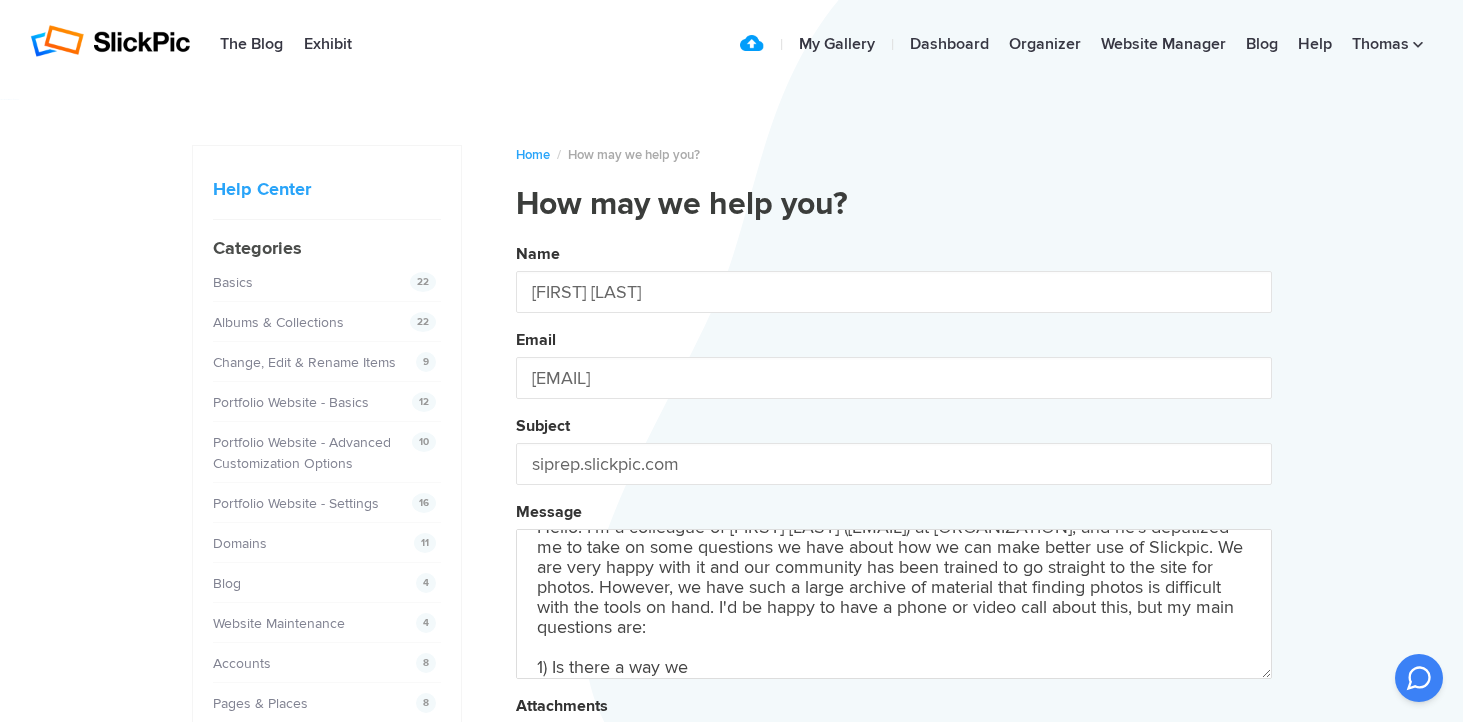 click on "Name [FIRST] [LAST] Email [EMAIL] Subject siprep.slickpic.com Message Hello! I'm a colleague of [FIRST] [LAST] ([EMAIL]) at [ORGANIZATION], and he's deputized me to take on some questions we have about how we can make better use of Slickpic. We are very happy with it and our community has been trained to go straight to the site for photos. However, we have such a large archive of material that finding photos is difficult with the tools on hand. I'd be happy to have a phone or video call about this, but my main questions are:
1) Is there a way we Attachments Submit" at bounding box center (894, 542) 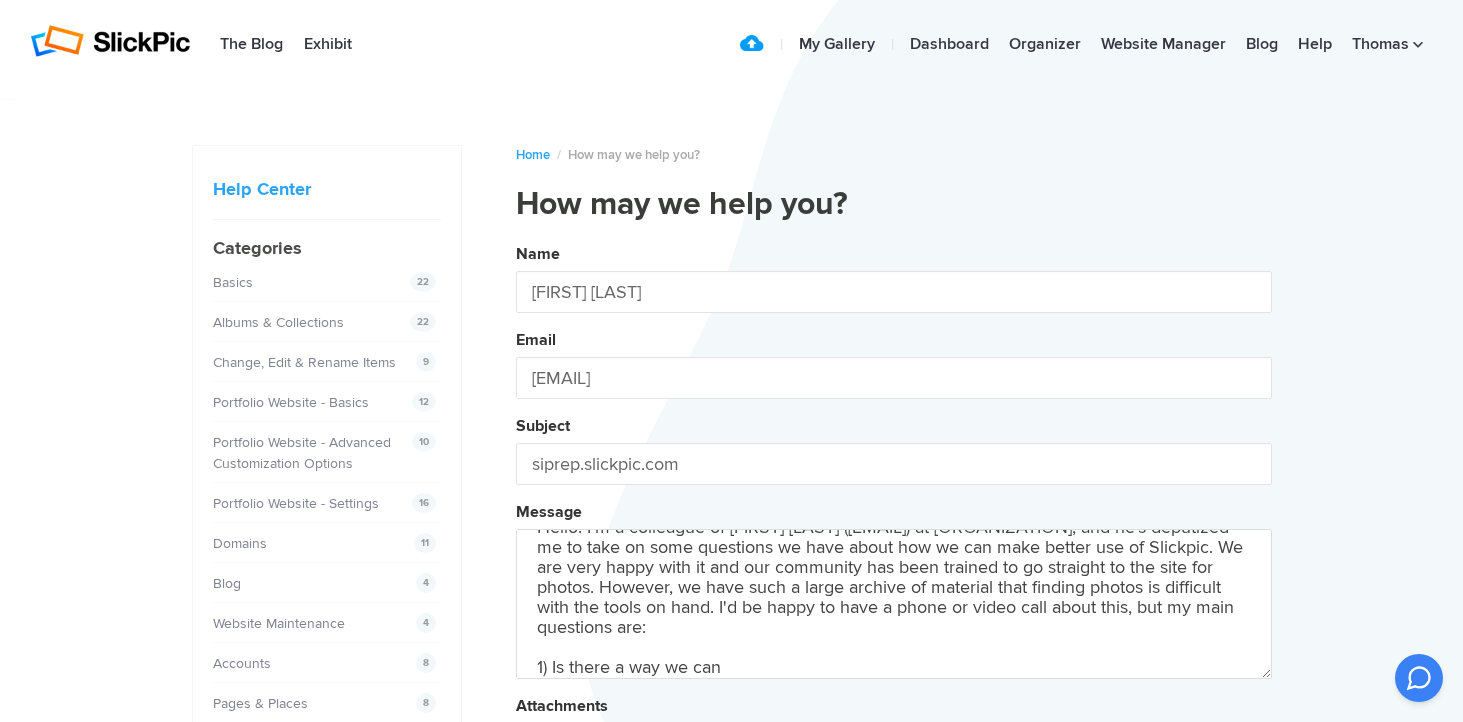 click on "Name [FIRST] [LAST] Email [EMAIL] Subject siprep.slickpic.com Message Hello! I'm a colleague of [FIRST] [LAST] ([EMAIL]) at St. Ignatius College Preparatory, and he's deputized me to take on some questions we have about how we can make better use of Slickpic. We are very happy with it and our community has been trained to go straight to the site for photos. However, we have such a large archive of material that finding photos is difficult with the tools on hand. I'd be happy to have a phone or video call about this, but my main questions are:
1) Is there a way we can Attachments Submit" at bounding box center (894, 542) 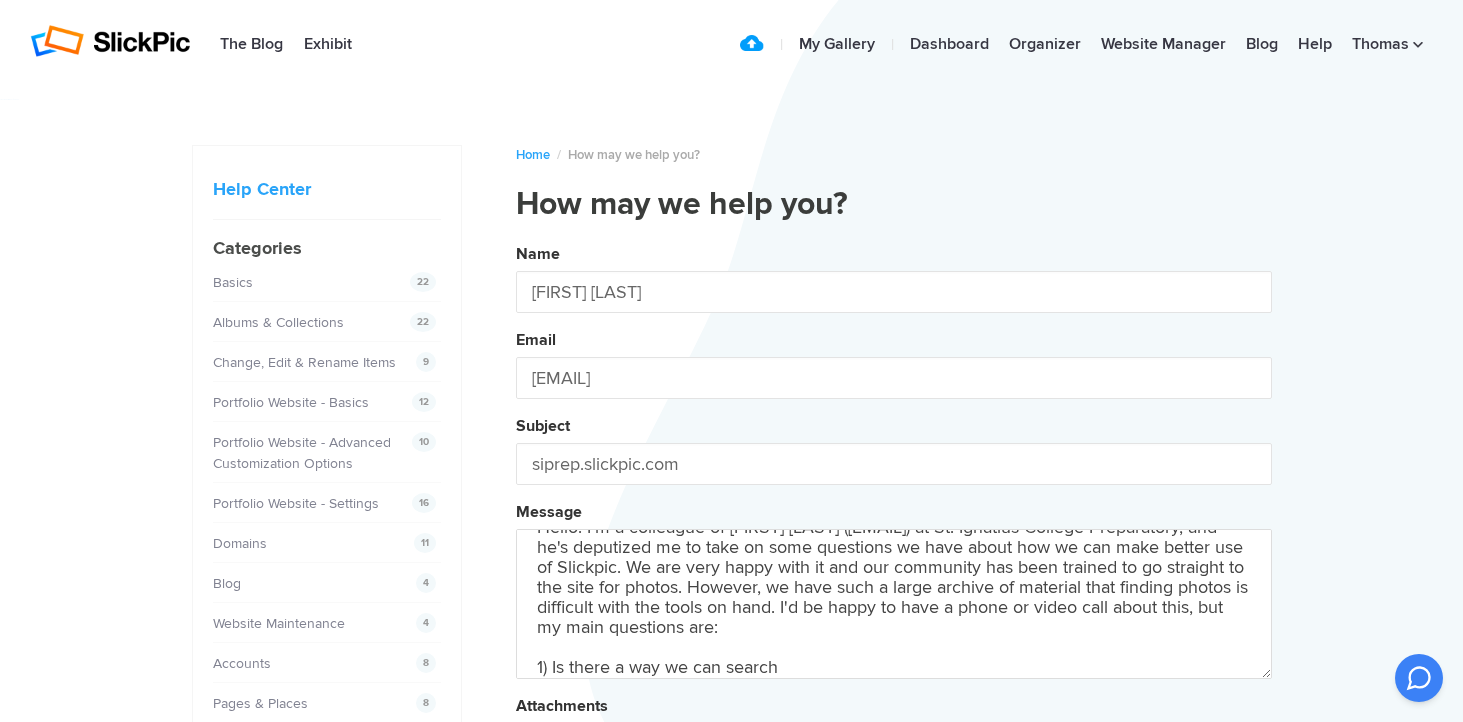click on "Name [FIRST] [LAST] Email [EMAIL] Subject siprep.slickpic.com Message Hello! I'm a colleague of [FIRST] [LAST] ([EMAIL]) at [ORGANIZATION], and he's deputized me to take on some questions we have about how we can make better use of Slickpic. We are very happy with it and our community has been trained to go straight to the site for photos. However, we have such a large archive of material that finding photos is difficult with the tools on hand. I'd be happy to have a phone or video call about this, but my main questions are:
1) Is there a way we can search Attachments Submit" at bounding box center [894, 542] 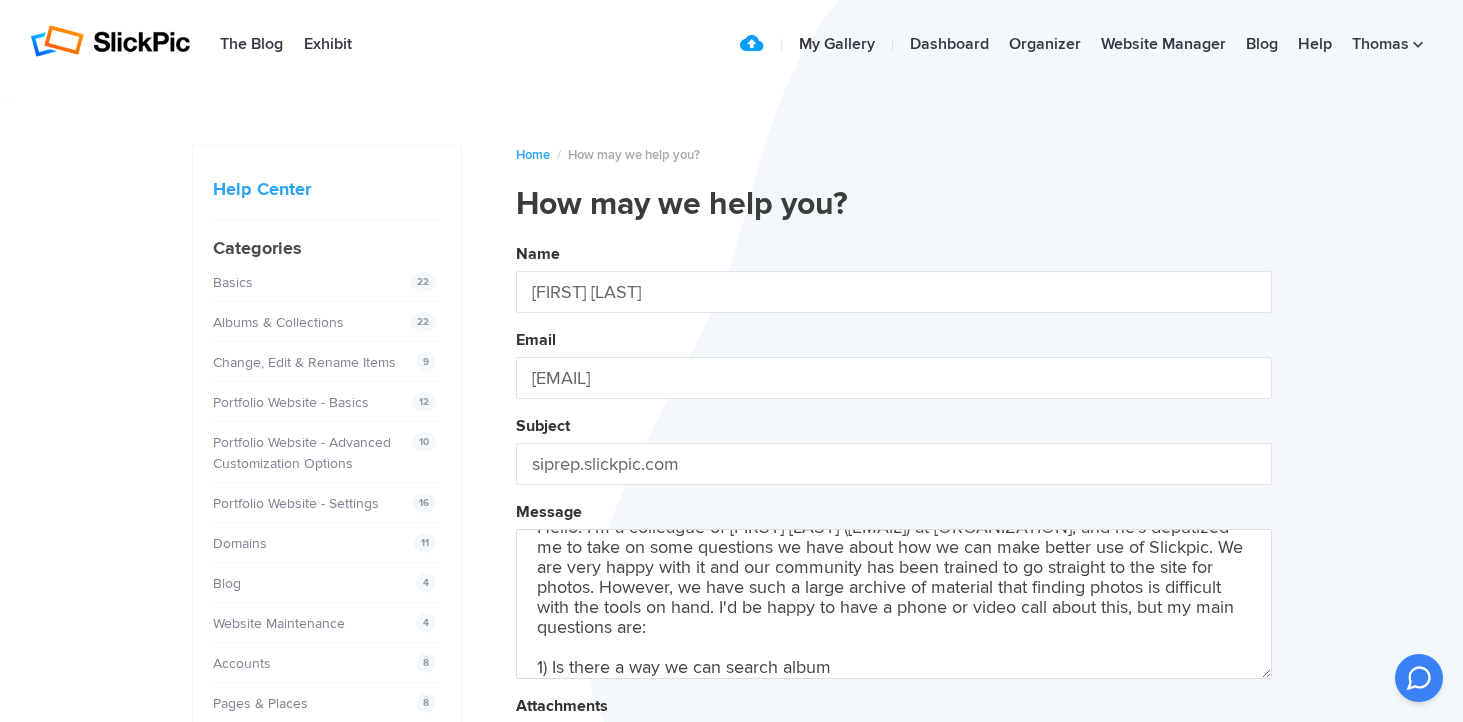 click on "Name [FIRST] [LAST] Email [EMAIL] Subject siprep.slickpic.com Message Hello! I'm a colleague of Tom [LAST] ([EMAIL]) at St. Ignatius College Preparatory, and he's deputized me to take on some questions we have about how we can make better use of Slickpic. We are very happy with it and our community has been trained to go straight to the site for photos. However, we have such a large archive of material that finding photos is difficult with the tools on hand. I'd be happy to have a phone or video call about this, but my main questions are:
1) Is there a way we can search album Attachments Submit" at bounding box center [894, 542] 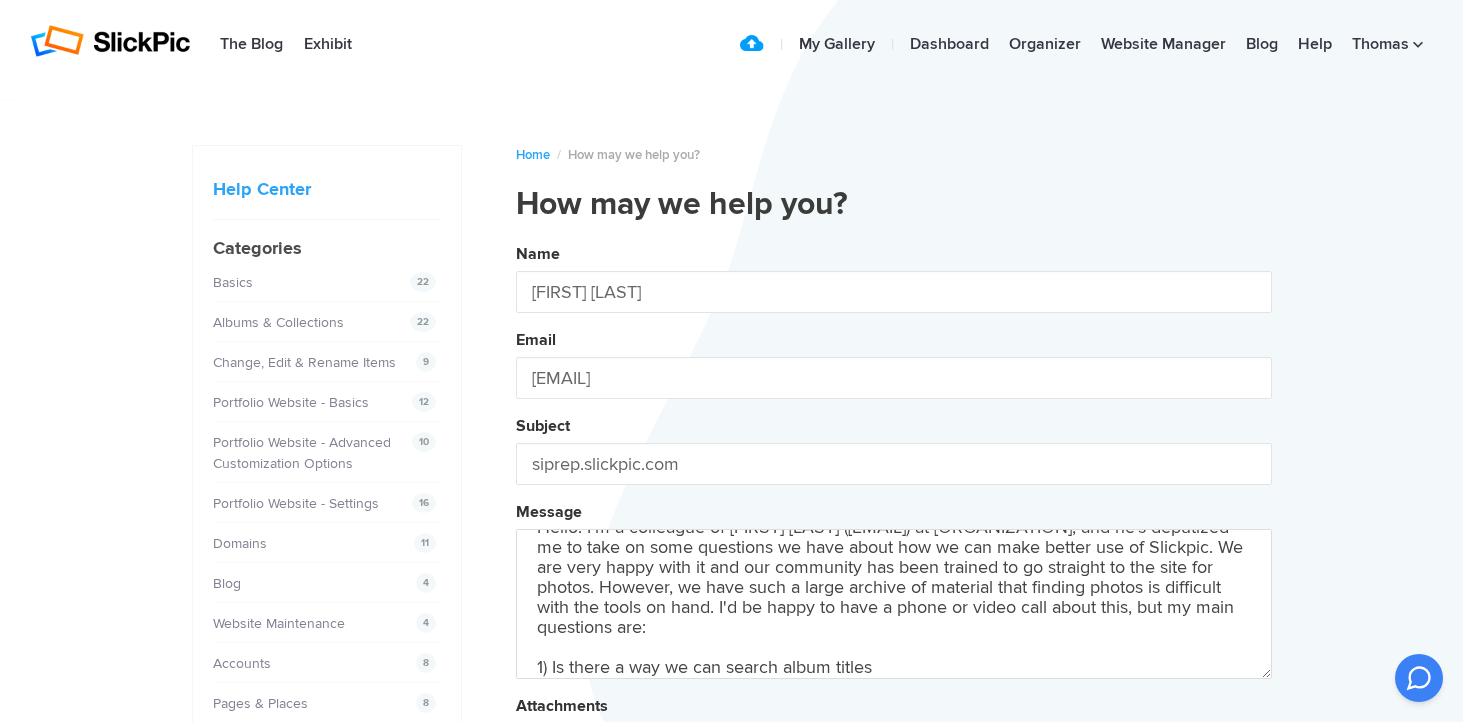 click on "Name [FIRST] [LAST] Email [EMAIL] Subject siprep.slickpic.com Message Hello! I'm a colleague of [FIRST] [LAST] ([EMAIL]) at [ORGANIZATION], and he's deputized me to take on some questions we have about how we can make better use of Slickpic. We are very happy with it and our community has been trained to go straight to the site for photos. However, we have such a large archive of material that finding photos is difficult with the tools on hand. I'd be happy to have a phone or video call about this, but my main questions are:
1) Is there a way we can search album titles Attachments Submit" at bounding box center (894, 542) 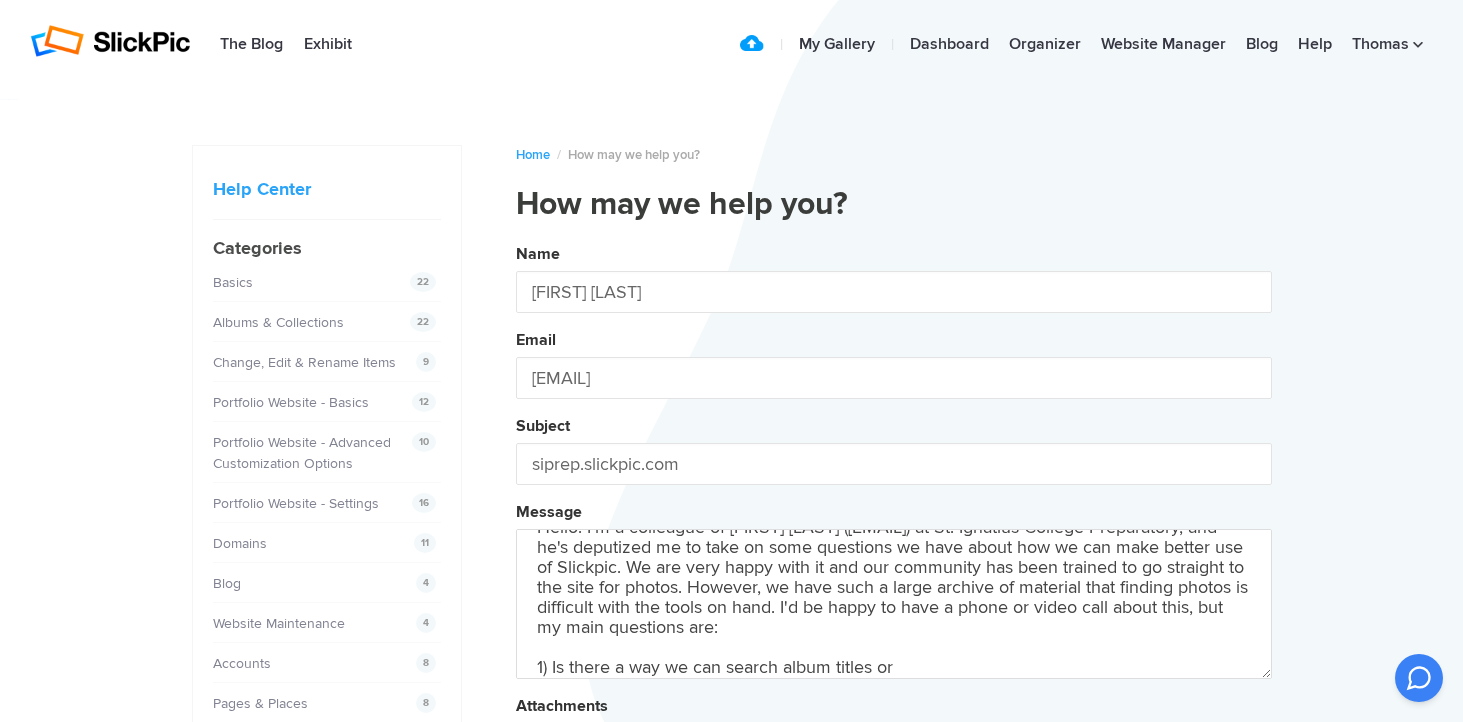 click on "Name [FIRST] [LAST] Email [EMAIL] Subject siprep.slickpic.com Message Hello! I'm a colleague of [FIRST] [LAST] ([EMAIL]) at [ORGANIZATION], and he's deputized me to take on some questions we have about how we can make better use of Slickpic. We are very happy with it and our community has been trained to go straight to the site for photos. However, we have such a large archive of material that finding photos is difficult with the tools on hand. I'd be happy to have a phone or video call about this, but my main questions are:
1) Is there a way we can search album titles or Attachments Submit" at bounding box center [894, 542] 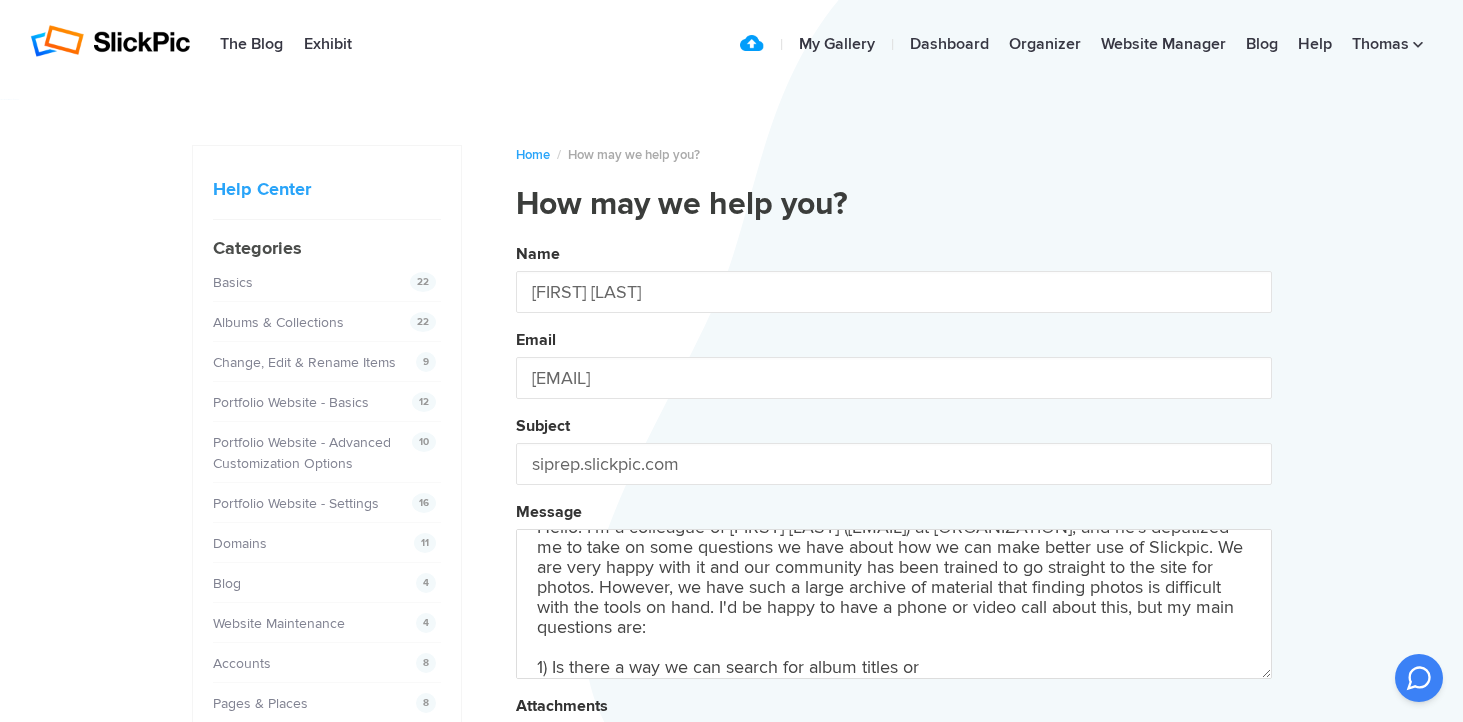 click on "Name [FIRST] [LAST] Email [EMAIL] Subject siprep.slickpic.com Message Hello! I'm a colleague of [FIRST] [LAST] ([EMAIL]) at [ORGANIZATION], and he's deputized me to take on some questions we have about how we can make better use of Slickpic. We are very happy with it and our community has been trained to go straight to the site for photos. However, we have such a large archive of material that finding photos is difficult with the tools on hand. I'd be happy to have a phone or video call about this, but my main questions are:
1) Is there a way we can search for album titles or Attachments Submit" at bounding box center (894, 542) 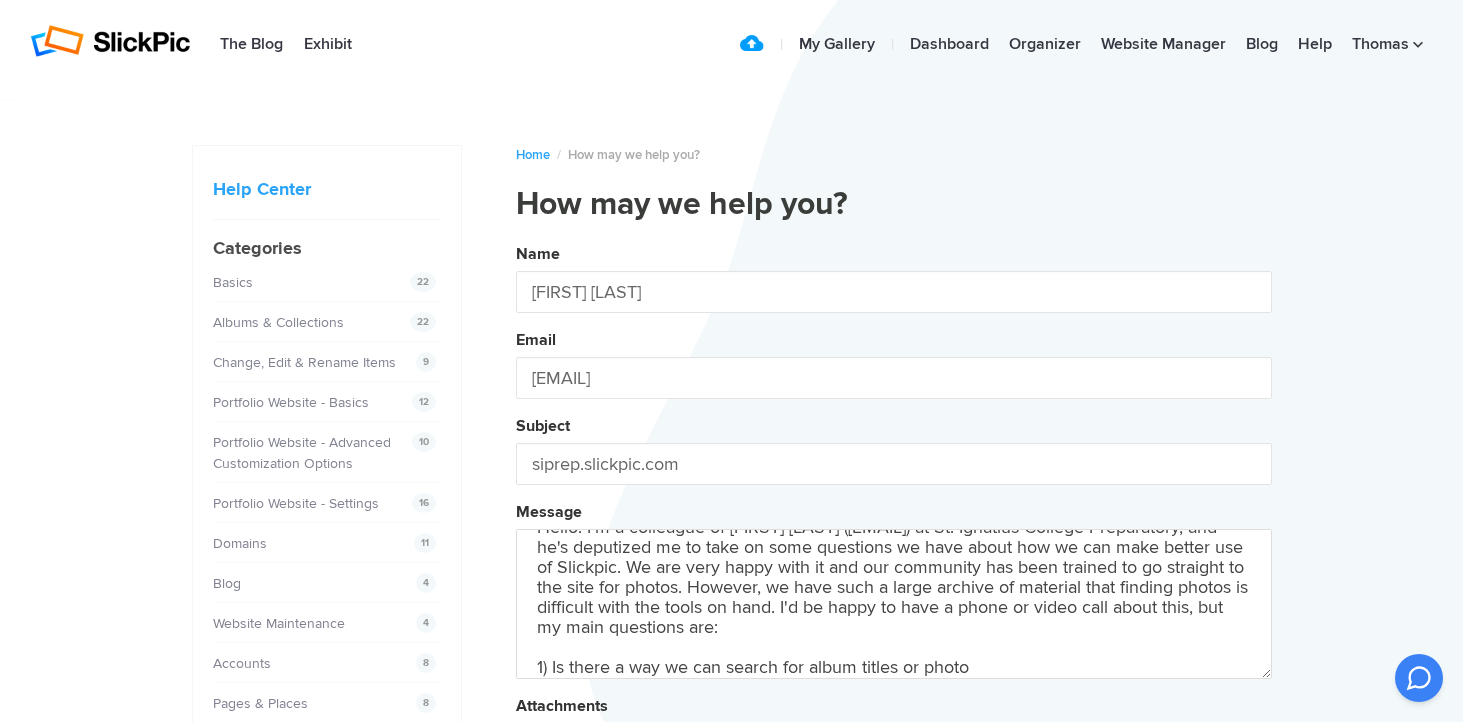 click on "Name [FIRST] [LAST] Email [EMAIL] Subject siprep.slickpic.com Message Hello! I'm a colleague of [FIRST] [LAST] ([EMAIL]) at St. Ignatius College Preparatory, and he's deputized me to take on some questions we have about how we can make better use of Slickpic. We are very happy with it and our community has been trained to go straight to the site for photos. However, we have such a large archive of material that finding photos is difficult with the tools on hand. I'd be happy to have a phone or video call about this, but my main questions are:
1) Is there a way we can search for album titles or photo" at bounding box center (894, 542) 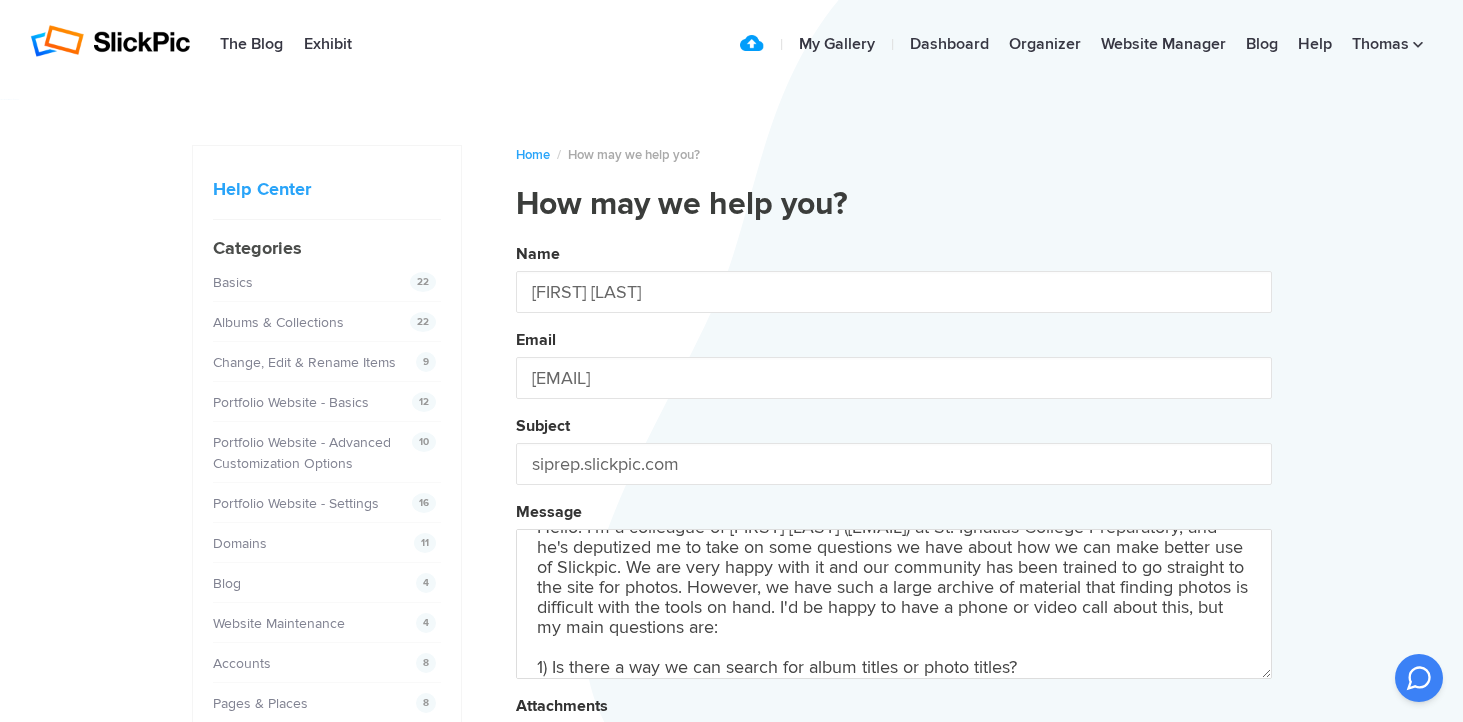 scroll, scrollTop: 53, scrollLeft: 0, axis: vertical 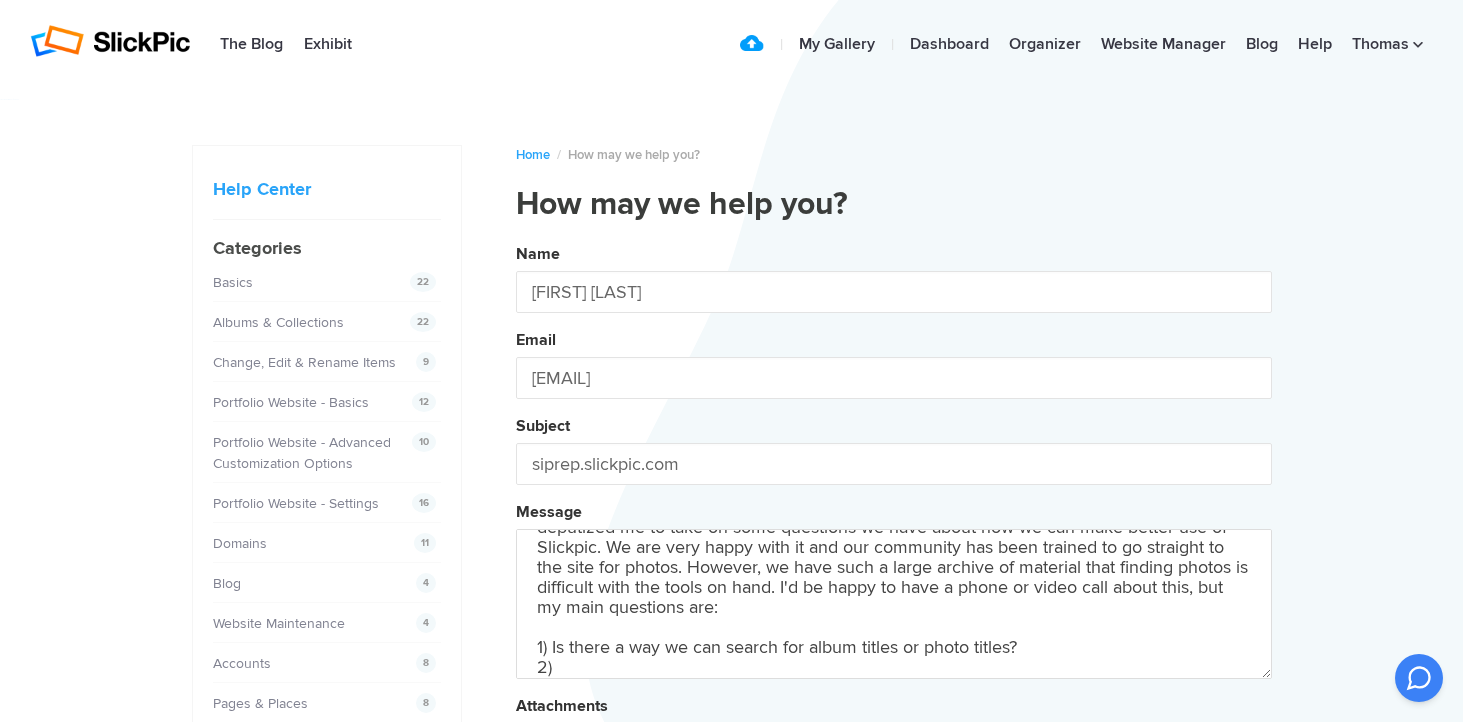 click on "Name [FIRST] [LAST] Email [EMAIL] Subject siprep.slickpic.com Message Hello! I'm a colleague of [FIRST] [LAST] ([EMAIL]) at [ORGANIZATION], and he's deputized me to take on some questions we have about how we can make better use of Slickpic. We are very happy with it and our community has been trained to go straight to the site for photos. However, we have such a large archive of material that finding photos is difficult with the tools on hand. I'd be happy to have a phone or video call about this, but my main questions are:
1) Is there a way we can search for album titles or photo titles?
2) Attachments Submit" at bounding box center [894, 542] 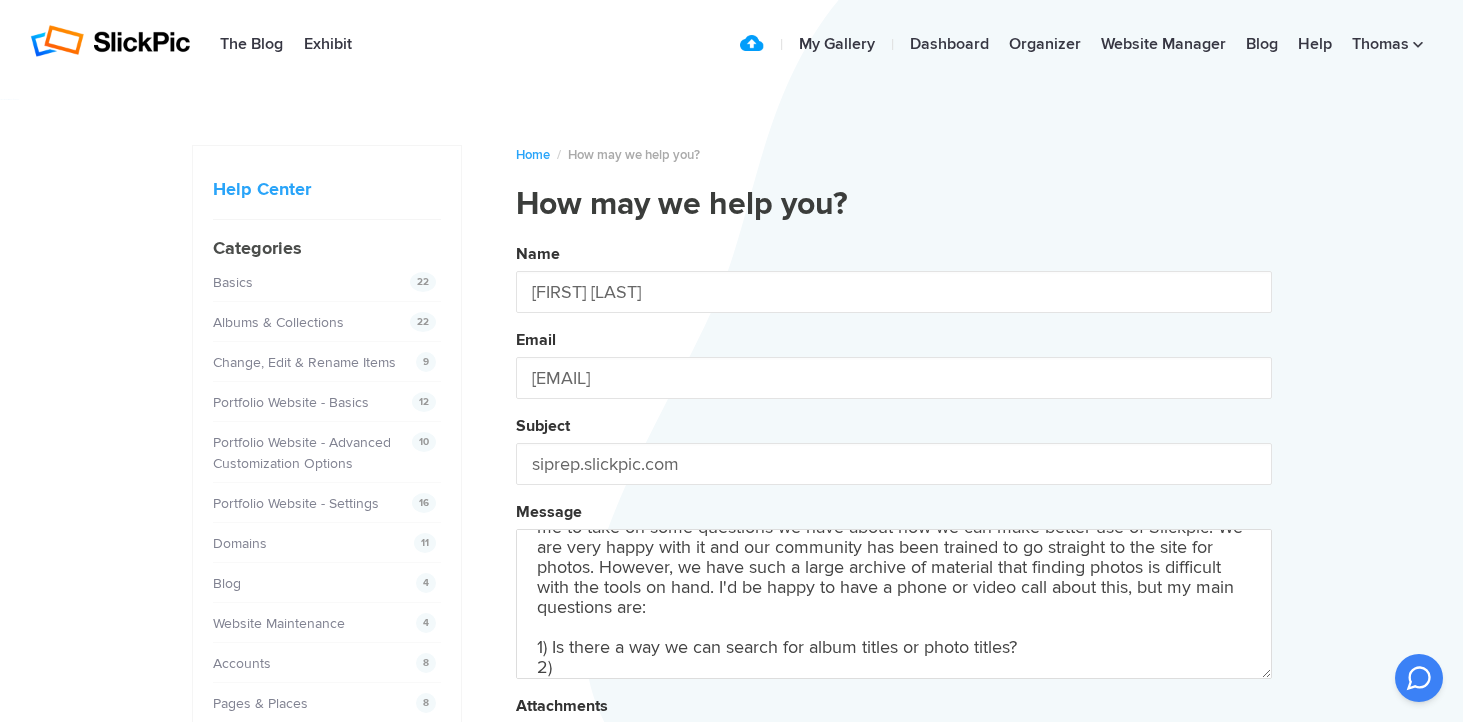 click on "Name [FIRST] [LAST] Email [EMAIL] Subject siprep.slickpic.com Message Hello! I'm a colleague of [FIRST] [LAST] ([EMAIL]) at St. Ignatius College Preparatory, and he's deputized me to take on some questions we have about how we can make better use of Slickpic. We are very happy with it and our community has been trained to go straight to the site for photos. However, we have such a large archive of material that finding photos is difficult with the tools on hand. I'd be happy to have a phone or video call about this, but my main questions are:
1) Is there a way we can search for album titles or photo titles?
2) Right Attachments Submit" at bounding box center [894, 542] 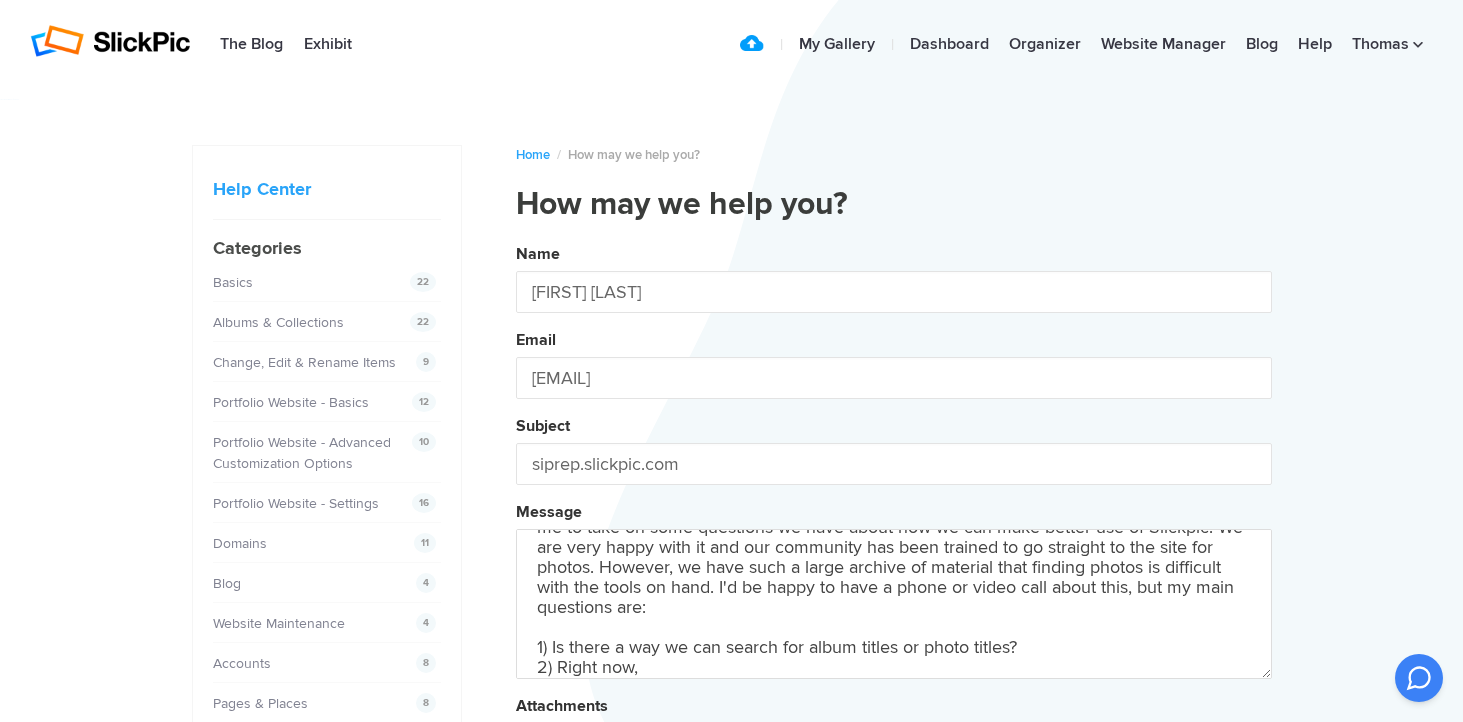 click on "Name [FIRST] [LAST] Email [EMAIL] Subject siprep.slickpic.com Message Hello! I'm a colleague of [FIRST] [LAST] ([EMAIL]) at [ORGANIZATION], and he's deputized me to take on some questions we have about how we can make better use of Slickpic. We are very happy with it and our community has been trained to go straight to the site for photos. However, we have such a large archive of material that finding photos is difficult with the tools on hand. I'd be happy to have a phone or video call about this, but my main questions are:
1) Is there a way we can search for album titles or photo titles?
2) Right now, Attachments Submit" at bounding box center [894, 542] 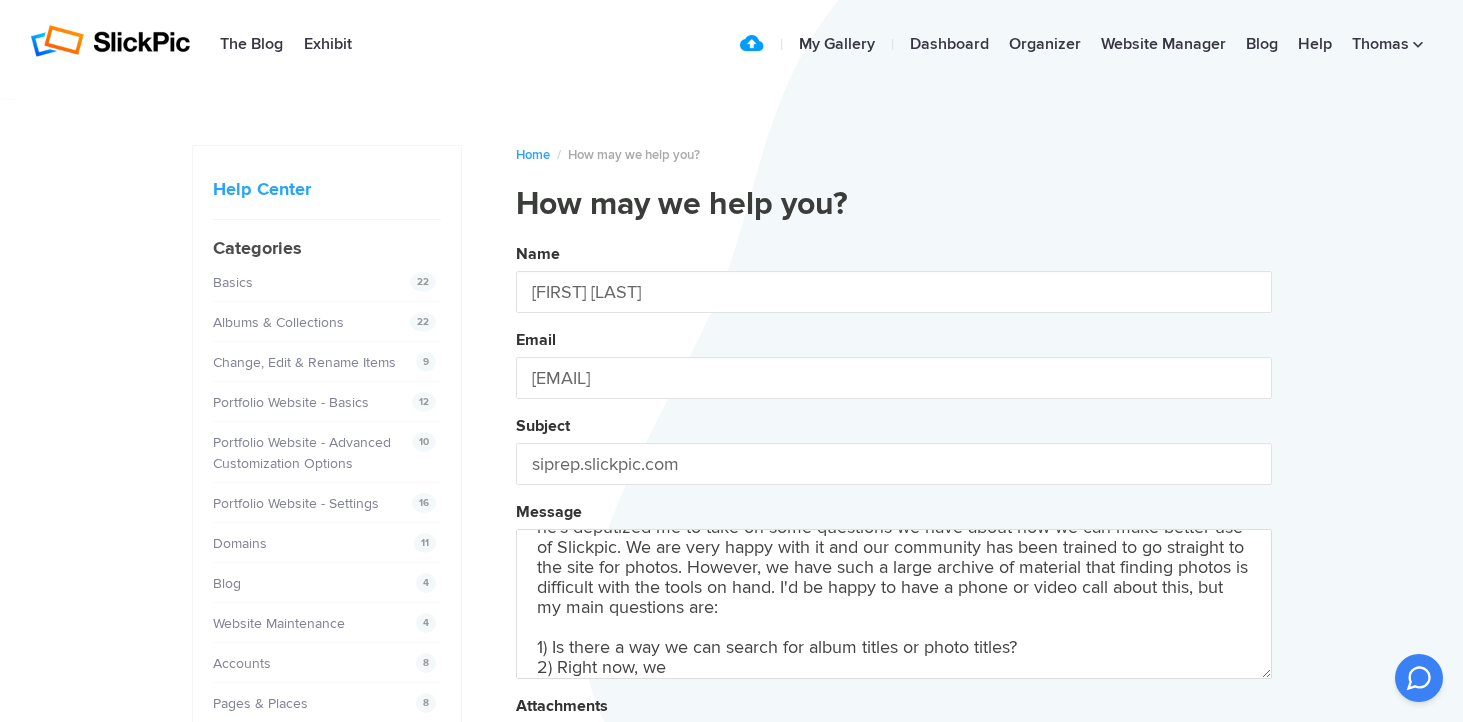click on "Name [FIRST] [LAST] Email [EMAIL] Subject siprep.slickpic.com Message Hello! I'm a colleague of [FIRST] [LAST] ([EMAIL]) at St. Ignatius College Preparatory, and he's deputized me to take on some questions we have about how we can make better use of Slickpic. We are very happy with it and our community has been trained to go straight to the site for photos. However, we have such a large archive of material that finding photos is difficult with the tools on hand. I'd be happy to have a phone or video call about this, but my main questions are:
1) Is there a way we can search for album titles or photo titles?
2) Right now, we Attachments Submit" at bounding box center (894, 542) 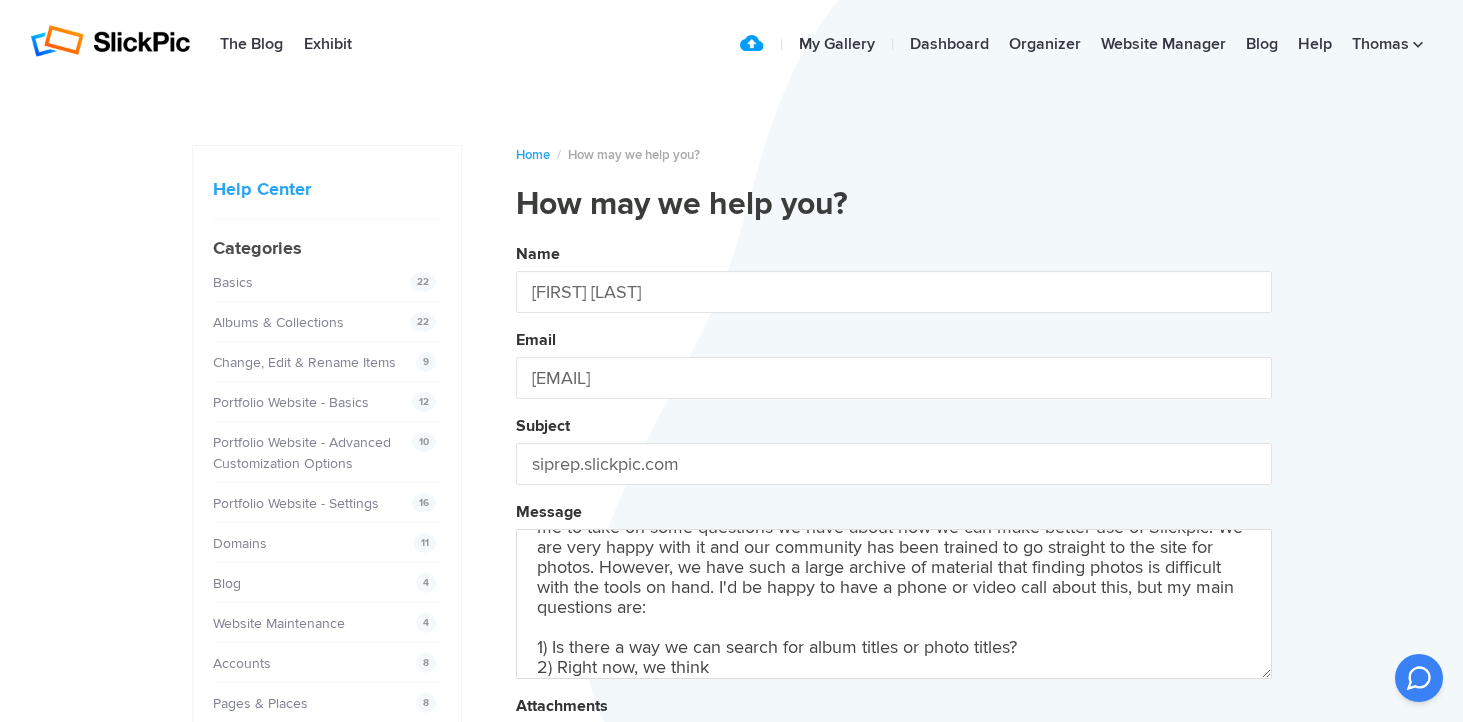 click on "Name [FIRST] [LAST] Email [EMAIL] Subject siprep.slickpic.com Message Hello! I'm a colleague of [FIRST] [LAST] ([EMAIL]) at St. Ignatius College Preparatory, and he's deputized me to take on some questions we have about how we can make better use of Slickpic. We are very happy with it and our community has been trained to go straight to the site for photos. However, we have such a large archive of material that finding photos is difficult with the tools on hand. I'd be happy to have a phone or video call about this, but my main questions are:
1) Is there a way we can search for album titles or photo titles?
2) Right now, we think Attachments Submit" at bounding box center [894, 542] 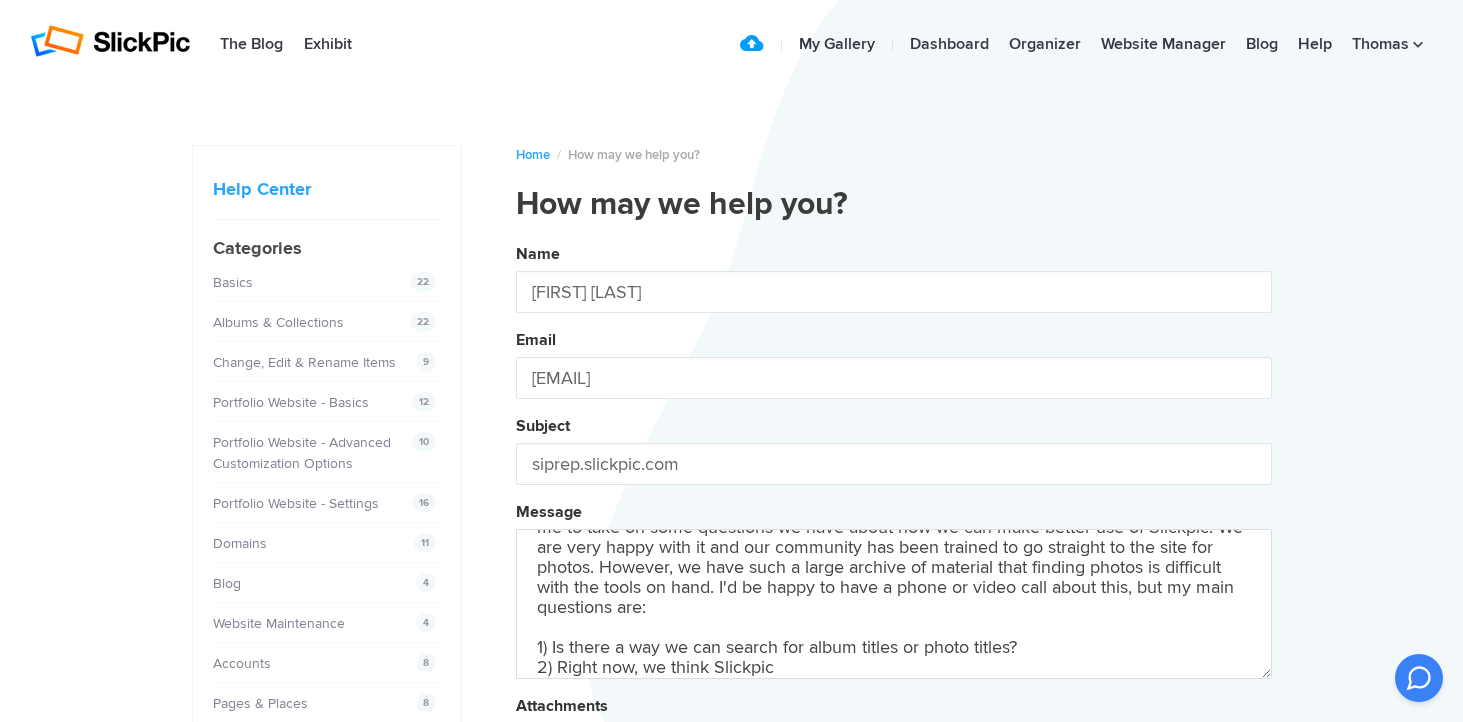 click on "Name [FIRST] [LAST] Email [EMAIL] Subject siprep.slickpic.com Message Hello! I'm a colleague of [FIRST] [LAST] ([EMAIL]) at [ORGANIZATION], and he's deputized me to take on some questions we have about how we can make better use of Slickpic. We are very happy with it and our community has been trained to go straight to the site for photos. However, we have such a large archive of material that finding photos is difficult with the tools on hand. I'd be happy to have a phone or video call about this, but my main questions are:
1) Is there a way we can search for album titles or photo titles?
2) Right now, we think Slickpic Attachments Submit" at bounding box center [894, 542] 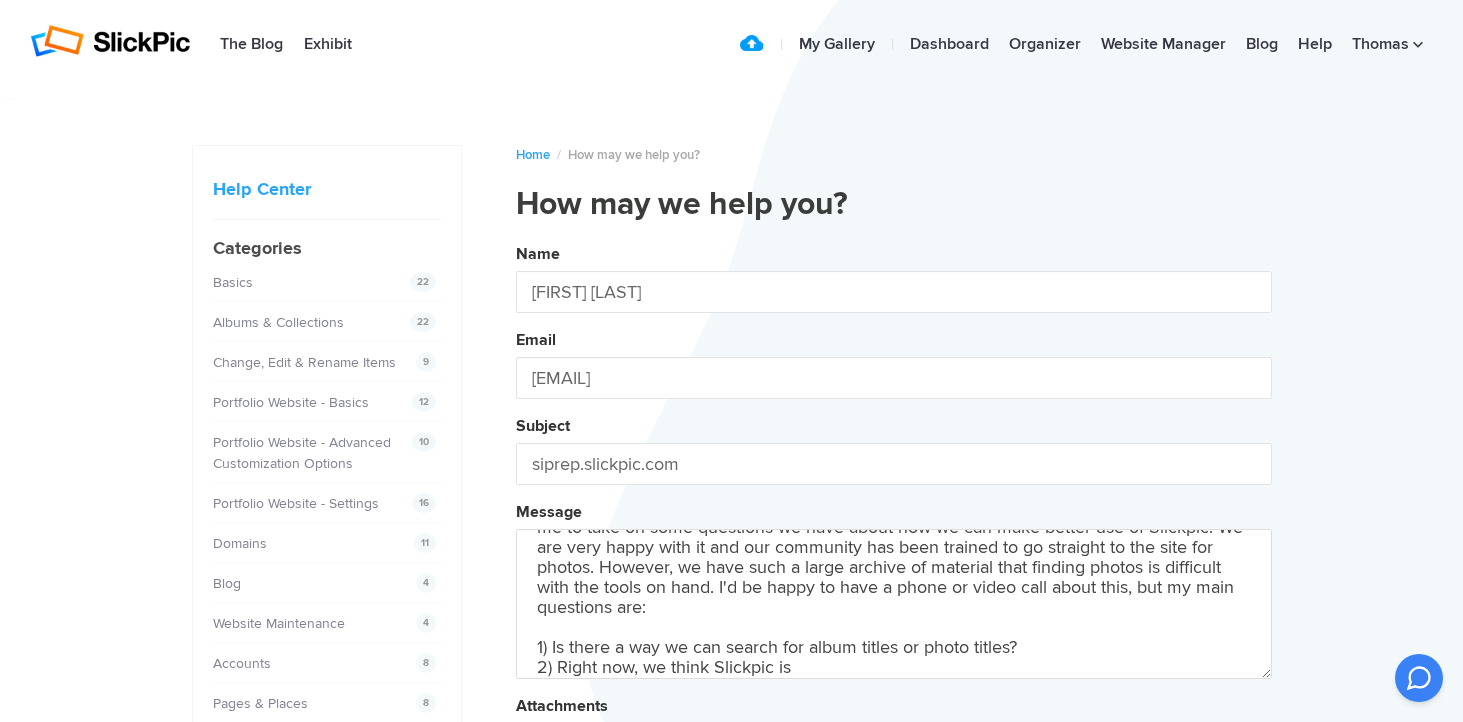 click on "Name [FIRST] [LAST] Email [EMAIL] Subject siprep.slickpic.com Message Hello! I'm a colleague of [FIRST] [LAST] ([EMAIL]) at [ORGANIZATION], and he's deputized me to take on some questions we have about how we can make better use of Slickpic. We are very happy with it and our community has been trained to go straight to the site for photos. However, we have such a large archive of material that finding photos is difficult with the tools on hand. I'd be happy to have a phone or video call about this, but my main questions are:
1) Is there a way we can search for album titles or photo titles?
2) Right now, we think Slickpic is Attachments Submit" at bounding box center (894, 542) 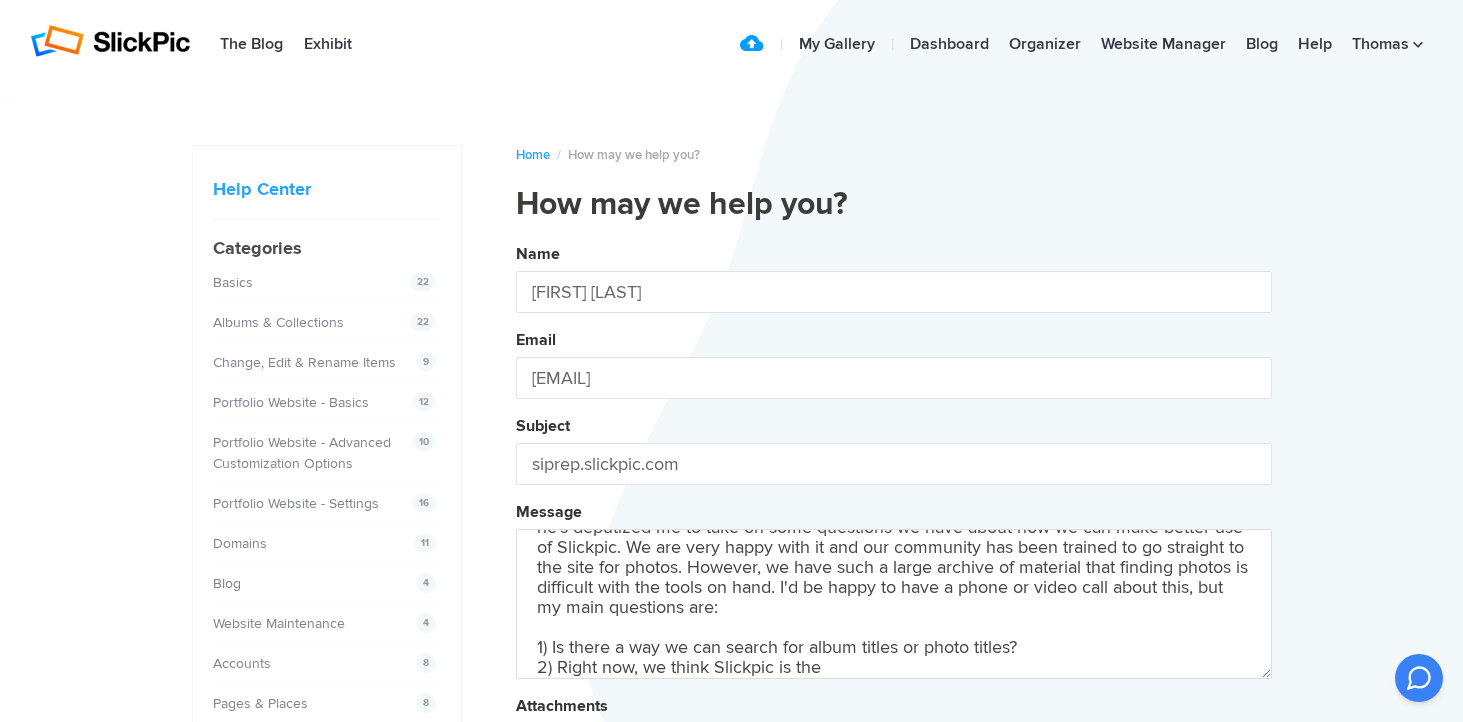 click on "Name [FIRST] [LAST] Email [EMAIL] Subject siprep.slickpic.com Message Hello! I'm a colleague of [FIRST] [LAST] ([EMAIL]) at St. Ignatius College Preparatory, and he's deputized me to take on some questions we have about how we can make better use of Slickpic. We are very happy with it and our community has been trained to go straight to the site for photos. However, we have such a large archive of material that finding photos is difficult with the tools on hand. I'd be happy to have a phone or video call about this, but my main questions are:
1) Is there a way we can search for album titles or photo titles?
2) Right now, we think Slickpic is the Attachments Submit" at bounding box center [894, 542] 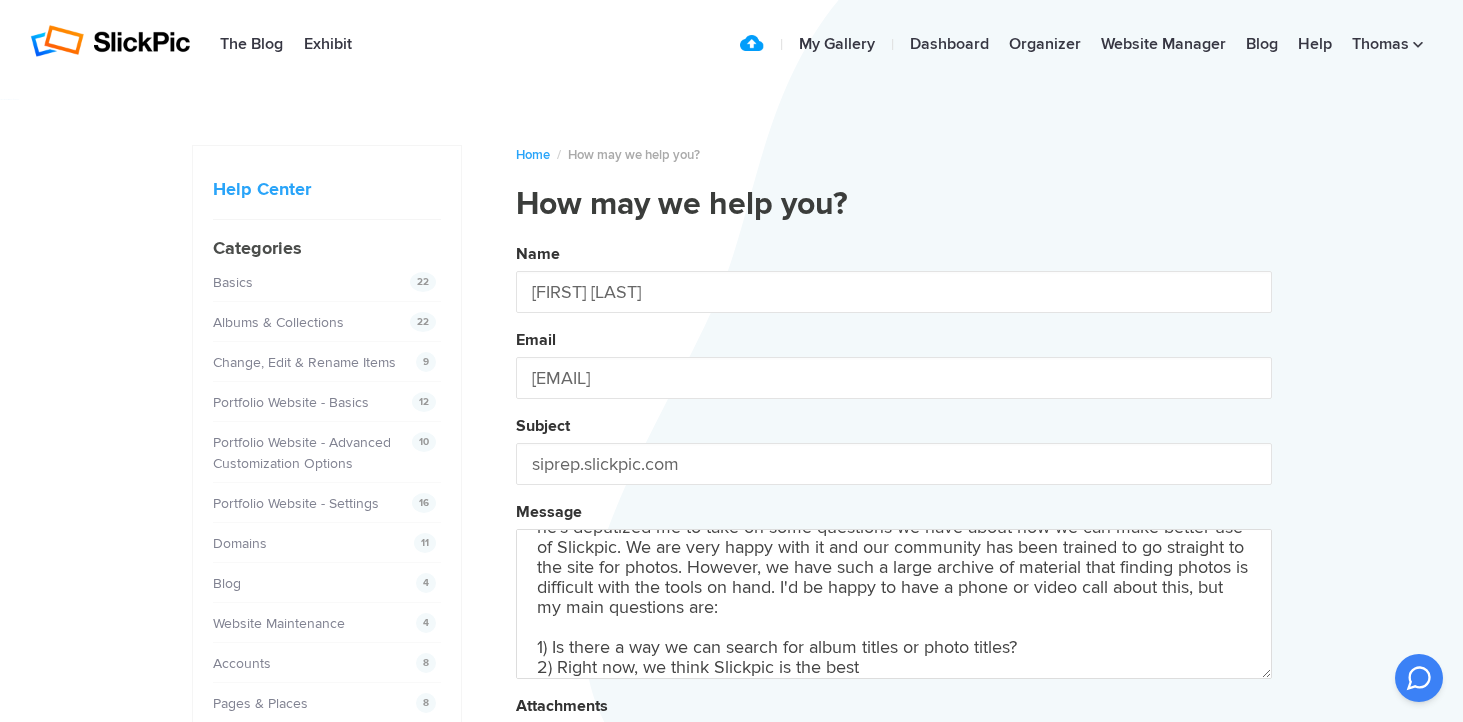 click on "Name [FIRST] [LAST] Email [EMAIL] Subject siprep.slickpic.com Message Hello! I'm a colleague of [FIRST] [LAST] ([EMAIL]) at [ORGANIZATION], and he's deputized me to take on some questions we have about how we can make better use of Slickpic. We are very happy with it and our community has been trained to go straight to the site for photos. However, we have such a large archive of material that finding photos is difficult with the tools on hand. I'd be happy to have a phone or video call about this, but my main questions are:
1) Is there a way we can search for album titles or photo titles?
2) Right now, we think Slickpic is the best Attachments Submit" at bounding box center [894, 542] 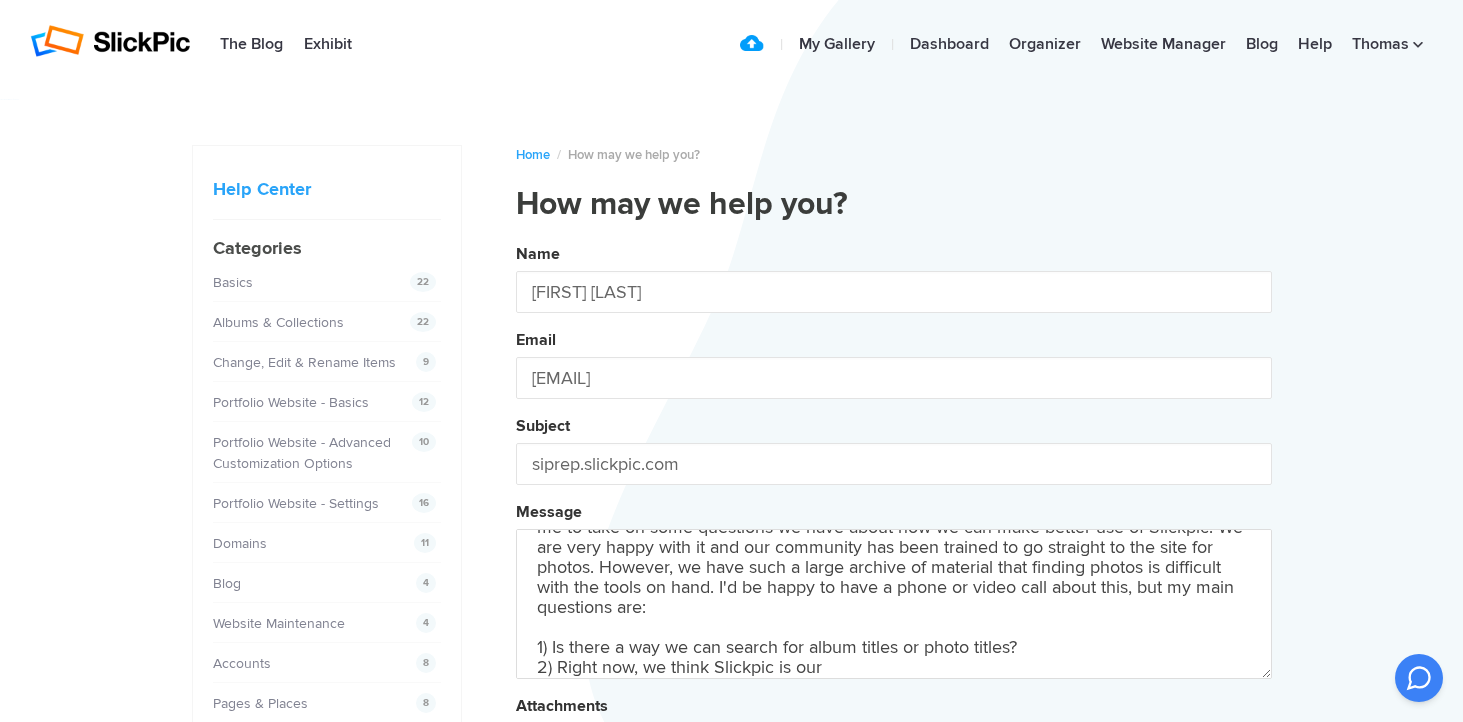 click on "Name [FIRST] [LAST] Email [EMAIL] Subject siprep.slickpic.com Message Hello! I'm a colleague of Tom Murphy ([EMAIL]) at St. Ignatius College Preparatory, and he's deputized me to take on some questions we have about how we can make better use of Slickpic. We are very happy with it and our community has been trained to go straight to the site for photos. However, we have such a large archive of material that finding photos is difficult with the tools on hand. I'd be happy to have a phone or video call about this, but my main questions are:
1) Is there a way we can search for album titles or photo titles?
2) Right now, we think Slickpic is our best option for sharing photos with our community. Attachments Submit" at bounding box center [894, 542] 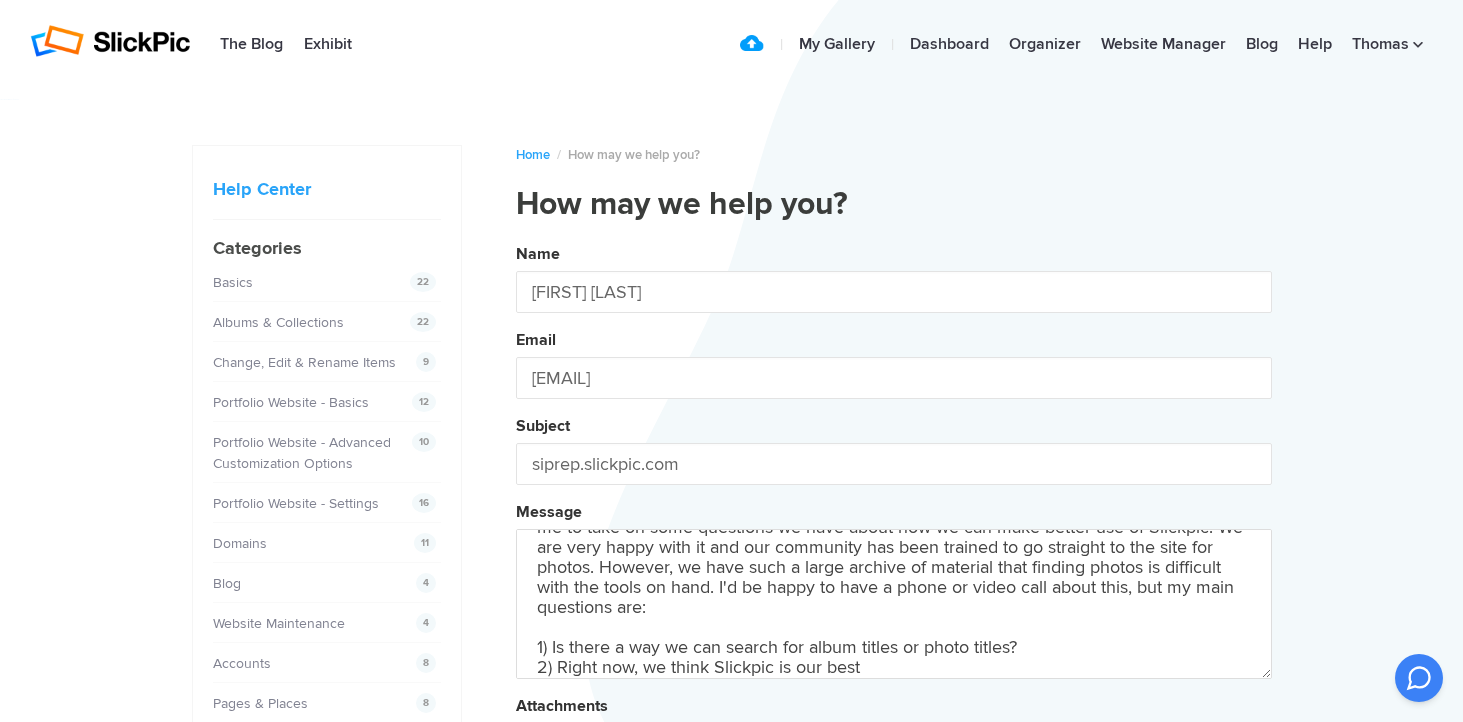 click on "Name [FIRST] [LAST] Email [EMAIL] Subject siprep.slickpic.com Message Hello! I'm a colleague of [FIRST] [LAST] ([EMAIL]) at St. Ignatius College Preparatory, and he's deputized me to take on some questions we have about how we can make better use of Slickpic. We are very happy with it and our community has been trained to go straight to the site for photos. However, we have such a large archive of material that finding photos is difficult with the tools on hand. I'd be happy to have a phone or video call about this, but my main questions are:
1) Is there a way we can search for album titles or photo titles?
2) Right now, we think Slickpic is our best option for sharing photos with our community, but if we were to store a separate archive for our internal use, what would be the best way for us to download our hundreds of thousands of photos? I know your business mailbox is in the Bay Area, so perhaps we Attachments Submit" at bounding box center (894, 542) 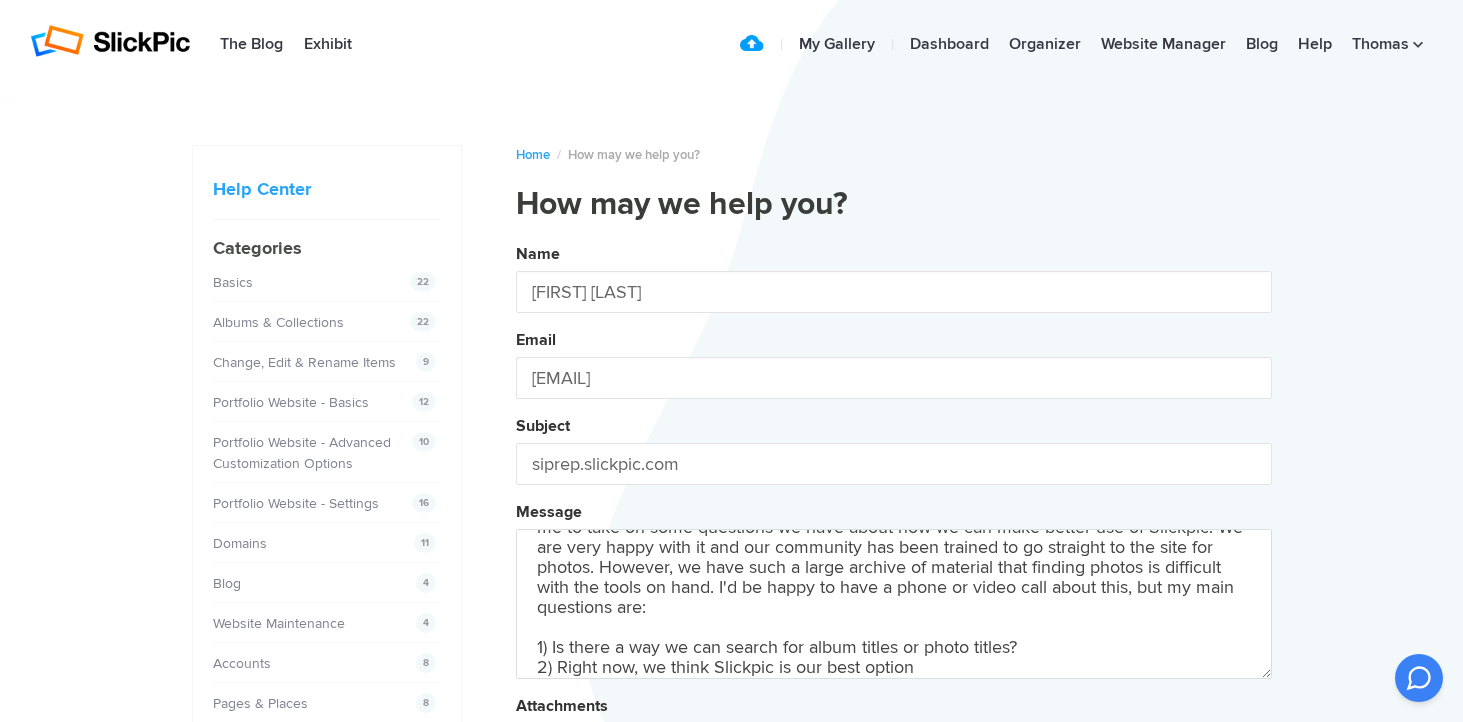 click on "Name [FIRST] [LAST] Email [EMAIL] Subject siprep.slickpic.com Message Hello! I'm a colleague of [FIRST] [LAST] ([EMAIL]) at [ORGANIZATION], and he's deputized me to take on some questions we have about how we can make better use of Slickpic. We are very happy with it and our community has been trained to go straight to the site for photos. However, we have such a large archive of material that finding photos is difficult with the tools on hand. I'd be happy to have a phone or video call about this, but my main questions are:
1) Is there a way we can search for album titles or photo titles?
2) Right now, we think Slickpic is our best option Attachments Submit" at bounding box center (894, 542) 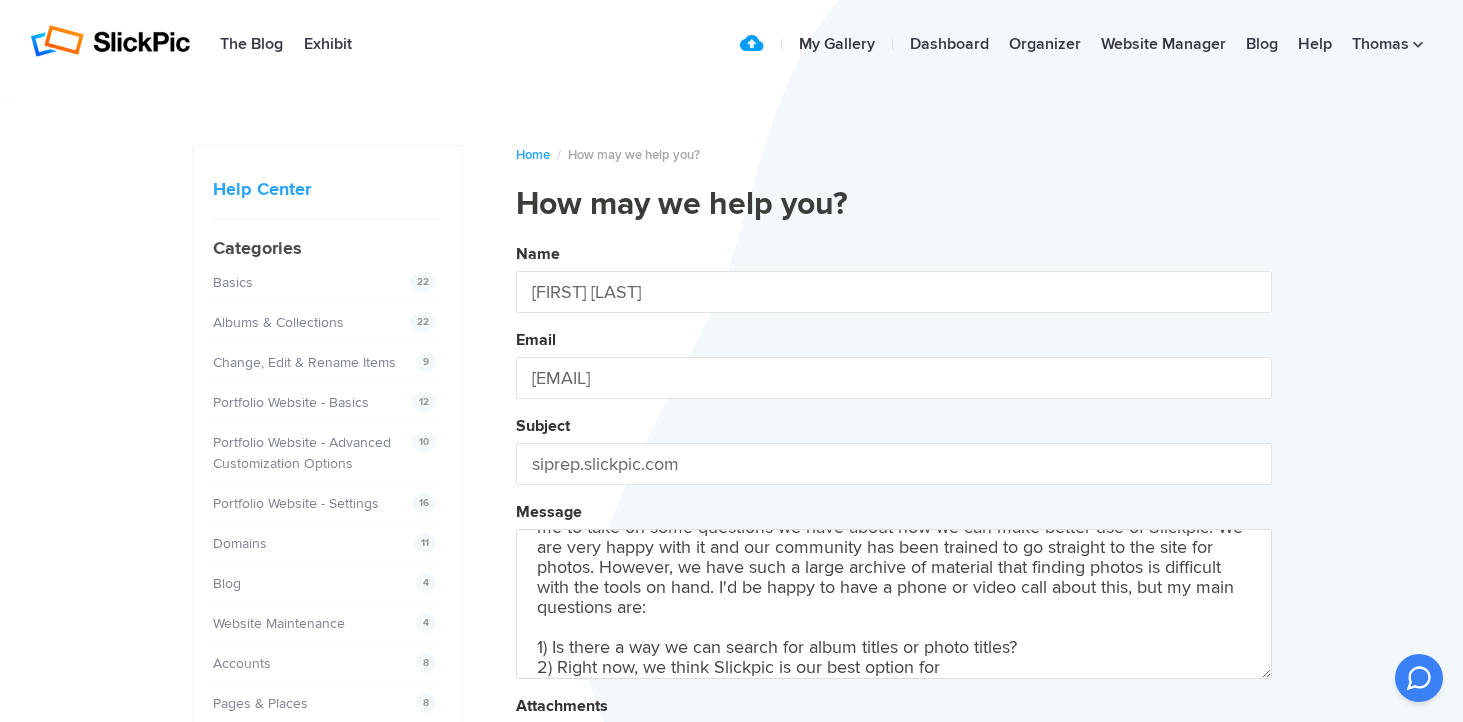 click on "Name [FIRST] [LAST] Email [EMAIL] Subject siprep.slickpic.com Message Hello! I'm a colleague of [FIRST] [LAST] ([EMAIL]) at [ORGANIZATION], and he's deputized me to take on some questions we have about how we can make better use of Slickpic. We are very happy with it and our community has been trained to go straight to the site for photos. However, we have such a large archive of material that finding photos is difficult with the tools on hand. I'd be happy to have a phone or video call about this, but my main questions are:
1) Is there a way we can search for album titles or photo titles?
2) Right now, we think Slickpic is our best option for Attachments Submit" at bounding box center [894, 542] 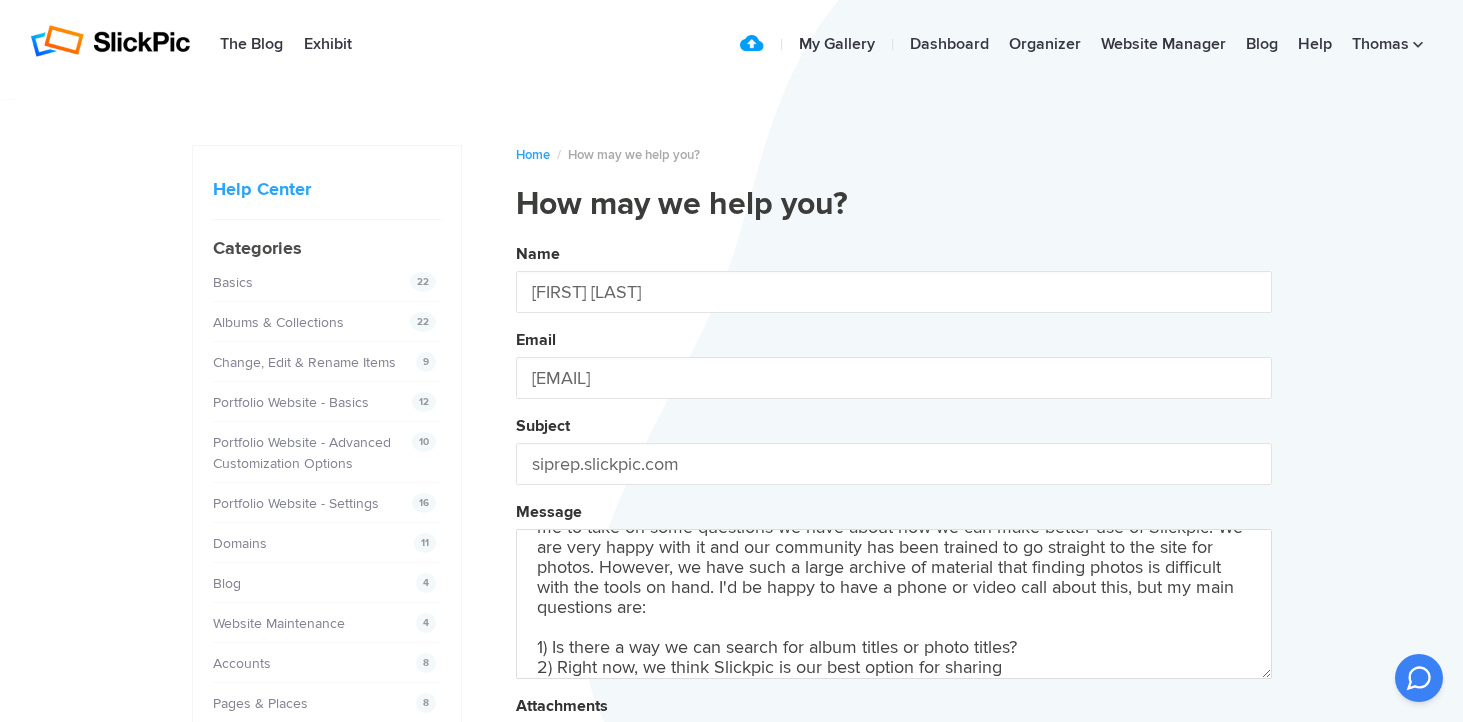 click on "Name [FIRST] [LAST] Email [EMAIL] Subject siprep.slickpic.com Message Hello! I'm a colleague of Tom [LAST] ([EMAIL]) at St. Ignatius College Preparatory, and he's deputized me to take on some questions we have about how we can make better use of Slickpic. We are very happy with it and our community has been trained to go straight to the site for photos. However, we have such a large archive of material that finding photos is difficult with the tools on hand. I'd be happy to have a phone or video call about this, but my main questions are:
1) Is there a way we can search for album titles or photo titles?
2) Right now, we think Slickpic is our best option for sharing Attachments Submit" at bounding box center (894, 542) 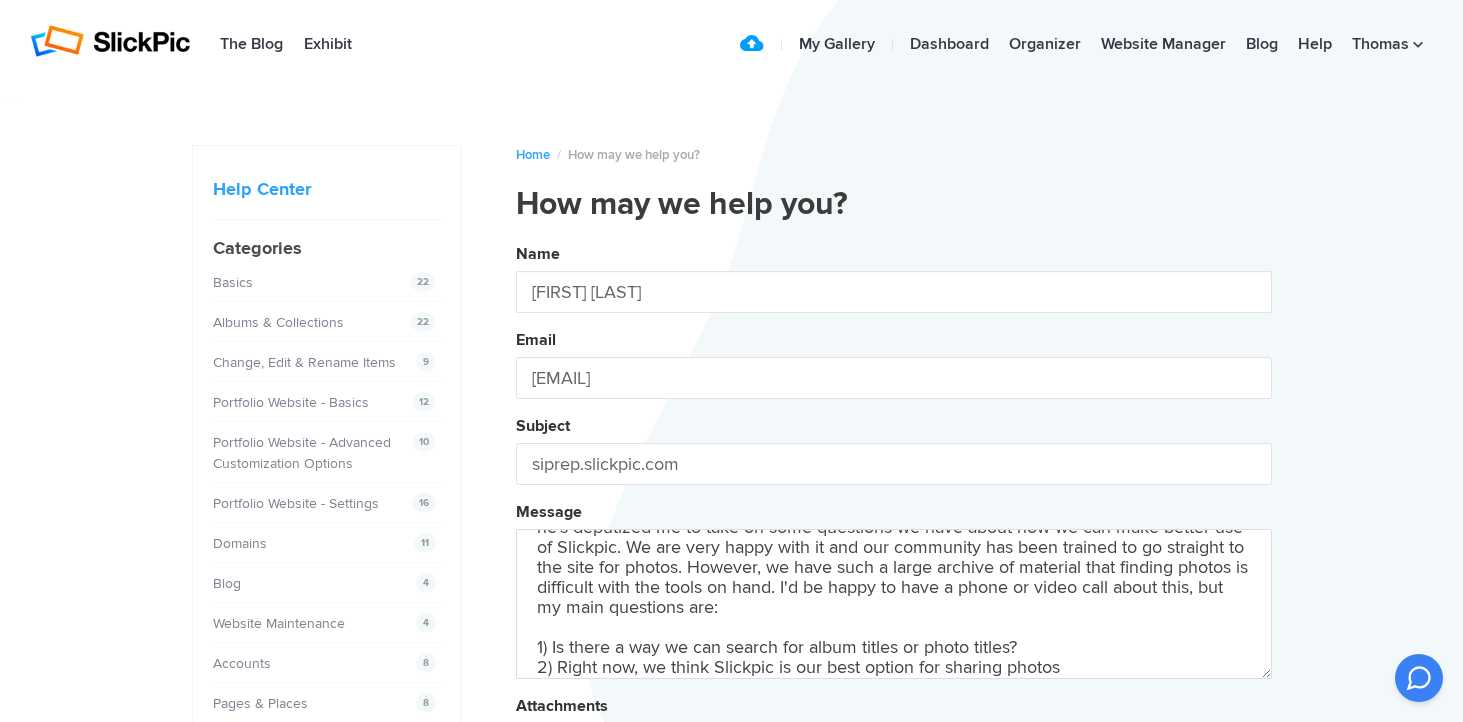 click on "Name [FIRST] [LAST] Email [EMAIL] Subject siprep.slickpic.com Message Hello! I'm a colleague of [FIRST] [LAST] ([EMAIL]) at St. Ignatius College Preparatory, and he's deputized me to take on some questions we have about how we can make better use of Slickpic. We are very happy with it and our community has been trained to go straight to the site for photos. However, we have such a large archive of material that finding photos is difficult with the tools on hand. I'd be happy to have a phone or video call about this, but my main questions are:
1) Is there a way we can search for album titles or photo titles?
2) Right now, we think Slickpic is our best option for sharing photos with our community, w Attachments Submit" at bounding box center (894, 542) 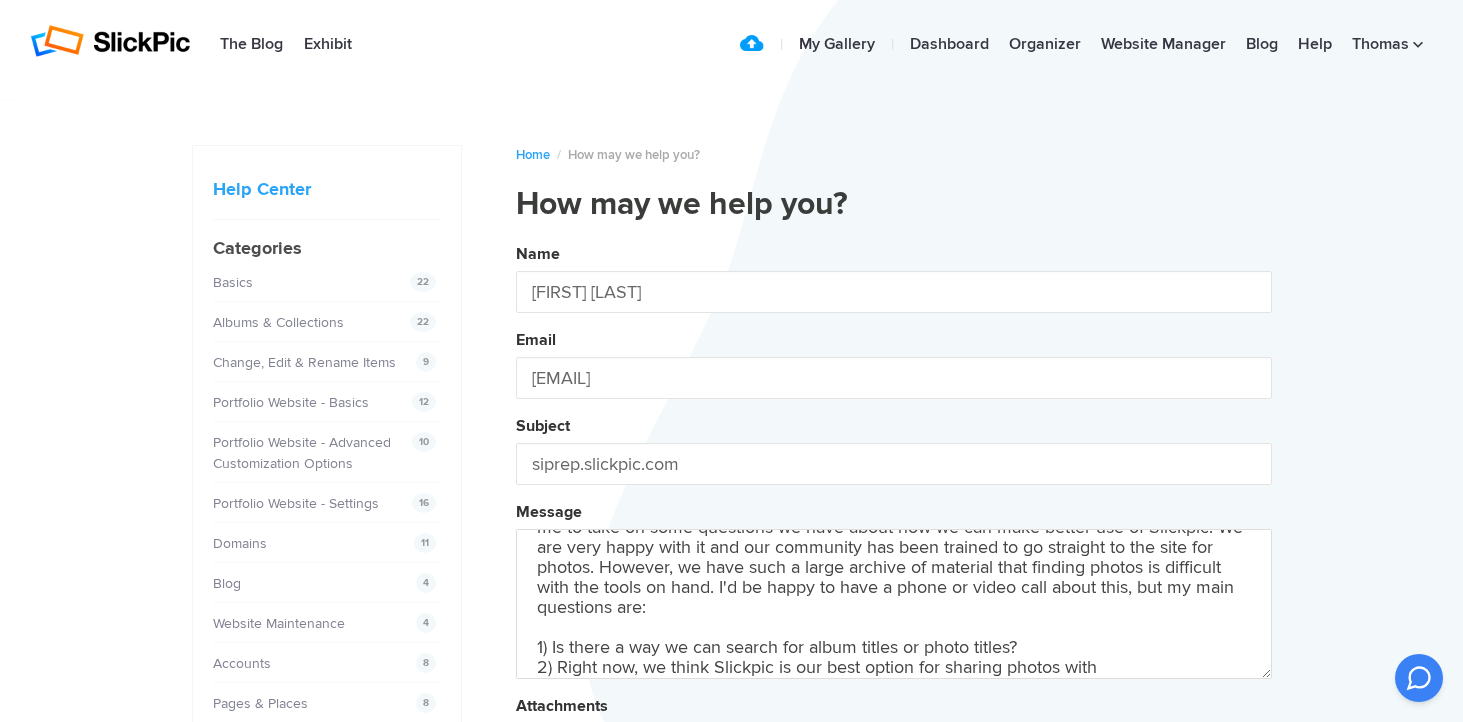 click on "Name [FIRST] [LAST] Email [EMAIL] Subject siprep.slickpic.com Message Hello! I'm a colleague of [FIRST] [LAST] ([EMAIL]) at St. Ignatius College Preparatory, and he's deputized me to take on some questions we have about how we can make better use of Slickpic. We are very happy with it and our community has been trained to go straight to the site for photos. However, we have such a large archive of material that finding photos is difficult with the tools on hand. I'd be happy to have a phone or video call about this, but my main questions are:
1) Is there a way we can search for album titles or photo titles?
2) Right now, we think Slickpic is our best option for sharing photos with Attachments Submit" at bounding box center [894, 542] 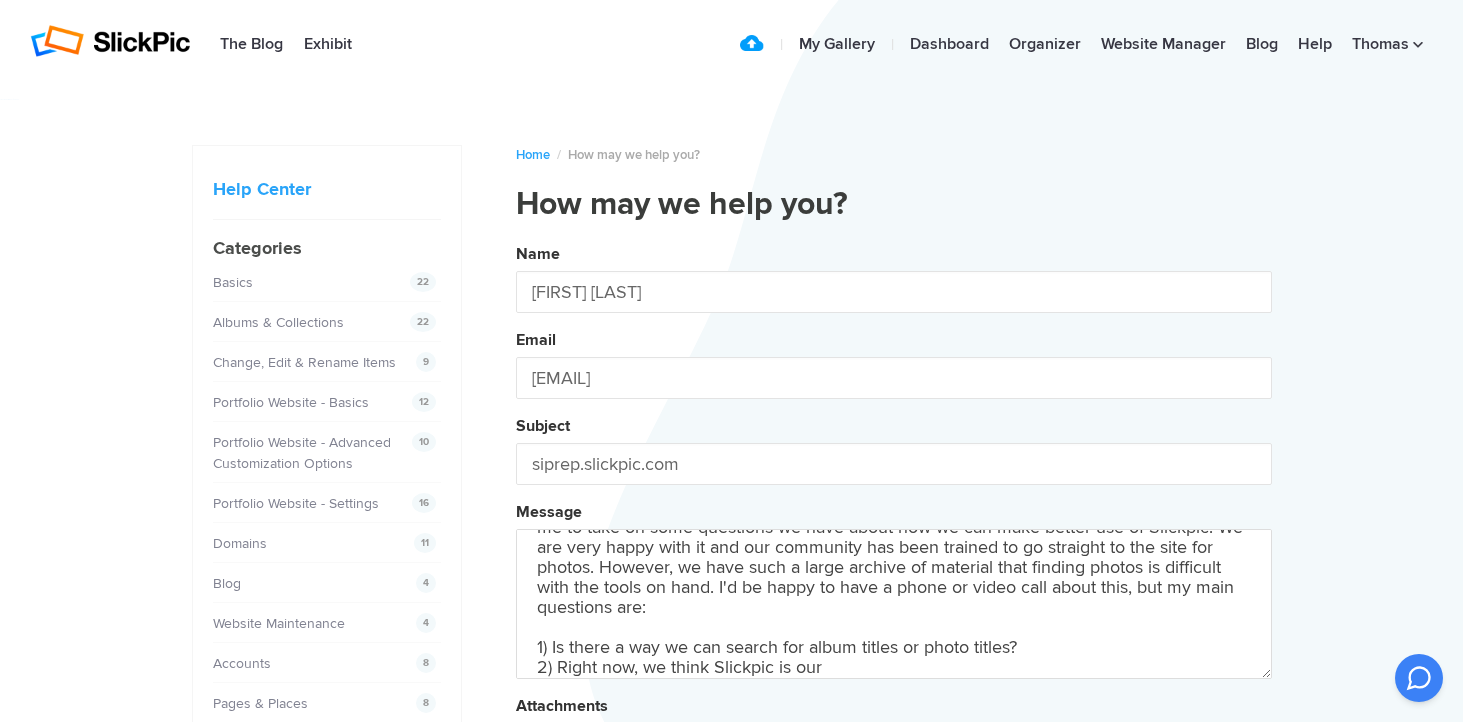 click on "Name [FIRST] [LAST] Email [EMAIL] Subject siprep.slickpic.com Message Hello! I'm a colleague of [FIRST] [LAST] ([EMAIL]) at St. Ignatius College Preparatory, and he's deputized me to take on some questions we have about how we can make better use of Slickpic. We are very happy with it and our community has been trained to go straight to the site for photos. However, we have such a large archive of material that finding photos is difficult with the tools on hand. I'd be happy to have a phone or video call about this, but my main questions are:
1) Is there a way we can search for album titles or photo titles?
2) Right now, we think Slickpic is our best option for sharing photos with our community, but if we were to store a separate archive for our internal use, what would be the best way for us to download our hundreds of thousands of photos? I know your business mailbox is in the [REGION], so perhaps we might be able to d" at bounding box center (894, 542) 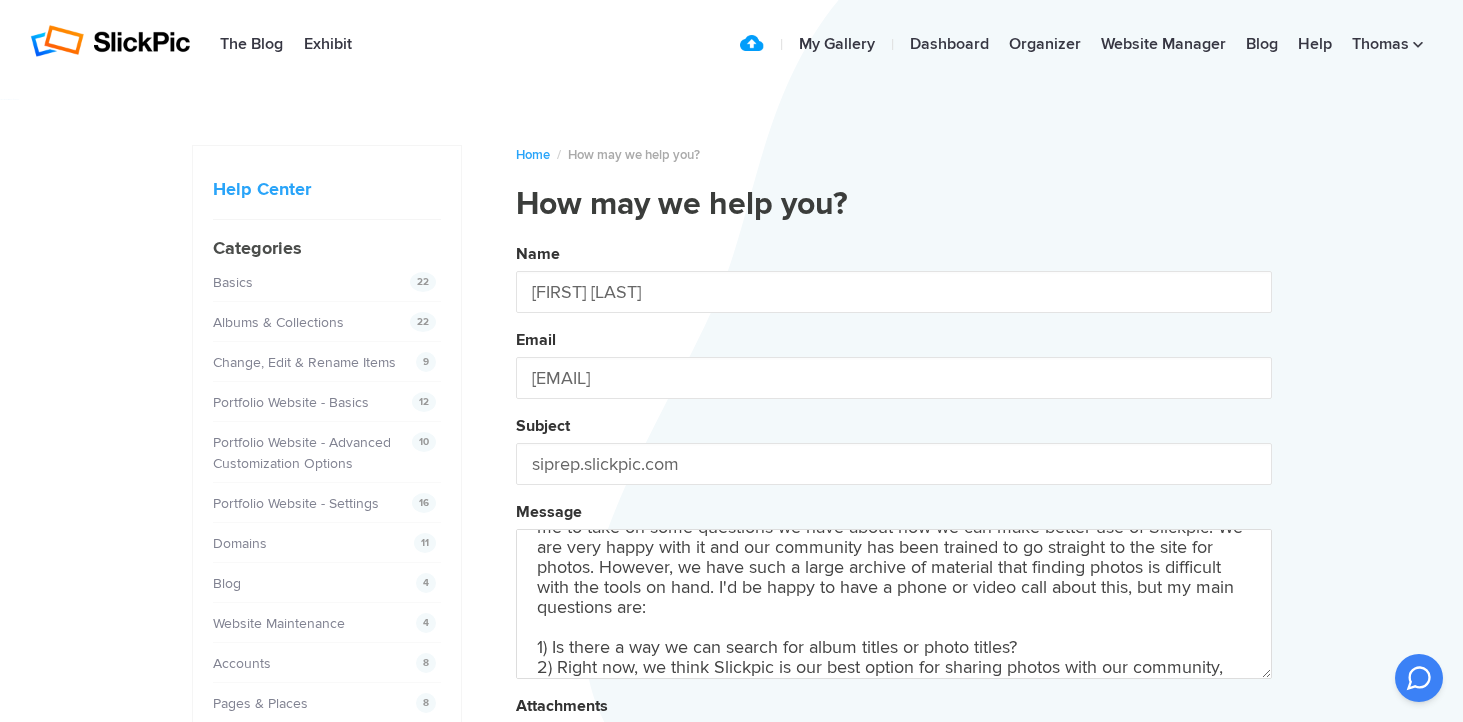 click on "Name [FIRST] [LAST] Email [EMAIL] Subject siprep.slickpic.com Message Hello! I'm a colleague of [FIRST] [LAST] ([EMAIL]) at [ORGANIZATION], and he's deputized me to take on some questions we have about how we can make better use of Slickpic. We are very happy with it and our community has been trained to go straight to the site for photos. However, we have such a large archive of material that finding photos is difficult with the tools on hand. I'd be happy to have a phone or video call about this, but my main questions are:
1) Is there a way we can search for album titles or photo titles?
2) Right now, we think Slickpic is our best option for sharing photos with our community, Attachments Submit" at bounding box center [894, 542] 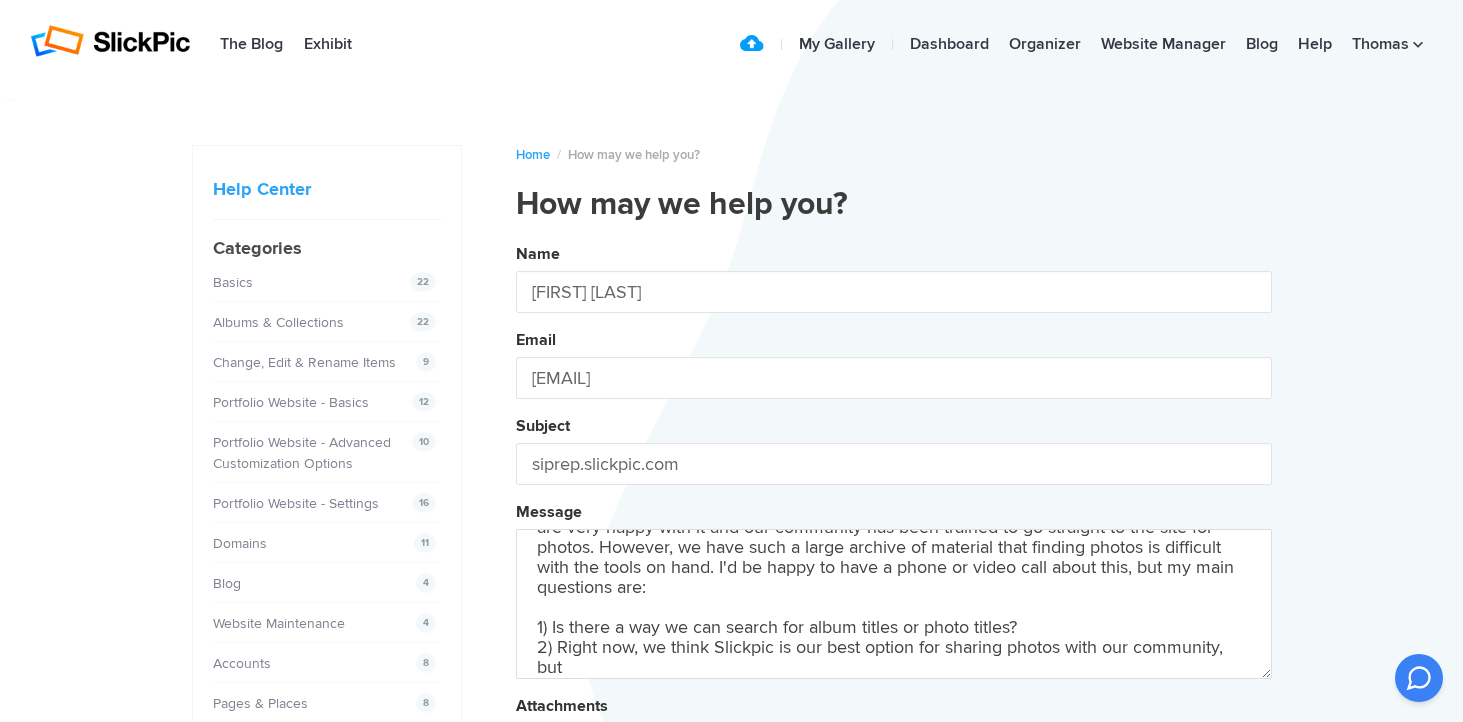 click on "Name [FIRST] [LAST] Email [EMAIL] Subject siprep.slickpic.com Message Hello! I'm a colleague of [FIRST] [LAST] ([EMAIL]) at St. Ignatius College Preparatory, and he's deputized me to take on some questions we have about how we can make better use of Slickpic. We are very happy with it and our community has been trained to go straight to the site for photos. However, we have such a large archive of material that finding photos is difficult with the tools on hand. I'd be happy to have a phone or video call about this, but my main questions are:
1) Is there a way we can search for album titles or photo titles?
2) Right now, we think Slickpic is our best option for sharing photos with our community, but Attachments Submit" at bounding box center [894, 542] 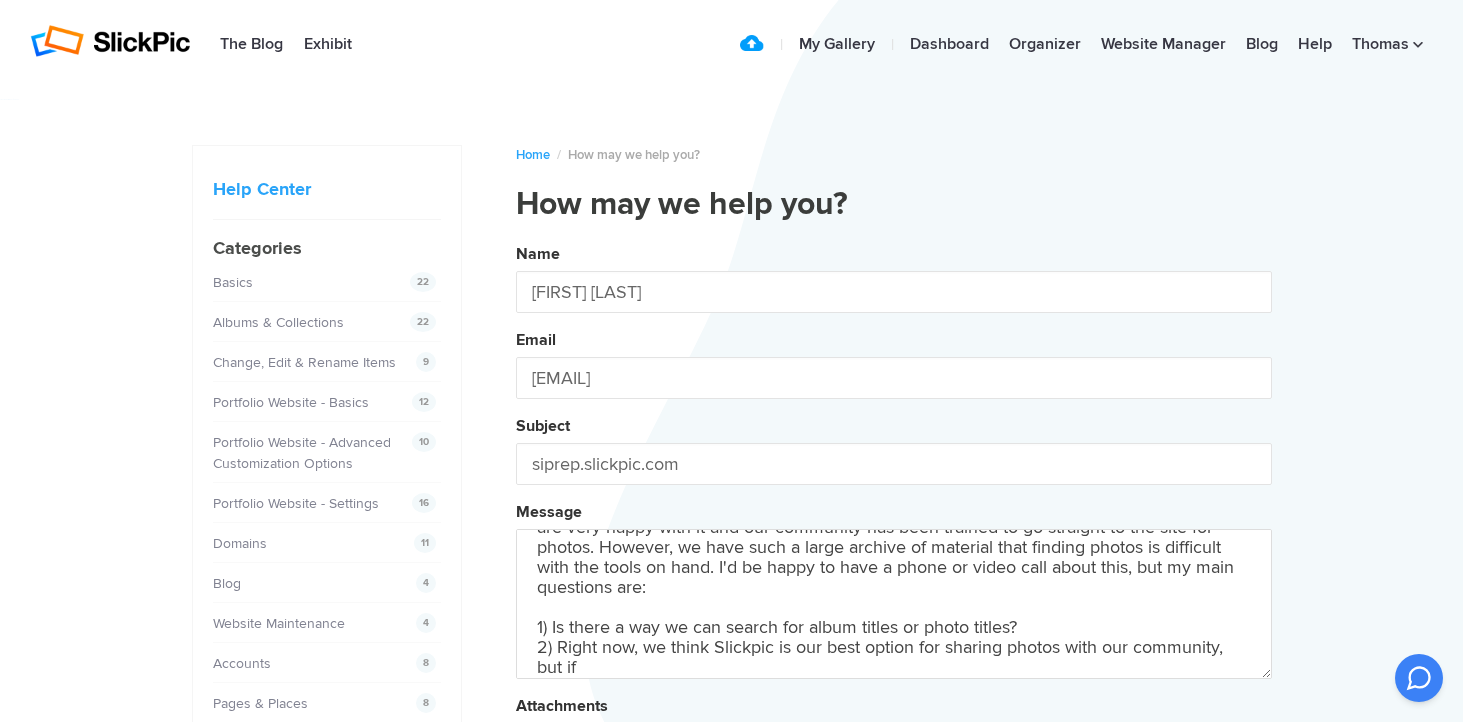 click on "Name [FIRST] [LAST] Email [EMAIL] Subject siprep.slickpic.com Message Hello! I'm a colleague of Tom Murphy ([EMAIL]) at St. Ignatius College Preparatory, and he's deputized me to take on some questions we have about how we can make better use of Slickpic. We are very happy with it and our community has been trained to go straight to the site for photos. However, we have such a large archive of material that finding photos is difficult with the tools on hand. I'd be happy to have a phone or video call about this, but my main questions are:
1) Is there a way we can search for album titles or photo titles?
2) Right now, we think Slickpic is our best option for sharing photos with our community, but if Attachments Submit" at bounding box center [894, 542] 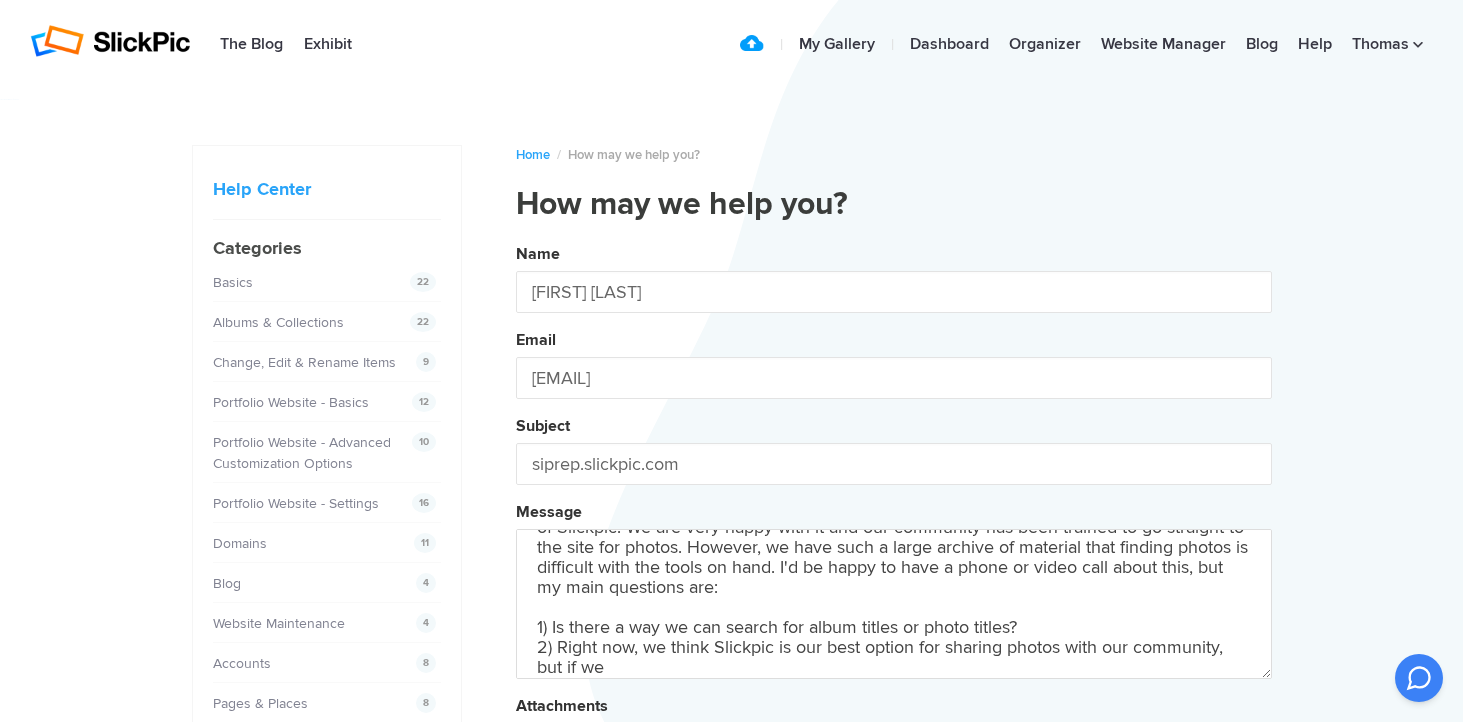 click on "Name [FIRST] [LAST] Email [EMAIL] Subject siprep.slickpic.com Message Hello! I'm a colleague of Tom [LAST] ([EMAIL]) at St. Ignatius College Preparatory, and he's deputized me to take on some questions we have about how we can make better use of Slickpic. We are very happy with it and our community has been trained to go straight to the site for photos. However, we have such a large archive of material that finding photos is difficult with the tools on hand. I'd be happy to have a phone or video call about this, but my main questions are:
1) Is there a way we can search for album titles or photo titles?
2) Right now, we think Slickpic is our best option for sharing photos with our community, but if we Attachments Submit" at bounding box center [894, 542] 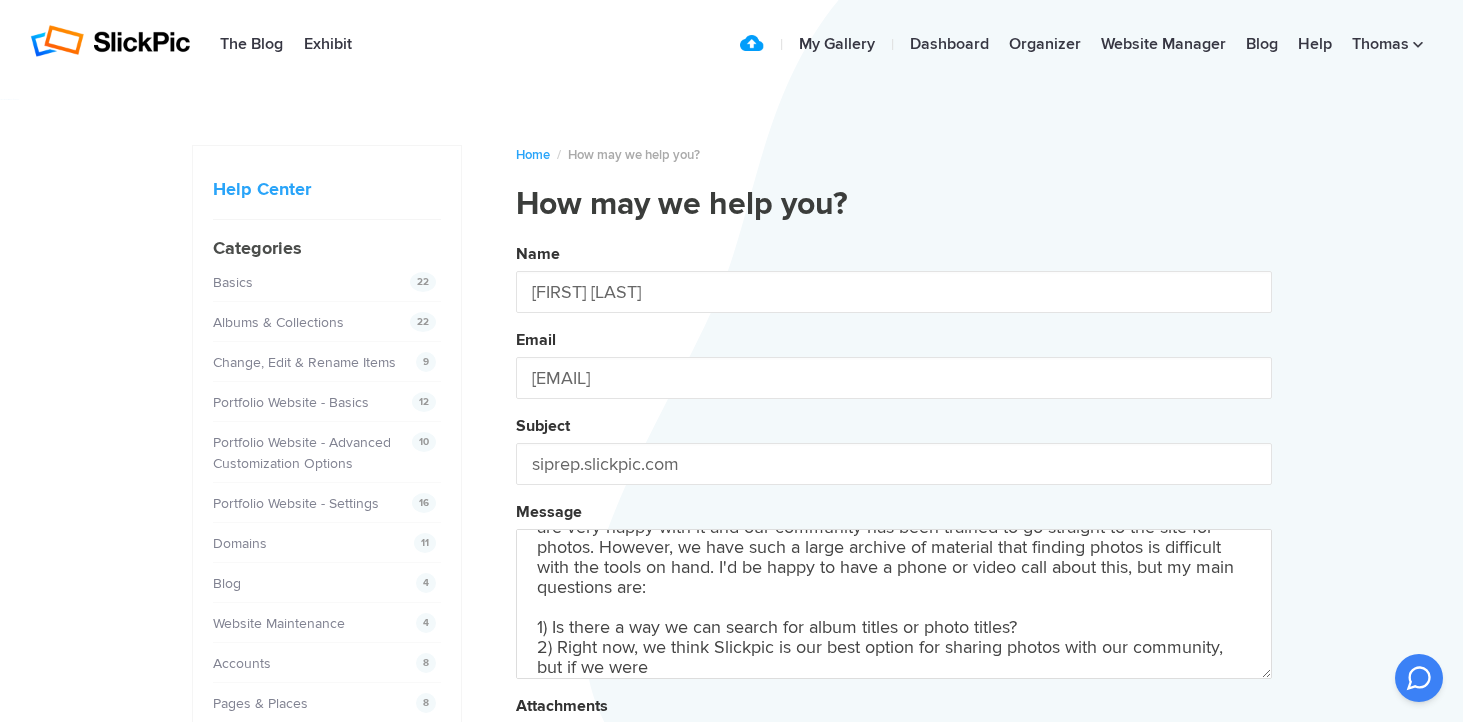 click on "Name [FIRST] [LAST] Email [EMAIL] Subject siprep.slickpic.com Message Hello! I'm a colleague of [FIRST] [LAST] ([EMAIL]) at [ORGANIZATION], and he's deputized me to take on some questions we have about how we can make better use of Slickpic. We are very happy with it and our community has been trained to go straight to the site for photos. However, we have such a large archive of material that finding photos is difficult with the tools on hand. I'd be happy to have a phone or video call about this, but my main questions are:
1) Is there a way we can search for album titles or photo titles?
2) Right now, we think Slickpic is our best option for sharing photos with our community, but if we were Attachments Submit" at bounding box center [894, 542] 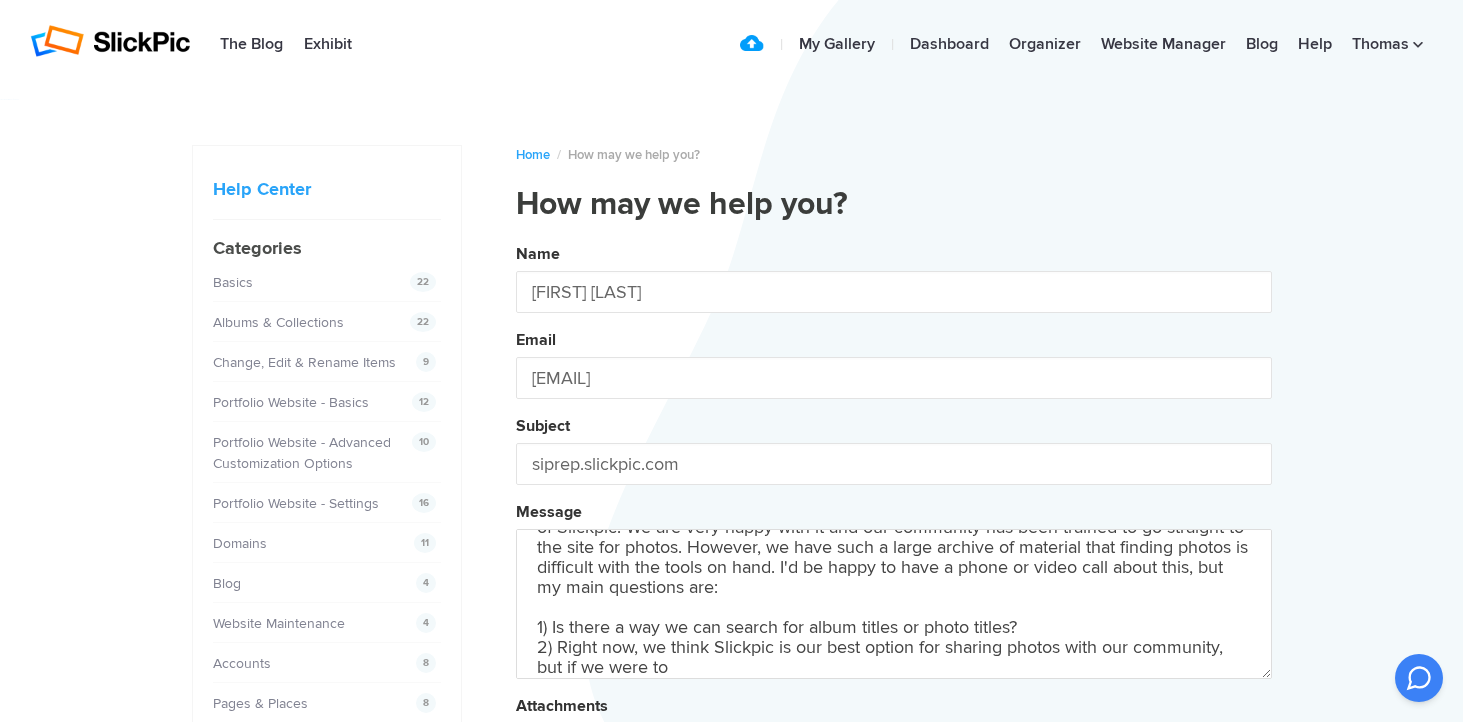 click on "Name [FIRST] [LAST] Email [EMAIL] Subject siprep.slickpic.com Message Hello! I'm a colleague of [FIRST] [LAST] ([EMAIL]) at [ORGANIZATION], and he's deputized me to take on some questions we have about how we can make better use of Slickpic. We are very happy with it and our community has been trained to go straight to the site for photos. However, we have such a large archive of material that finding photos is difficult with the tools on hand. I'd be happy to have a phone or video call about this, but my main questions are:
1) Is there a way we can search for album titles or photo titles?
2) Right now, we think Slickpic is our best option for sharing photos with our community, but if we were to Attachments Submit" at bounding box center [894, 542] 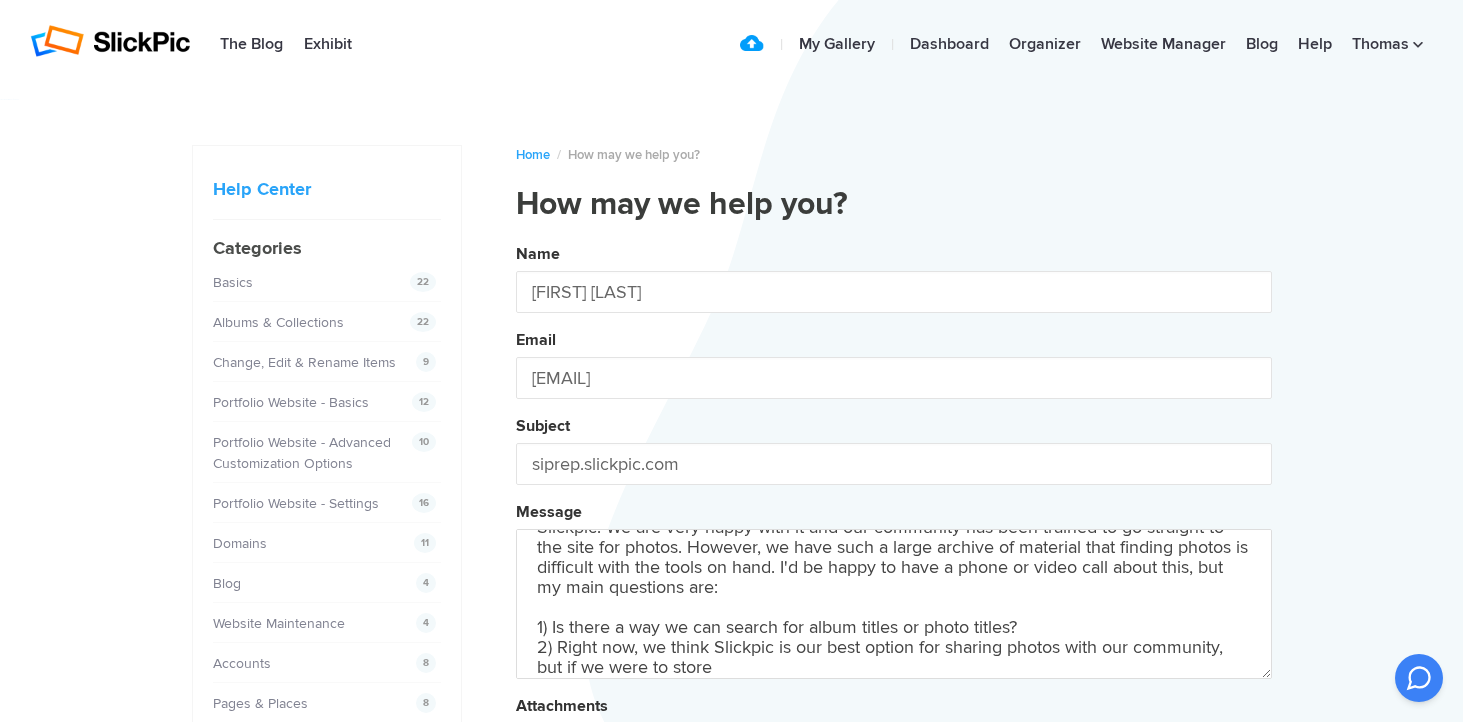click on "Name [FIRST] [LAST] Email [EMAIL] Subject siprep.slickpic.com Message Hello! I'm a colleague of [FIRST] [LAST] ([EMAIL]) at St. Ignatius College Preparatory, and he's deputized me to take on some questions we have about how we can make better use of Slickpic. We are very happy with it and our community has been trained to go straight to the site for photos. However, we have such a large archive of material that finding photos is difficult with the tools on hand. I'd be happy to have a phone or video call about this, but my main questions are:
1) Is there a way we can search for album titles or photo titles?
2) Right now, we think Slickpic is our best option for sharing photos with our community, but if we were to store" at bounding box center (894, 542) 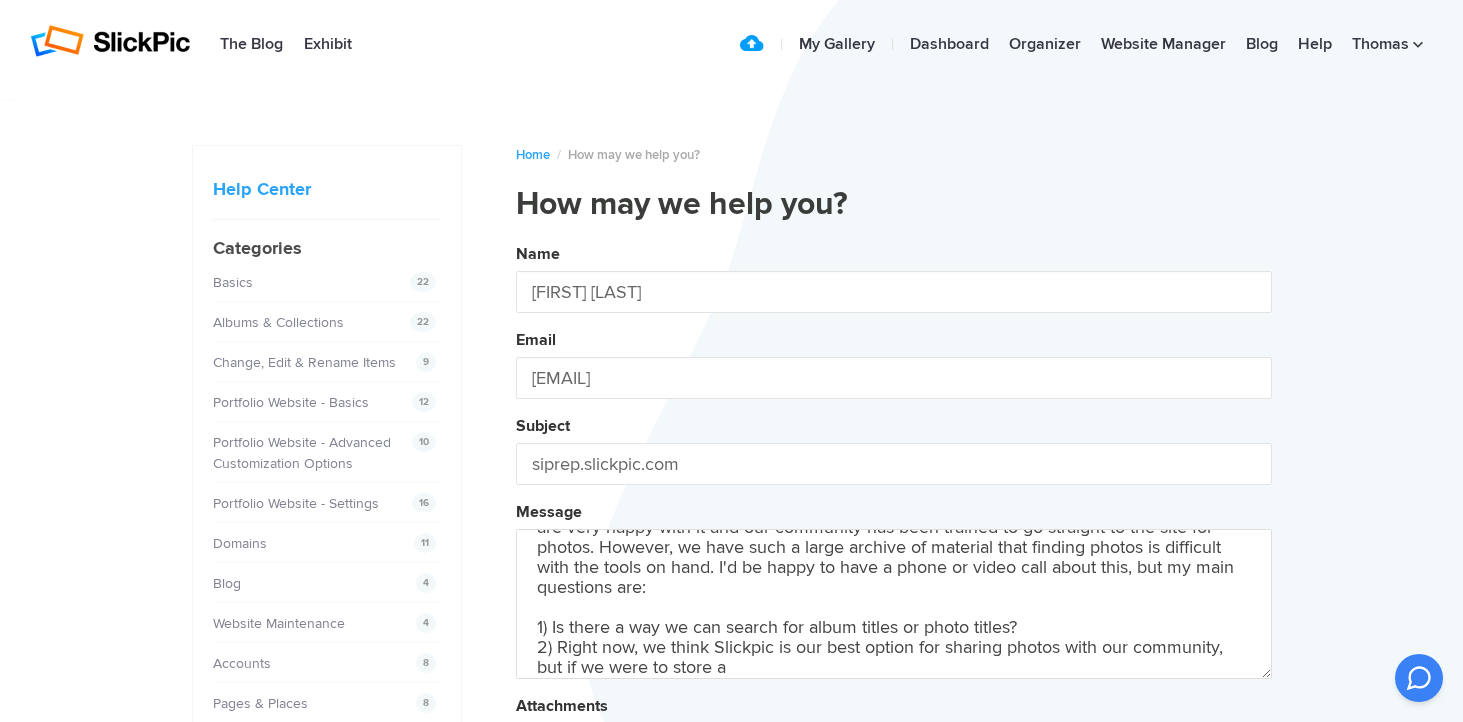 click on "Name [FIRST] [LAST] Email [EMAIL] Subject siprep.slickpic.com Message Hello! I'm a colleague of [FIRST] [LAST] ([EMAIL]) at St. Ignatius College Preparatory, and he's deputized me to take on some questions we have about how we can make better use of Slickpic. We are very happy with it and our community has been trained to go straight to the site for photos. However, we have such a large archive of material that finding photos is difficult with the tools on hand. I'd be happy to have a phone or video call about this, but my main questions are:
1) Is there a way we can search for album titles or photo titles?
2) Right now, we think Slickpic is our best option for sharing photos with our community, but if we were to store a separate archive for our internal use, what would be the best way for us to download our hundreds of thousands of photos? I know your business mailbox is in the [REGION], so perhaps we might be able to d" at bounding box center [894, 542] 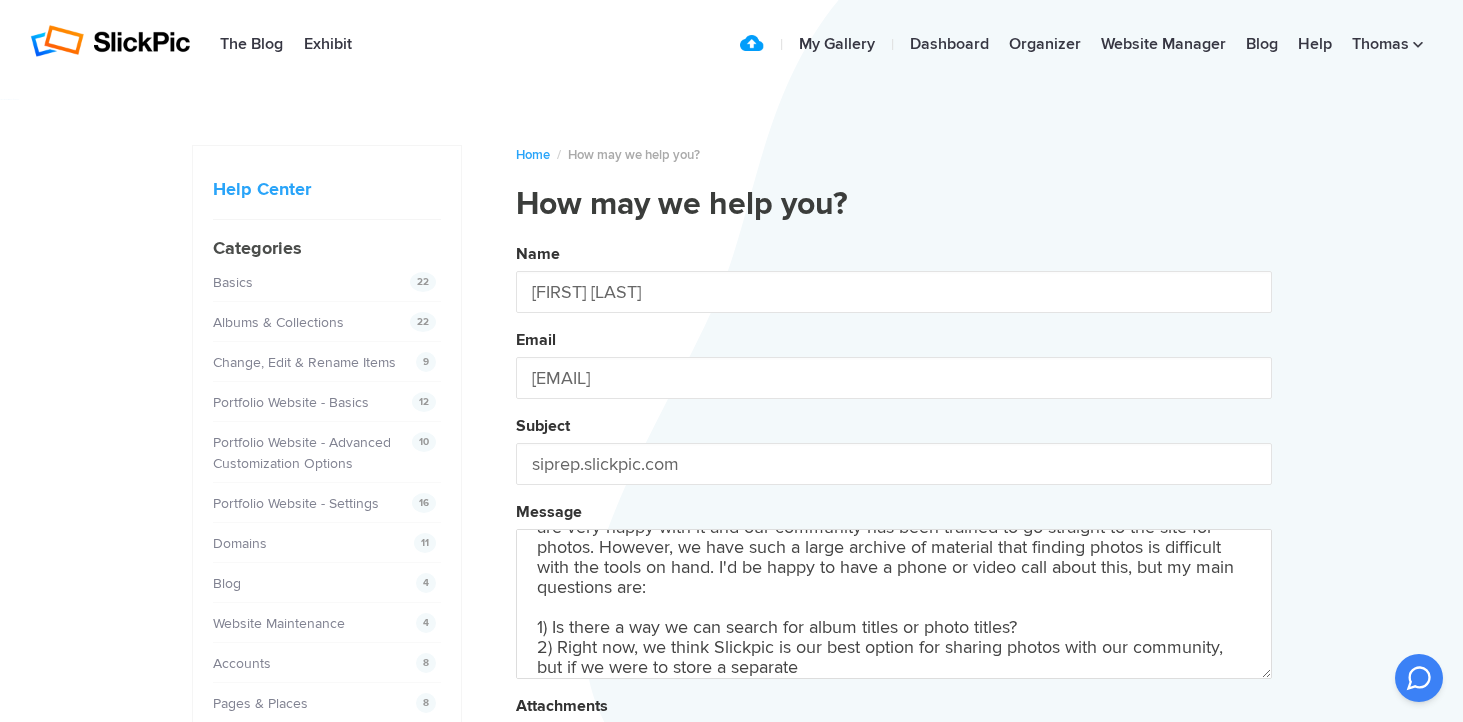 click on "Name [FIRST] [LAST] Email [EMAIL] Subject siprep.slickpic.com Message Hello! I'm a colleague of [FIRST] [LAST] ([EMAIL]) at [ORGANIZATION], and he's deputized me to take on some questions we have about how we can make better use of Slickpic. We are very happy with it and our community has been trained to go straight to the site for photos. However, we have such a large archive of material that finding photos is difficult with the tools on hand. I'd be happy to have a phone or video call about this, but my main questions are:
1) Is there a way we can search for album titles or photo titles?
2) Right now, we think Slickpic is our best option for sharing photos with our community, but if we were to store a separate Attachments Submit" at bounding box center [894, 542] 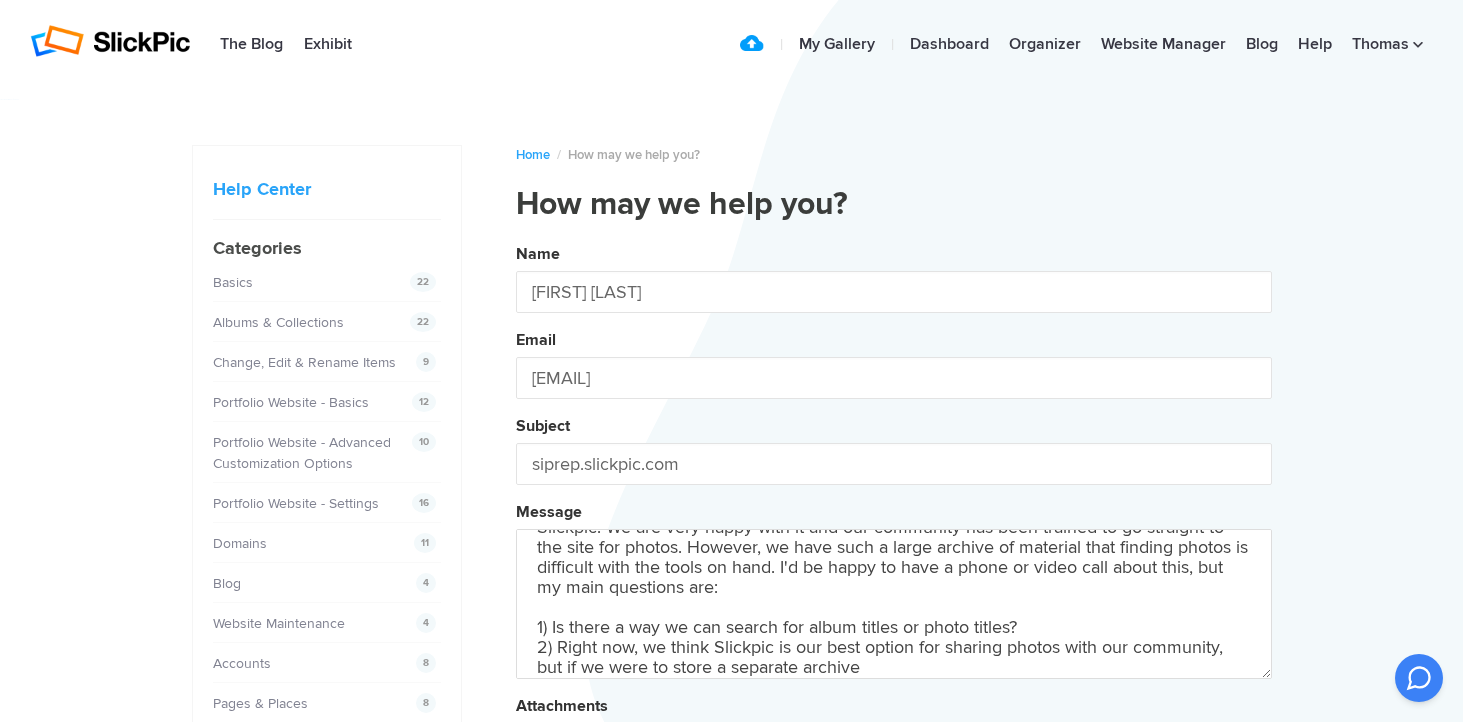 click on "Name [FIRST] [LAST] Email [EMAIL] Subject siprep.slickpic.com Message Hello! I'm a colleague of [FIRST] [LAST] ([EMAIL]) at [ORGANIZATION], and he's deputized me to take on some questions we have about how we can make better use of Slickpic. We are very happy with it and our community has been trained to go straight to the site for photos. However, we have such a large archive of material that finding photos is difficult with the tools on hand. I'd be happy to have a phone or video call about this, but my main questions are:
1) Is there a way we can search for album titles or photo titles?
2) Right now, we think Slickpic is our best option for sharing photos with our community, but if we were to store a separate archive Attachments Submit" at bounding box center [894, 542] 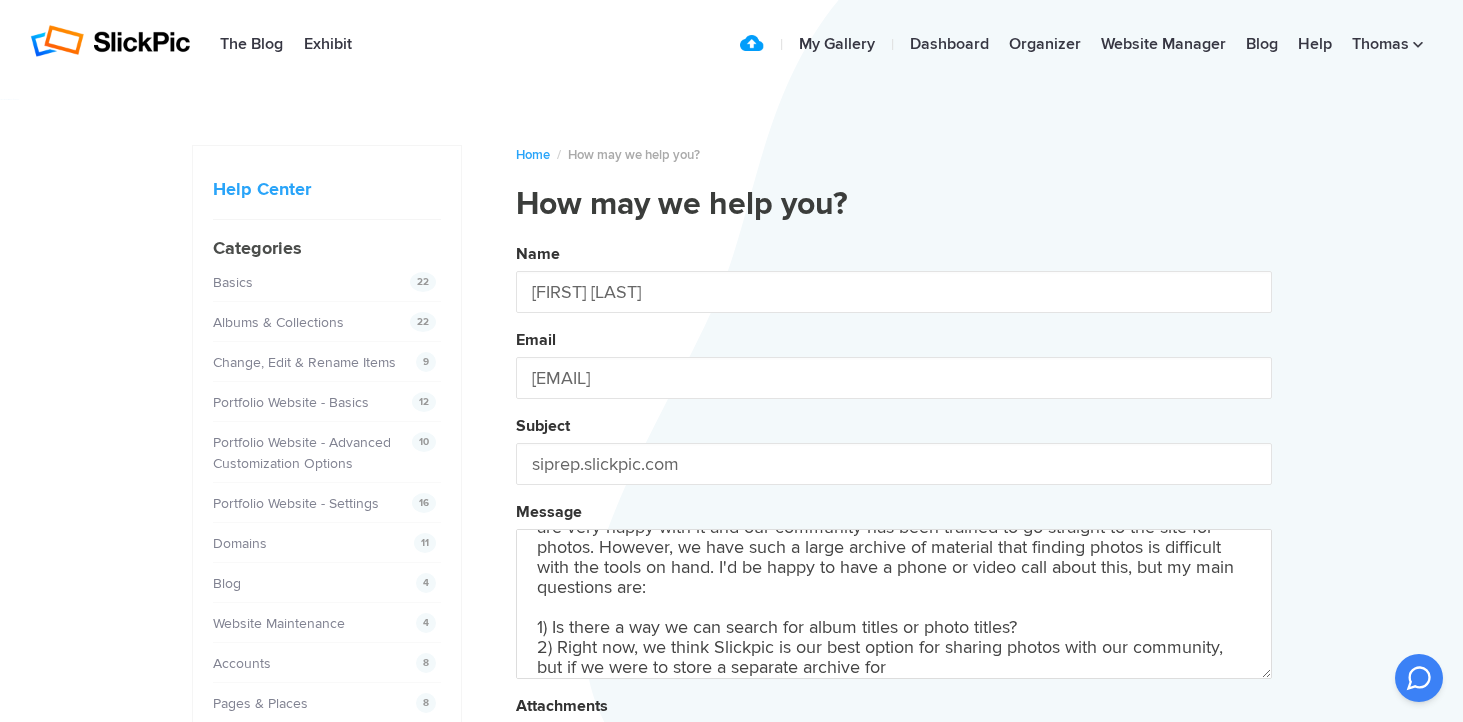 click on "Name [FIRST] [LAST] Email [EMAIL] Subject siprep.slickpic.com Message Hello! I'm a colleague of [FIRST] [LAST] ([EMAIL]) at [ORGANIZATION], and he's deputized me to take on some questions we have about how we can make better use of Slickpic. We are very happy with it and our community has been trained to go straight to the site for photos. However, we have such a large archive of material that finding photos is difficult with the tools on hand. I'd be happy to have a phone or video call about this, but my main questions are:
1) Is there a way we can search for album titles or photo titles?
2) Right now, we think Slickpic is our best option for sharing photos with our community, but if we were to store a separate archive for Attachments Submit" at bounding box center (894, 542) 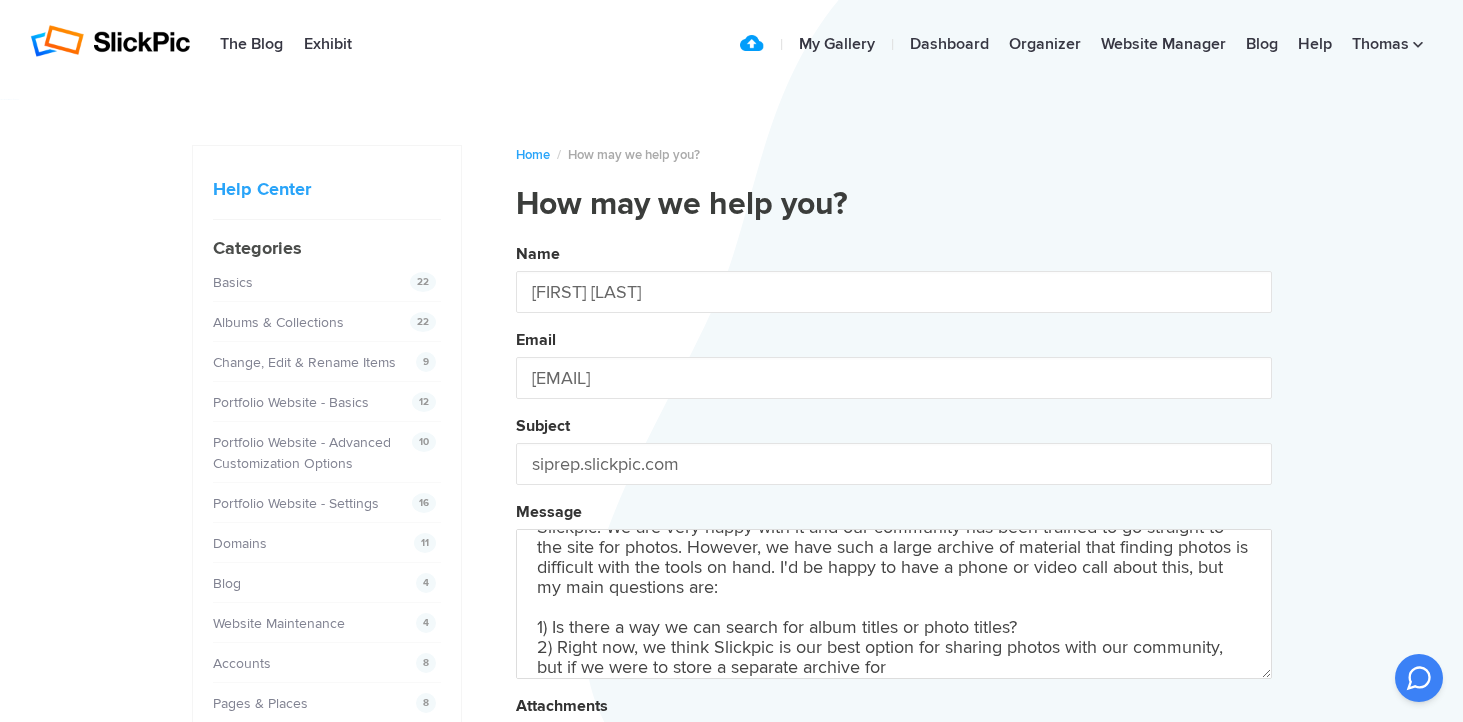 click on "Name [FIRST] [LAST] Email [EMAIL] Subject siprep.slickpic.com Message Hello! I'm a colleague of [FIRST] [LAST] ([EMAIL]) at St. Ignatius College Preparatory, and he's deputized me to take on some questions we have about how we can make better use of Slickpic. We are very happy with it and our community has been trained to go straight to the site for photos. However, we have such a large archive of material that finding photos is difficult with the tools on hand. I'd be happy to have a phone or video call about this, but my main questions are:
1) Is there a way we can search for album titles or photo titles?
2) Right now, we think Slickpic is our best option for sharing photos with our community, but if we were to store a separate archive for our Attachments Submit" at bounding box center [894, 542] 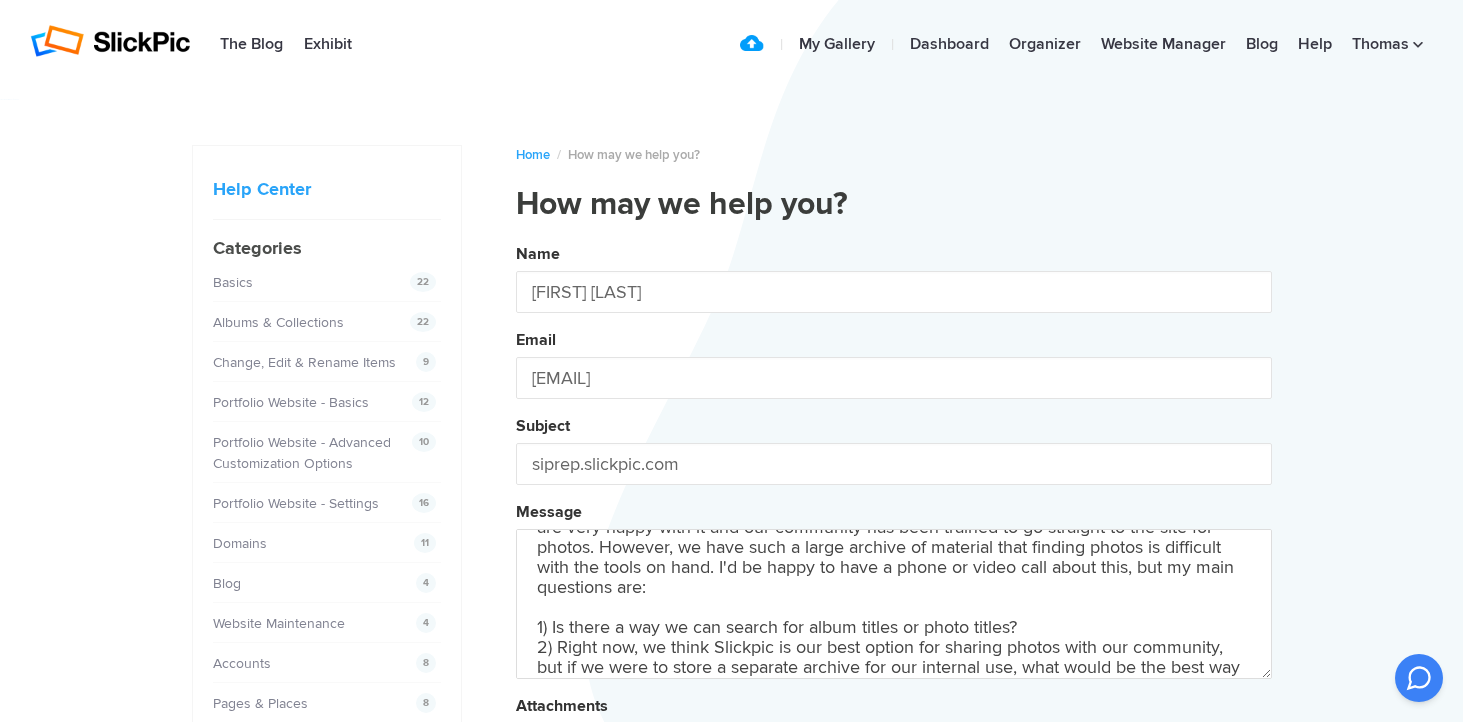 click on "Name [FIRST] [LAST] Email [EMAIL] Subject siprep.slickpic.com Message Hello! I'm a colleague of Tom [LAST] ([EMAIL]) at St. Ignatius College Preparatory, and he's deputized me to take on some questions we have about how we can make better use of Slickpic. We are very happy with it and our community has been trained to go straight to the site for photos. However, we have such a large archive of material that finding photos is difficult with the tools on hand. I'd be happy to have a phone or video call about this, but my main questions are:
1) Is there a way we can search for album titles or photo titles?
2) Right now, we think Slickpic is our best option for sharing photos with our community, but if we were to store a separate archive for our internal Attachments Submit" at bounding box center (894, 542) 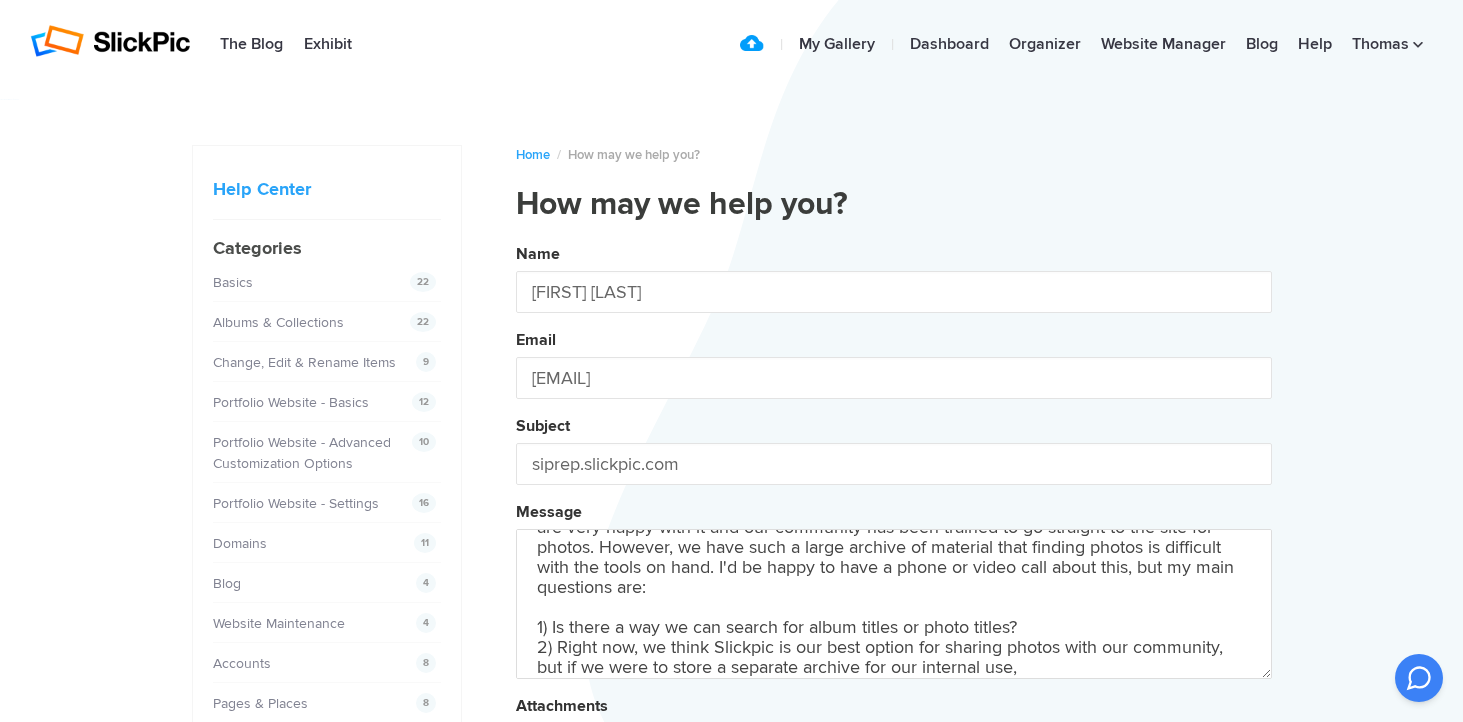 click on "Name [FIRST] [LAST] Email [EMAIL] Subject siprep.slickpic.com Message Hello! I'm a colleague of [FIRST] [LAST] ([EMAIL]) at [ORGANIZATION], and he's deputized me to take on some questions we have about how we can make better use of Slickpic. We are very happy with it and our community has been trained to go straight to the site for photos. However, we have such a large archive of material that finding photos is difficult with the tools on hand. I'd be happy to have a phone or video call about this, but my main questions are:
1) Is there a way we can search for album titles or photo titles?
2) Right now, we think Slickpic is our best option for sharing photos with our community, but if we were to store a separate archive for our internal use, Attachments Submit" at bounding box center [894, 542] 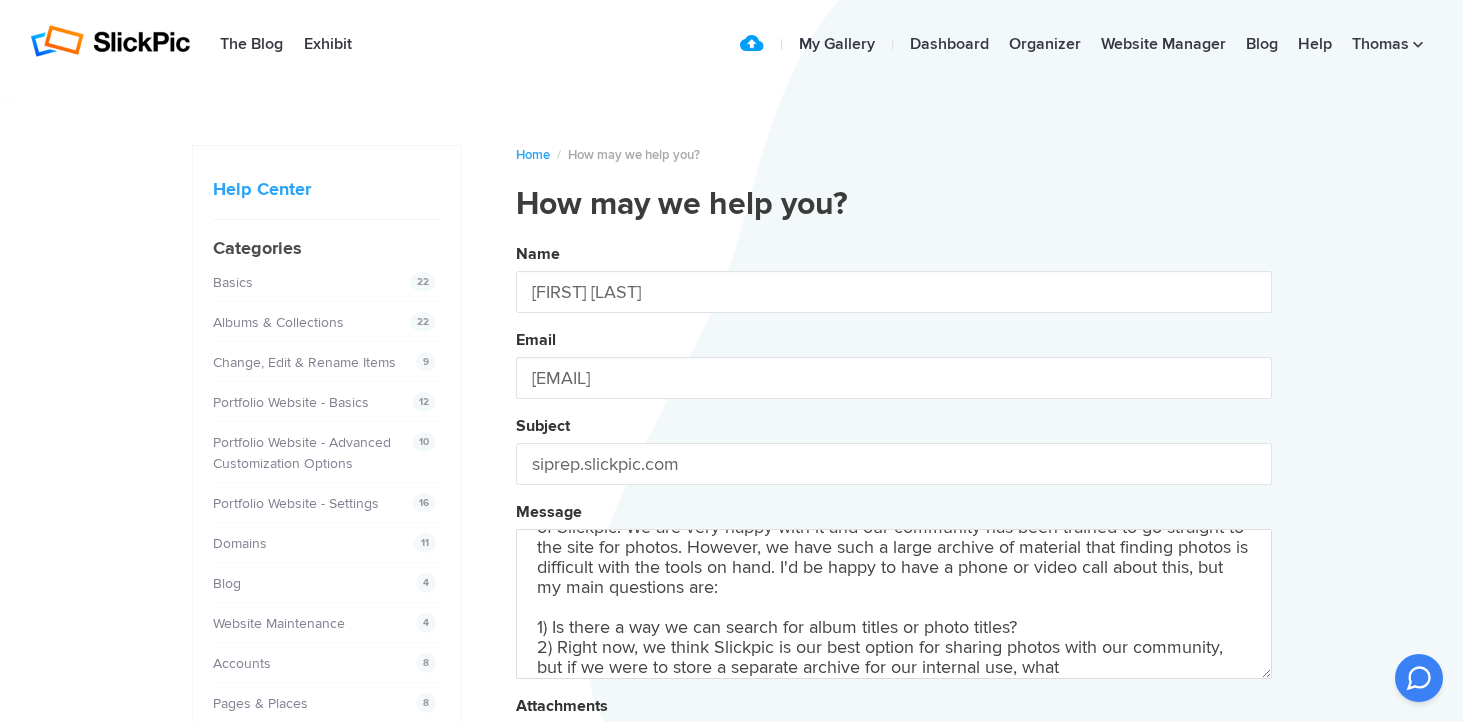 click on "Name [FIRST] [LAST] Email [EMAIL] Subject siprep.slickpic.com Message Hello! I'm a colleague of [FIRST] [LAST] ([EMAIL]) at St. Ignatius College Preparatory, and he's deputized me to take on some questions we have about how we can make better use of Slickpic. We are very happy with it and our community has been trained to go straight to the site for photos. However, we have such a large archive of material that finding photos is difficult with the tools on hand. I'd be happy to have a phone or video call about this, but my main questions are:
1) Is there a way we can search for album titles or photo titles?
2) Right now, we think Slickpic is our best option for sharing photos with our community, but if we were to store a separate archive for our internal use, what Attachments Submit" at bounding box center [894, 542] 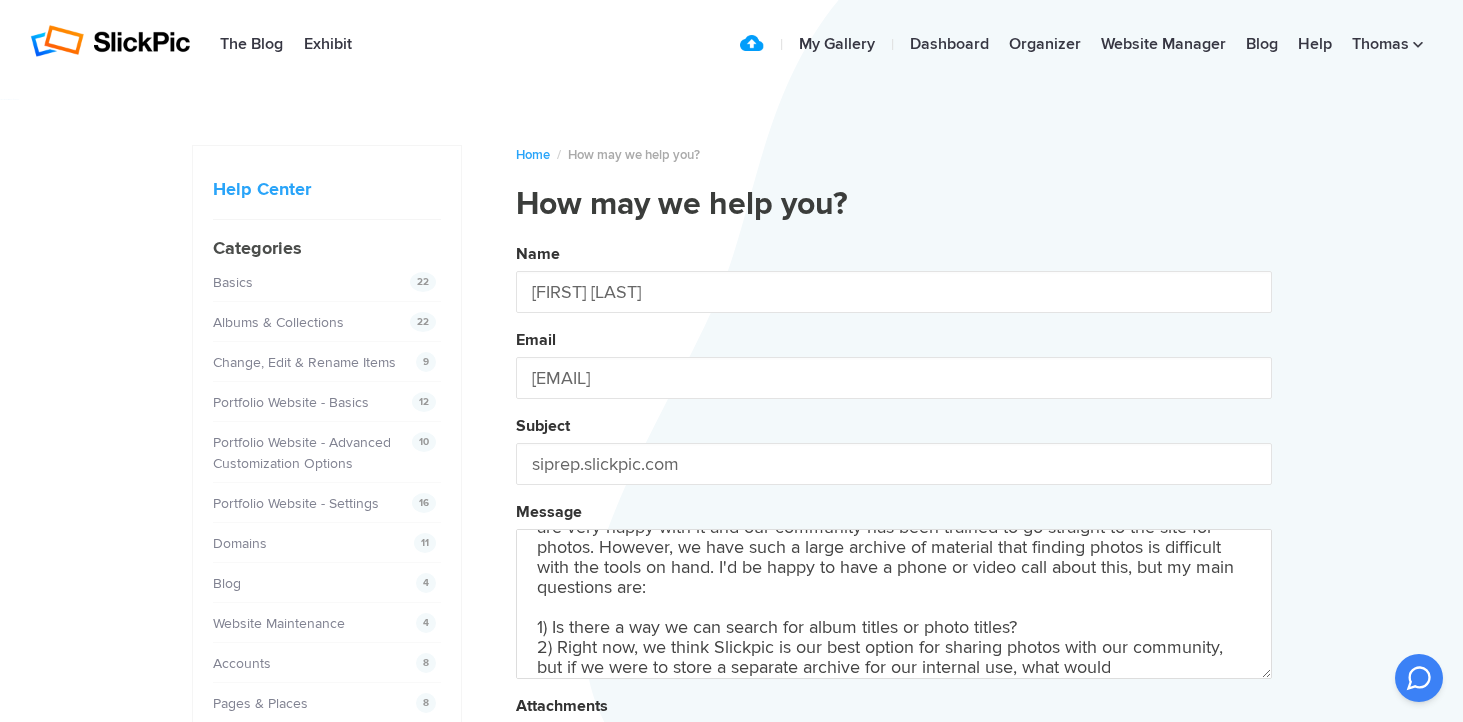 click on "Name [FIRST] [LAST] Email [EMAIL] Subject siprep.slickpic.com Message Hello! I'm a colleague of [FIRST] [LAST] ([EMAIL]) at [ORGANIZATION], and he's deputized me to take on some questions we have about how we can make better use of Slickpic. We are very happy with it and our community has been trained to go straight to the site for photos. However, we have such a large archive of material that finding photos is difficult with the tools on hand. I'd be happy to have a phone or video call about this, but my main questions are:
1) Is there a way we can search for album titles or photo titles?
2) Right now, we think Slickpic is our best option for sharing photos with our community, but if we were to store a separate archive for our internal use, what would Attachments Submit" at bounding box center (894, 542) 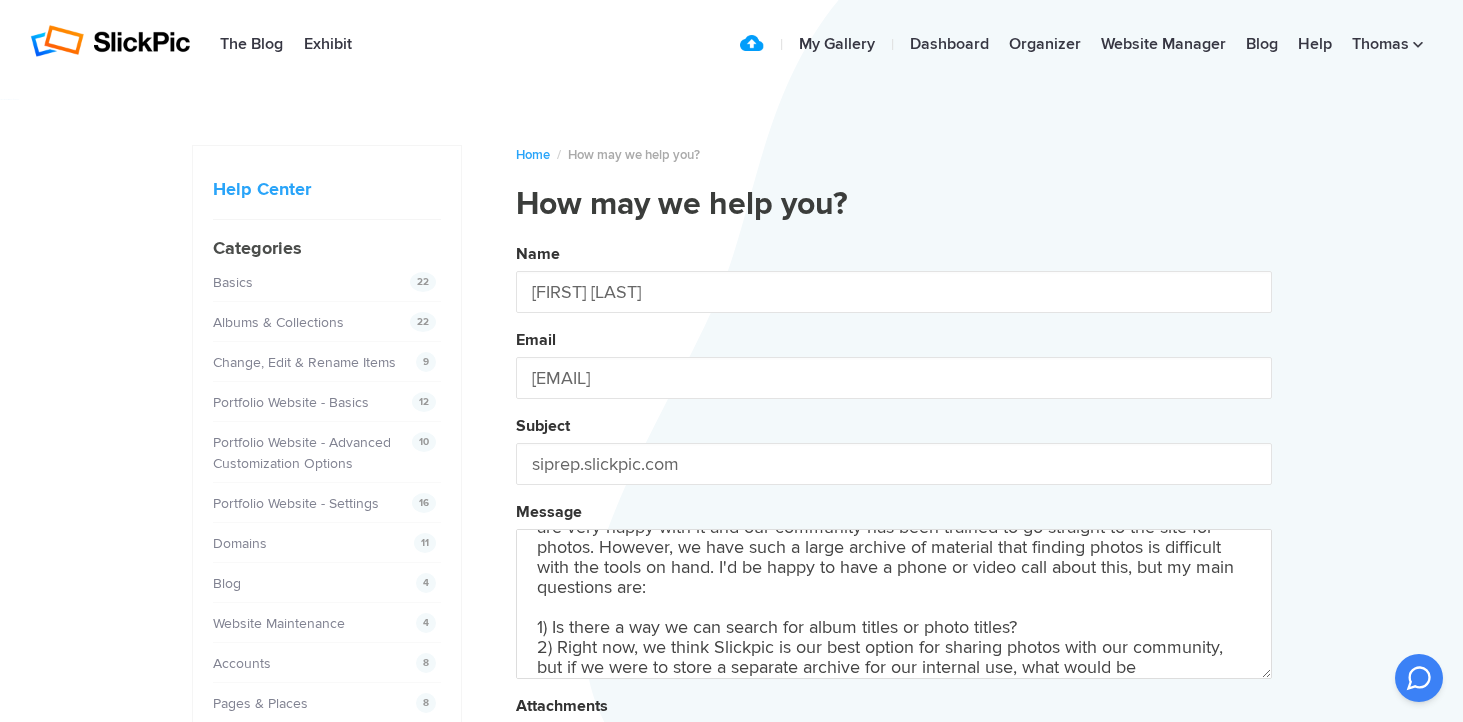 click on "Name [FIRST] [LAST] Email [EMAIL] Subject siprep.slickpic.com Message Hello! I'm a colleague of [FIRST] [LAST] ([EMAIL]) at [ORGANIZATION], and he's deputized me to take on some questions we have about how we can make better use of Slickpic. We are very happy with it and our community has been trained to go straight to the site for photos. However, we have such a large archive of material that finding photos is difficult with the tools on hand. I'd be happy to have a phone or video call about this, but my main questions are:
1) Is there a way we can search for album titles or photo titles?
2) Right now, we think Slickpic is our best option for sharing photos with our community, but if we were to store a separate archive for our internal use, what would be Attachments Submit" at bounding box center [894, 542] 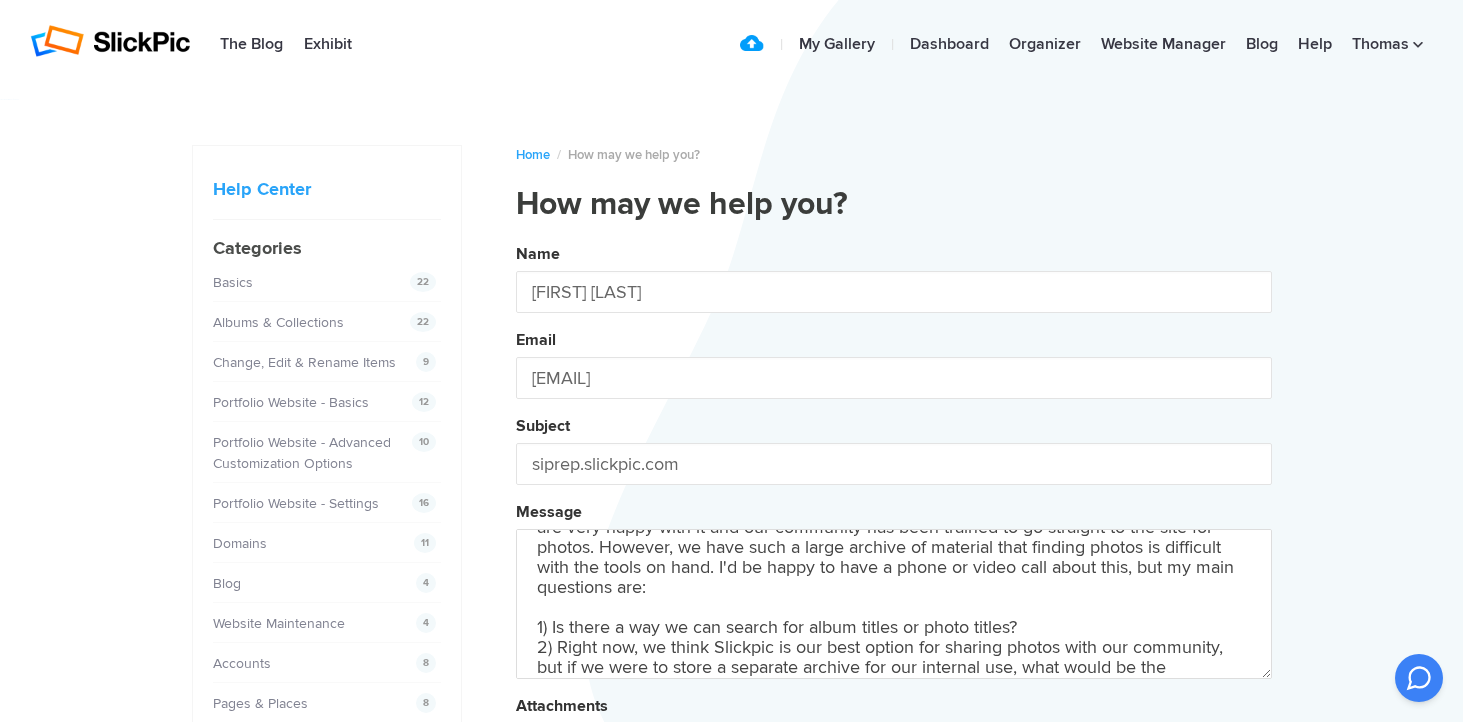 click on "Name [FIRST] [LAST] Email [EMAIL] Subject siprep.slickpic.com Message Hello! I'm a colleague of [FIRST] [LAST] ([EMAIL]) at St. Ignatius College Preparatory, and he's deputized me to take on some questions we have about how we can make better use of Slickpic. We are very happy with it and our community has been trained to go straight to the site for photos. However, we have such a large archive of material that finding photos is difficult with the tools on hand. I'd be happy to have a phone or video call about this, but my main questions are:
1) Is there a way we can search for album titles or photo titles?
2) Right now, we think Slickpic is our best option for sharing photos with our community, but if we were to store a separate archive for our internal use, what would be the Attachments Submit" at bounding box center (894, 542) 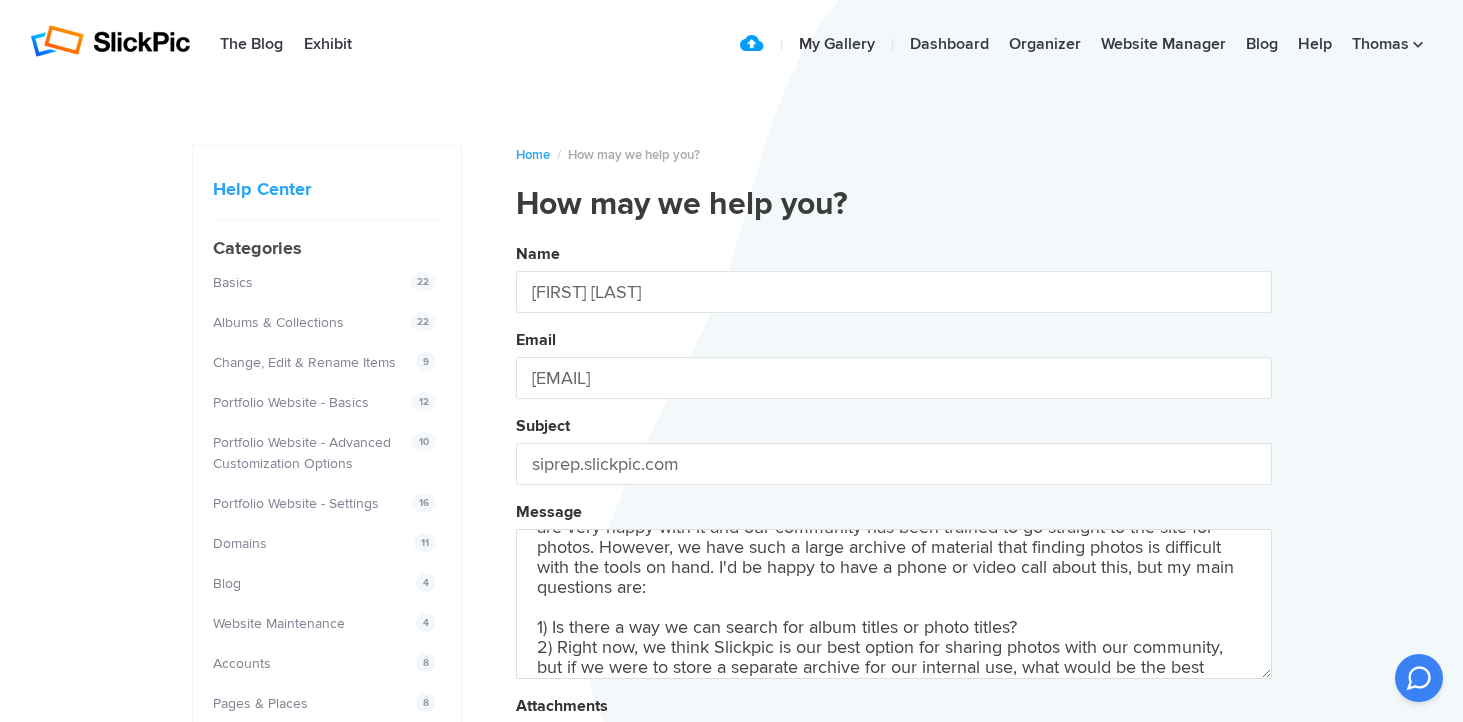 click on "Name [FIRST] [LAST] Email [EMAIL] Subject siprep.slickpic.com Message Hello! I'm a colleague of [FIRST] [LAST] ([EMAIL]) at [ORGANIZATION], and he's deputized me to take on some questions we have about how we can make better use of Slickpic. We are very happy with it and our community has been trained to go straight to the site for photos. However, we have such a large archive of material that finding photos is difficult with the tools on hand. I'd be happy to have a phone or video call about this, but my main questions are:
1) Is there a way we can search for album titles or photo titles?
2) Right now, we think Slickpic is our best option for sharing photos with our community, but if we were to store a separate archive for our internal use, what would be the best Attachments Submit" at bounding box center (894, 542) 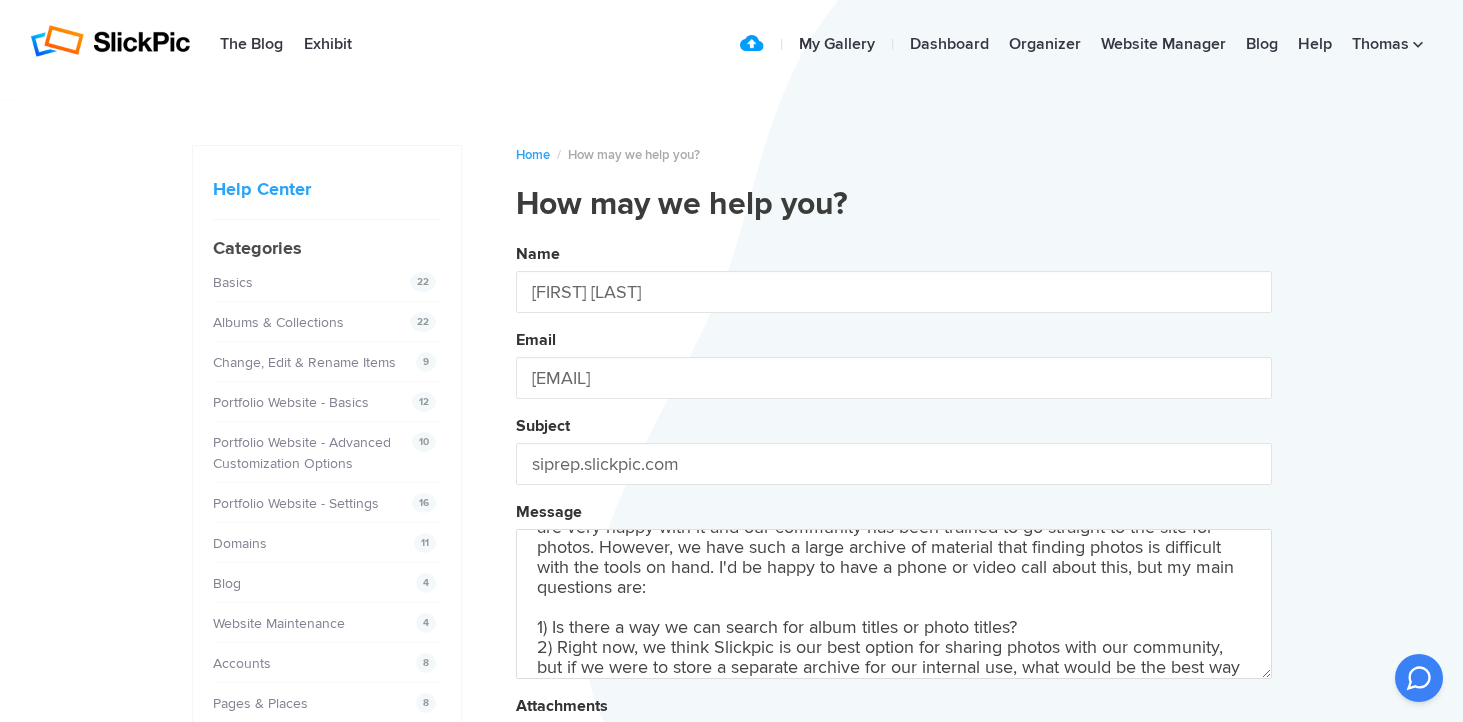 click on "Name [FIRST] [LAST] Email [EMAIL] Subject siprep.slickpic.com Message Hello! I'm a colleague of [FIRST] [LAST] ([EMAIL]) at [ORGANIZATION], and he's deputized me to take on some questions we have about how we can make better use of Slickpic. We are very happy with it and our community has been trained to go straight to the site for photos. However, we have such a large archive of material that finding photos is difficult with the tools on hand. I'd be happy to have a phone or video call about this, but my main questions are:
1) Is there a way we can search for album titles or photo titles?
2) Right now, we think Slickpic is our best option for sharing photos with our community, but if we were to store a separate archive for our internal use, what would be the best way Attachments Submit" at bounding box center (894, 542) 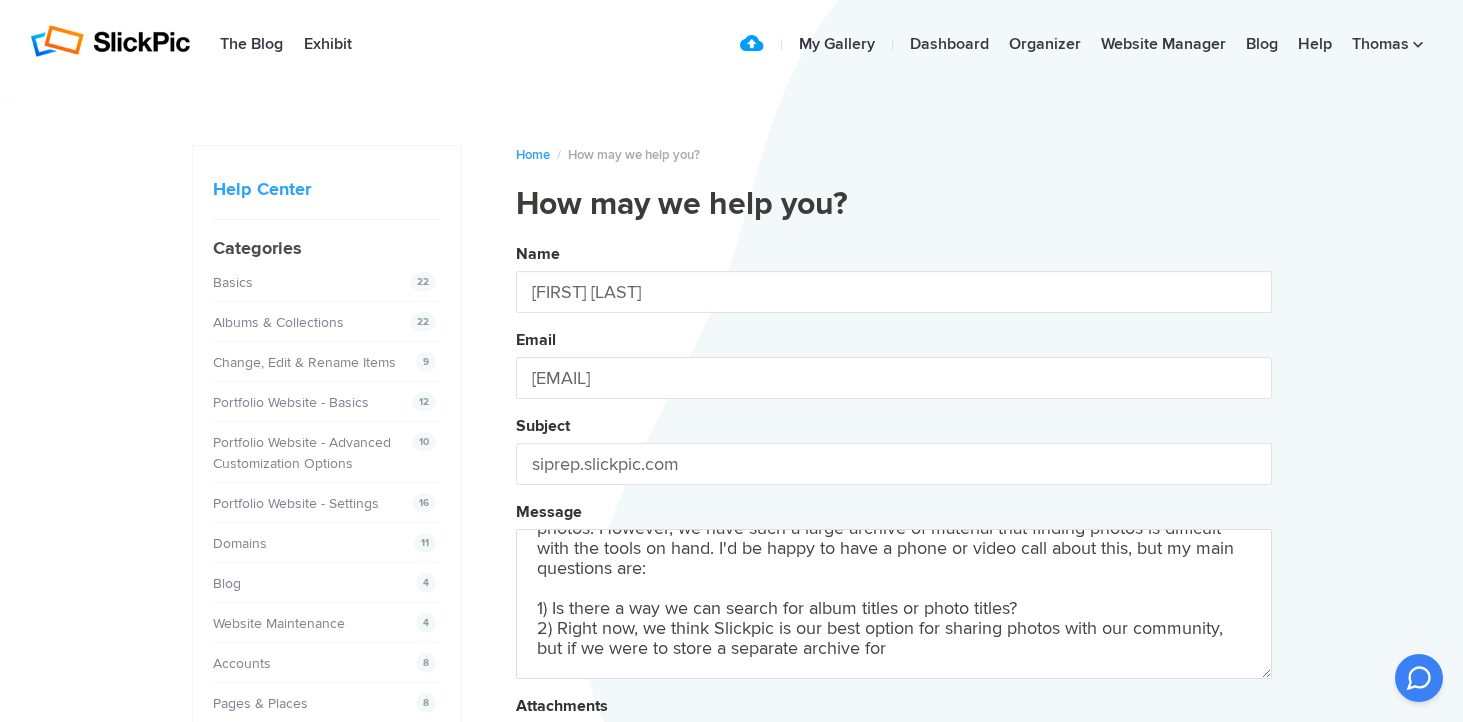 click on "Name [FIRST] [LAST] Email [EMAIL] Subject siprep.slickpic.com Message Hello! I'm a colleague of [FIRST] [LAST] ([EMAIL]) at [ORGANIZATION], and he's deputized me to take on some questions we have about how we can make better use of Slickpic. We are very happy with it and our community has been trained to go straight to the site for photos. However, we have such a large archive of material that finding photos is difficult with the tools on hand. I'd be happy to have a phone or video call about this, but my main questions are:
1) Is there a way we can search for album titles or photo titles?
2) Right now, we think Slickpic is our best option for sharing photos with our community, but if we were to store a separate archive for our internal use, what would be the best way for Attachments Submit" at bounding box center [894, 542] 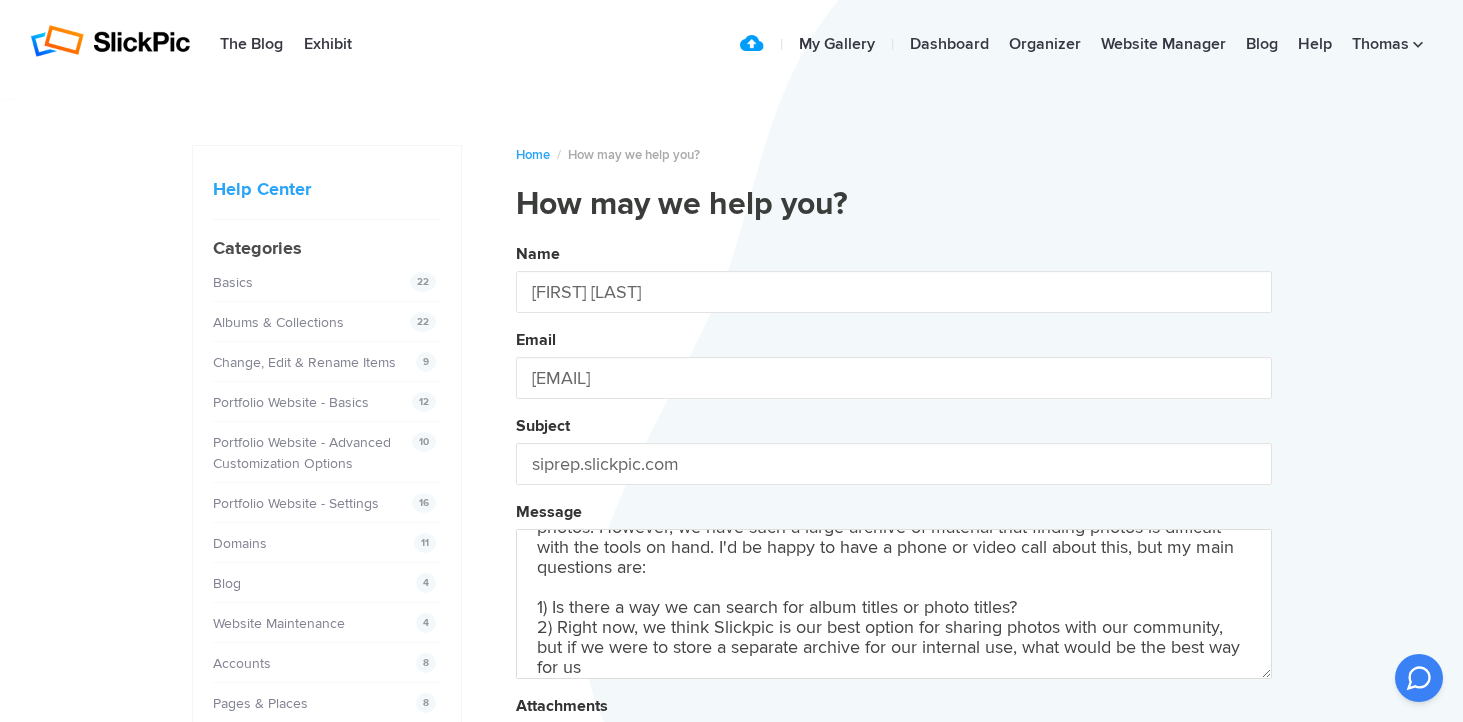 click on "Name [FIRST] [LAST] Email [EMAIL] Subject siprep.slickpic.com Message Hello! I'm a colleague of [FIRST] [LAST] ([EMAIL]) at [ORGANIZATION], and he's deputized me to take on some questions we have about how we can make better use of Slickpic. We are very happy with it and our community has been trained to go straight to the site for photos. However, we have such a large archive of material that finding photos is difficult with the tools on hand. I'd be happy to have a phone or video call about this, but my main questions are:
1) Is there a way we can search for album titles or photo titles?
2) Right now, we think Slickpic is our best option for sharing photos with our community, but if we were to store a separate archive for our internal use, what would be the best way for Attachments Submit" at bounding box center (894, 542) 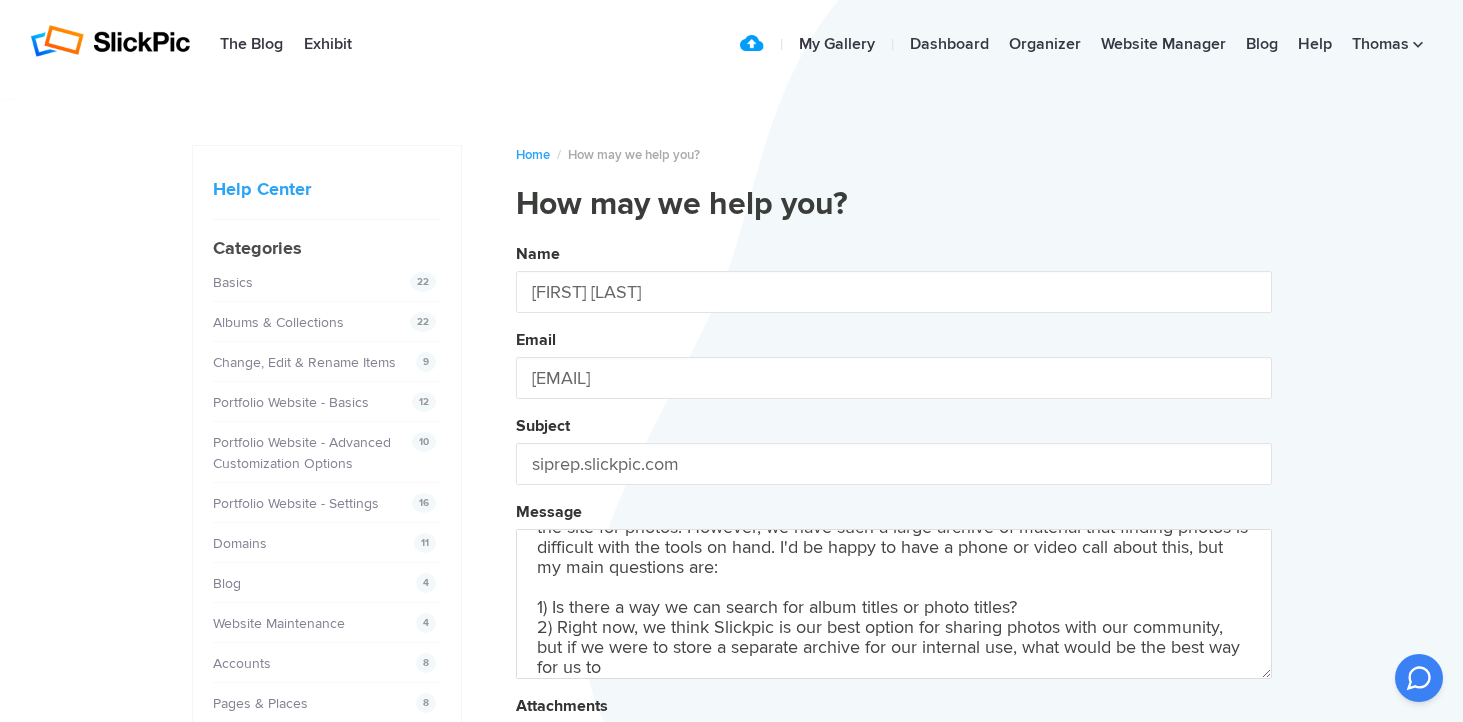 click on "Name [FIRST] [LAST] Email [EMAIL] Subject siprep.slickpic.com Message Hello! I'm a colleague of [FIRST] [LAST] ([EMAIL]) at [ORGANIZATION], and he's deputized me to take on some questions we have about how we can make better use of Slickpic. We are very happy with it and our community has been trained to go straight to the site for photos. However, we have such a large archive of material that finding photos is difficult with the tools on hand. I'd be happy to have a phone or video call about this, but my main questions are:
1) Is there a way we can search for album titles or photo titles?
2) Right now, we think Slickpic is our best option for sharing photos with our community, but if we were to store a separate archive for our internal use, what would be the best way for us to Attachments Submit" at bounding box center [894, 542] 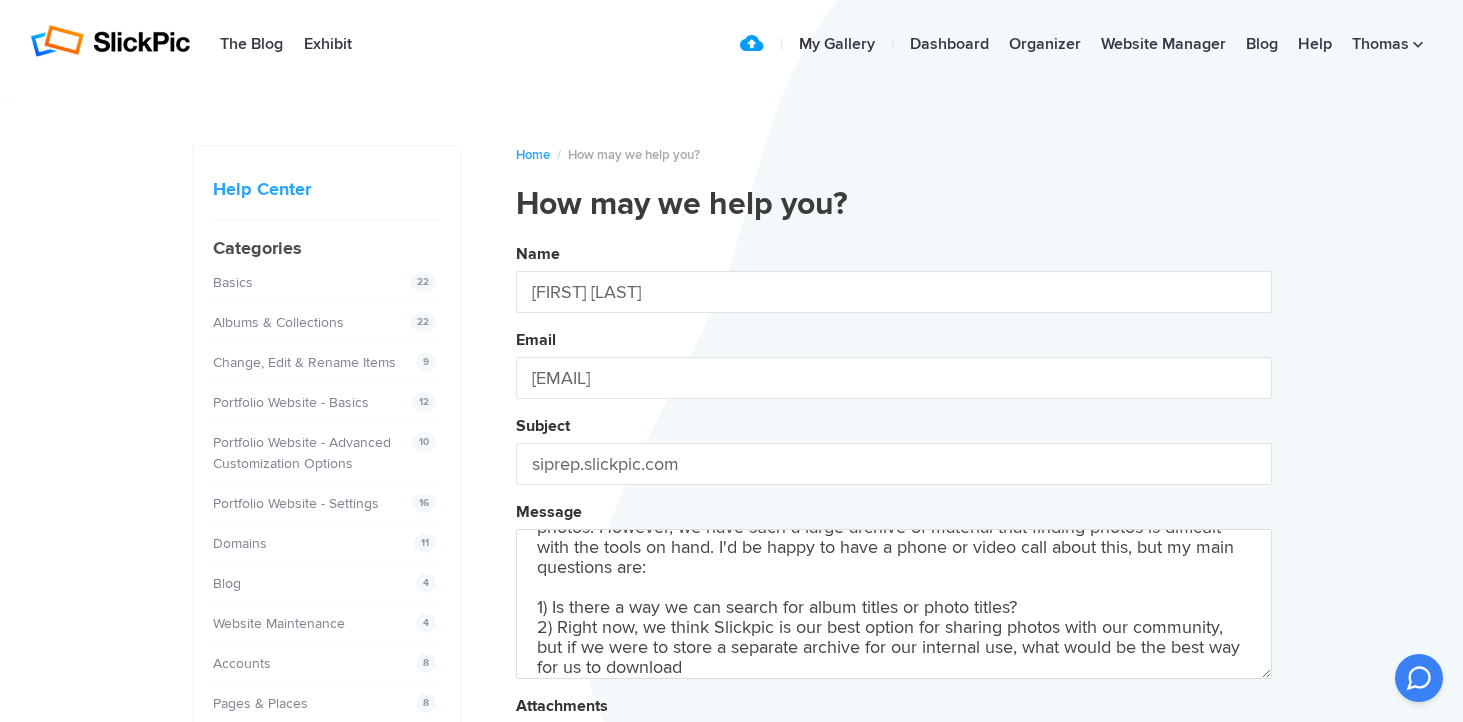 click on "Name [FIRST] [LAST] Email [EMAIL] Subject siprep.slickpic.com Message Hello! I'm a colleague of [FIRST] [LAST] ([EMAIL]) at [ORGANIZATION], and he's deputized me to take on some questions we have about how we can make better use of Slickpic. We are very happy with it and our community has been trained to go straight to the site for photos. However, we have such a large archive of material that finding photos is difficult with the tools on hand. I'd be happy to have a phone or video call about this, but my main questions are:
1) Is there a way we can search for album titles or photo titles?
2) Right now, we think Slickpic is our best option for sharing photos with our community, but if we were to store a separate archive for our internal use, what would be the best way for us to download Attachments Submit" at bounding box center (894, 542) 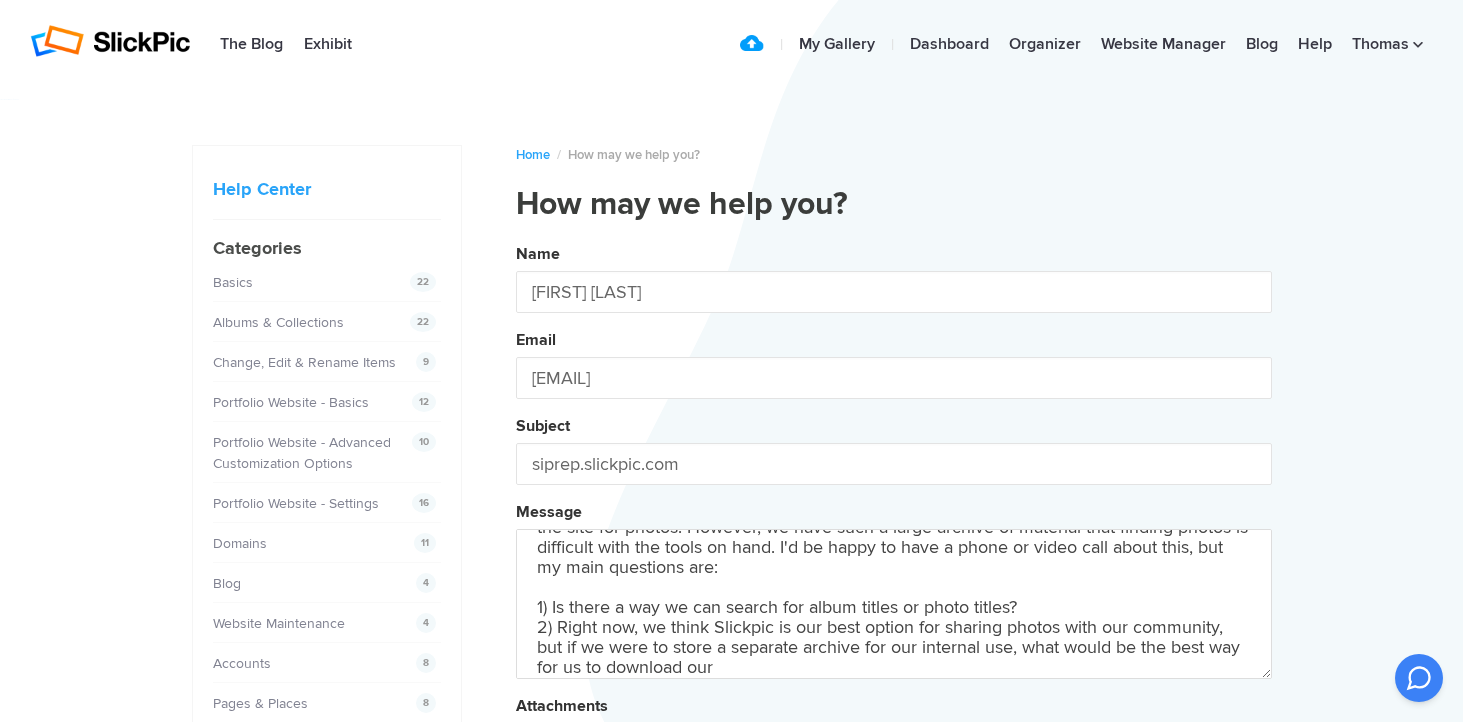 click on "Name [FIRST] [LAST] Email [EMAIL] Subject siprep.slickpic.com Message Hello! I'm a colleague of [FIRST] [LAST] ([EMAIL]) at [ORGANIZATION], and he's deputized me to take on some questions we have about how we can make better use of Slickpic. We are very happy with it and our community has been trained to go straight to the site for photos. However, we have such a large archive of material that finding photos is difficult with the tools on hand. I'd be happy to have a phone or video call about this, but my main questions are:
1) Is there a way we can search for album titles or photo titles?
2) Right now, we think Slickpic is our best option for sharing photos with our community, but if we were to store a separate archive for our internal use, what would be the best way for us to download our Attachments Submit" at bounding box center [894, 542] 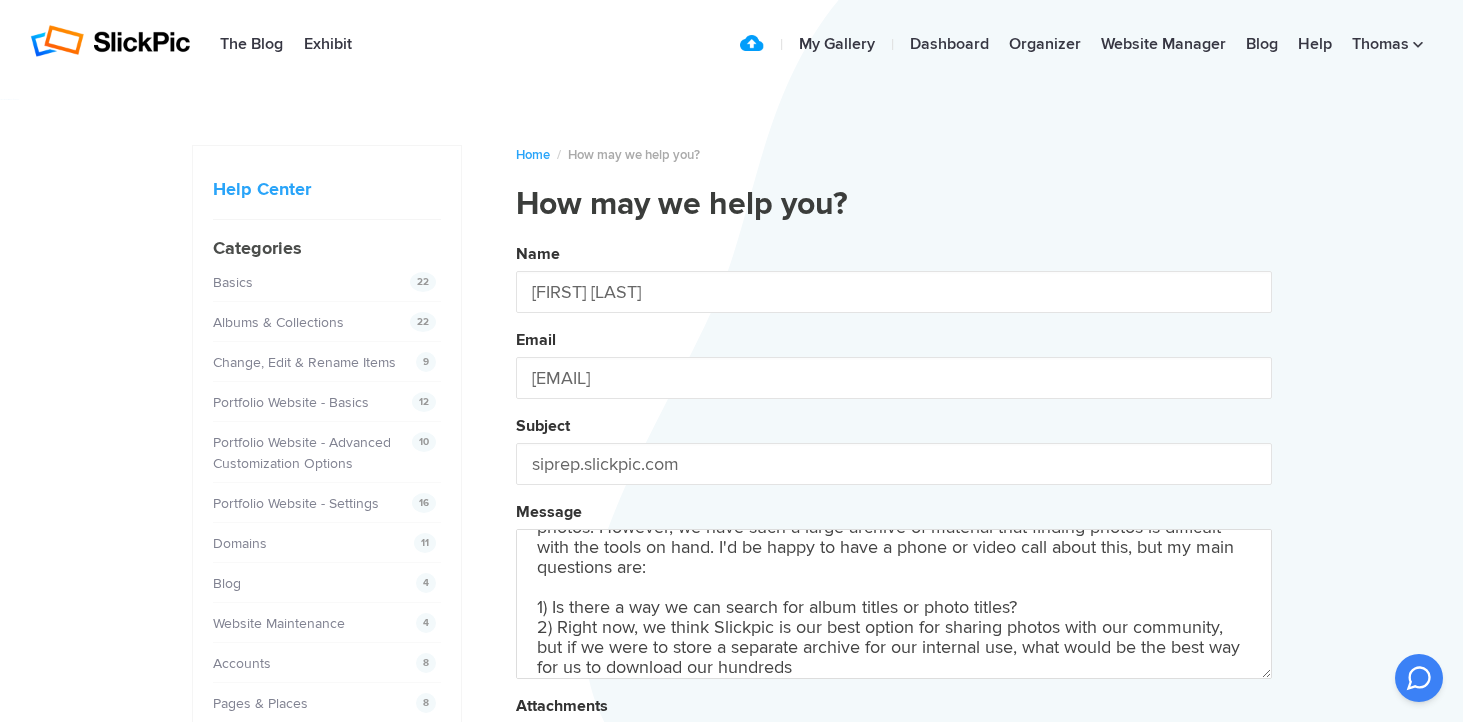 click on "Name [FIRST] [LAST] Email [EMAIL] Subject siprep.slickpic.com Message Hello! I'm a colleague of [FIRST] [LAST] ([EMAIL]) at [ORGANIZATION], and he's deputized me to take on some questions we have about how we can make better use of Slickpic. We are very happy with it and our community has been trained to go straight to the site for photos. However, we have such a large archive of material that finding photos is difficult with the tools on hand. I'd be happy to have a phone or video call about this, but my main questions are:
1) Is there a way we can search for album titles or photo titles?
2) Right now, we think Slickpic is our best option for sharing photos with our community, but if we were to store a separate archive for our internal use, what would be the best way for us to download our hundreds Attachments Submit" at bounding box center (894, 542) 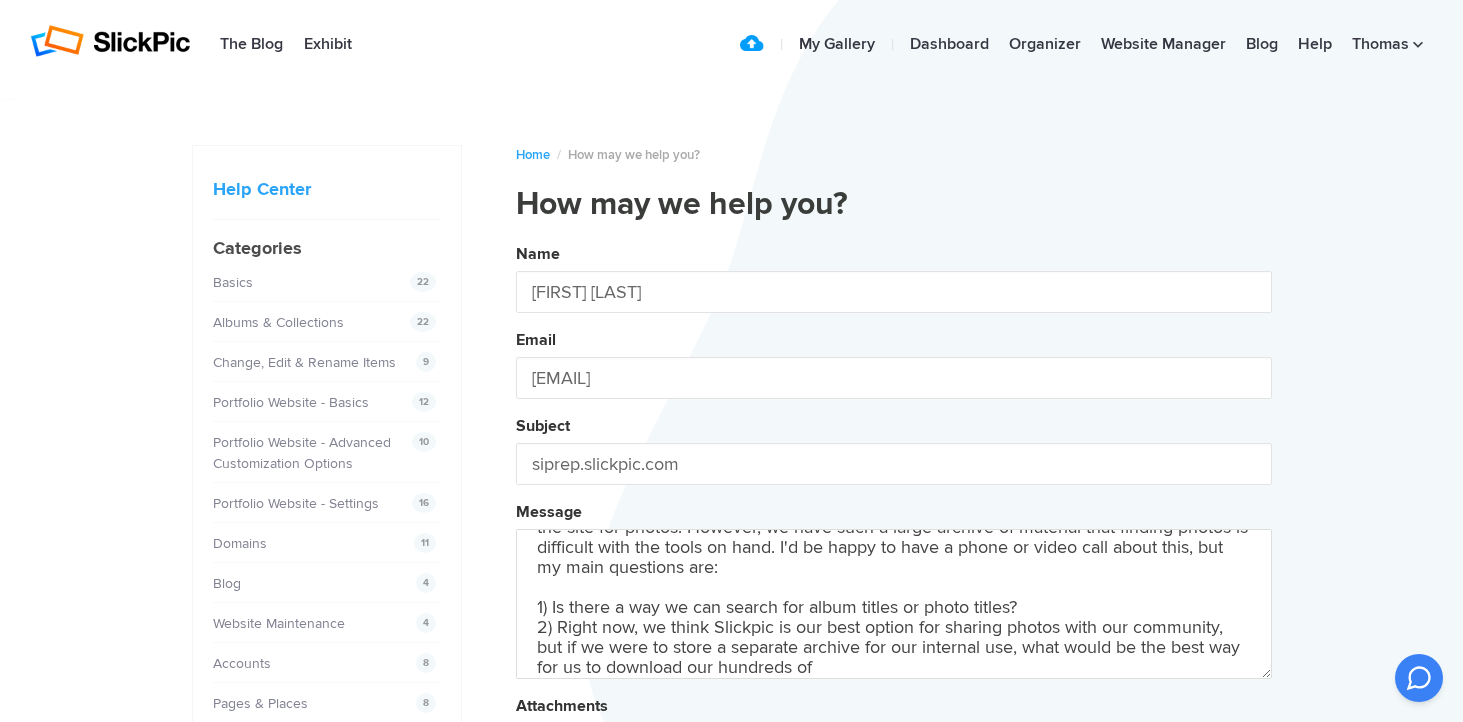 click on "Name [FIRST] [LAST] Email [EMAIL] Subject siprep.slickpic.com Message Hello! I'm a colleague of [FIRST] [LAST] ([EMAIL]) at St. Ignatius College Preparatory, and he's deputized me to take on some questions we have about how we can make better use of Slickpic. We are very happy with it and our community has been trained to go straight to the site for photos. However, we have such a large archive of material that finding photos is difficult with the tools on hand. I'd be happy to have a phone or video call about this, but my main questions are:
1) Is there a way we can search for album titles or photo titles?
2) Right now, we think Slickpic is our best option for sharing photos with our community, but if we were to store a separate archive for our internal use, what would be the best way for us to download our hundreds of Attachments Submit" at bounding box center (894, 542) 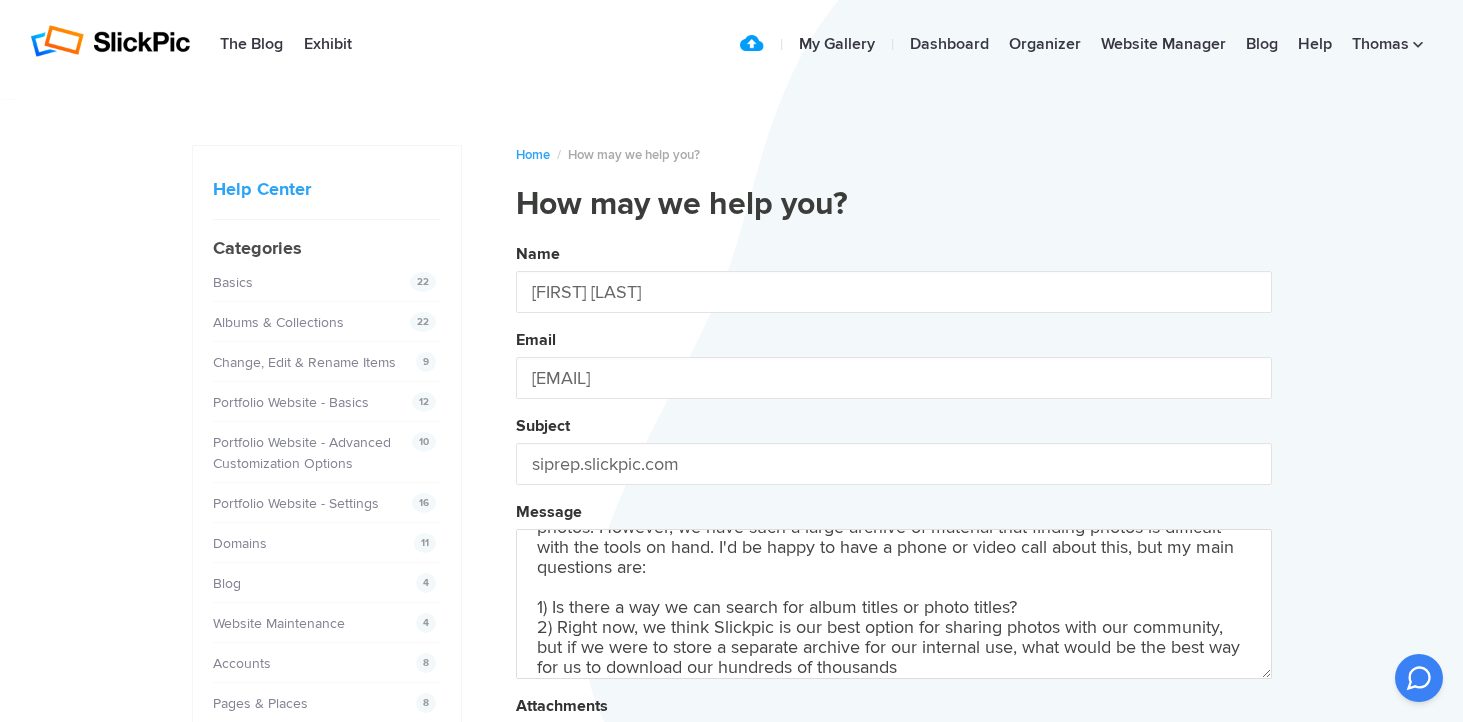 click on "Name [FIRST] [LAST] Email [EMAIL] Subject siprep.slickpic.com Message Hello! I'm a colleague of [FIRST] [LAST] ([EMAIL]) at [ORGANIZATION], and he's deputized me to take on some questions we have about how we can make better use of Slickpic. We are very happy with it and our community has been trained to go straight to the site for photos. However, we have such a large archive of material that finding photos is difficult with the tools on hand. I'd be happy to have a phone or video call about this, but my main questions are:
1) Is there a way we can search for album titles or photo titles?
2) Right now, we think Slickpic is our best option for sharing photos with our community, but if we were to store a separate archive for our internal use, what would be the best way for us to download our hundreds of thousands Attachments Submit" at bounding box center [894, 542] 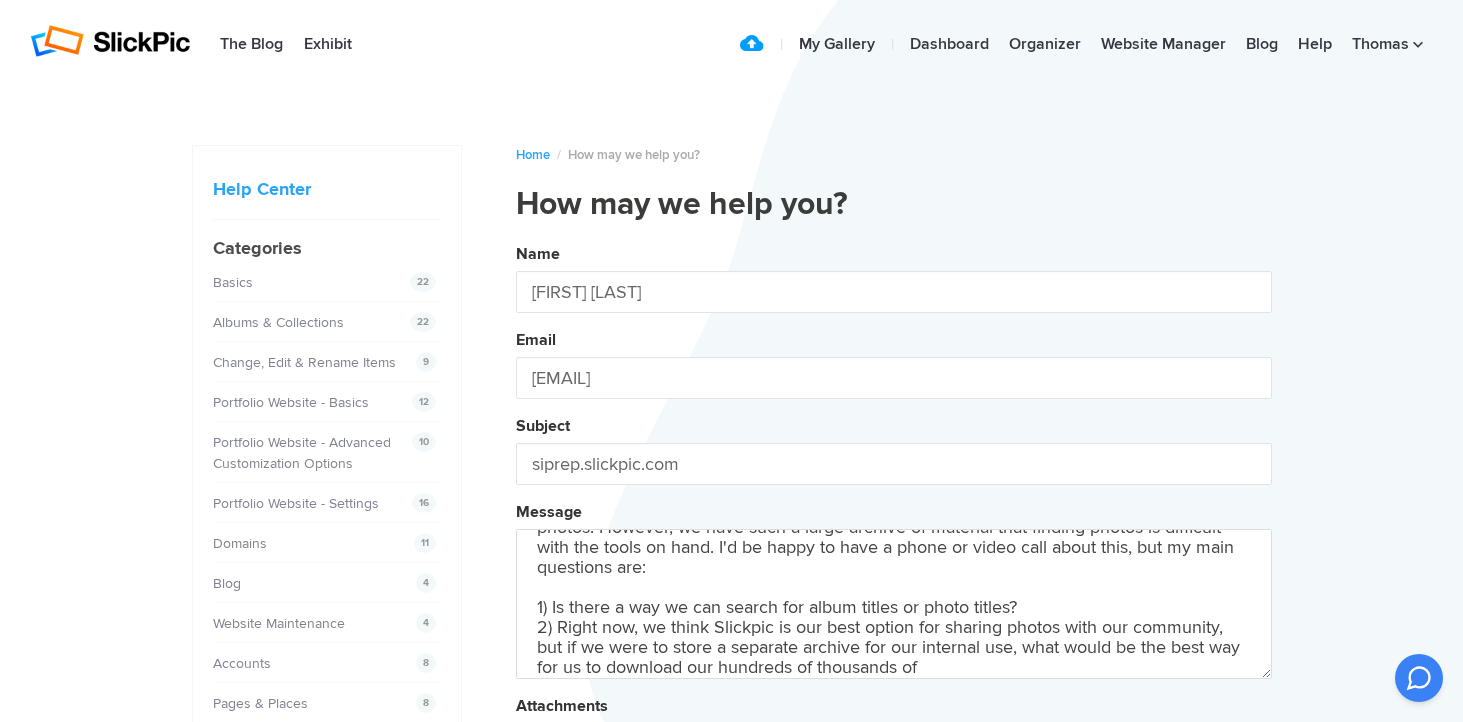 click on "Name [FIRST] [LAST] Email [EMAIL] Subject siprep.slickpic.com Message Hello! I'm a colleague of [FIRST] [LAST] ([EMAIL]) at St. Ignatius College Preparatory, and he's deputized me to take on some questions we have about how we can make better use of Slickpic. We are very happy with it and our community has been trained to go straight to the site for photos. However, we have such a large archive of material that finding photos is difficult with the tools on hand. I'd be happy to have a phone or video call about this, but my main questions are:
1) Is there a way we can search for album titles or photo titles?
2) Right now, we think Slickpic is our best option for sharing photos with our community, but if we were to store a separate archive for our internal use, what would be the best way for us to download our hundreds of thousands of Attachments Submit" at bounding box center [894, 542] 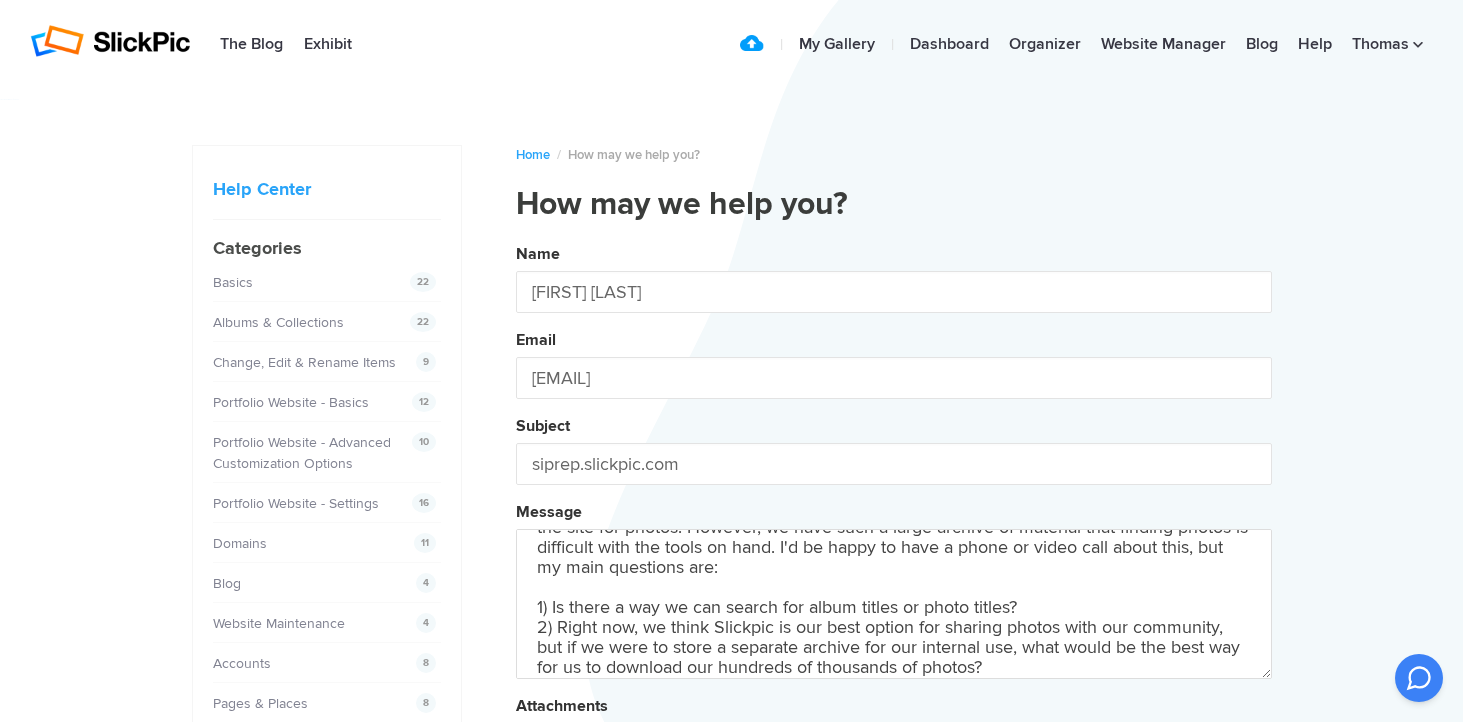 click on "Hello! I'm a colleague of [FIRST] [LAST] ([EMAIL]) at St. Ignatius College Preparatory, and he's deputized me to take on some questions we have about how we can make better use of Slickpic. We are very happy with it and our community has been trained to go straight to the site for photos. However, we have such a large archive of material that finding photos is difficult with the tools on hand. I'd be happy to have a phone or video call about this, but my main questions are:
1) Is there a way we can search for album titles or photo titles?
2) Right now, we think Slickpic is our best option for sharing photos with our community, but if we were to store a separate archive for our internal use, what would be the best way for us to download our hundreds of thousands of photos?" at bounding box center (894, 604) 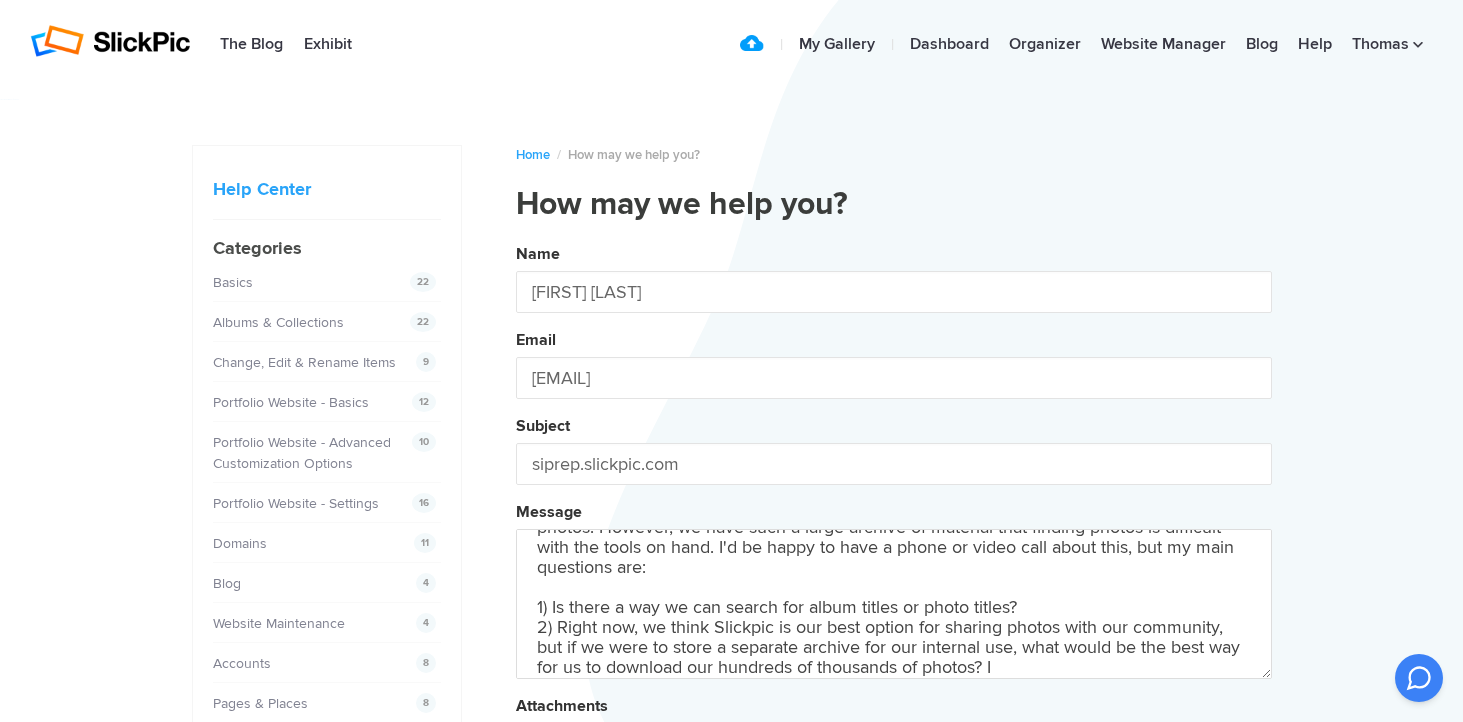 click on "Name [FIRST] [LAST] Email [EMAIL] Subject siprep.slickpic.com Message Hello! I'm a colleague of [FIRST] [LAST] ([EMAIL]) at [ORGANIZATION], and he's deputized me to take on some questions we have about how we can make better use of Slickpic. We are very happy with it and our community has been trained to go straight to the site for photos. However, we have such a large archive of material that finding photos is difficult with the tools on hand. I'd be happy to have a phone or video call about this, but my main questions are:
1) Is there a way we can search for album titles or photo titles?
2) Right now, we think Slickpic is our best option for sharing photos with our community, but if we were to store a separate archive for our internal use, what would be the best way for us to download our hundreds of thousands of photos? I Attachments Submit" at bounding box center (894, 542) 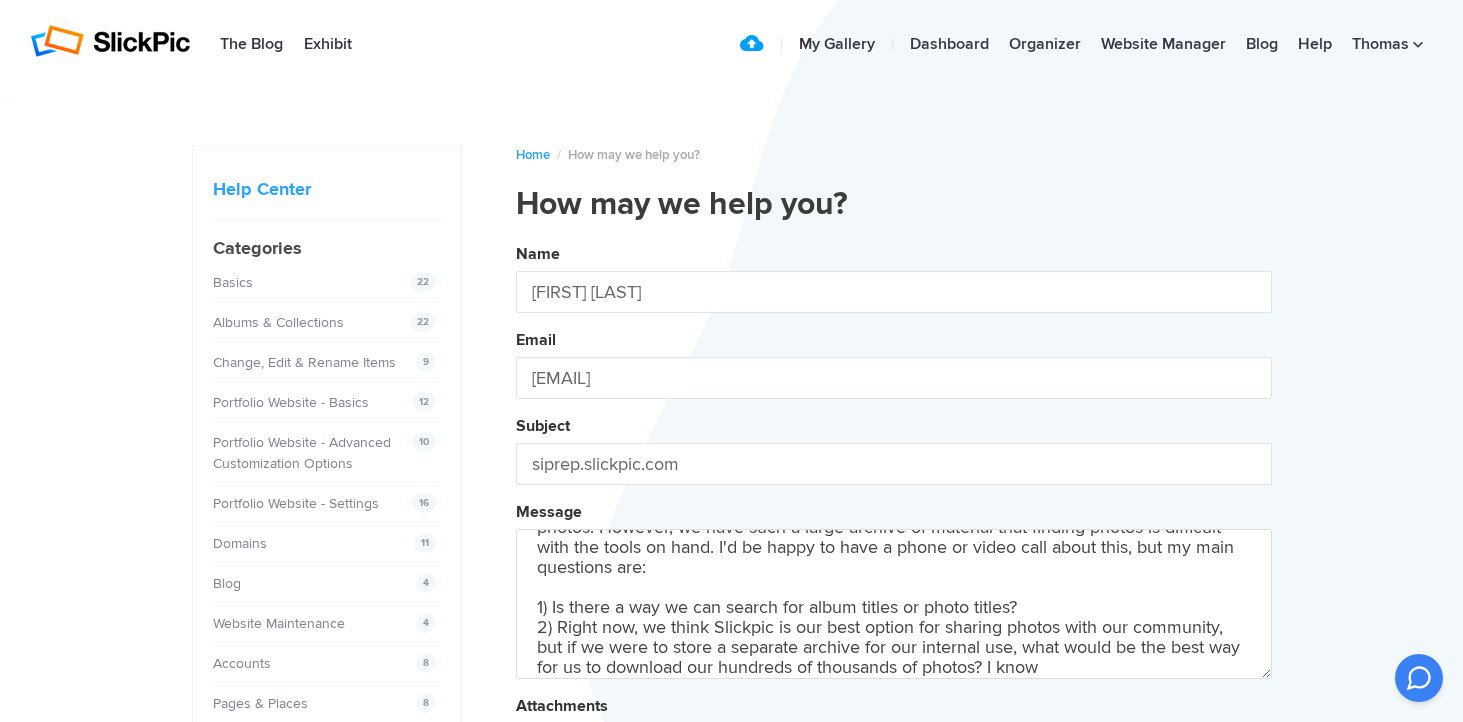 click on "Name [FIRST] [LAST] Email [EMAIL] Subject siprep.slickpic.com Message Hello! I'm a colleague of [FIRST] [LAST] ([EMAIL]) at St. Ignatius College Preparatory, and he's deputized me to take on some questions we have about how we can make better use of Slickpic. We are very happy with it and our community has been trained to go straight to the site for photos. However, we have such a large archive of material that finding photos is difficult with the tools on hand. I'd be happy to have a phone or video call about this, but my main questions are:
1) Is there a way we can search for album titles or photo titles?
2) Right now, we think Slickpic is our best option for sharing photos with our community, but if we were to store a separate archive for our internal use, what would be the best way for us to download our hundreds of thousands of photos? I know Attachments Submit" at bounding box center [894, 542] 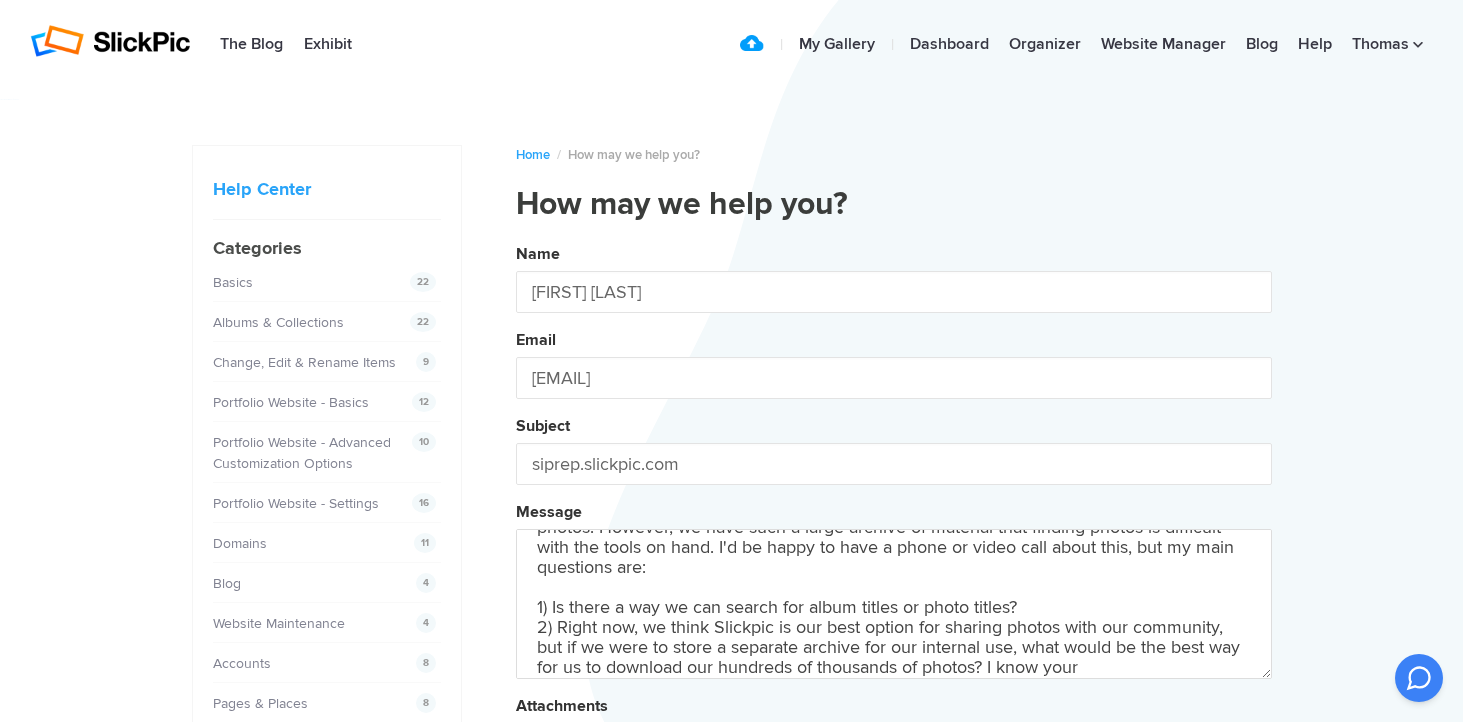 click on "Name [FIRST] [LAST] Email [EMAIL] Subject siprep.slickpic.com Message Hello! I'm a colleague of [FIRST] [LAST] ([EMAIL]) at [ORGANIZATION], and he's deputized me to take on some questions we have about how we can make better use of Slickpic. We are very happy with it and our community has been trained to go straight to the site for photos. However, we have such a large archive of material that finding photos is difficult with the tools on hand. I'd be happy to have a phone or video call about this, but my main questions are:
1) Is there a way we can search for album titles or photo titles?
2) Right now, we think Slickpic is our best option for sharing photos with our community, but if we were to store a separate archive for our internal use, what would be the best way for us to download our hundreds of thousands of photos? I know your Attachments Submit" at bounding box center [894, 542] 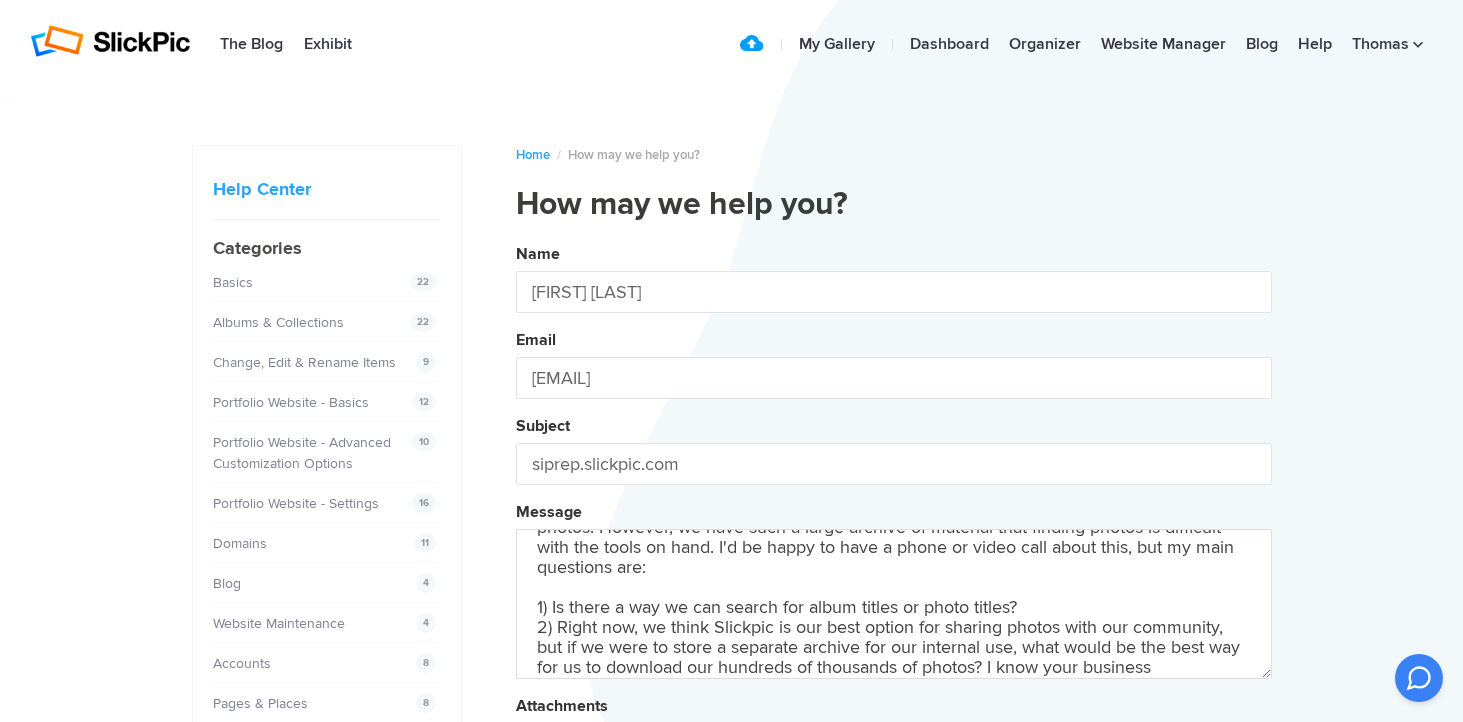 click on "Name [FIRST] [LAST] Email [EMAIL] Subject siprep.slickpic.com Message Hello! I'm a colleague of [FIRST] [LAST] ([EMAIL]) at [ORGANIZATION], and he's deputized me to take on some questions we have about how we can make better use of Slickpic. We are very happy with it and our community has been trained to go straight to the site for photos. However, we have such a large archive of material that finding photos is difficult with the tools on hand. I'd be happy to have a phone or video call about this, but my main questions are:
1) Is there a way we can search for album titles or photo titles?
2) Right now, we think Slickpic is our best option for sharing photos with our community, but if we were to store a separate archive for our internal use, what would be the best way for us to download our hundreds of thousands of photos? I know your business Attachments Submit" at bounding box center (894, 542) 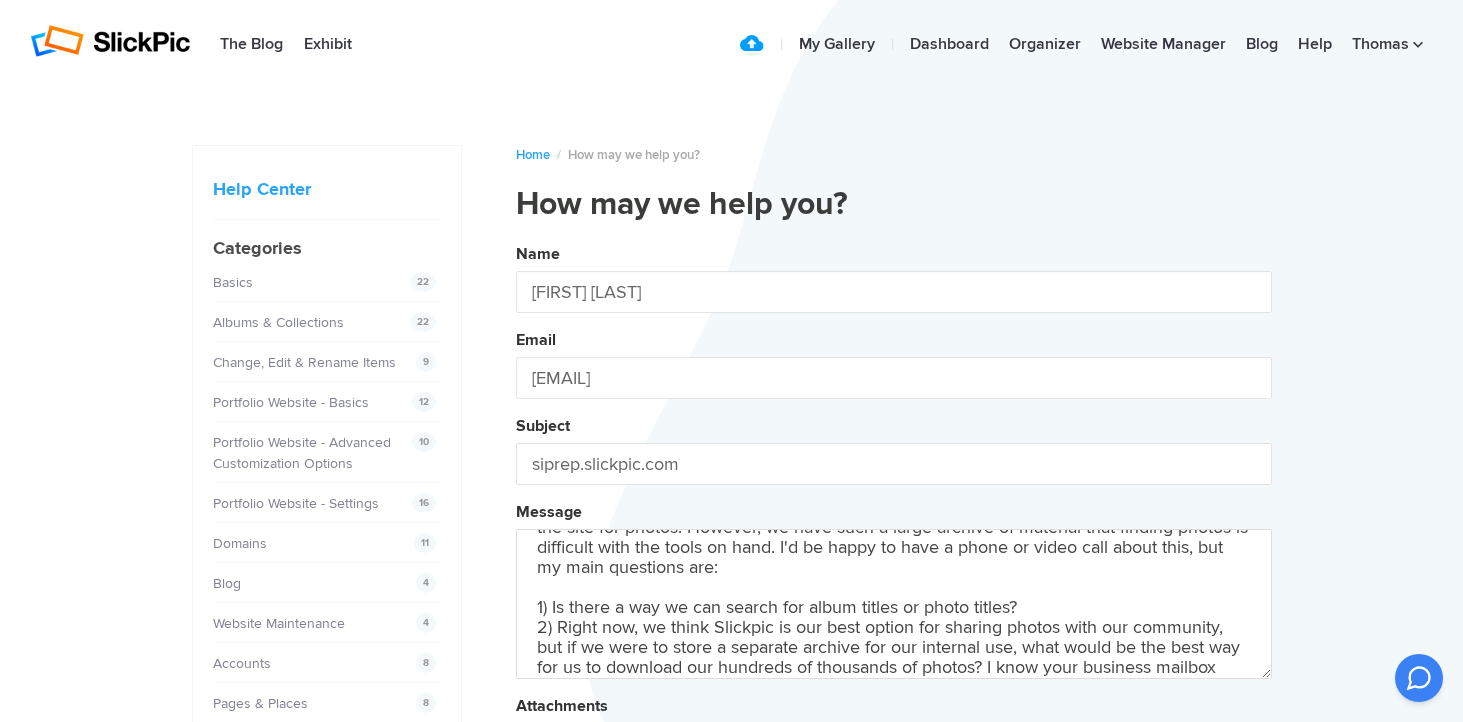 click on "Name [FIRST] [LAST] Email [EMAIL] Subject siprep.slickpic.com Message Hello! I'm a colleague of [FIRST] [LAST] ([EMAIL]) at [ORGANIZATION], and he's deputized me to take on some questions we have about how we can make better use of Slickpic. We are very happy with it and our community has been trained to go straight to the site for photos. However, we have such a large archive of material that finding photos is difficult with the tools on hand. I'd be happy to have a phone or video call about this, but my main questions are:
1) Is there a way we can search for album titles or photo titles?
2) Right now, we think Slickpic is our best option for sharing photos with our community, but if we were to store a separate archive for our internal use, what would be the best way for us to download our hundreds of thousands of photos? I know your business mailbox Attachments Submit" at bounding box center (894, 542) 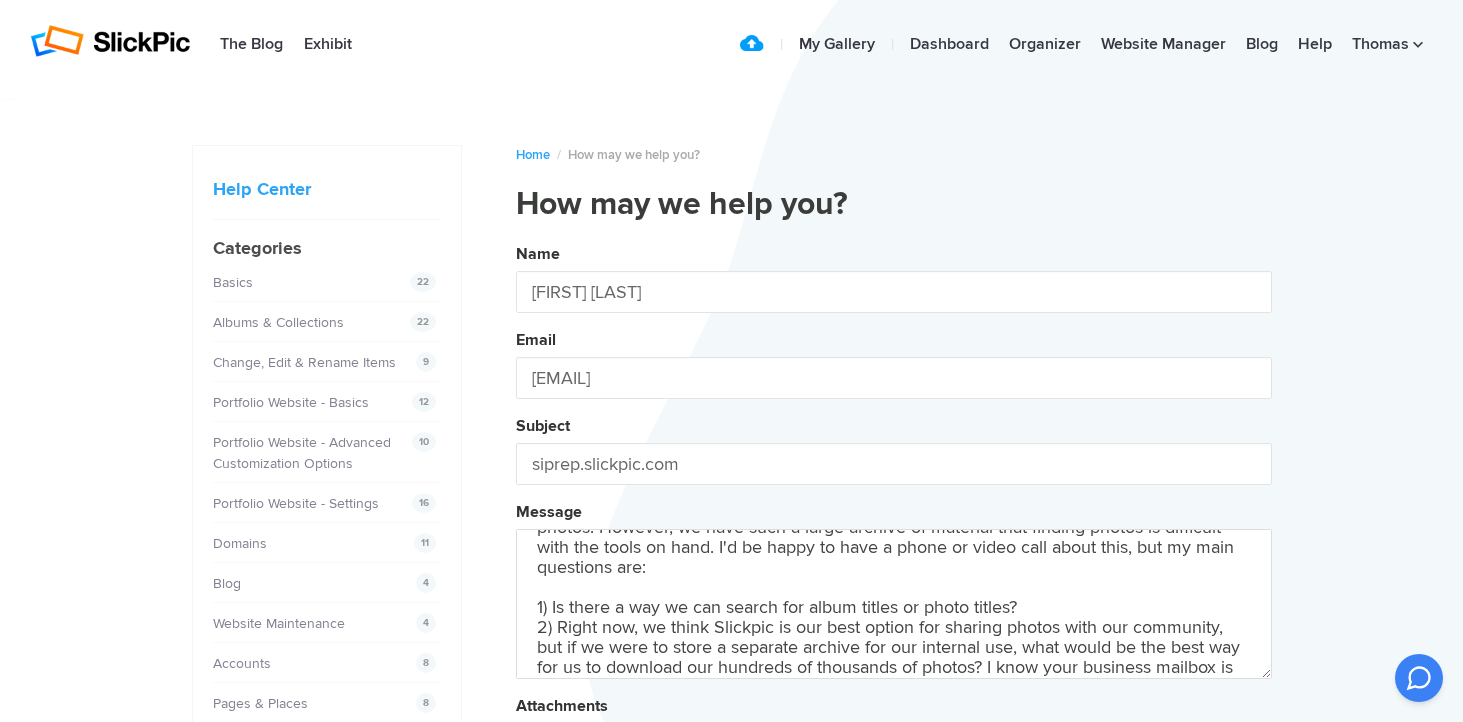 click on "Name [FIRST] [LAST] Email [EMAIL] Subject siprep.slickpic.com Message Hello! I'm a colleague of Tom [LAST] ([EMAIL]) at St. Ignatius College Preparatory, and he's deputized me to take on some questions we have about how we can make better use of Slickpic. We are very happy with it and our community has been trained to go straight to the site for photos. However, we have such a large archive of material that finding photos is difficult with the tools on hand. I'd be happy to have a phone or video call about this, but my main questions are:
1) Is there a way we can search for album titles or photo titles?
2) Right now, we think Slickpic is our best option for sharing photos with our community, but if we were to store a separate archive for our internal use, what would be the best way for us to download our hundreds of thousands of photos? I know your business mailbox is Attachments Submit" at bounding box center (894, 542) 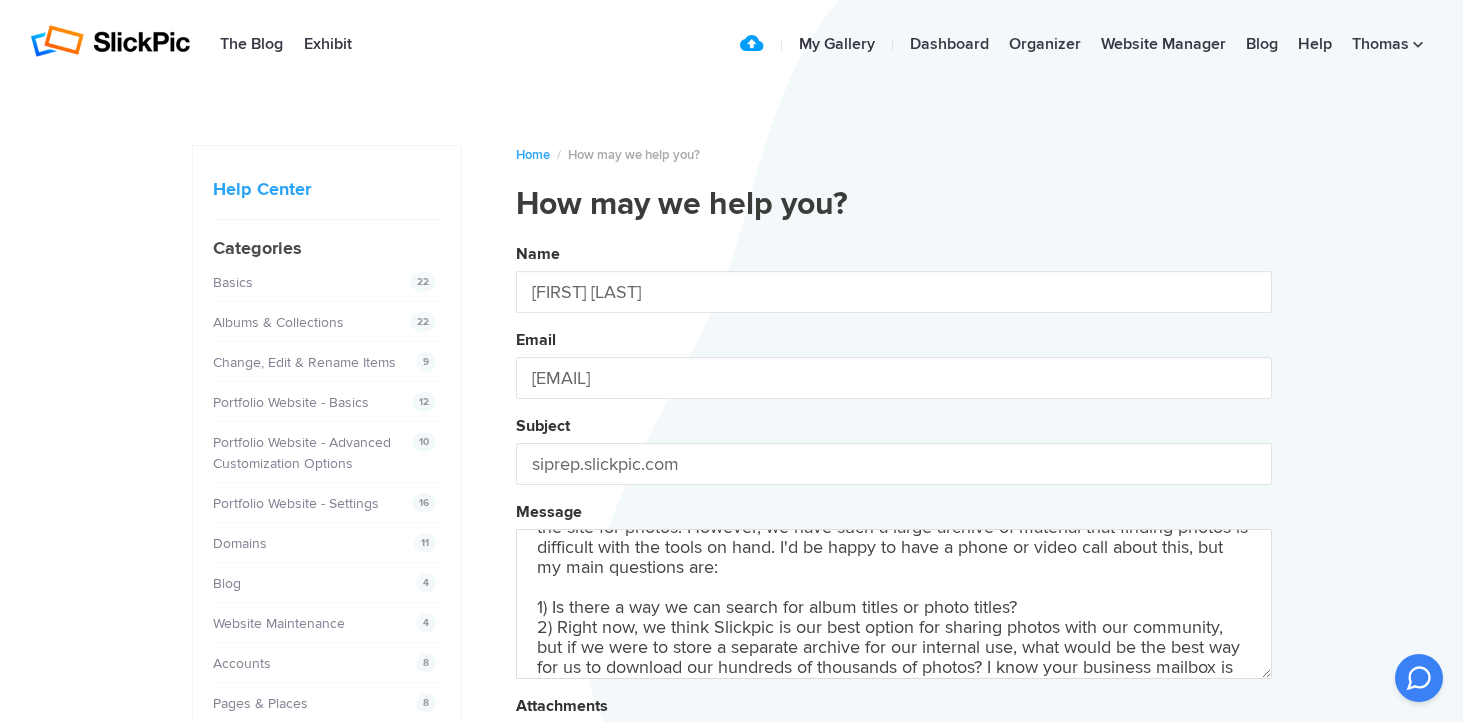 scroll, scrollTop: 113, scrollLeft: 0, axis: vertical 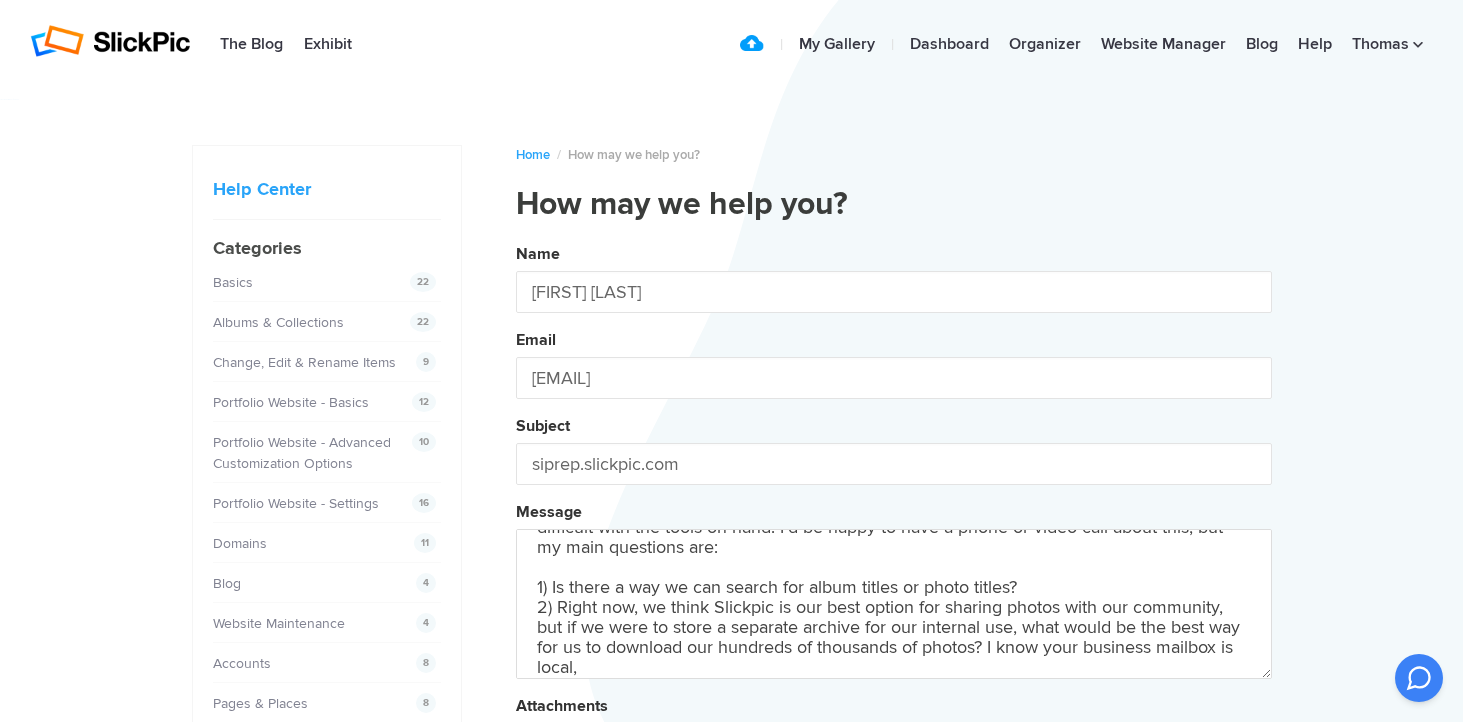 click on "Name [FIRST] [LAST] Email [EMAIL] Subject siprep.slickpic.com Message Hello! I'm a colleague of [FIRST] [LAST] ([EMAIL]) at [ORGANIZATION], and he's deputized me to take on some questions we have about how we can make better use of Slickpic. We are very happy with it and our community has been trained to go straight to the site for photos. However, we have such a large archive of material that finding photos is difficult with the tools on hand. I'd be happy to have a phone or video call about this, but my main questions are:
1) Is there a way we can search for album titles or photo titles?
2) Right now, we think Slickpic is our best option for sharing photos with our community, but if we were to store a separate archive for our internal use, what would be the best way for us to download our hundreds of thousands of photos? I know your business mailbox is local, Attachments Submit" at bounding box center (894, 542) 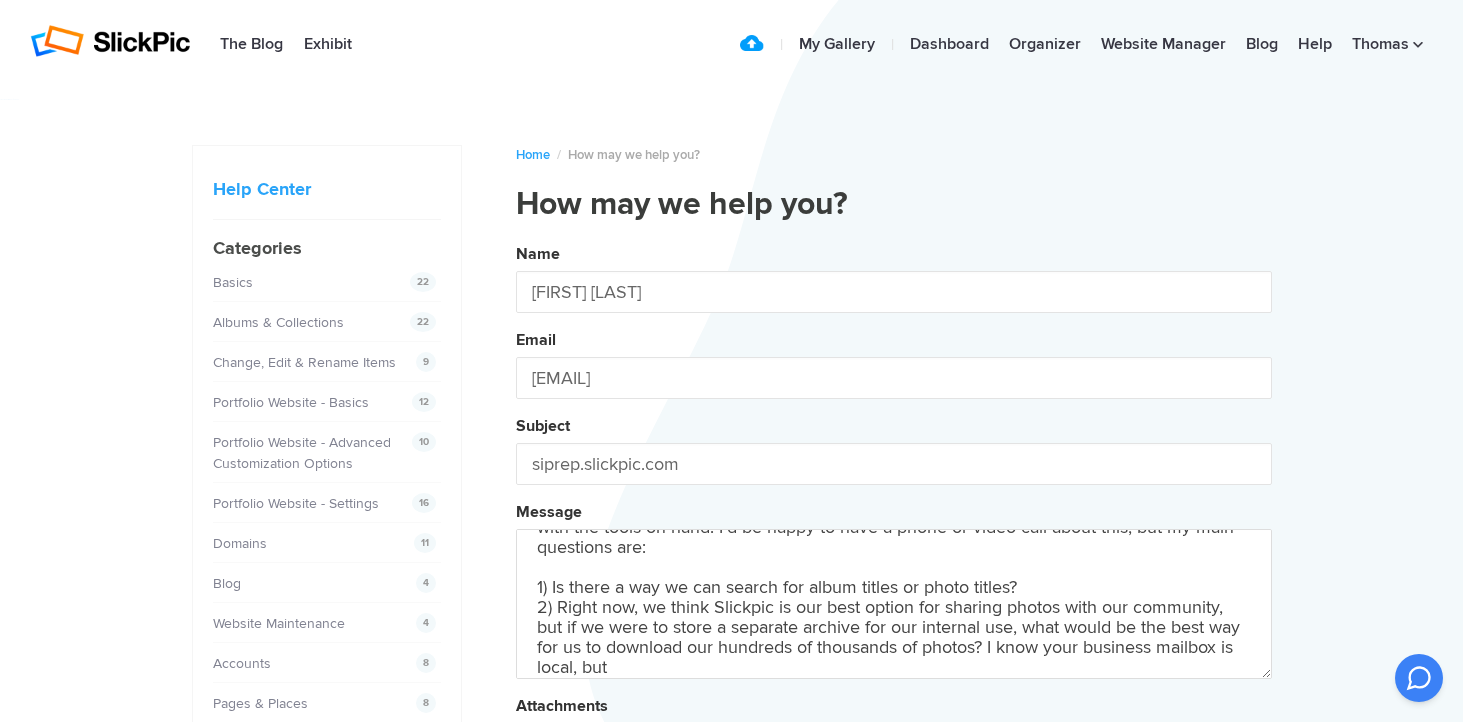 click on "Name [FIRST] [LAST] Email [EMAIL] Subject siprep.slickpic.com Message Hello! I'm a colleague of [FIRST] [LAST] ([EMAIL]) at St. Ignatius College Preparatory, and he's deputized me to take on some questions we have about how we can make better use of Slickpic. We are very happy with it and our community has been trained to go straight to the site for photos. However, we have such a large archive of material that finding photos is difficult with the tools on hand. I'd be happy to have a phone or video call about this, but my main questions are:
1) Is there a way we can search for album titles or photo titles?
2) Right now, we think Slickpic is our best option for sharing photos with our community, but if we were to store a separate archive for our internal use, what would be the best way for us to download our hundreds of thousands of photos? I know your business mailbox is local, but Attachments Submit" at bounding box center [894, 542] 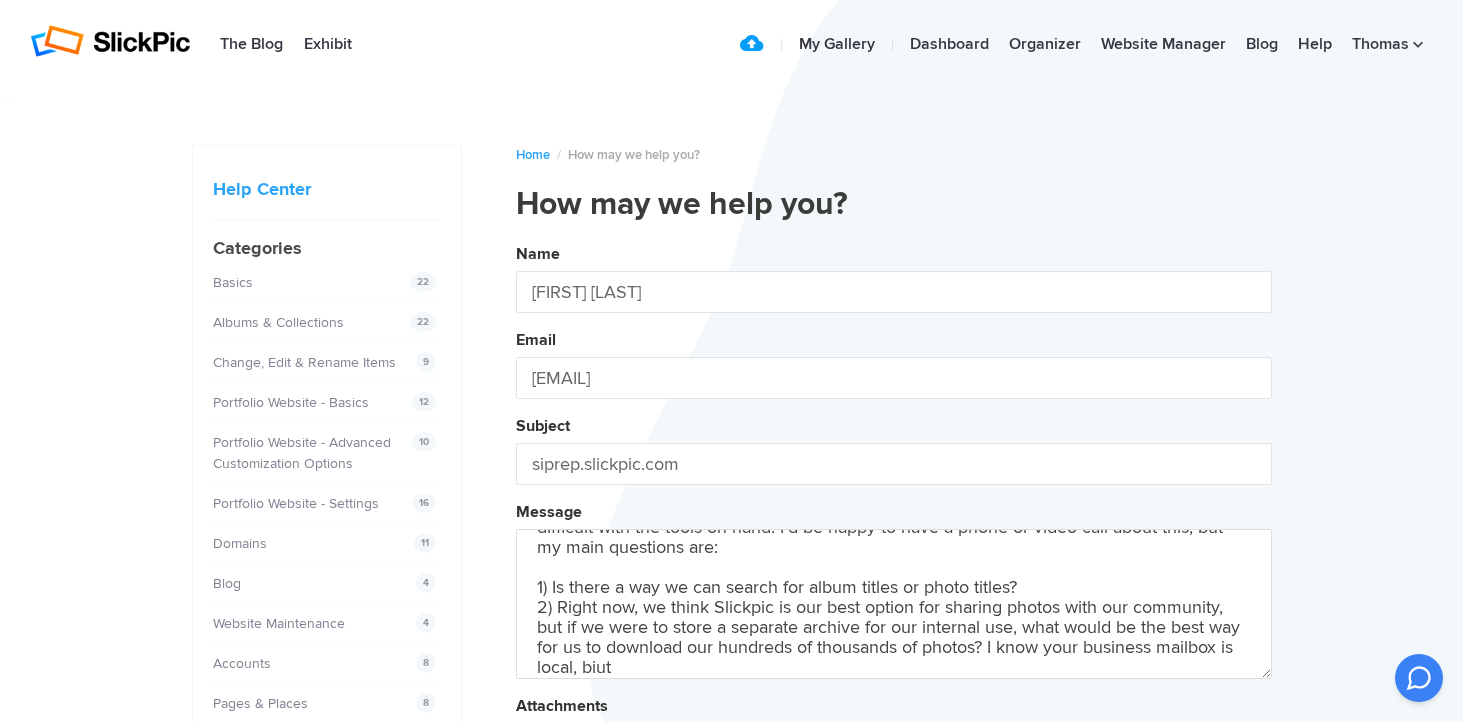 click on "Name [FIRST] [LAST] Email [EMAIL] Subject siprep.slickpic.com Message Hello! I'm a colleague of [FIRST] [LAST] ([EMAIL]) at [ORGANIZATION], and he's deputized me to take on some questions we have about how we can make better use of Slickpic. We are very happy with it and our community has been trained to go straight to the site for photos. However, we have such a large archive of material that finding photos is difficult with the tools on hand. I'd be happy to have a phone or video call about this, but my main questions are:
1) Is there a way we can search for album titles or photo titles?
2) Right now, we think Slickpic is our best option for sharing photos with our community, but if we were to store a separate archive for our internal use, what would be the best way for us to download our hundreds of thousands of photos? I know your business mailbox is in the Bay Area, as w" at bounding box center (894, 542) 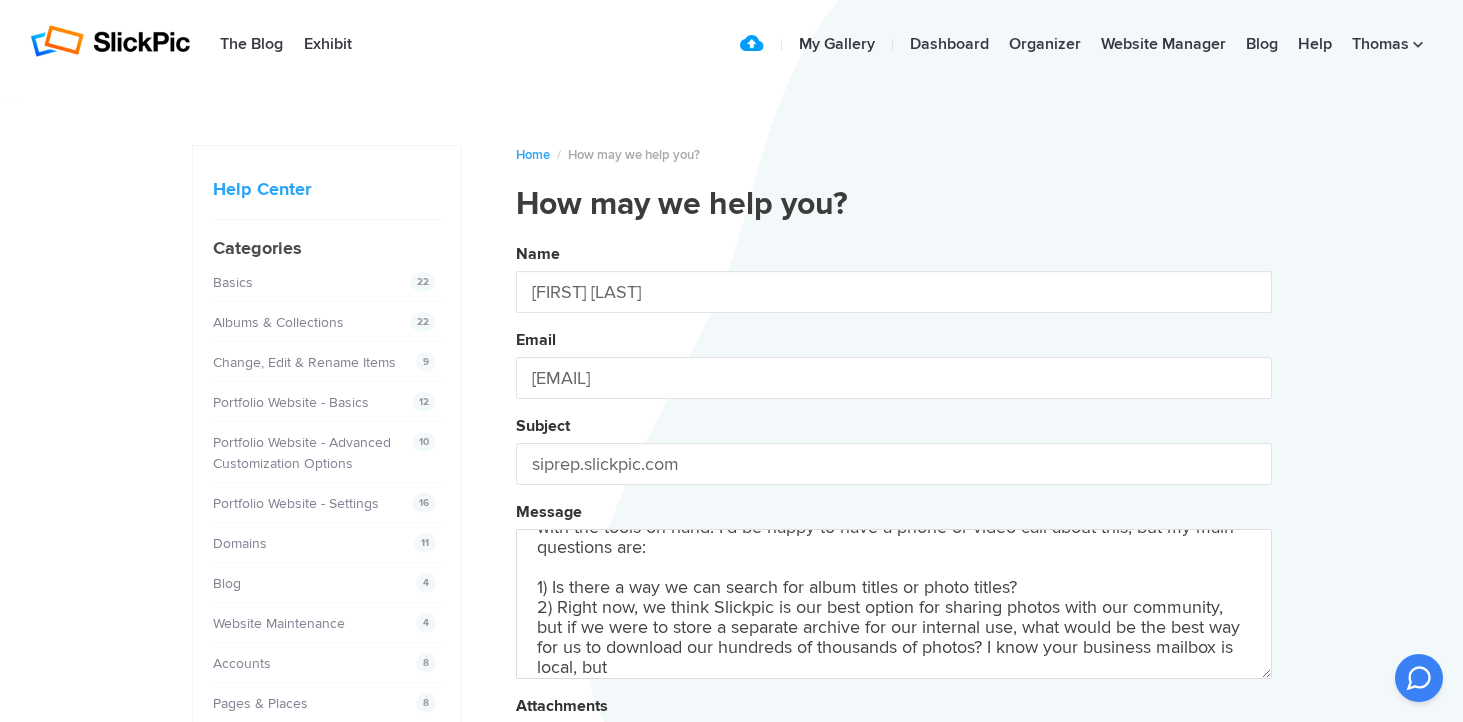 click on "Name [FIRST] [LAST] Email [EMAIL] Subject siprep.slickpic.com Message Hello! I'm a colleague of [FIRST] [LAST] ([EMAIL]) at St. Ignatius College Preparatory, and he's deputized me to take on some questions we have about how we can make better use of Slickpic. We are very happy with it and our community has been trained to go straight to the site for photos. However, we have such a large archive of material that finding photos is difficult with the tools on hand. I'd be happy to have a phone or video call about this, but my main questions are:
1) Is there a way we can search for album titles or photo titles?
2) Right now, we think Slickpic is our best option for sharing photos with our community, but if we were to store a separate archive for our internal use, what would be the best way for us to download our hundreds of thousands of photos? I know your business mailbox is local, but Attachments Submit" at bounding box center [894, 542] 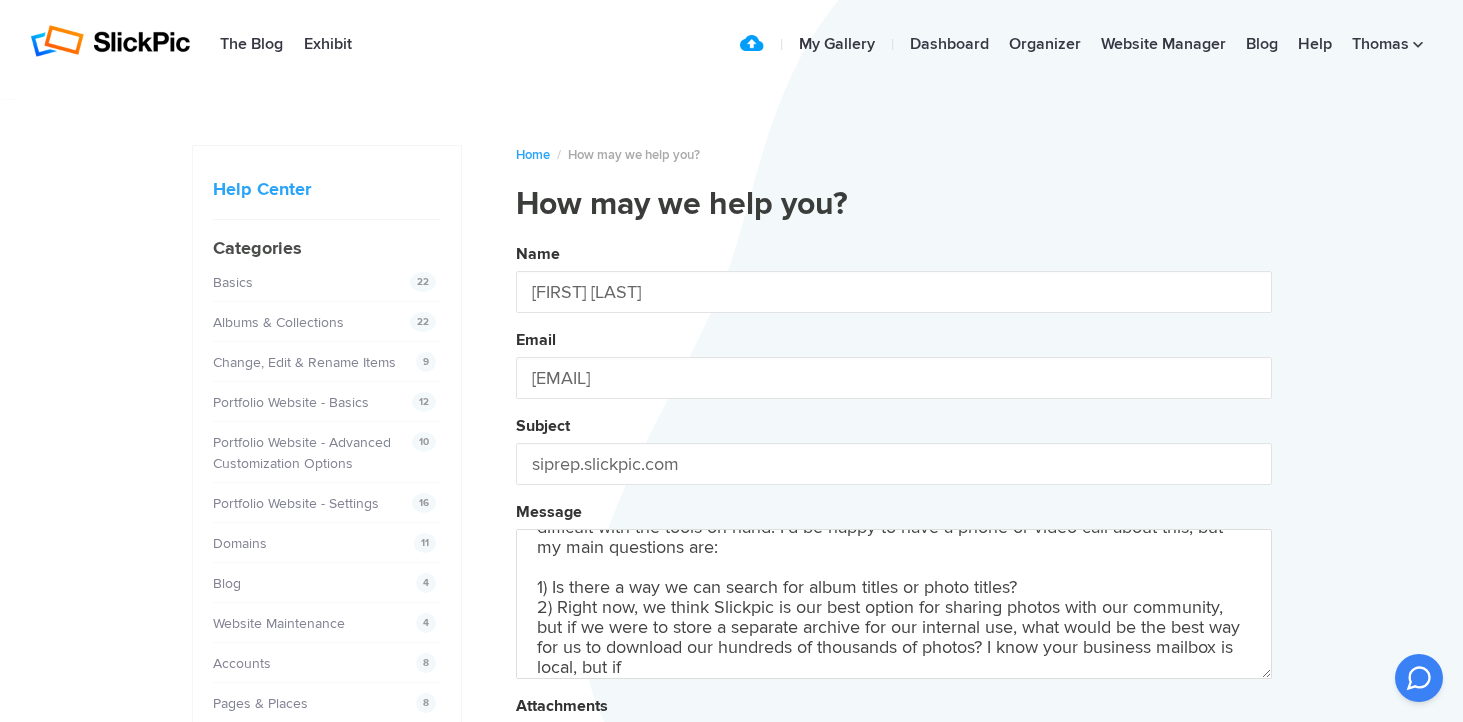 click on "Name [FIRST] [LAST] Email [EMAIL] Subject siprep.slickpic.com Message Hello! I'm a colleague of [FIRST] [LAST] ([EMAIL]) at St. Ignatius College Preparatory, and he's deputized me to take on some questions we have about how we can make better use of Slickpic. We are very happy with it and our community has been trained to go straight to the site for photos. However, we have such a large archive of material that finding photos is difficult with the tools on hand. I'd be happy to have a phone or video call about this, but my main questions are:
1) Is there a way we can search for album titles or photo titles?
2) Right now, we think Slickpic is our best option for sharing photos with our community, but if we were to store a separate archive for our internal use, what would be the best way for us to download our hundreds of thousands of photos? I know your business mailbox is local, but if Attachments Submit" at bounding box center (894, 542) 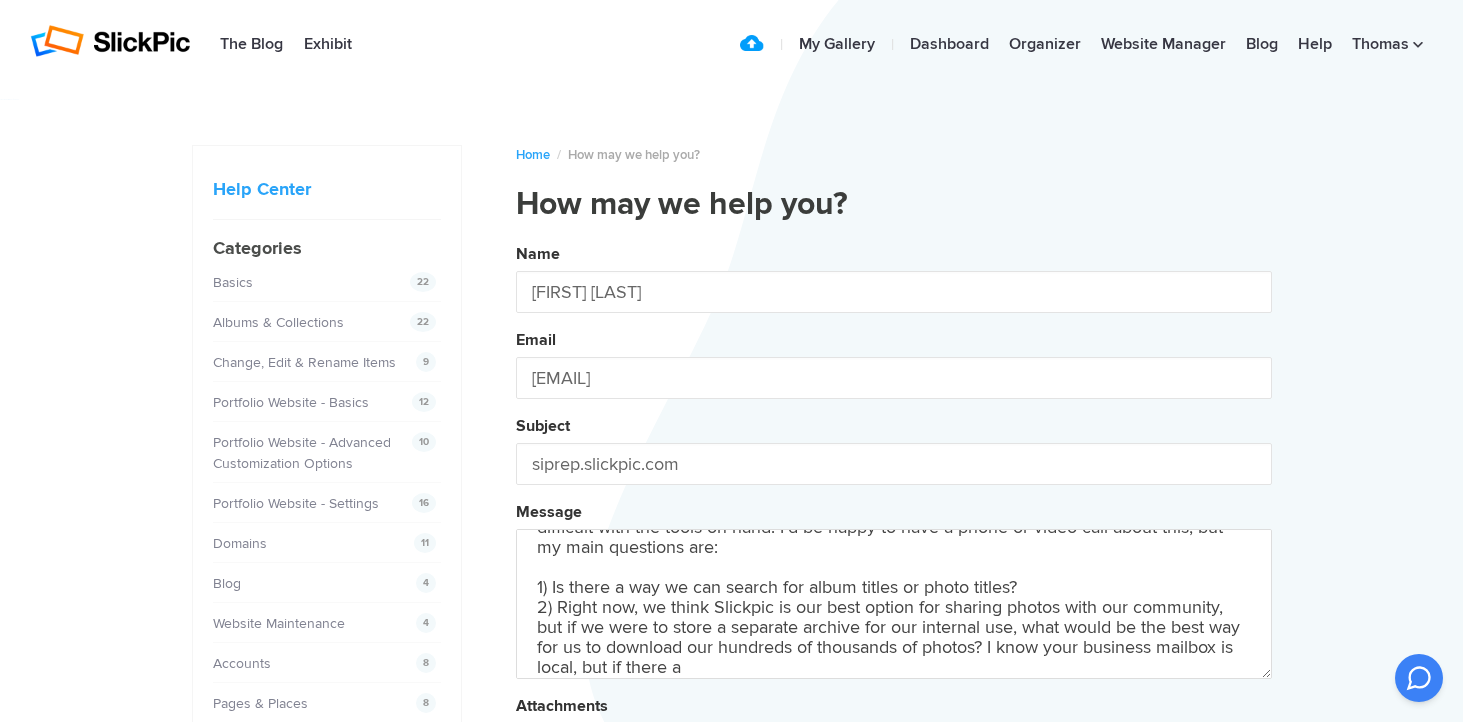 click on "Name [FIRST] [LAST] Email [EMAIL] Subject siprep.slickpic.com Message Hello! I'm a colleague of [FIRST] [LAST] ([EMAIL]) at [ORGANIZATION], and he's deputized me to take on some questions we have about how we can make better use of Slickpic. We are very happy with it and our community has been trained to go straight to the site for photos. However, we have such a large archive of material that finding photos is difficult with the tools on hand. I'd be happy to have a phone or video call about this, but my main questions are:
1) Is there a way we can search for album titles or photo titles?
2) Right now, we think Slickpic is our best option for sharing photos with our community, but if we were to store a separate archive for our internal use, what would be the best way for us to download our hundreds of thousands of photos? I know your business mailbox is local, but if there a Attachments Submit" at bounding box center (894, 542) 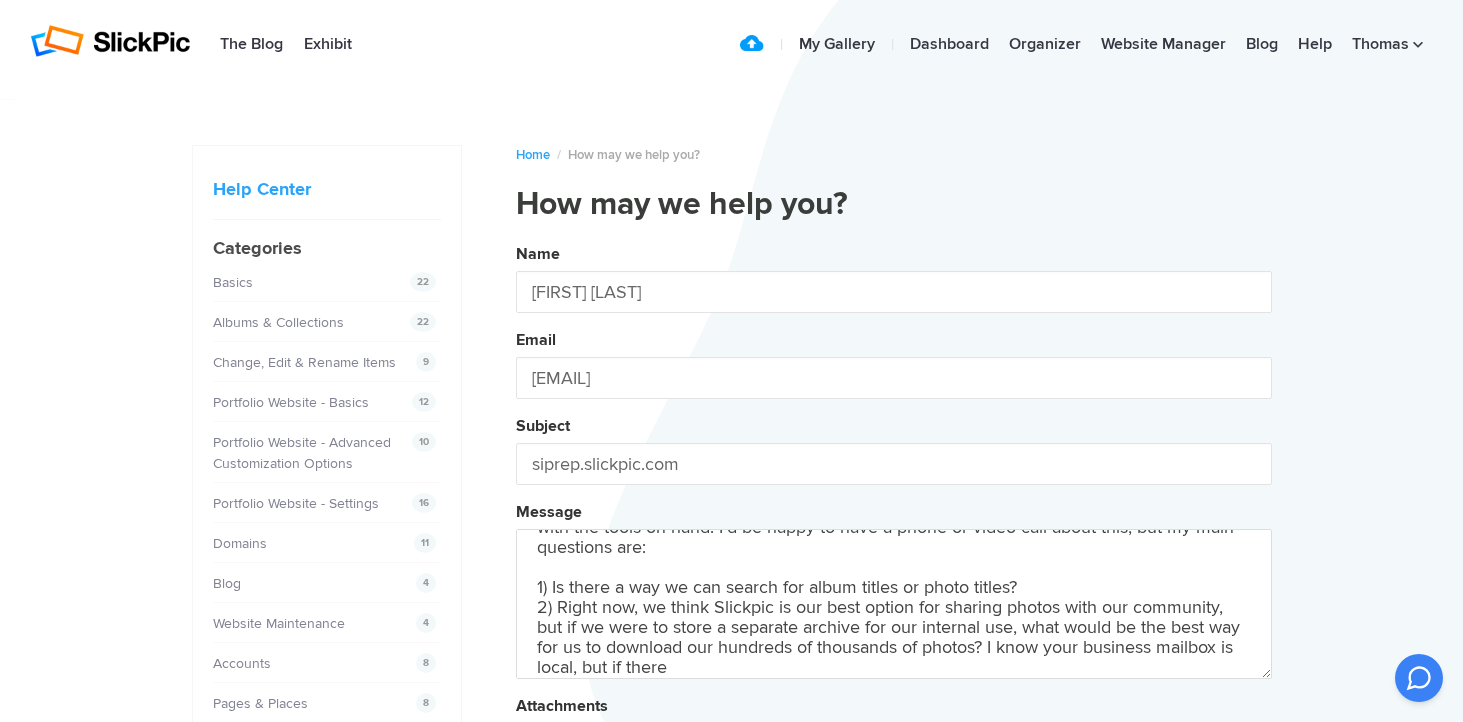 click on "Name [FIRST] [LAST] Email [EMAIL] Subject siprep.slickpic.com Message Hello! I'm a colleague of [FIRST] [LAST] ([EMAIL]) at St. Ignatius College Preparatory, and he's deputized me to take on some questions we have about how we can make better use of Slickpic. We are very happy with it and our community has been trained to go straight to the site for photos. However, we have such a large archive of material that finding photos is difficult with the tools on hand. I'd be happy to have a phone or video call about this, but my main questions are:
1) Is there a way we can search for album titles or photo titles?
2) Right now, we think Slickpic is our best option for sharing photos with our community, but if we were to store a separate archive for our internal use, what would be the best way for us to download our hundreds of thousands of photos? I know your business mailbox is local, but if there are Attachments Submit" at bounding box center [894, 542] 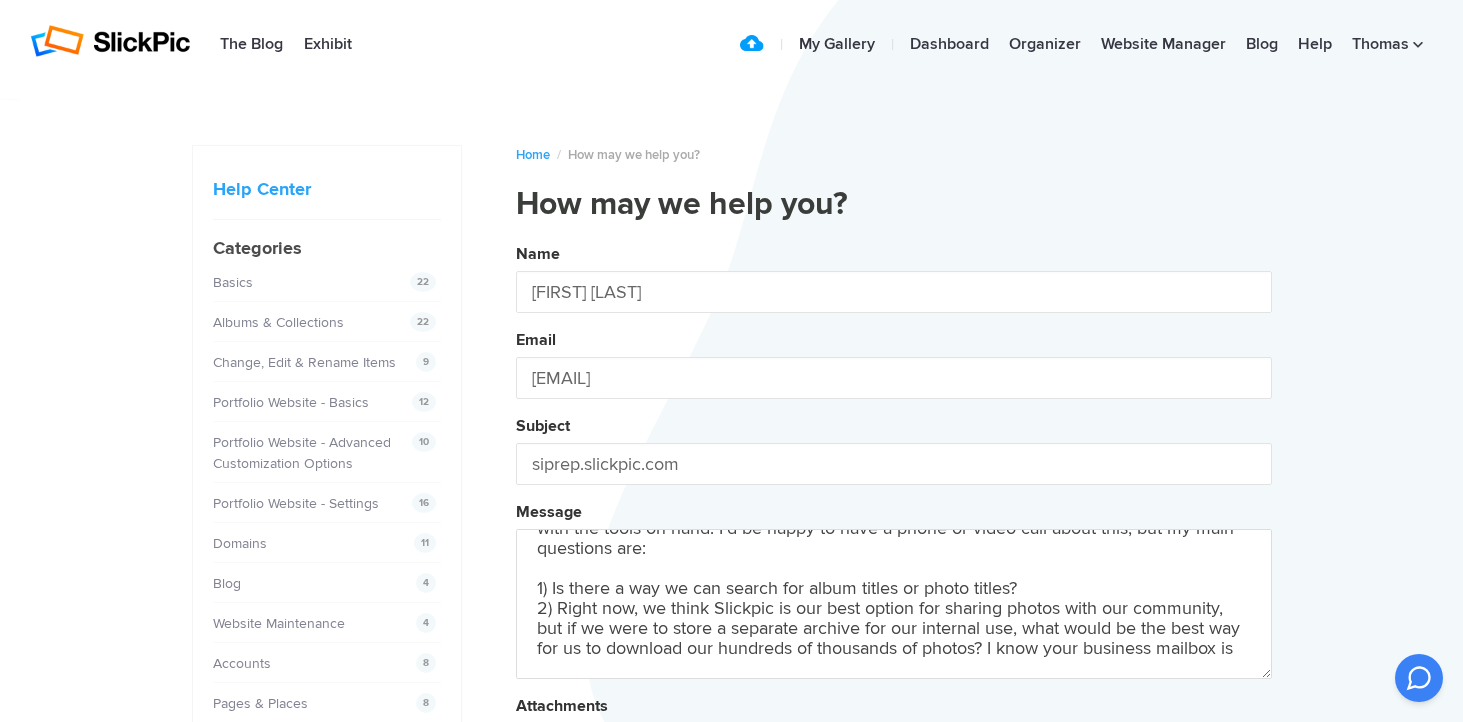 scroll, scrollTop: 113, scrollLeft: 0, axis: vertical 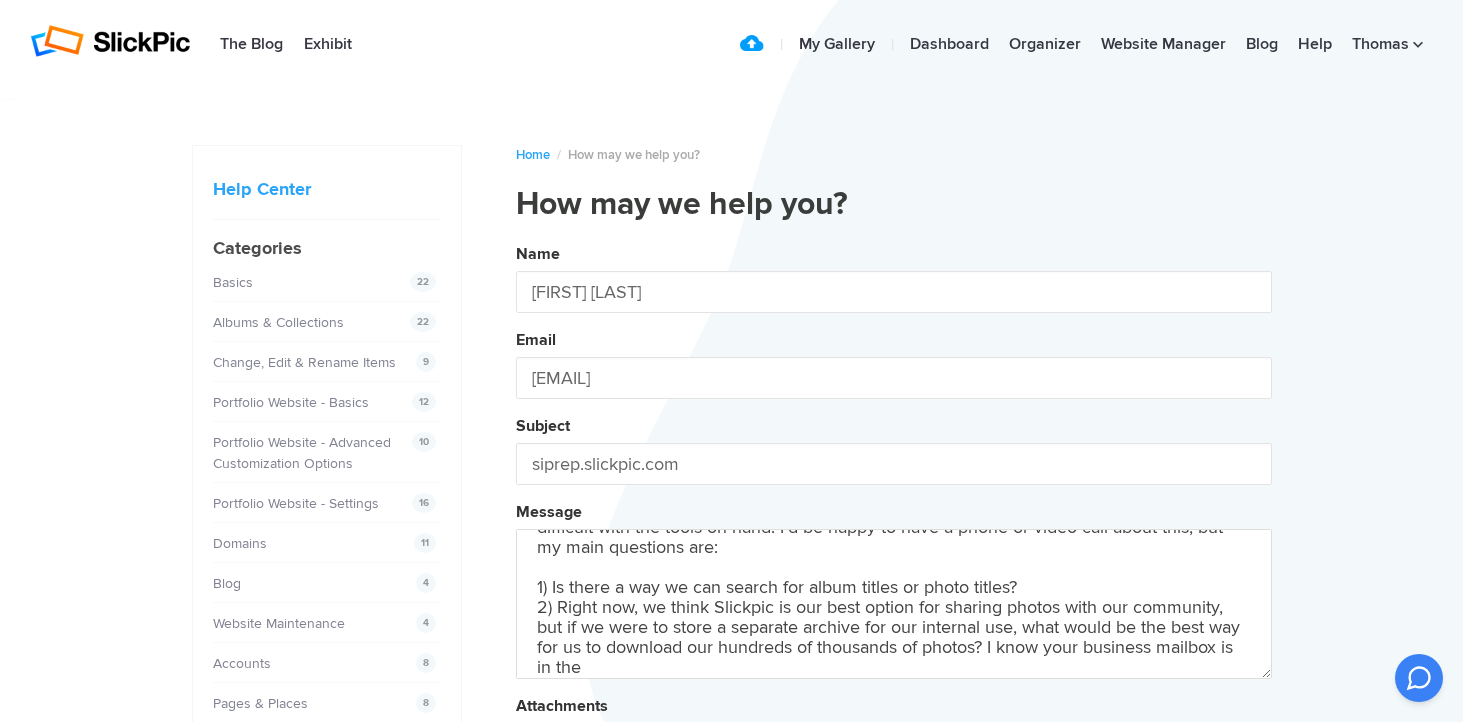 click on "Name [FIRST] [LAST] Email [EMAIL] Subject siprep.slickpic.com Message Hello! I'm a colleague of [FIRST] [LAST] ([EMAIL]) at [ORGANIZATION], and he's deputized me to take on some questions we have about how we can make better use of Slickpic. We are very happy with it and our community has been trained to go straight to the site for photos. However, we have such a large archive of material that finding photos is difficult with the tools on hand. I'd be happy to have a phone or video call about this, but my main questions are:
1) Is there a way we can search for album titles or photo titles?
2) Right now, we think Slickpic is our best option for sharing photos with our community, but if we were to store a separate archive for our internal use, what would be the best way for us to download our hundreds of thousands of photos? I know your business mailbox is in the Attachments Submit" at bounding box center [894, 542] 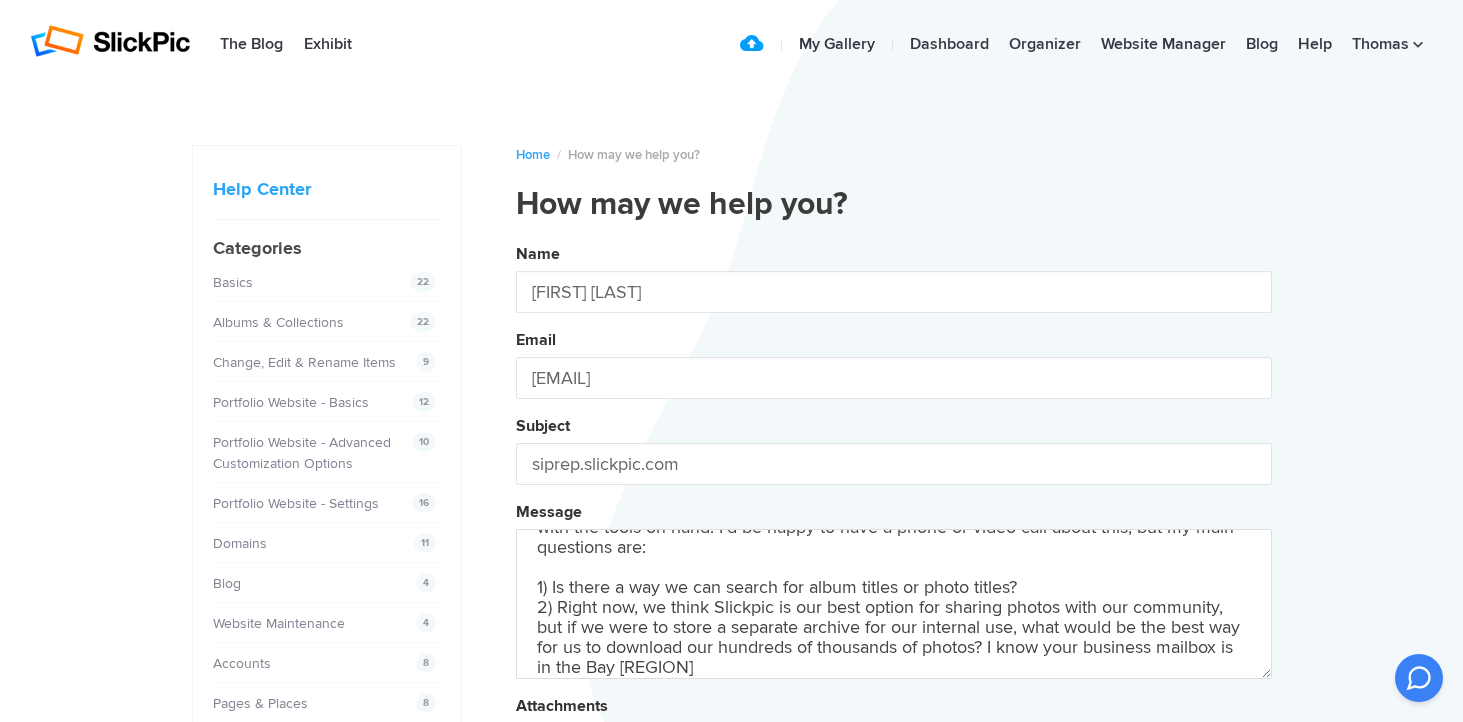 click on "Name [FIRST] [LAST] Email [EMAIL] Subject siprep.slickpic.com Message Hello! I'm a colleague of [FIRST] [LAST] ([EMAIL]) at St. Ignatius College Preparatory, and he's deputized me to take on some questions we have about how we can make better use of Slickpic. We are very happy with it and our community has been trained to go straight to the site for photos. However, we have such a large archive of material that finding photos is difficult with the tools on hand. I'd be happy to have a phone or video call about this, but my main questions are:
1) Is there a way we can search for album titles or photo titles?
2) Right now, we think Slickpic is our best option for sharing photos with our community, but if we were to store a separate archive for our internal use, what would be the best way for us to download our hundreds of thousands of photos? I know your business mailbox is in the Bay Area, so please contact me." at bounding box center (894, 542) 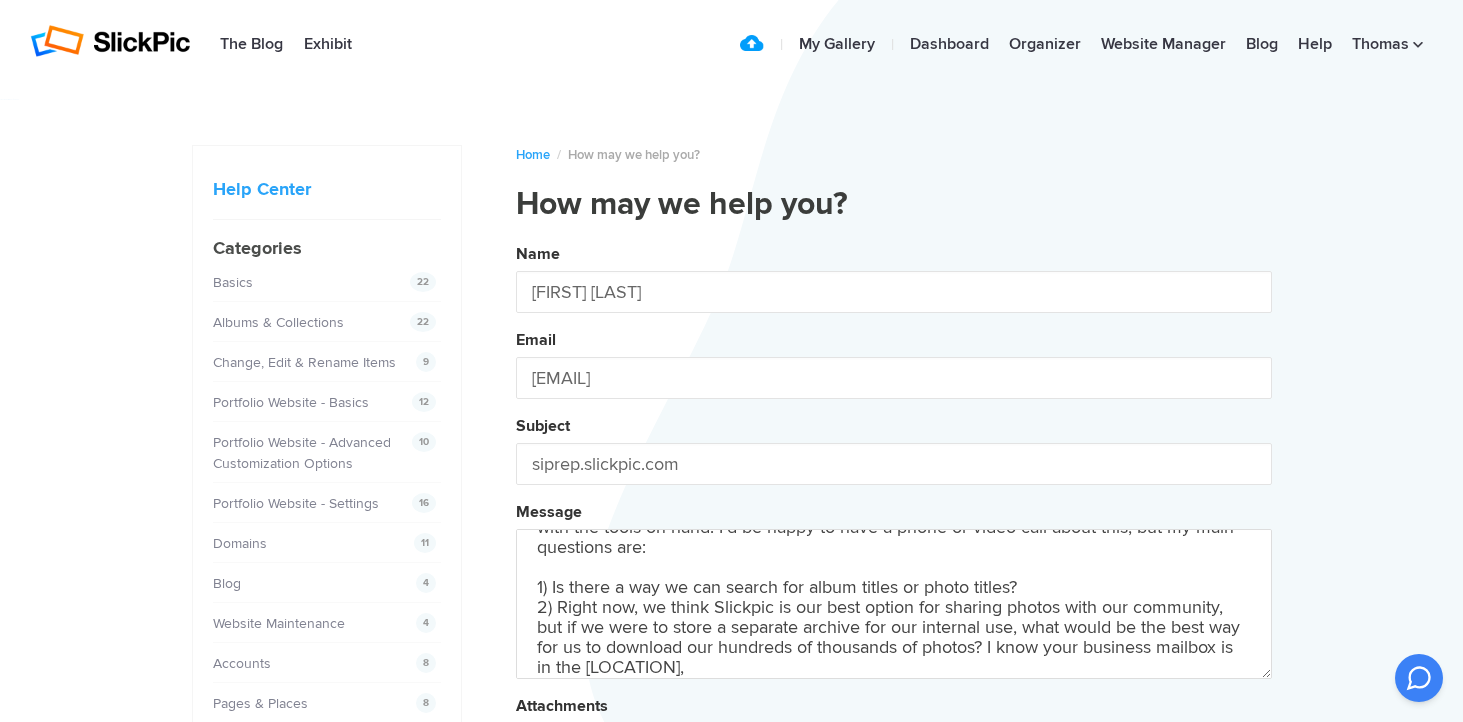 click on "Name [FIRST] [LAST] Email [EMAIL] Subject siprep.slickpic.com Message Hello! I'm a colleague of [FIRST] [LAST] ([EMAIL]) at [ORGANIZATION], and he's deputized me to take on some questions we have about how we can make better use of Slickpic. We are very happy with it and our community has been trained to go straight to the site for photos. However, we have such a large archive of material that finding photos is difficult with the tools on hand. I'd be happy to have a phone or video call about this, but my main questions are:
1) Is there a way we can search for album titles or photo titles?
2) Right now, we think Slickpic is our best option for sharing photos with our community, but if we were to store a separate archive for our internal use, what would be the best way for us to download our hundreds of thousands of photos? I know your business mailbox is in the [LOCATION], Attachments Submit" at bounding box center [894, 542] 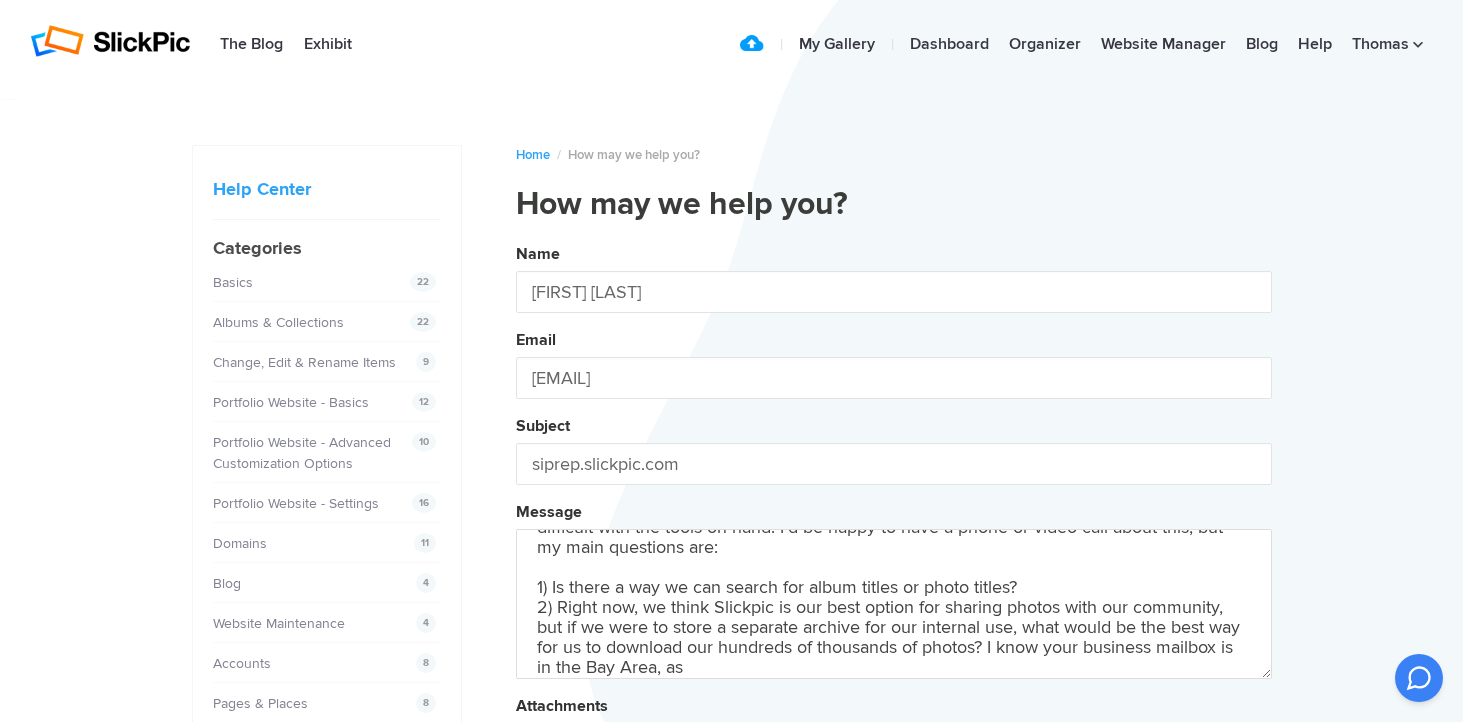 click on "Name [FIRST] [LAST] Email [EMAIL] Subject siprep.slickpic.com Message Hello! I'm a colleague of [FIRST] [LAST] ([EMAIL]) at [ORGANIZATION], and he's deputized me to take on some questions we have about how we can make better use of Slickpic. We are very happy with it and our community has been trained to go straight to the site for photos. However, we have such a large archive of material that finding photos is difficult with the tools on hand. I'd be happy to have a phone or video call about this, but my main questions are:
1) Is there a way we can search for album titles or photo titles?
2) Right now, we think Slickpic is our best option for sharing photos with our community, but if we were to store a separate archive for our internal use, what would be the best way for us to download our hundreds of thousands of photos? I know your business mailbox is in the [LOCATION], as Attachments Submit" at bounding box center [894, 542] 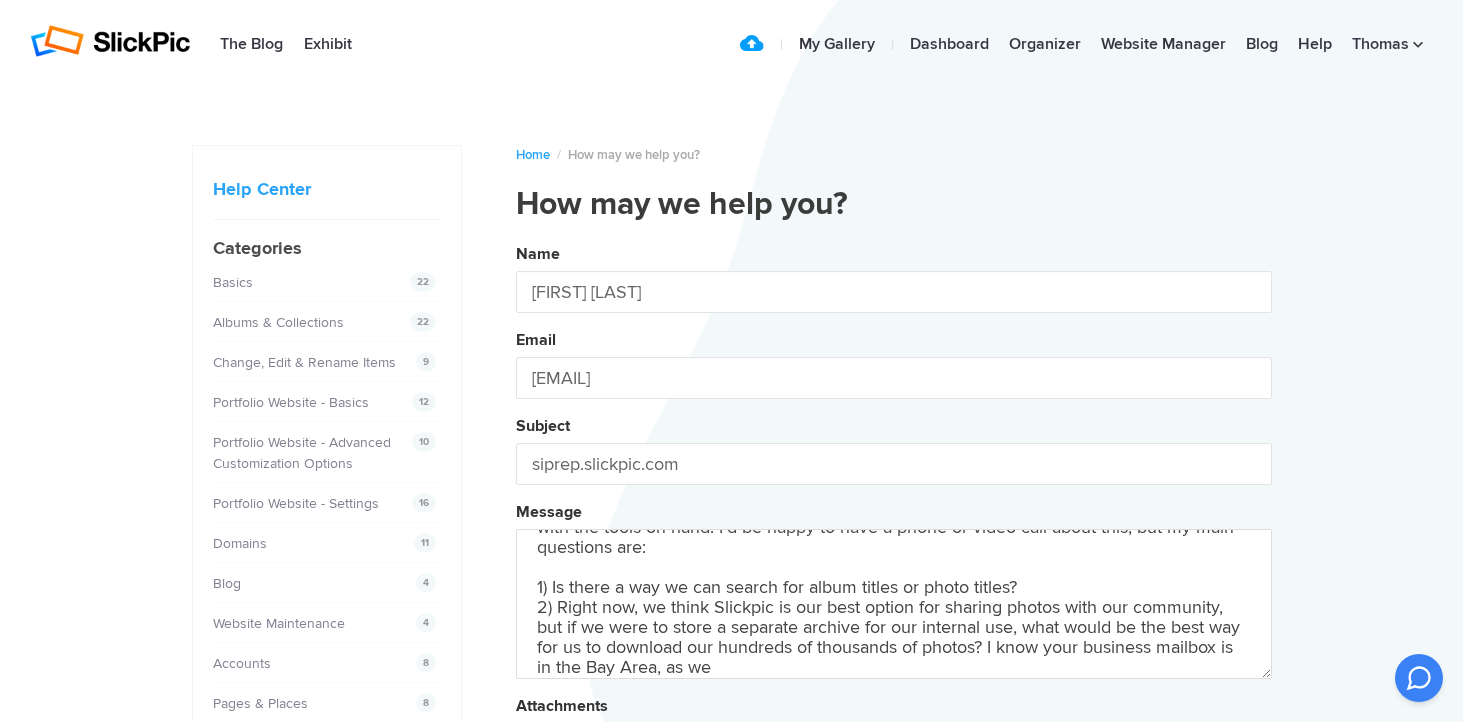click on "Name [FIRST] [LAST] Email [EMAIL] Subject siprep.slickpic.com Message Hello! I'm a colleague of Tom Murphy ([EMAIL]) at St. Ignatius College Preparatory, and he's deputized me to take on some questions we have about how we can make better use of Slickpic. We are very happy with it and our community has been trained to go straight to the site for photos. However, we have such a large archive of material that finding photos is difficult with the tools on hand. I'd be happy to have a phone or video call about this, but my main questions are:
1) Is there a way we can search for album titles or photo titles?
2) Right now, we think Slickpic is our best option for sharing photos with our community, but if we were to store a separate archive for our internal use, what would be the best way for us to download our hundreds of thousands of photos? I know your business mailbox is in the Bay Area, as we Attachments Submit" at bounding box center [894, 542] 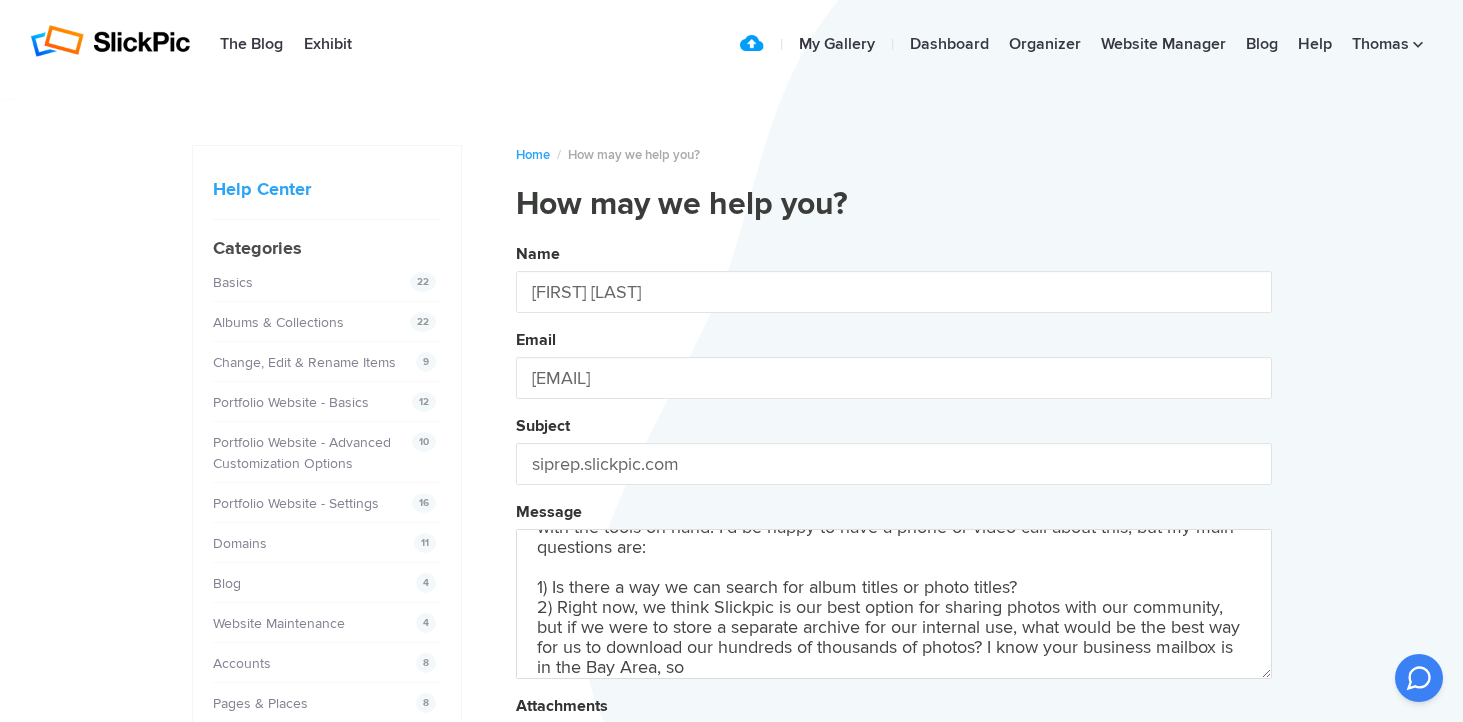 click on "Name [FIRST] [LAST] Email [EMAIL] Subject siprep.slickpic.com Message Hello! I'm a colleague of [FIRST] [LAST] ([EMAIL]) at [ORGANIZATION], and he's deputized me to take on some questions we have about how we can make better use of Slickpic. We are very happy with it and our community has been trained to go straight to the site for photos. However, we have such a large archive of material that finding photos is difficult with the tools on hand. I'd be happy to have a phone or video call about this, but my main questions are:
1) Is there a way we can search for album titles or photo titles?
2) Right now, we think Slickpic is our best option for sharing photos with our community, but if we were to store a separate archive for our internal use, what would be the best way for us to download our hundreds of thousands of photos? I know your business mailbox is in the [LOCATION], so Attachments Submit" at bounding box center [894, 542] 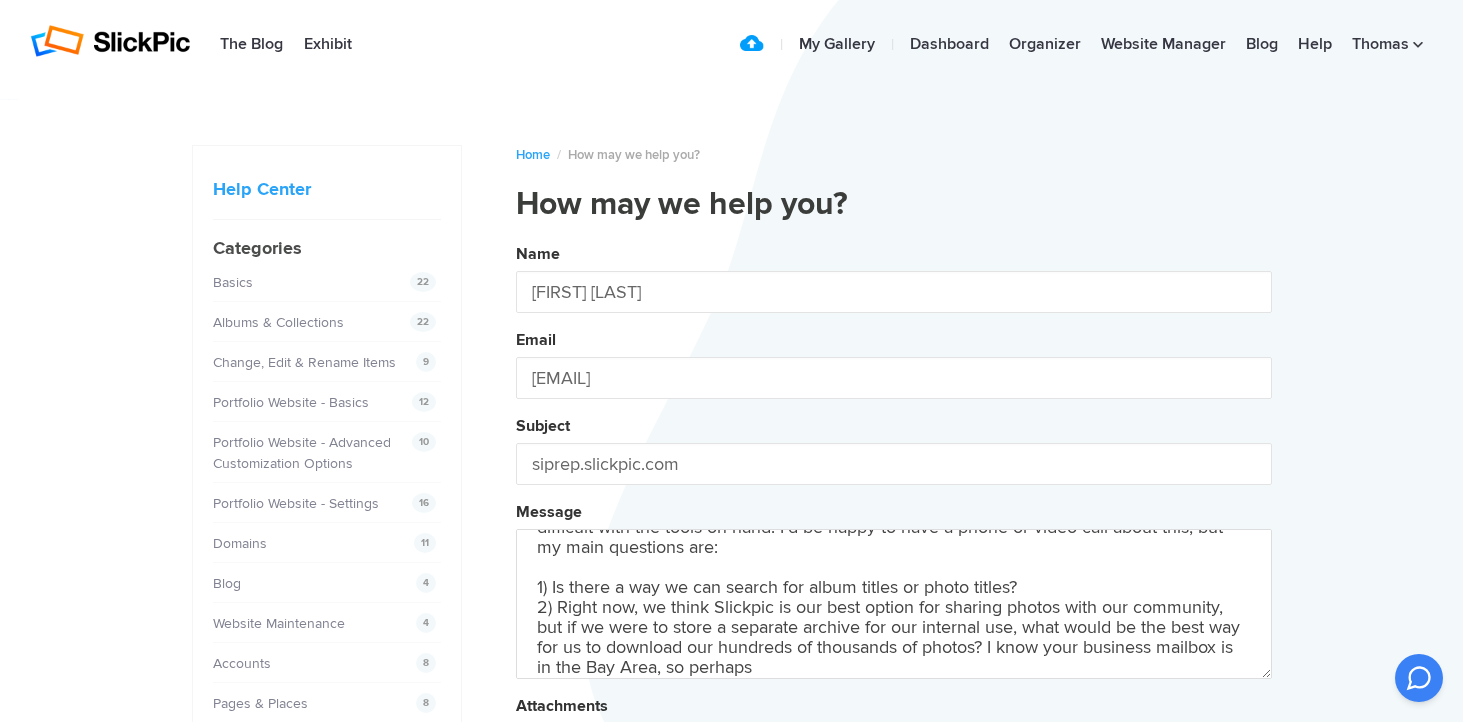 click on "Name [FIRST] [LAST] Email [EMAIL] Subject siprep.slickpic.com Message Hello! I'm a colleague of [FIRST] [LAST] ([EMAIL]) at [ORGANIZATION], and he's deputized me to take on some questions we have about how we can make better use of Slickpic. We are very happy with it and our community has been trained to go straight to the site for photos. However, we have such a large archive of material that finding photos is difficult with the tools on hand. I'd be happy to have a phone or video call about this, but my main questions are:
1) Is there a way we can search for album titles or photo titles?
2) Right now, we think Slickpic is our best option for sharing photos with our community, but if we were to store a separate archive for our internal use, what would be the best way for us to download our hundreds of thousands of photos? I know your business mailbox is in the [REGION], so perhaps Attachments Submit" at bounding box center [894, 542] 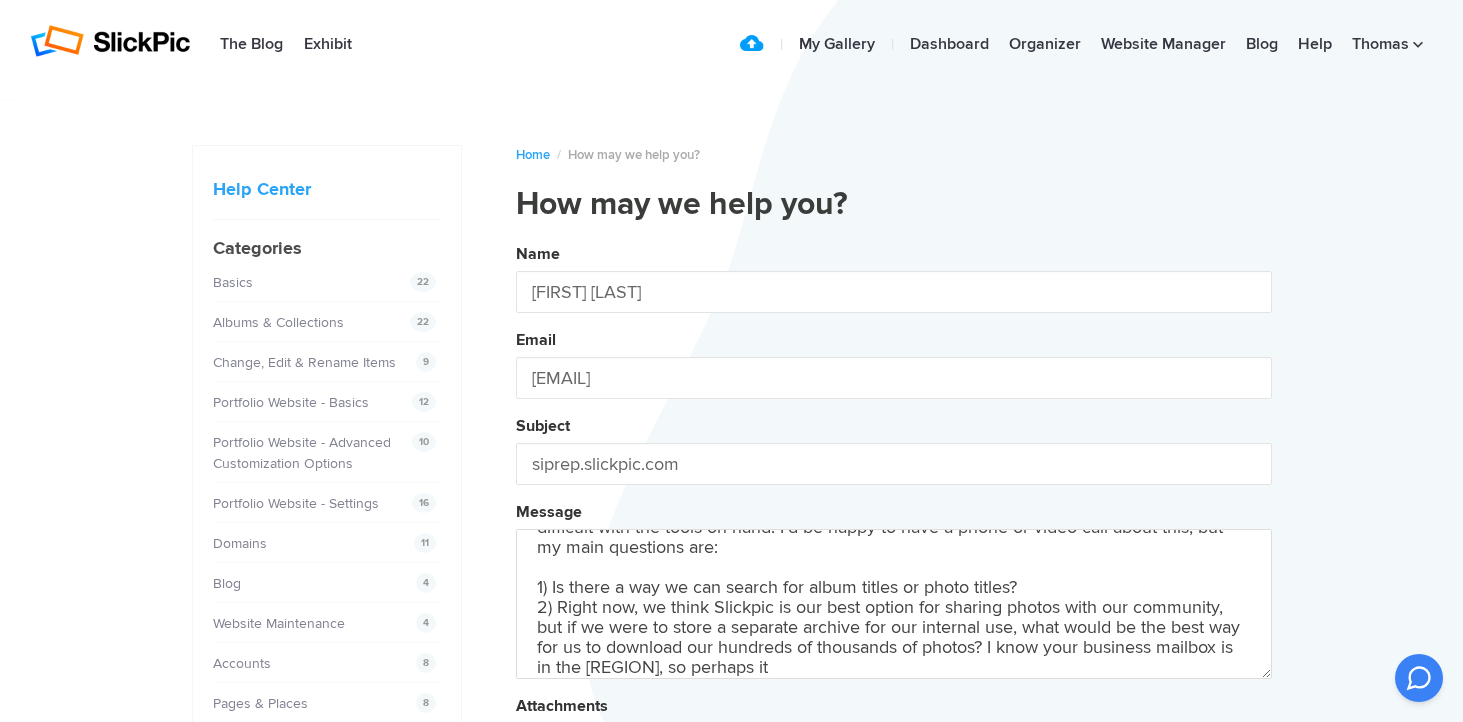click on "Name [FIRST] [LAST] Email [EMAIL] Subject siprep.slickpic.com Message Hello! I'm a colleague of [FIRST] [LAST] ([EMAIL]) at St. Ignatius College Preparatory, and he's deputized me to take on some questions we have about how we can make better use of Slickpic. We are very happy with it and our community has been trained to go straight to the site for photos. However, we have such a large archive of material that finding photos is difficult with the tools on hand. I'd be happy to have a phone or video call about this, but my main questions are:
1) Is there a way we can search for album titles or photo titles?
2) Right now, we think Slickpic is our best option for sharing photos with our community, but if we were to store a separate archive for our internal use, what would be the best way for us to download our hundreds of thousands of photos? I know your business mailbox is in the Bay Area, so perhaps it Attachments Submit" at bounding box center (894, 542) 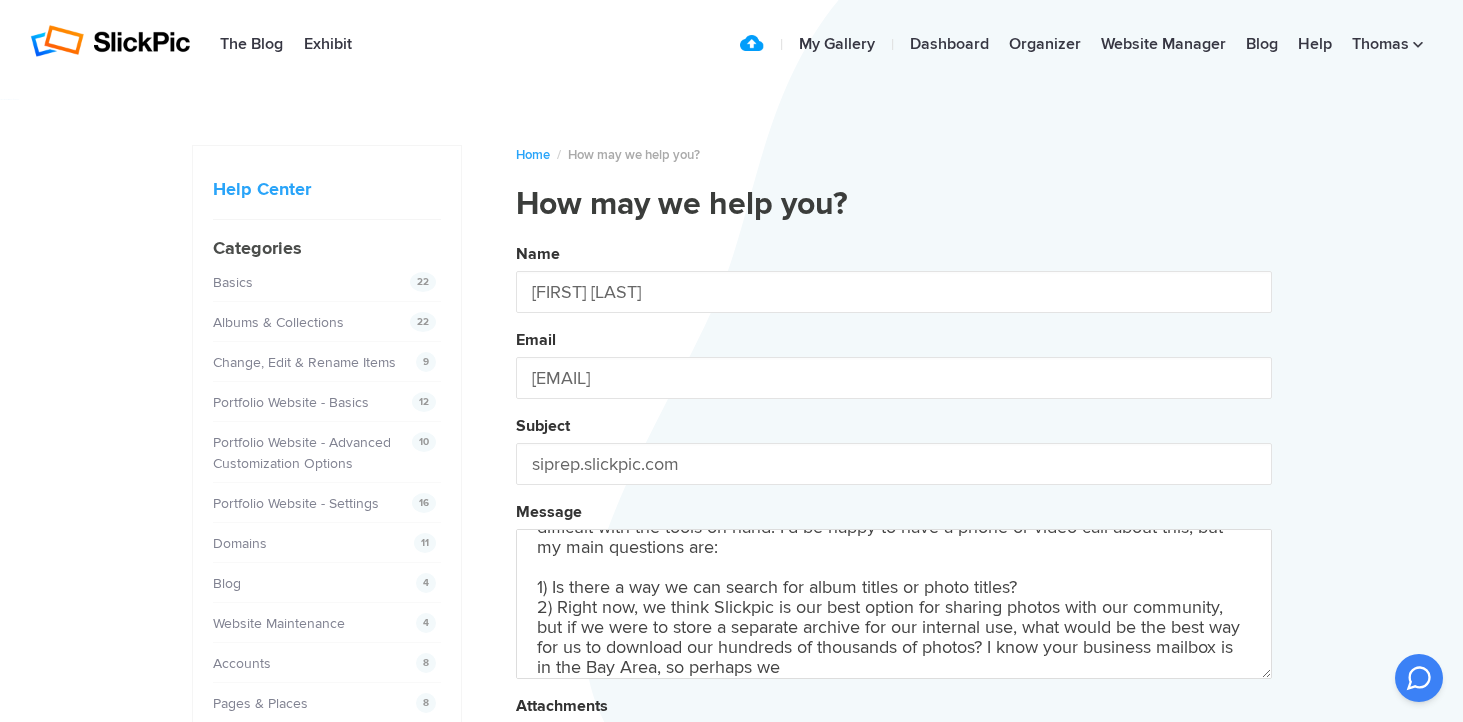 click on "Name [FIRST] [LAST] Email [EMAIL] Subject siprep.slickpic.com Message Hello! I'm a colleague of [FIRST] [LAST] ([EMAIL]) at St. Ignatius College Preparatory, and he's deputized me to take on some questions we have about how we can make better use of Slickpic. We are very happy with it and our community has been trained to go straight to the site for photos. However, we have such a large archive of material that finding photos is difficult with the tools on hand. I'd be happy to have a phone or video call about this, but my main questions are:
1) Is there a way we can search for album titles or photo titles?
2) Right now, we think Slickpic is our best option for sharing photos with our community, but if we were to store a separate archive for our internal use, what would be the best way for us to download our hundreds of thousands of photos? I know your business mailbox is in the Bay Area, so perhaps we Attachments Submit" at bounding box center (894, 542) 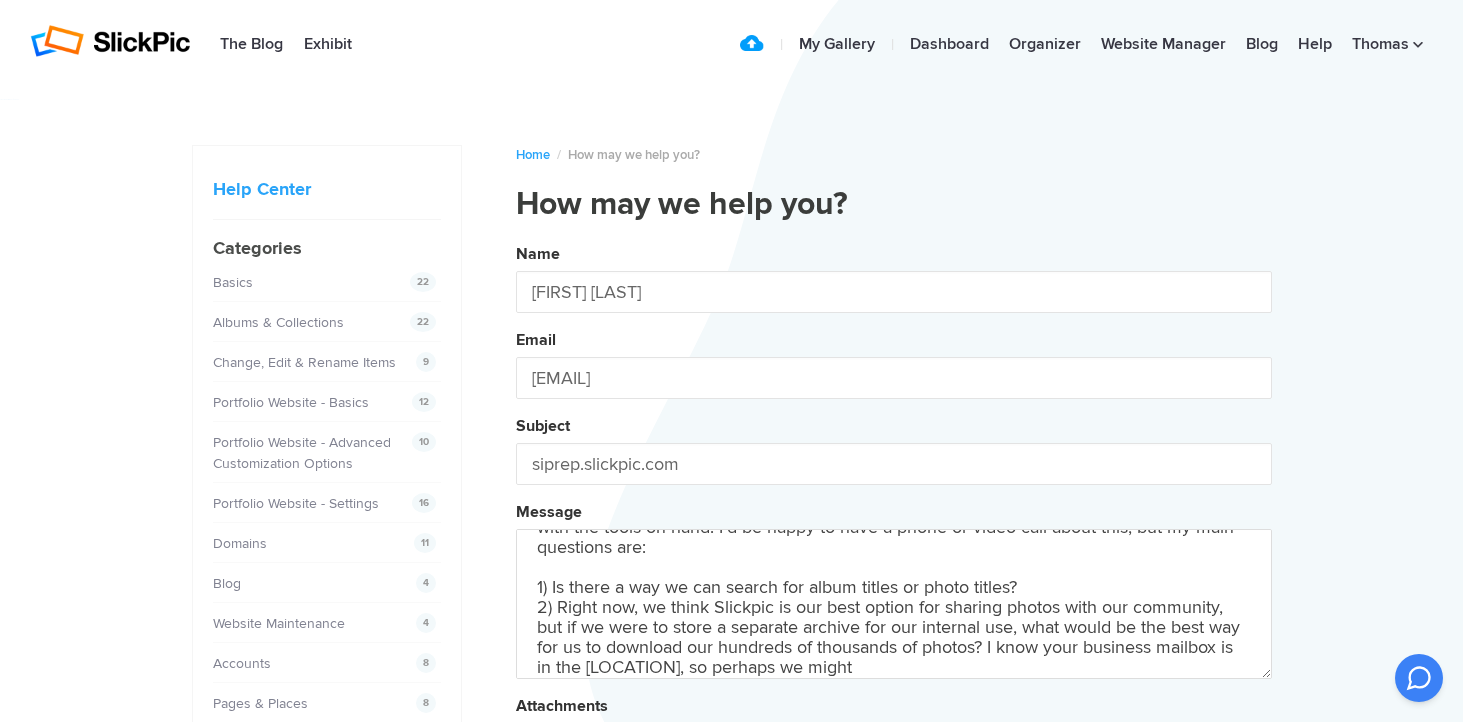click on "Name [FIRST] [LAST] Email [EMAIL] Subject siprep.slickpic.com Message Hello! I'm a colleague of Tom Murphy ([EMAIL]) at St. Ignatius College Preparatory, and he's deputized me to take on some questions we have about how we can make better use of Slickpic. We are very happy with it and our community has been trained to go straight to the site for photos. However, we have such a large archive of material that finding photos is difficult with the tools on hand. I'd be happy to have a phone or video call about this, but my main questions are:
1) Is there a way we can search for album titles or photo titles?
2) Right now, we think Slickpic is our best option for sharing photos with our community, but if we were to store a separate archive for our internal use, what would be the best way for us to download our hundreds of thousands of photos? I know your business mailbox is in the Bay Area, so perhaps we might Attachments Submit" at bounding box center (894, 542) 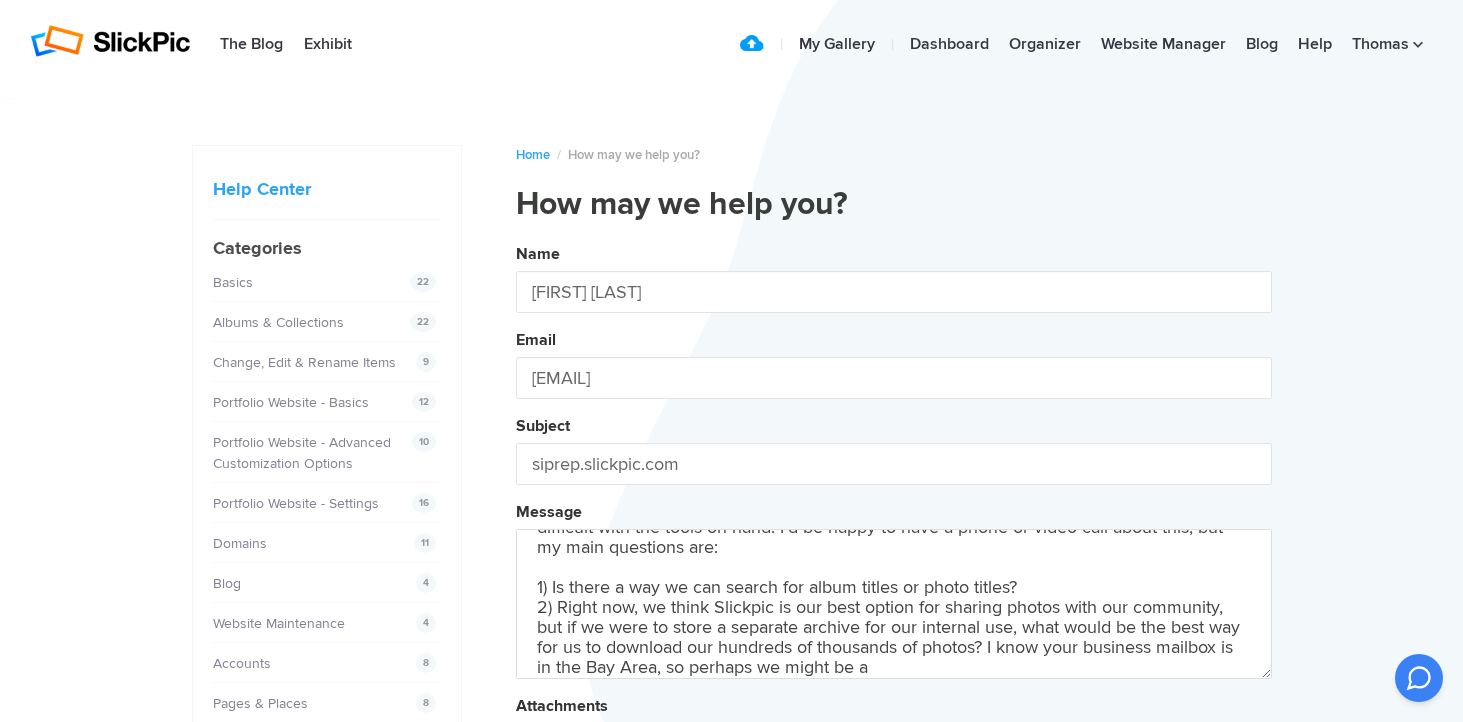 click on "Name [FIRST] [LAST] Email [EMAIL] Subject siprep.slickpic.com Message Hello! I'm a colleague of Tom Murphy ([EMAIL]) at St. Ignatius College Preparatory, and he's deputized me to take on some questions we have about how we can make better use of Slickpic. We are very happy with it and our community has been trained to go straight to the site for photos. However, we have such a large archive of material that finding photos is difficult with the tools on hand. I'd be happy to have a phone or video call about this, but my main questions are:
1) Is there a way we can search for album titles or photo titles?
2) Right now, we think Slickpic is our best option for sharing photos with our community, but if we were to store a separate archive for our internal use, what would be the best way for us to download our hundreds of thousands of photos? I know your business mailbox is in the Bay Area, so perhaps we might be a Attachments Submit" at bounding box center (894, 542) 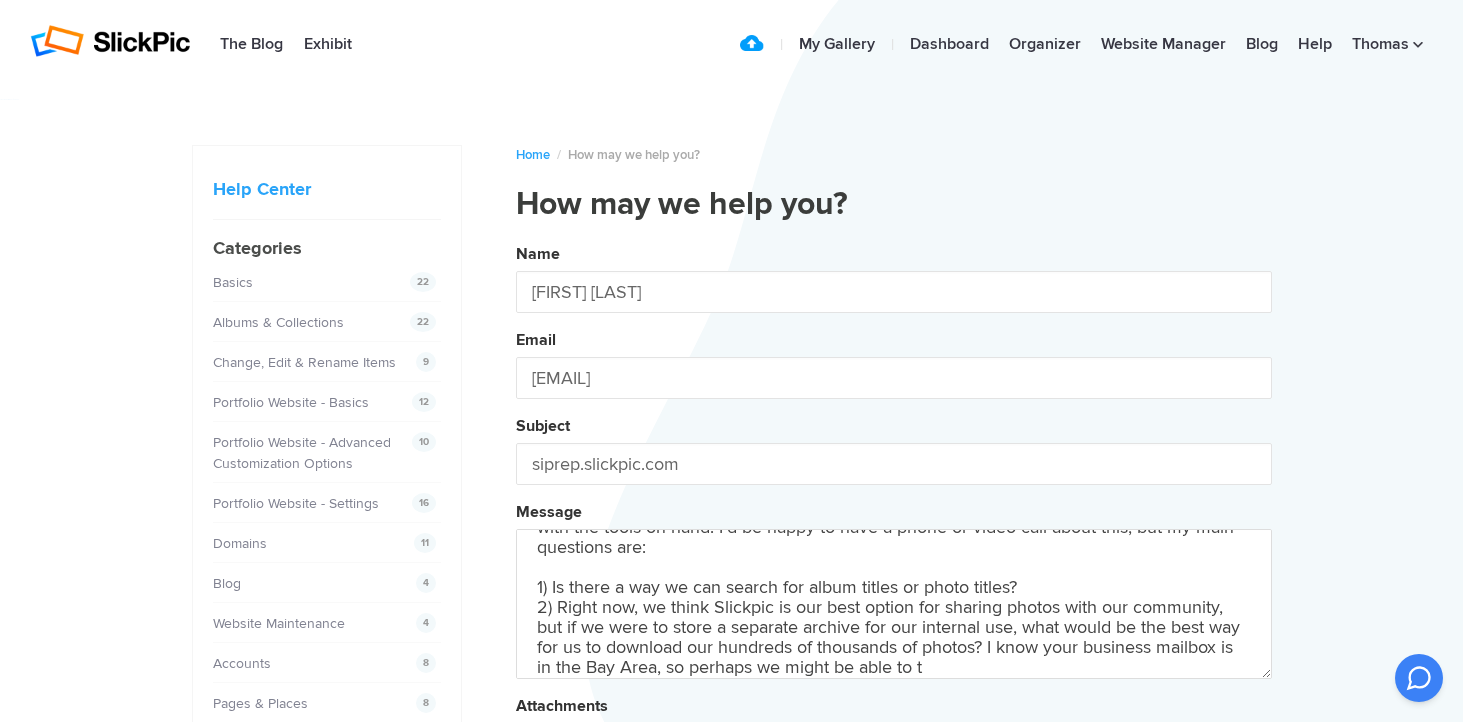 click on "Name [FIRST] [LAST] Email [EMAIL] Subject siprep.slickpic.com Message Hello! I'm a colleague of [FIRST] [LAST] ([EMAIL]) at [ORGANIZATION], and he's deputized me to take on some questions we have about how we can make better use of Slickpic. We are very happy with it and our community has been trained to go straight to the site for photos. However, we have such a large archive of material that finding photos is difficult with the tools on hand. I'd be happy to have a phone or video call about this, but my main questions are:
1) Is there a way we can search for album titles or photo titles?
2) Right now, we think Slickpic is our best option for sharing photos with our community, but if we were to store a separate archive for our internal use, what would be the best way for us to download our hundreds of thousands of photos? I know your business mailbox is in the Bay Area, so perhaps we might be able to" at bounding box center [894, 542] 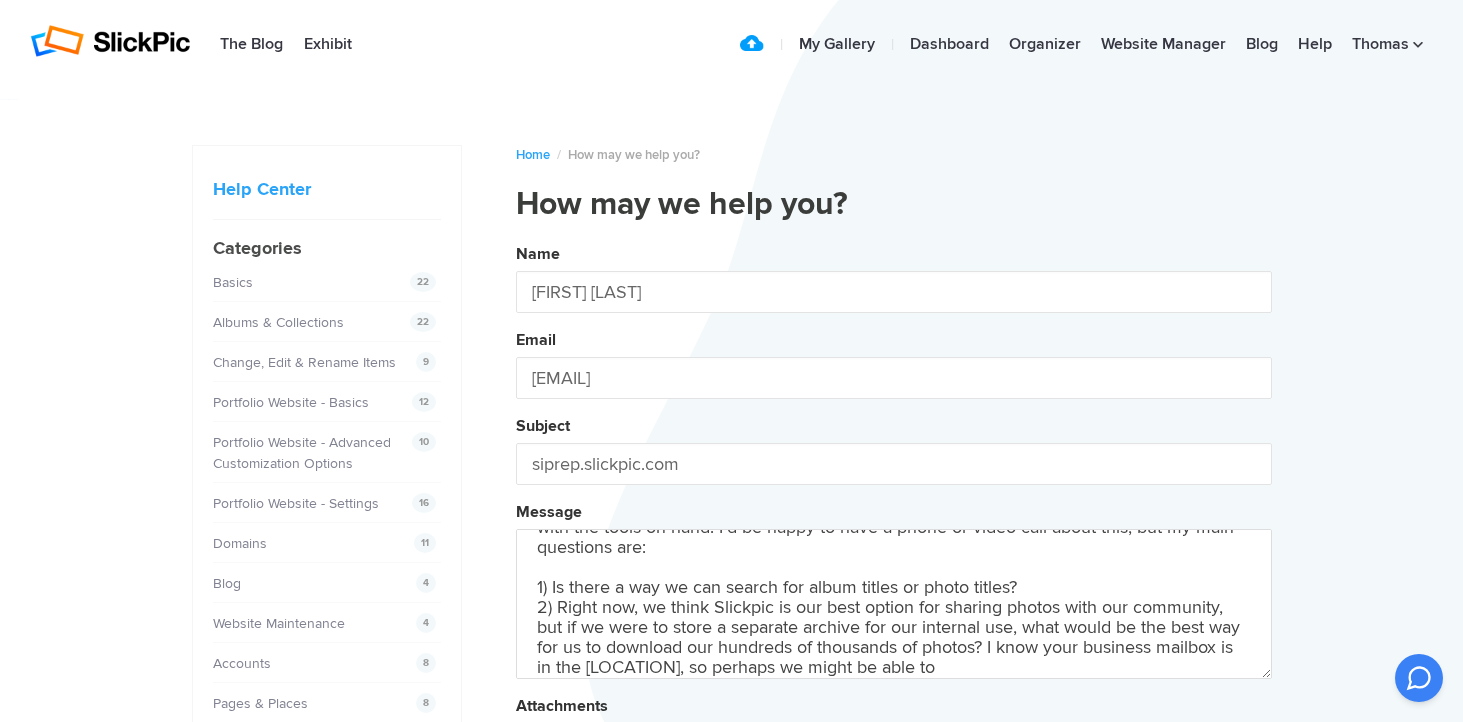 click on "Name [FIRST] [LAST] Email [EMAIL] Subject siprep.slickpic.com Message Hello! I'm a colleague of [FIRST] [LAST] ([EMAIL]) at St. Ignatius College Preparatory, and he's deputized me to take on some questions we have about how we can make better use of Slickpic. We are very happy with it and our community has been trained to go straight to the site for photos. However, we have such a large archive of material that finding photos is difficult with the tools on hand. I'd be happy to have a phone or video call about this, but my main questions are:
1) Is there a way we can search for album titles or photo titles?
2) Right now, we think Slickpic is our best option for sharing photos with our community, but if we were to store a separate archive for our internal use, what would be the best way for us to download our hundreds of thousands of photos? I know your business mailbox is in the [LOCATION], so perhaps we might be able Attachments Submit" at bounding box center [894, 542] 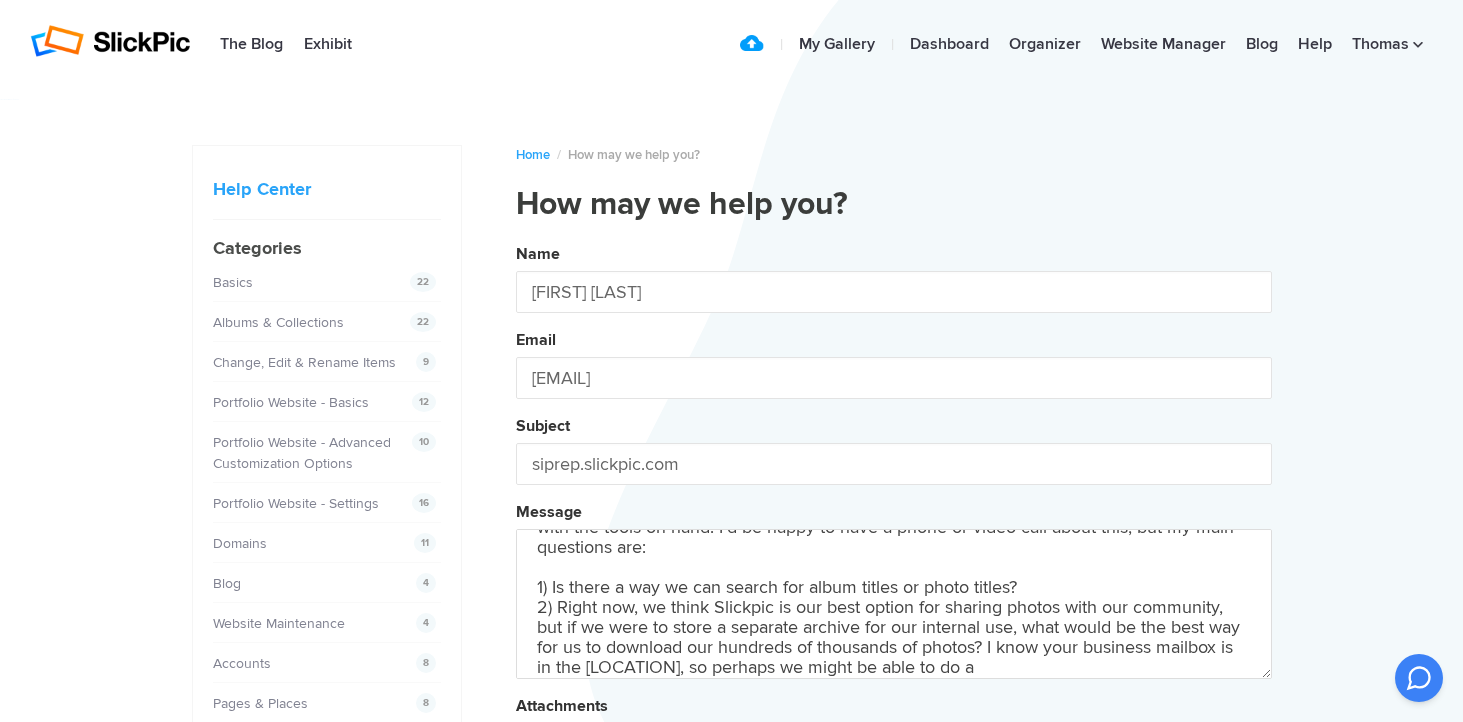 click on "Name [FIRST] [LAST] Email [EMAIL] Subject siprep.slickpic.com Message Hello! I'm a colleague of [FIRST] [LAST] ([EMAIL]) at [ORGANIZATION], and he's deputized me to take on some questions we have about how we can make better use of Slickpic. We are very happy with it and our community has been trained to go straight to the site for photos. However, we have such a large archive of material that finding photos is difficult with the tools on hand. I'd be happy to have a phone or video call about this, but my main questions are:
1) Is there a way we can search for album titles or photo titles?
2) Right now, we think Slickpic is our best option for sharing photos with our community, but if we were to store a separate archive for our internal use, what would be the best way for us to download our hundreds of thousands of photos? I know your business mailbox is in the Bay Area, so perhaps we might be able to do a Attachments Submit" at bounding box center (894, 542) 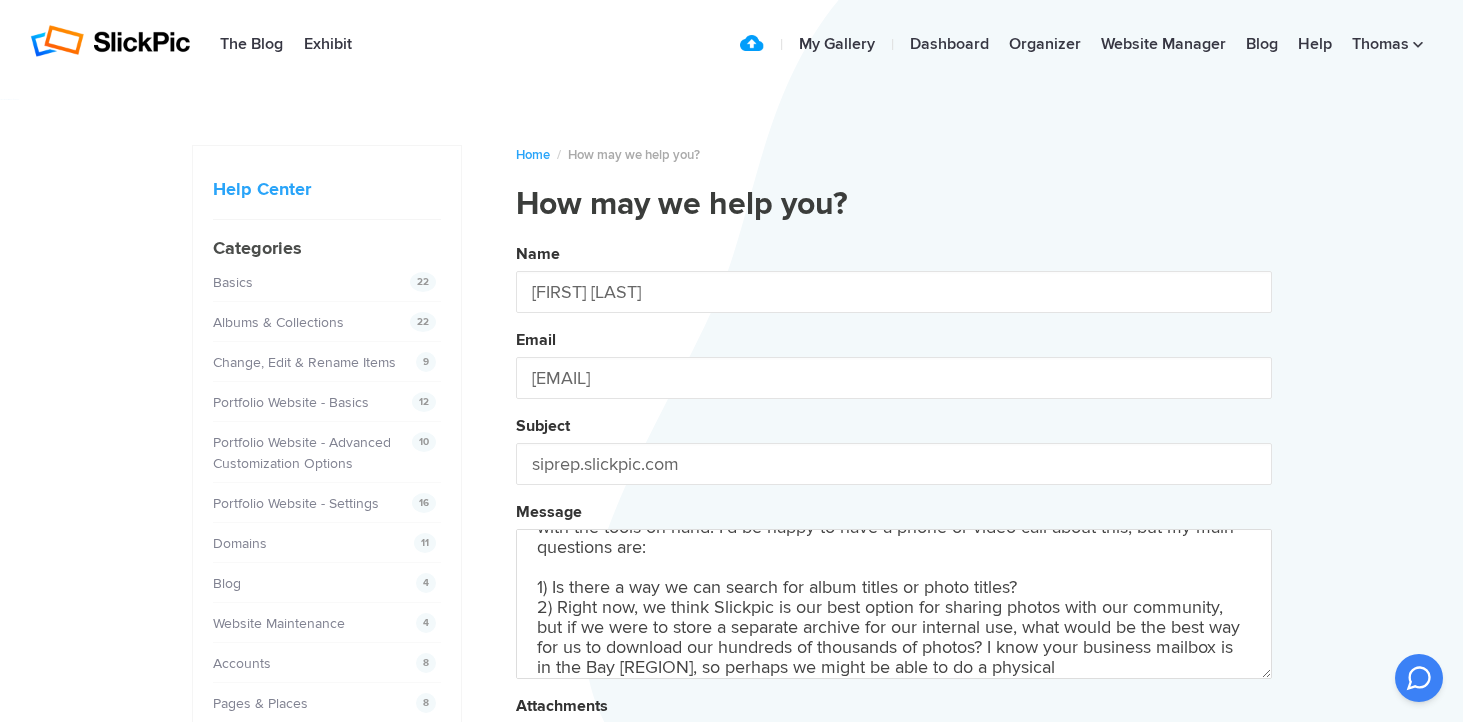click on "Name [FIRST] [LAST] Email [EMAIL] Subject siprep.slickpic.com Message Hello! I'm a colleague of [FIRST] [LAST] ([EMAIL]) at St. Ignatius College Preparatory, and he's deputized me to take on some questions we have about how we can make better use of Slickpic. We are very happy with it and our community has been trained to go straight to the site for photos. However, we have such a large archive of material that finding photos is difficult with the tools on hand. I'd be happy to have a phone or video call about this, but my main questions are:
1) Is there a way we can search for album titles or photo titles?
2) Right now, we think Slickpic is our best option for sharing photos with our community, but if we were to store a separate archive for our internal use, what would be the best way for us to download our hundreds of thousands of photos? I know your business mailbox is in the [REGION], so perhaps we might be able to d" at bounding box center [894, 542] 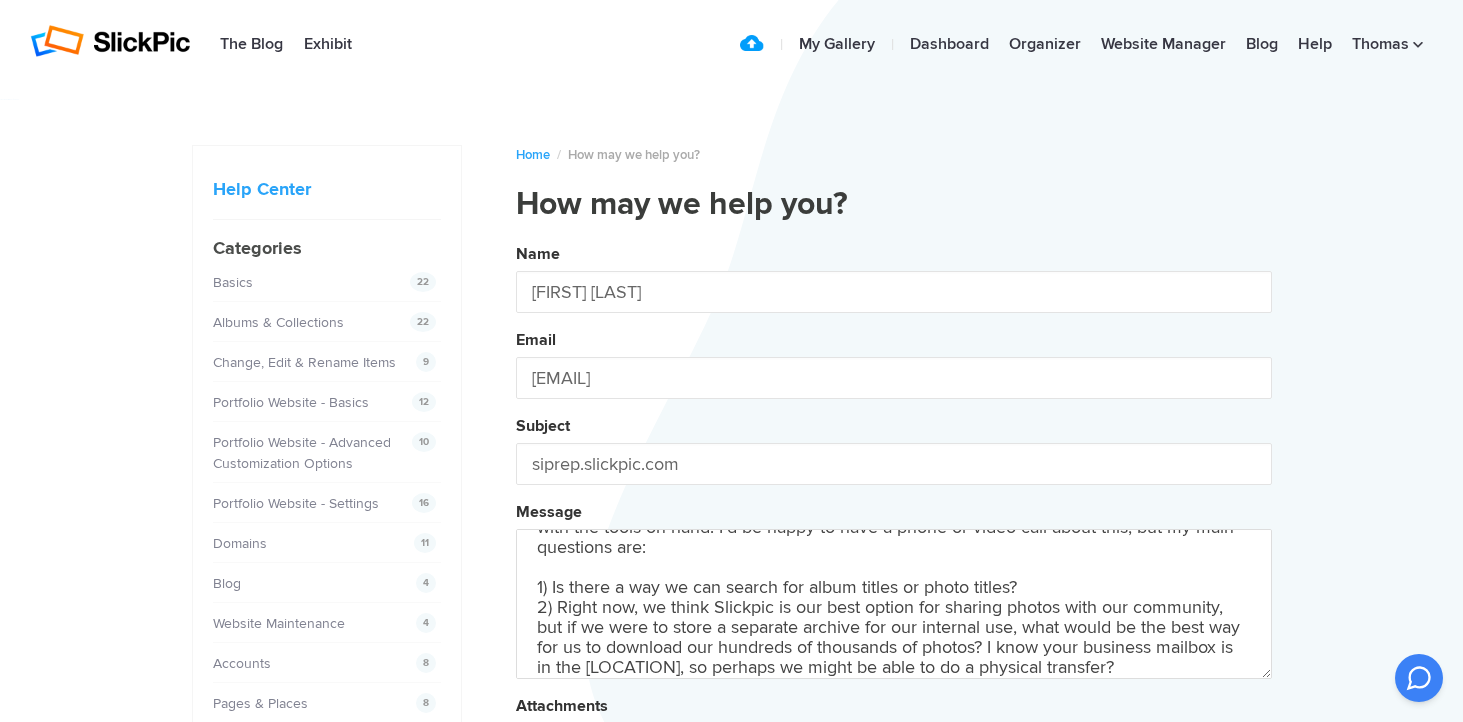 drag, startPoint x: 1129, startPoint y: 660, endPoint x: 992, endPoint y: 644, distance: 137.93114 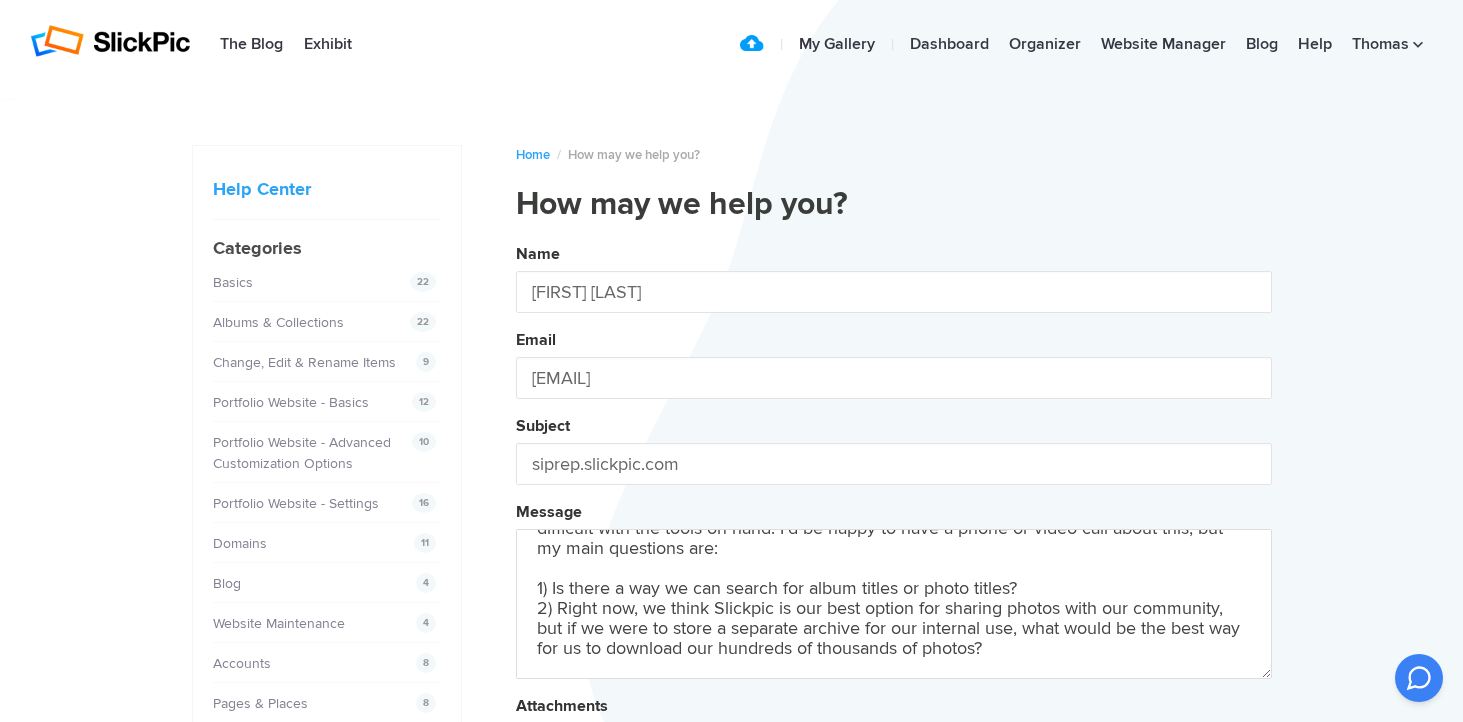 scroll, scrollTop: 133, scrollLeft: 0, axis: vertical 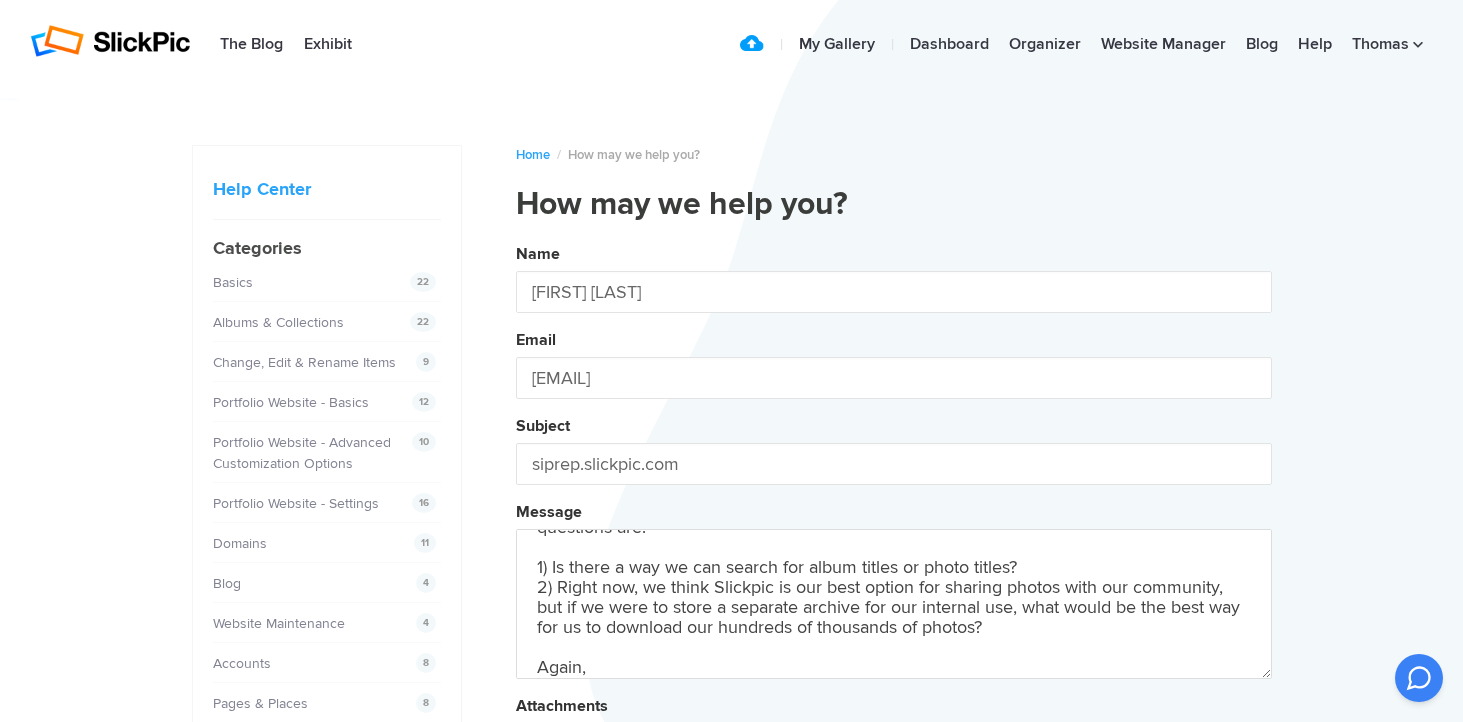 click on "Name [FIRST] [LAST] Email [EMAIL] Subject siprep.slickpic.com Message Hello! I'm a colleague of Tom Murphy ([EMAIL]) at St. Ignatius College Preparatory, and he's deputized me to take on some questions we have about how we can make better use of Slickpic. We are very happy with it and our community has been trained to go straight to the site for photos. However, we have such a large archive of material that finding photos is difficult with the tools on hand. I'd be happy to have a phone or video call about this, but my main questions are:
1) Is there a way we can search for album titles or photo titles?
2) Right now, we think Slickpic is our best option for sharing photos with our community, but if we were to store a separate archive for our internal use, what would be the best way for us to download our hundreds of thousands of photos?
Again, Attachments Submit" at bounding box center (894, 542) 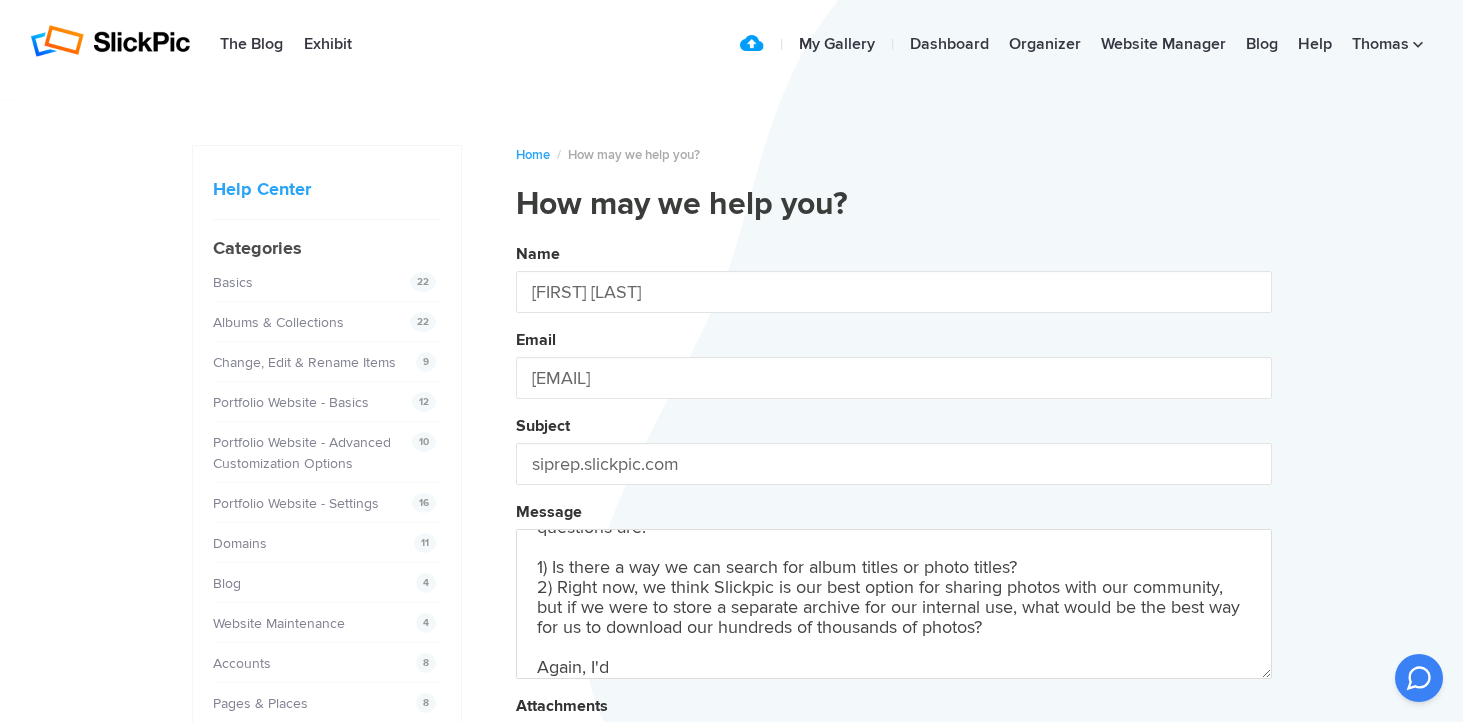 click on "Name [FIRST] [LAST] Email [EMAIL] Subject siprep.slickpic.com Message Hello! I'm a colleague of [FIRST] [LAST] ([EMAIL]) at [ORGANIZATION], and he's deputized me to take on some questions we have about how we can make better use of Slickpic. We are very happy with it and our community has been trained to go straight to the site for photos. However, we have such a large archive of material that finding photos is difficult with the tools on hand. I'd be happy to have a phone or video call about this, but my main questions are:
1) Is there a way we can search for album titles or photo titles?
2) Right now, we think Slickpic is our best option for sharing photos with our community, but if we were to store a separate archive for our internal use, what would be the best way for us to download our hundreds of thousands of photos?
Again, I'd Attachments Submit" at bounding box center (894, 542) 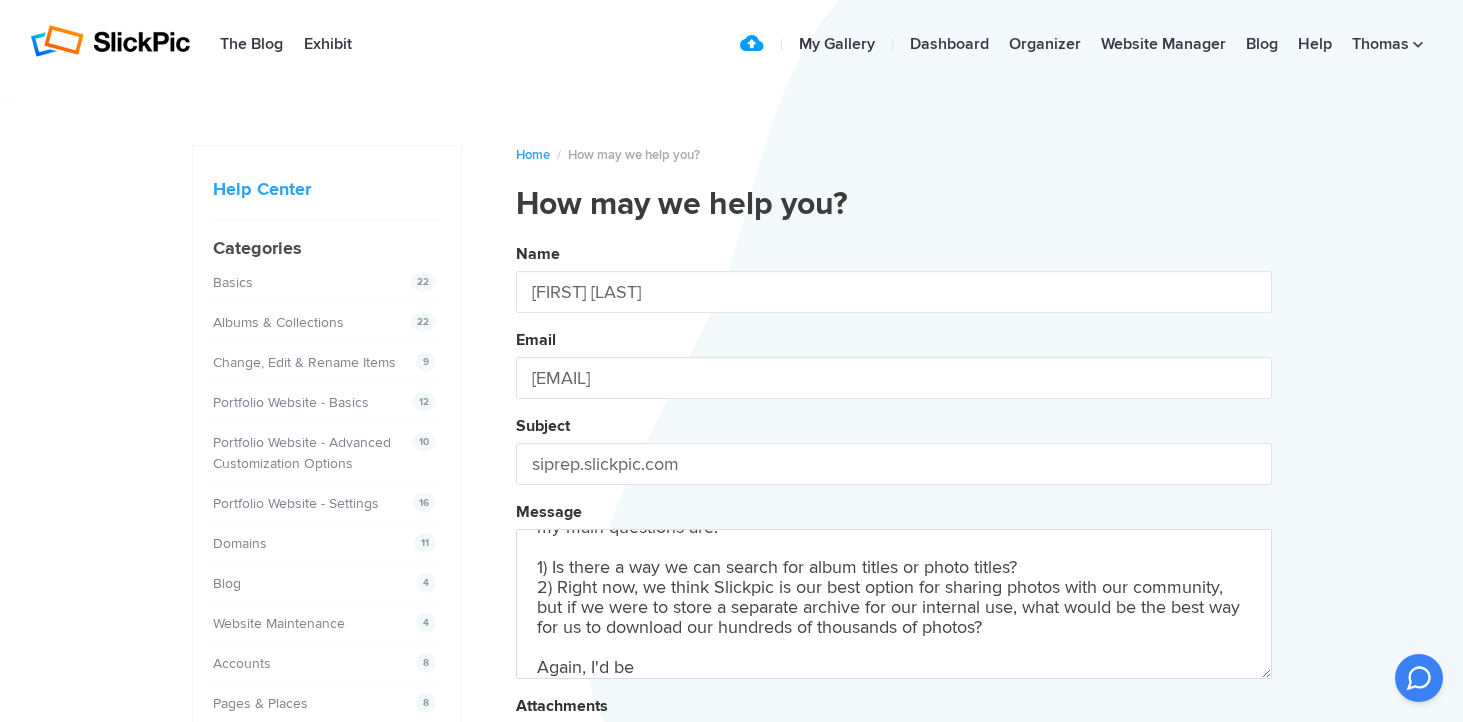 click on "Name [FIRST] [LAST] Email [EMAIL] Subject siprep.slickpic.com Message Hello! I'm a colleague of [FIRST] [LAST] ([EMAIL]) at [ORGANIZATION], and he's deputized me to take on some questions we have about how we can make better use of Slickpic. We are very happy with it and our community has been trained to go straight to the site for photos. However, we have such a large archive of material that finding photos is difficult with the tools on hand. I'd be happy to have a phone or video call about this, but my main questions are:
1) Is there a way we can search for album titles or photo titles?
2) Right now, we think Slickpic is our best option for sharing photos with our community, but if we were to store a separate archive for our internal use, what would be the best way for us to download our hundreds of thousands of photos?
Again, I'd be Attachments Submit" at bounding box center [894, 542] 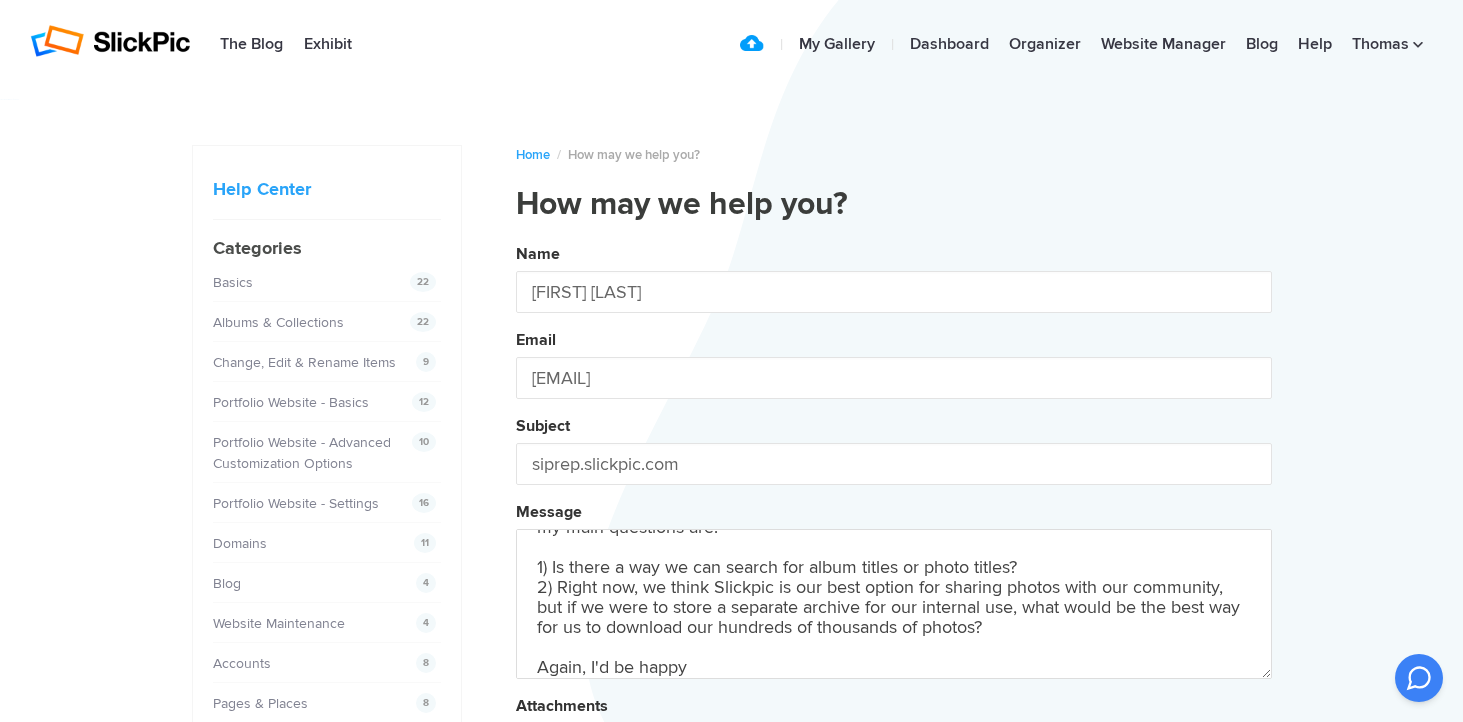 click on "Name [FIRST] [LAST] Email [EMAIL] Subject siprep.slickpic.com Message Hello! I'm a colleague of [FIRST] [LAST] ([EMAIL]) at [ORGANIZATION], and he's deputized me to take on some questions we have about how we can make better use of Slickpic. We are very happy with it and our community has been trained to go straight to the site for photos. However, we have such a large archive of material that finding photos is difficult with the tools on hand. I'd be happy to have a phone or video call about this, but my main questions are:
1) Is there a way we can search for album titles or photo titles?
2) Right now, we think Slickpic is our best option for sharing photos with our community, but if we were to store a separate archive for our internal use, what would be the best way for us to download our hundreds of thousands of photos?
Again, I'd be happy Attachments Submit" at bounding box center [894, 542] 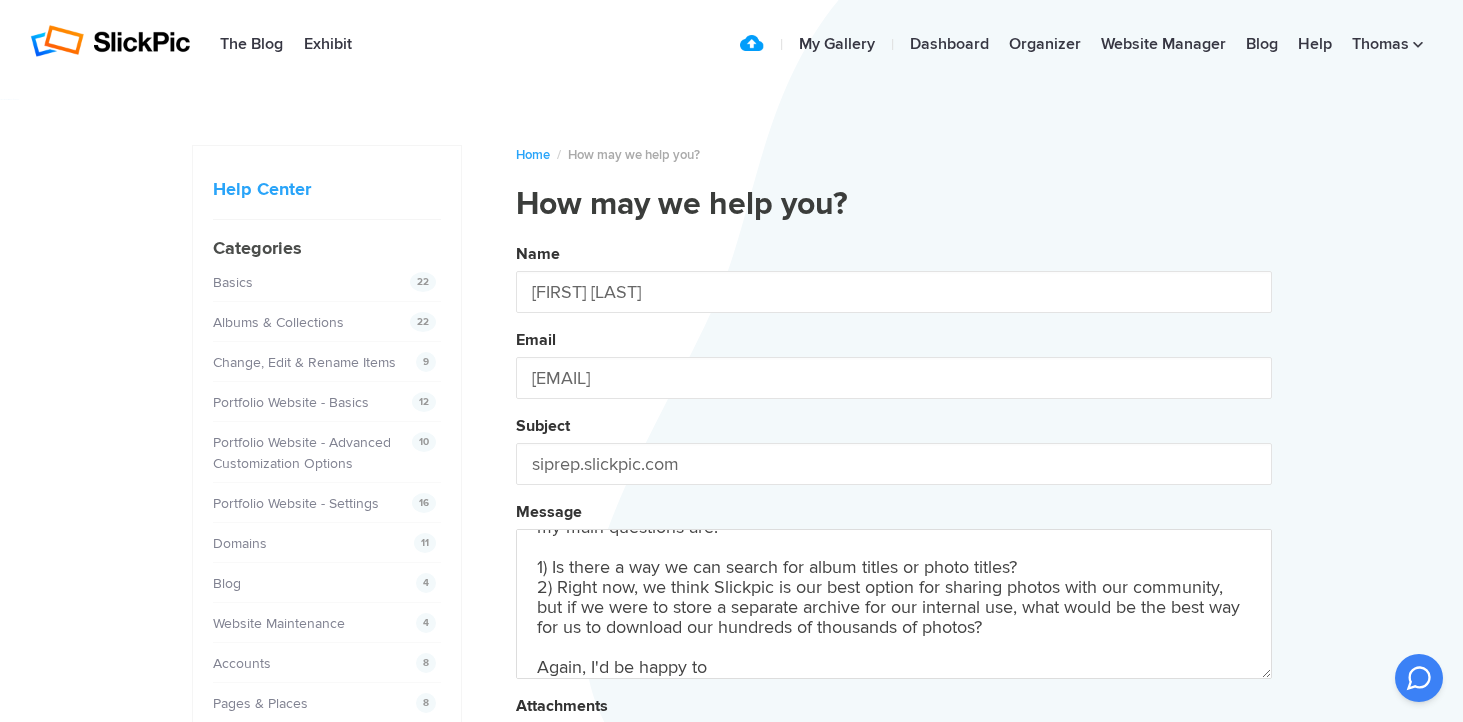 click on "Name [FIRST] [LAST] Email [EMAIL] Subject siprep.slickpic.com Message Hello! I'm a colleague of Tom Murphy ([EMAIL]) at St. Ignatius College Preparatory, and he's deputized me to take on some questions we have about how we can make better use of Slickpic. We are very happy with it and our community has been trained to go straight to the site for photos. However, we have such a large archive of material that finding photos is difficult with the tools on hand. I'd be happy to have a phone or video call about this, but my main questions are:
1) Is there a way we can search for album titles or photo titles?
2) Right now, we think Slickpic is our best option for sharing photos with our community, but if we were to store a separate archive for our internal use, what would be the best way for us to download our hundreds of thousands of photos?
Again, I'd be happy to Attachments Submit" at bounding box center (894, 542) 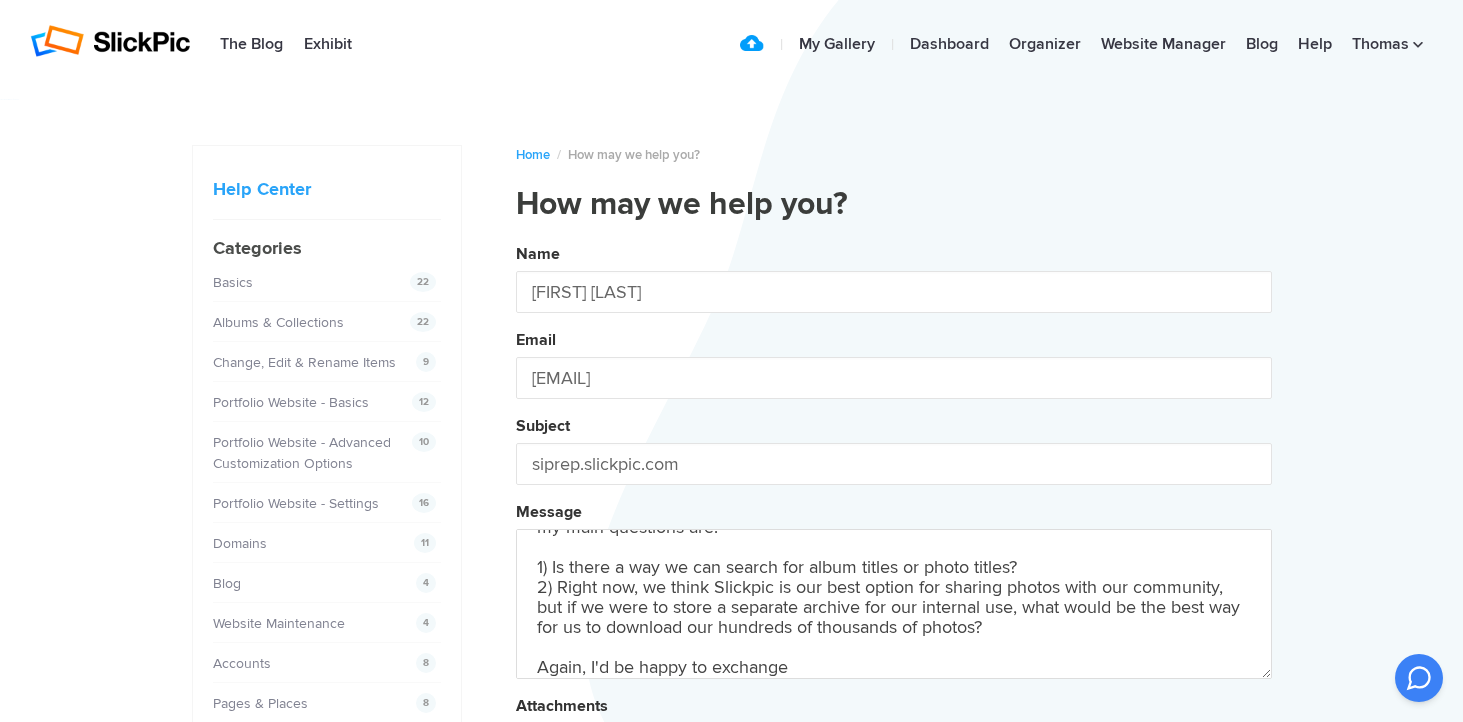 click on "Name [FIRST] [LAST] Email [EMAIL] Subject siprep.slickpic.com Message Hello! I'm a colleague of Tom [LAST] ([EMAIL]) at St. Ignatius College Preparatory, and he's deputized me to take on some questions we have about how we can make better use of Slickpic. We are very happy with it and our community has been trained to go straight to the site for photos. However, we have such a large archive of material that finding photos is difficult with the tools on hand. I'd be happy to have a phone or video call about this, but my main questions are:
1) Is there a way we can search for album titles or photo titles?
2) Right now, we think Slickpic is our best option for sharing photos with our community, but if we were to store a separate archive for our internal use, what would be the best way for us to download our hundreds of thousands of photos?
Again, I'd be happy to exchange Attachments Submit" at bounding box center [894, 542] 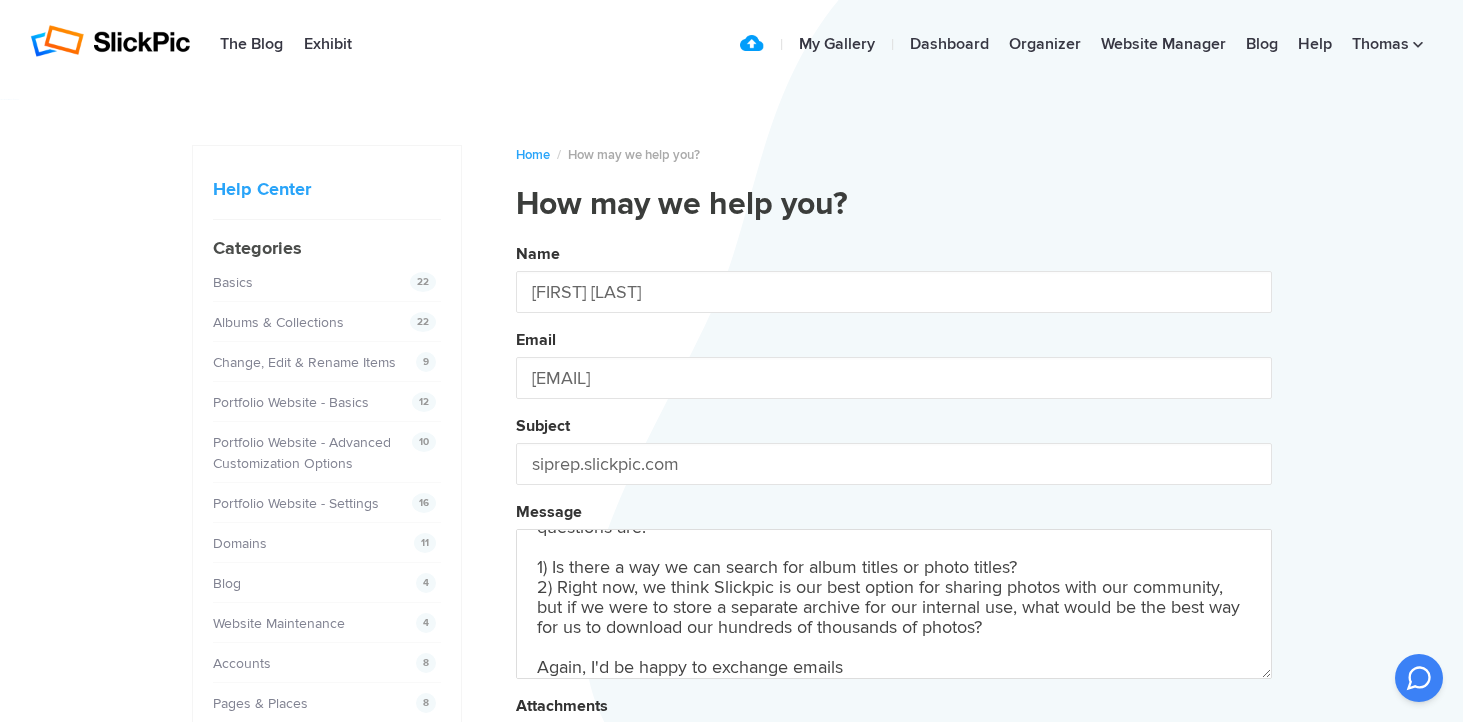 click on "Name [FIRST] [LAST] Email [EMAIL] Subject siprep.slickpic.com Message Hello! I'm a colleague of [FIRST] [LAST] ([EMAIL]) at St. Ignatius College Preparatory, and he's deputized me to take on some questions we have about how we can make better use of Slickpic. We are very happy with it and our community has been trained to go straight to the site for photos. However, we have such a large archive of material that finding photos is difficult with the tools on hand. I'd be happy to have a phone or video call about this, but my main questions are:
1) Is there a way we can search for album titles or photo titles?
2) Right now, we think Slickpic is our best option for sharing photos with our community, but if we were to store a separate archive for our internal use, what would be the best way for us to download our hundreds of thousands of photos?
Again, I'd be happy to exchange emails Attachments Submit" at bounding box center (894, 542) 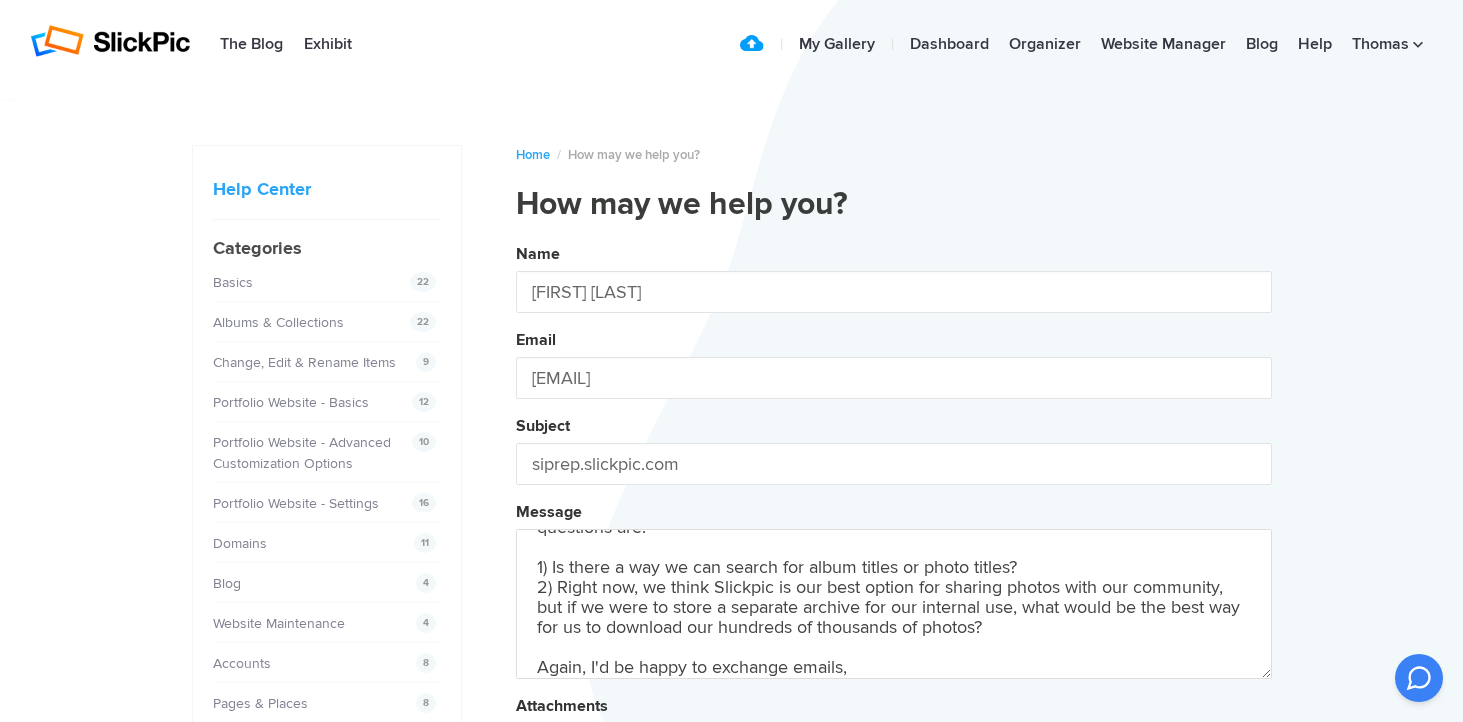 click on "Name [FIRST] [LAST] Email [EMAIL] Subject siprep.slickpic.com Message Hello! I'm a colleague of Tom Murphy ([EMAIL]) at St. Ignatius College Preparatory, and he's deputized me to take on some questions we have about how we can make better use of Slickpic. We are very happy with it and our community has been trained to go straight to the site for photos. However, we have such a large archive of material that finding photos is difficult with the tools on hand. I'd be happy to have a phone or video call about this, but my main questions are:
1) Is there a way we can search for album titles or photo titles?
2) Right now, we think Slickpic is our best option for sharing photos with our community, but if we were to store a separate archive for our internal use, what would be the best way for us to download our hundreds of thousands of photos?
Again, I'd be happy to exchange emails, Attachments Submit" at bounding box center [894, 542] 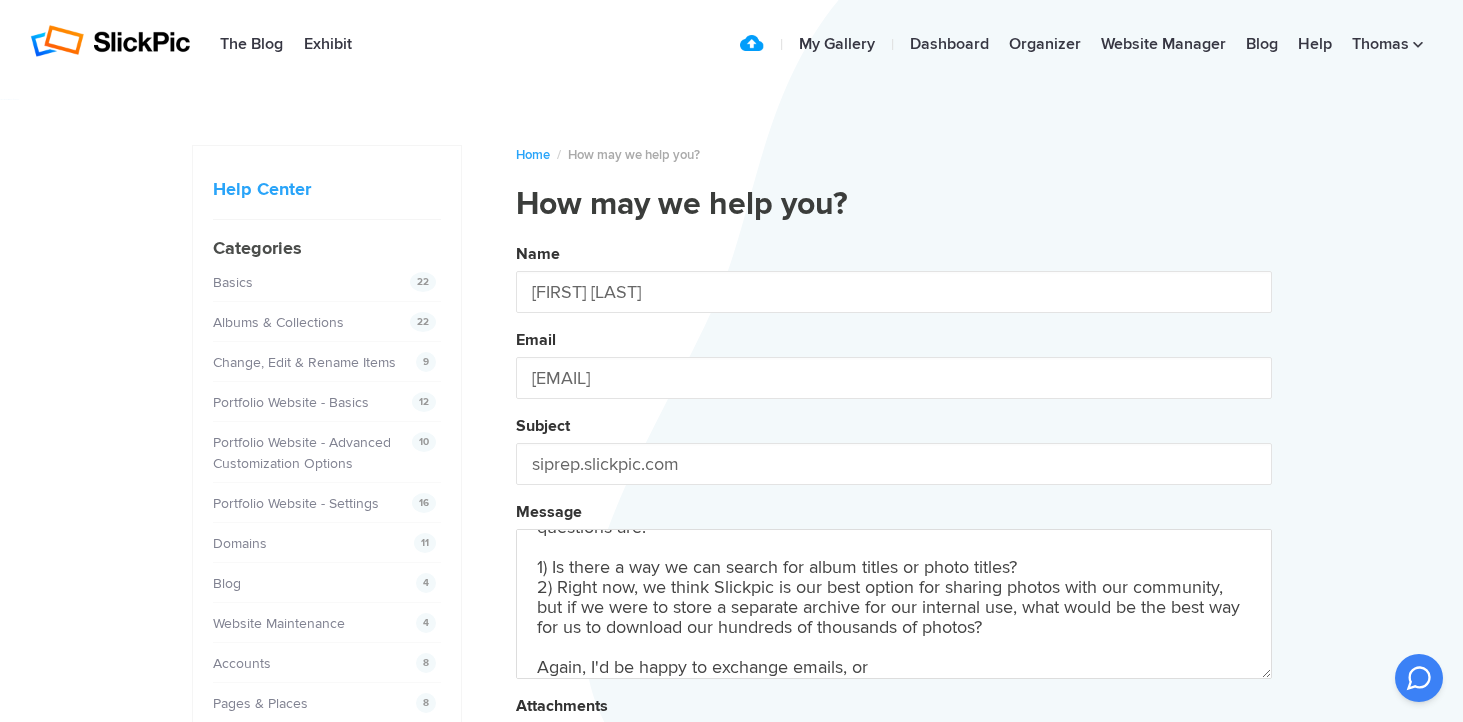 click on "Name [FIRST] [LAST] Email [EMAIL] Subject siprep.slickpic.com Message Hello! I'm a colleague of [FIRST] [LAST] ([EMAIL]) at [ORGANIZATION], and he's deputized me to take on some questions we have about how we can make better use of Slickpic. We are very happy with it and our community has been trained to go straight to the site for photos. However, we have such a large archive of material that finding photos is difficult with the tools on hand. I'd be happy to have a phone or video call about this, but my main questions are:
1) Is there a way we can search for album titles or photo titles?
2) Right now, we think Slickpic is our best option for sharing photos with our community, but if we were to store a separate archive for our internal use, what would be the best way for us to download our hundreds of thousands of photos?
Again, I'd be happy to exchan Attachments Submit" at bounding box center [894, 542] 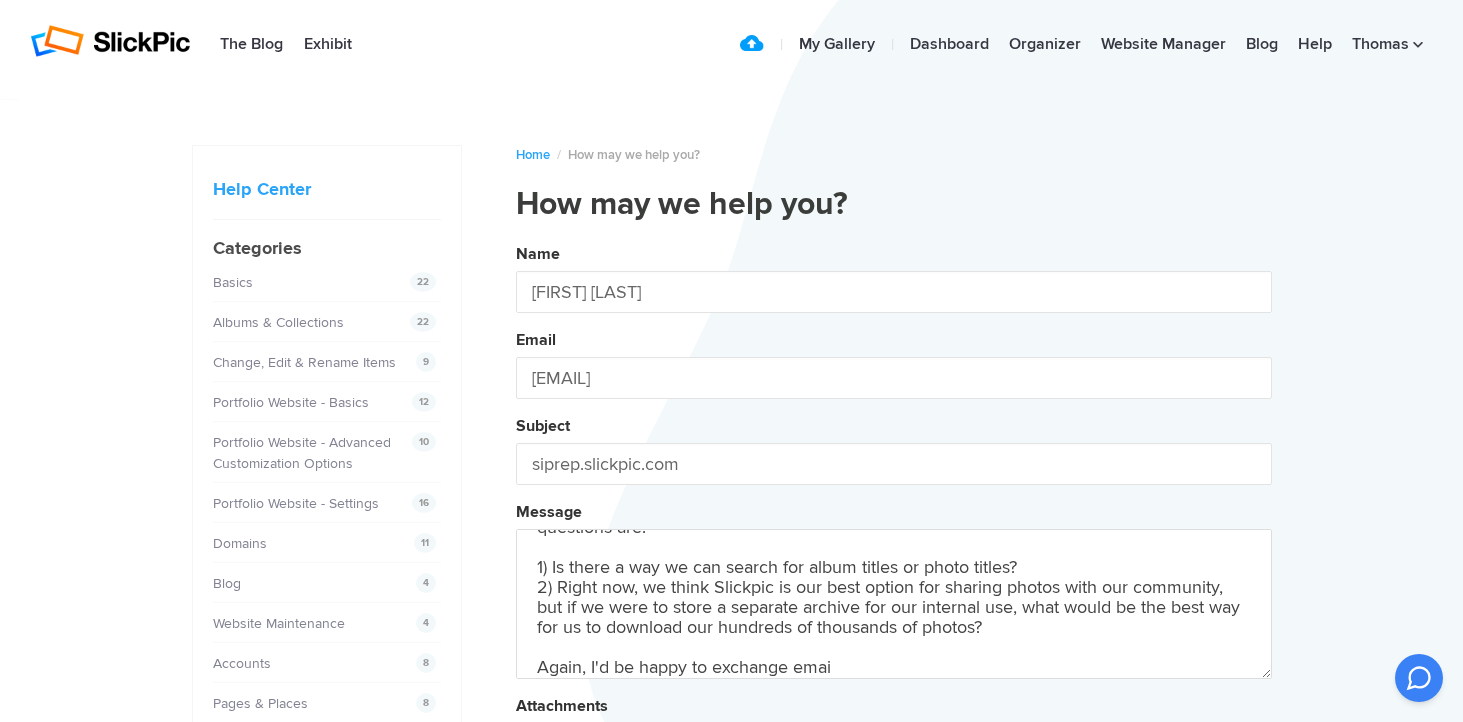 click on "Name [FIRST] [LAST] Email [EMAIL] Subject siprep.slickpic.com Message Hello! I'm a colleague of [FIRST] [LAST] ([EMAIL]) at St. Ignatius College Preparatory, and he's deputized me to take on some questions we have about how we can make better use of Slickpic. We are very happy with it and our community has been trained to go straight to the site for photos. However, we have such a large archive of material that finding photos is difficult with the tools on hand. I'd be happy to have a phone or video call about this, but my main questions are:
1) Is there a way we can search for album titles or photo titles?
2) Right now, we think Slickpic is our best option for sharing photos with our community, but if we were to store a separate archive for our internal use, what would be the best way for us to download our hundreds of thousands of photos?
Again, I'd be happy to exchange emails, or hop Attachments Submit" at bounding box center (894, 542) 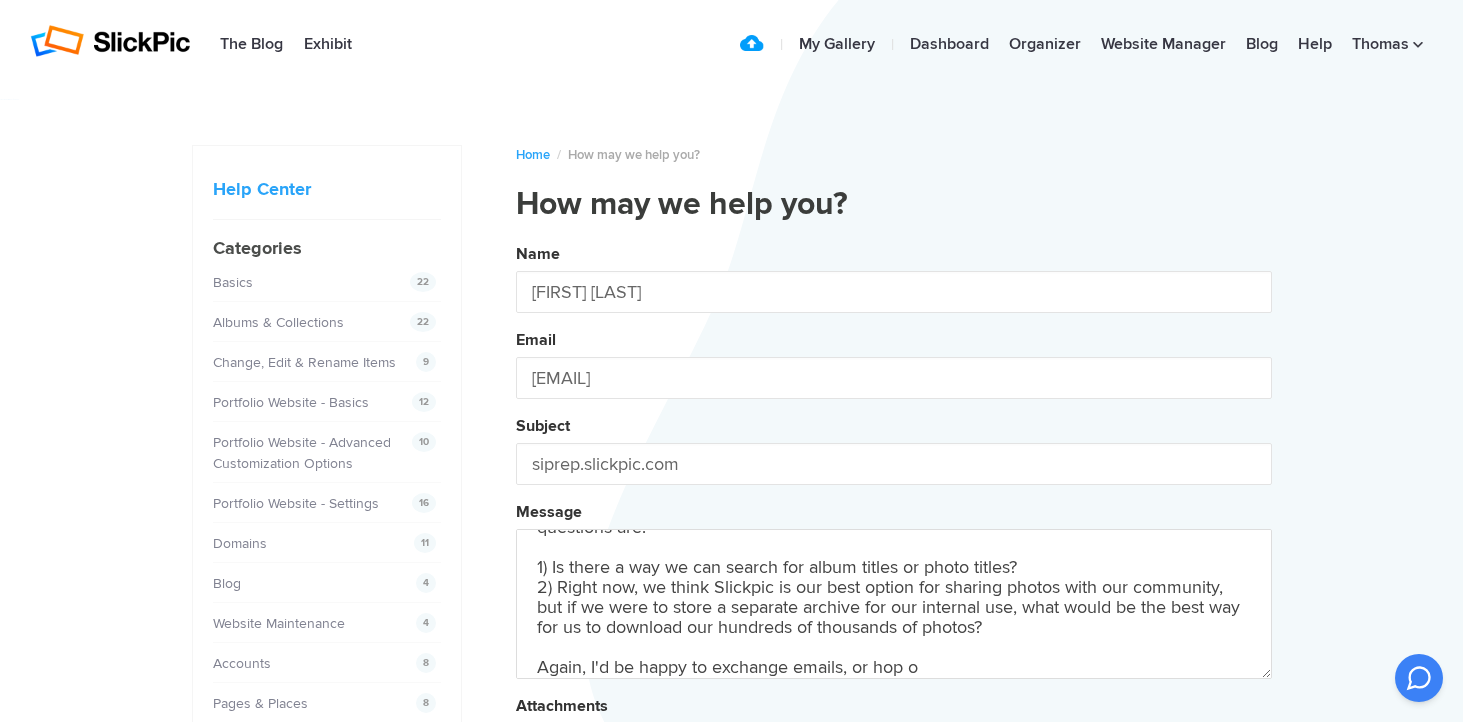 click on "Name [FIRST] [LAST] Email [EMAIL] Subject siprep.slickpic.com Message Hello! I'm a colleague of [FIRST] [LAST] ([EMAIL]) at [ORGANIZATION], and he's deputized me to take on some questions we have about how we can make better use of Slickpic. We are very happy with it and our community has been trained to go straight to the site for photos. However, we have such a large archive of material that finding photos is difficult with the tools on hand. I'd be happy to have a phone or video call about this, but my main questions are:
1) Is there a way we can search for album titles or photo titles?
2) Right now, we think Slickpic is our best option for sharing photos with our community, but if we were to store a separate archive for our internal use, what would be the best way for us to download our hundreds of thousands of photos?
Again, I'd be happy to exchange emails, or hop o Attachments Submit" at bounding box center (894, 542) 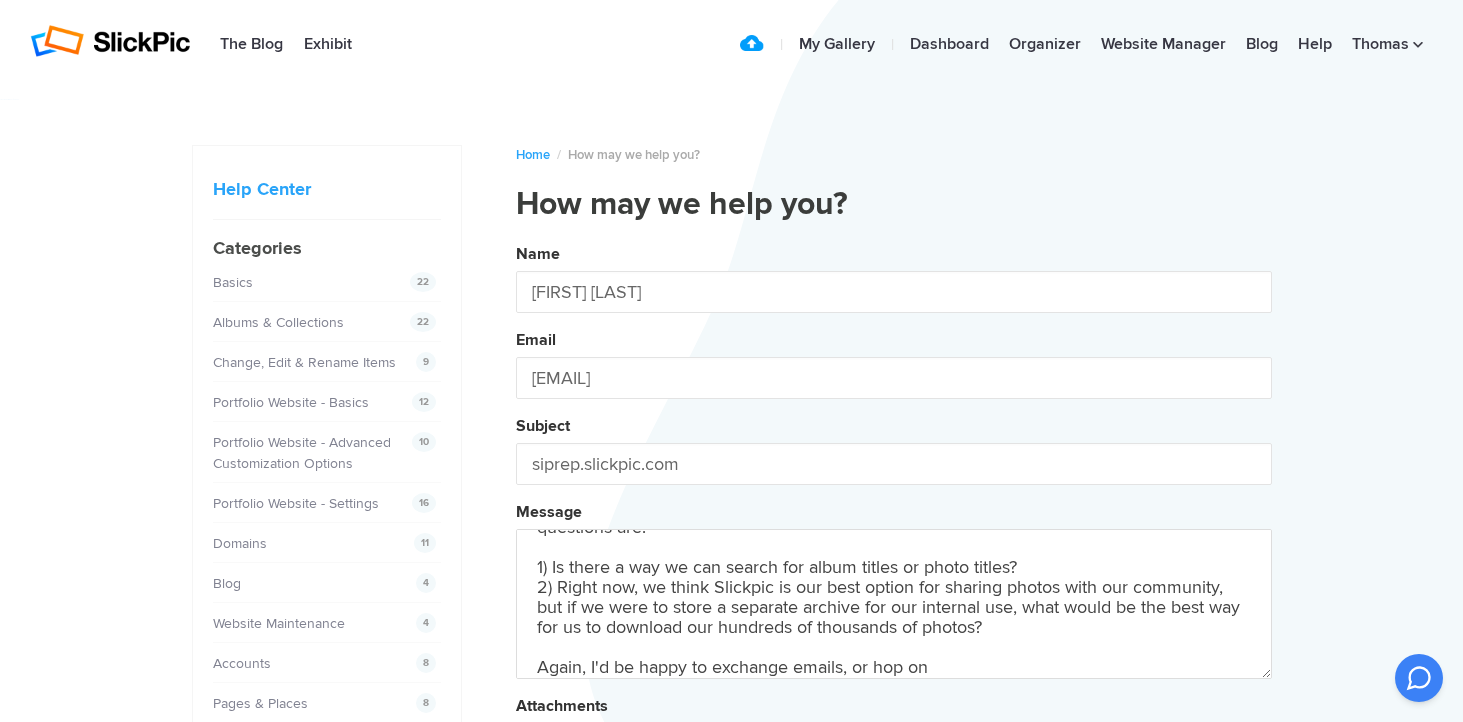 click on "Name [FIRST] [LAST] Email [EMAIL] Subject siprep.slickpic.com Message Hello! I'm a colleague of [FIRST] [LAST] ([EMAIL]) at [ORGANIZATION], and he's deputized me to take on some questions we have about how we can make better use of Slickpic. We are very happy with it and our community has been trained to go straight to the site for photos. However, we have such a large archive of material that finding photos is difficult with the tools on hand. I'd be happy to have a phone or video call about this, but my main questions are:
1) Is there a way we can search for album titles or photo titles?
2) Right now, we think Slickpic is our best option for sharing photos with our community, but if we were to store a separate archive for our internal use, what would be the best way for us to download our hundreds of thousands of photos?
Again, I'd be happy to exchange emails, or hop on Attachments Submit" at bounding box center [894, 542] 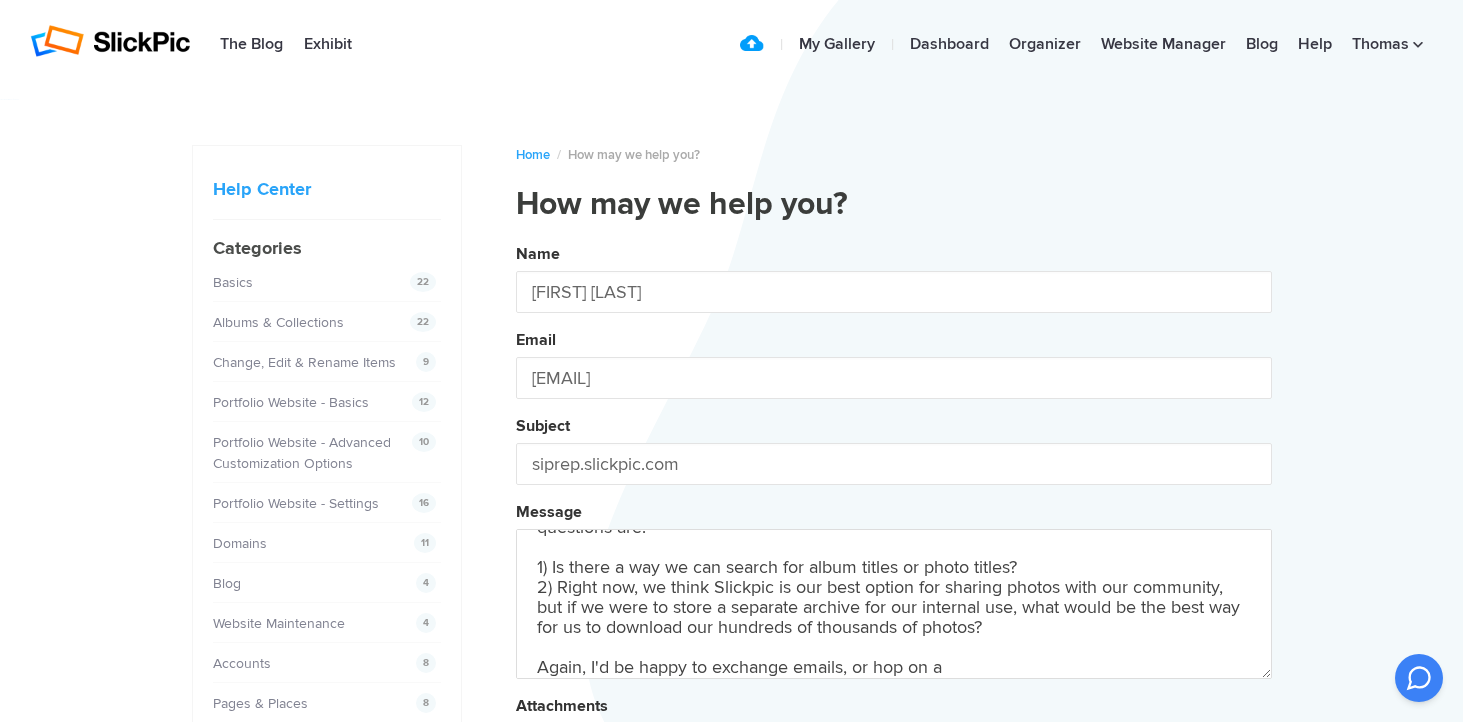 click on "Name [FIRST] [LAST] Email [EMAIL] Subject siprep.slickpic.com Message Hello! I'm a colleague of [FIRST] [LAST] ([EMAIL]) at St. Ignatius College Preparatory, and he's deputized me to take on some questions we have about how we can make better use of Slickpic. We are very happy with it and our community has been trained to go straight to the site for photos. However, we have such a large archive of material that finding photos is difficult with the tools on hand. I'd be happy to have a phone or video call about this, but my main questions are:
1) Is there a way we can search for album titles or photo titles?
2) Right now, we think Slickpic is our best option for sharing photos with our community, but if we were to store a separate archive for our internal use, what would be the best way for us to download our hundreds of thousands of photos?
Again, I'd be happy to exchange emails, or hop on a Attachments Submit" at bounding box center [894, 542] 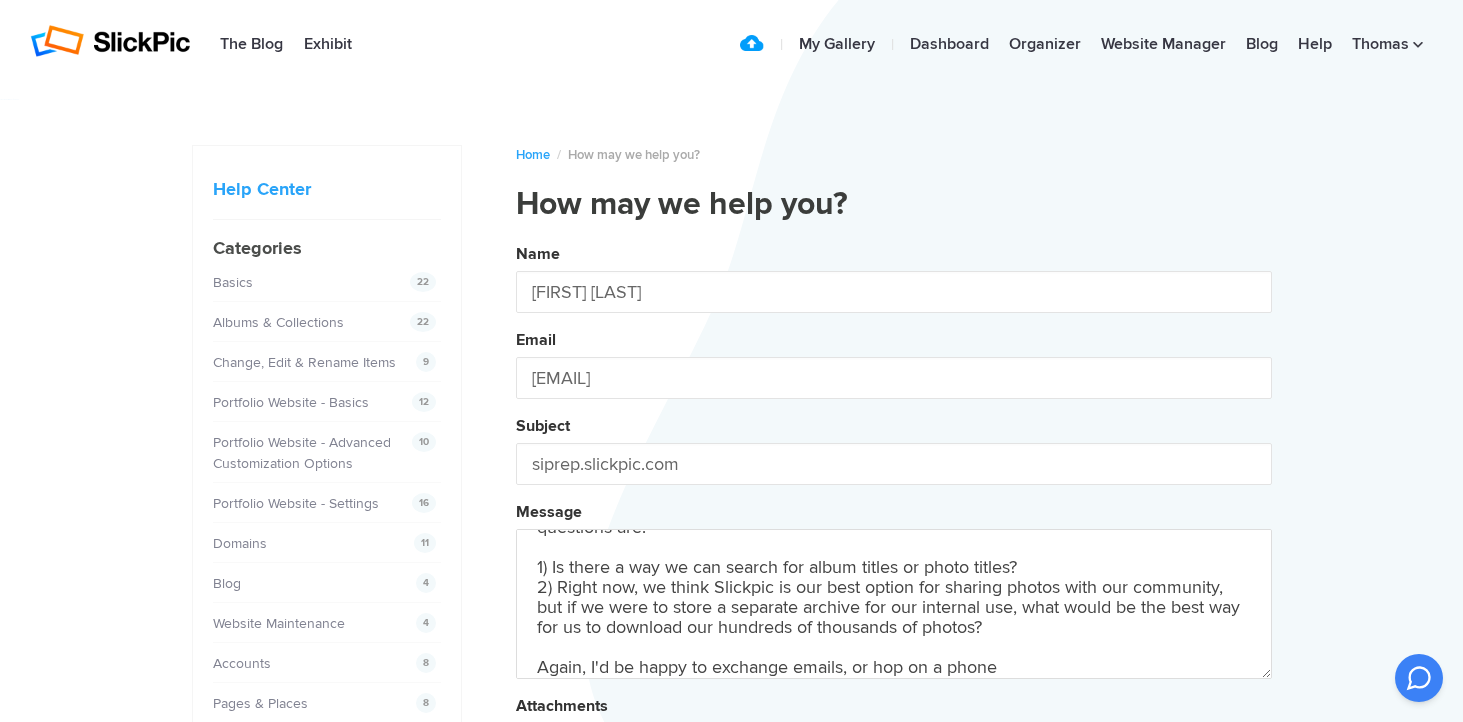 click on "Name [FIRST] [LAST] Email [EMAIL] Subject siprep.slickpic.com Message Hello! I'm a colleague of [FIRST] [LAST] ([EMAIL]) at St. Ignatius College Preparatory, and he's deputized me to take on some questions we have about how we can make better use of Slickpic. We are very happy with it and our community has been trained to go straight to the site for photos. However, we have such a large archive of material that finding photos is difficult with the tools on hand. I'd be happy to have a phone or video call about this, but my main questions are:
1) Is there a way we can search for album titles or photo titles?
2) Right now, we think Slickpic is our best option for sharing photos with our community, but if we were to store a separate archive for our internal use, what would be the best way for us to download our hundreds of thousands of photos?
Again, I'd be happy to exchange emails, or hop on a phone or video call, or even meet in person (I see your business mailbox is in the [REGION]), but I hAttachments Submit" at bounding box center (894, 542) 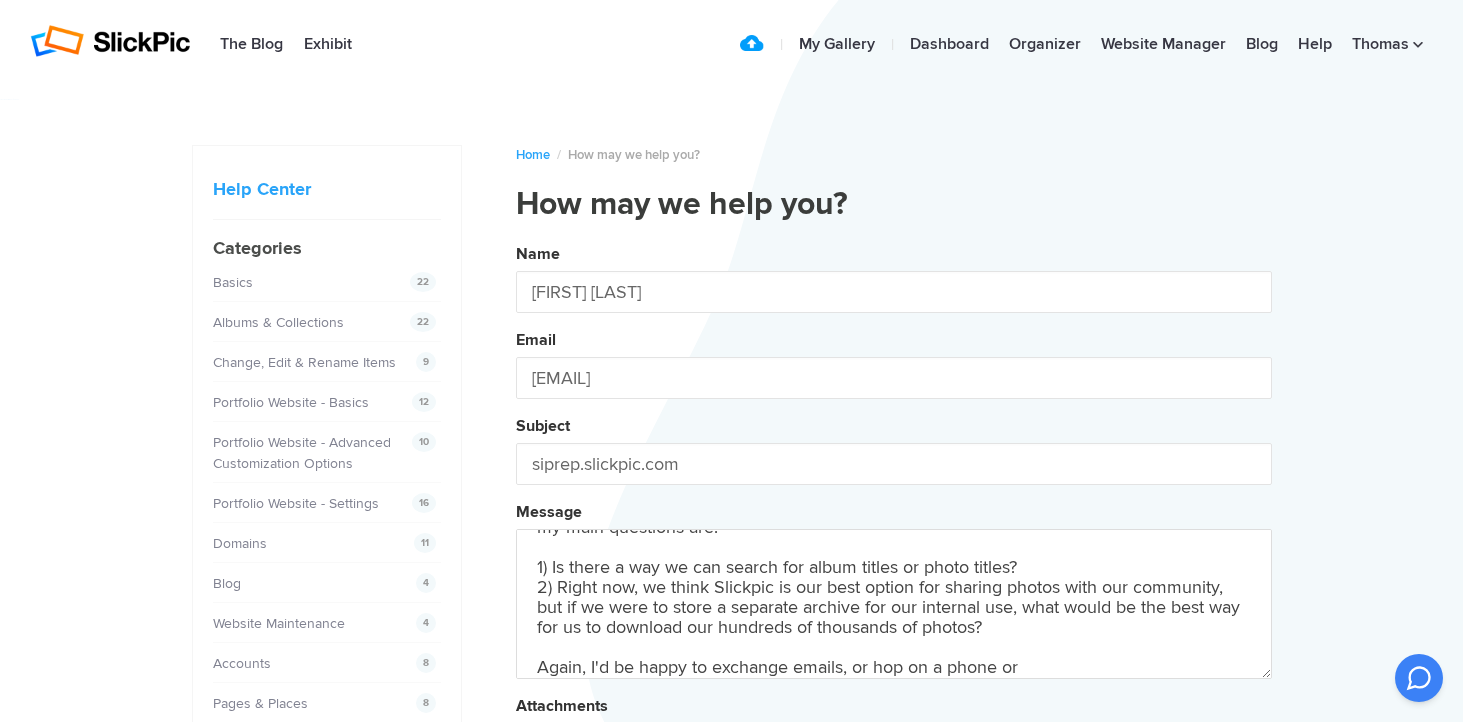 click on "Name [FIRST] [LAST] Email [EMAIL] Subject siprep.slickpic.com Message Hello! I'm a colleague of [FIRST] [LAST] ([EMAIL]) at [ORGANIZATION], and he's deputized me to take on some questions we have about how we can make better use of Slickpic. We are very happy with it and our community has been trained to go straight to the site for photos. However, we have such a large archive of material that finding photos is difficult with the tools on hand. I'd be happy to have a phone or video call about this, but my main questions are:
1) Is there a way we can search for album titles or photo titles?
2) Right now, we think Slickpic is our best option for sharing photos with our community, but if we were to store a separate archive for our internal use, what would be the best way for us to download our hundreds of thousands of photos?
Again, I'd be happy to exchange emails, or hop on a phone or Attachments Submit" at bounding box center [894, 542] 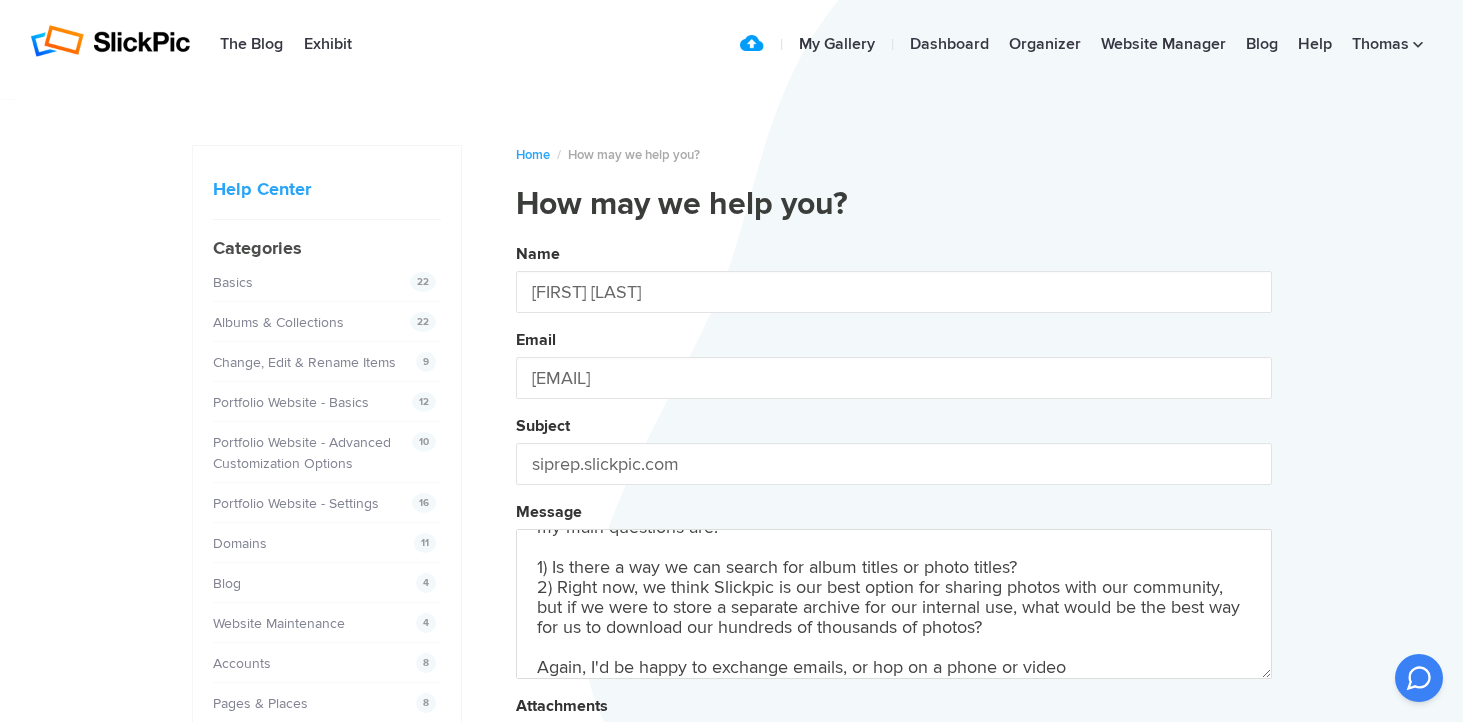 click on "Name [FIRST] [LAST] Email [EMAIL] Subject siprep.slickpic.com Message Hello! I'm a colleague of [FIRST] [LAST] ([EMAIL]) at St. Ignatius College Preparatory, and he's deputized me to take on some questions we have about how we can make better use of Slickpic. We are very happy with it and our community has been trained to go straight to the site for photos. However, we have such a large archive of material that finding photos is difficult with the tools on hand. I'd be happy to have a phone or video call about this, but my main questions are:
1) Is there a way we can search for album titles or photo titles?
2) Right now, we think Slickpic is our best option for sharing photos with our community, but if we were to store a separate archive for our internal use, what would be the best way for us to download our hundreds of thousands of photos?
Again, I'd be happy to exchange emails, or hop on a phone or video Attachments Submit" at bounding box center (894, 542) 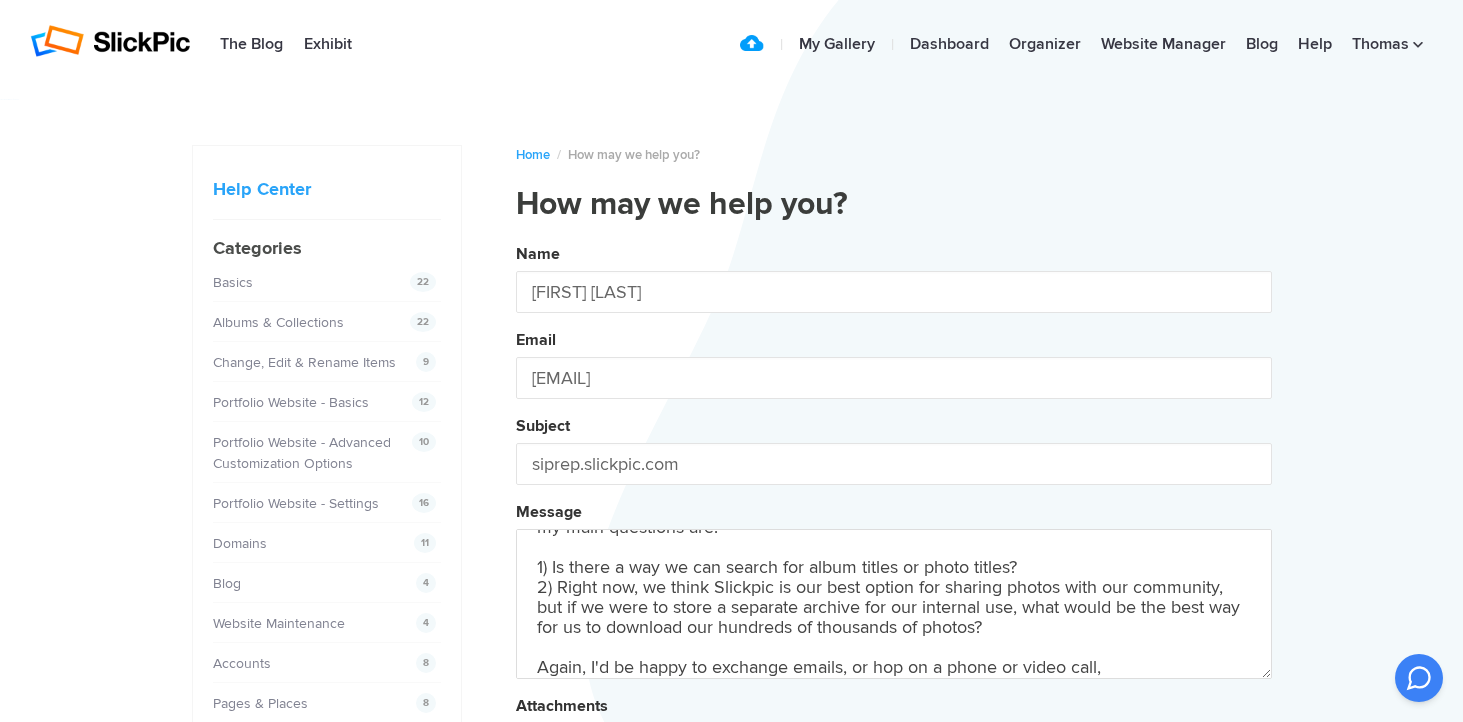 click on "Name [FIRST] [LAST] Email [EMAIL] Subject siprep.slickpic.com Message Hello! I'm a colleague of [FIRST] [LAST] ([EMAIL]) at St. Ignatius College Preparatory, and he's deputized me to take on some questions we have about how we can make better use of Slickpic. We are very happy with it and our community has been trained to go straight to the site for photos. However, we have such a large archive of material that finding photos is difficult with the tools on hand. I'd be happy to have a phone or video call about this, but my main questions are:
1) Is there a way we can search for album titles or photo titles?
2) Right now, we think Slickpic is our best option for sharing photos with our community, but if we were to store a separate archive for our internal use, what would be the best way for us to download our hundreds of thousands of photos?
Again, I'd be happy to exchange emails, or hop on a phone or video call, Attachments Submit" at bounding box center [894, 542] 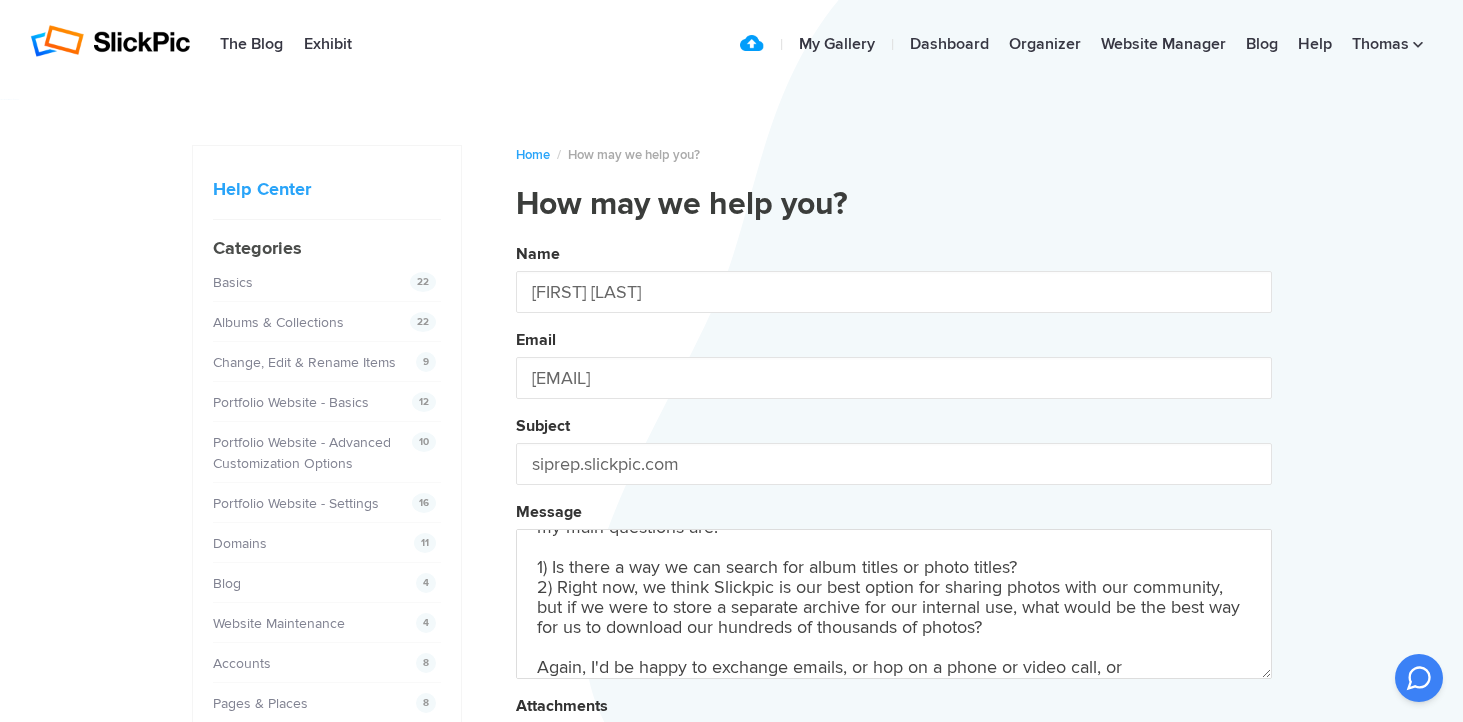 click on "Name [FIRST] [LAST] Email [EMAIL] Subject siprep.slickpic.com Message Hello! I'm a colleague of [FIRST] [LAST] ([EMAIL]) at [ORGANIZATION], and he's deputized me to take on some questions we have about how we can make better use of Slickpic. We are very happy with it and our community has been trained to go straight to the site for photos. However, we have such a large archive of material that finding photos is difficult with the tools on hand. I'd be happy to have a phone or video call about this, but my main questions are:
1) Is there a way we can search for album titles or photo titles?
2) Right now, we think Slickpic is our best option for sharing photos with our community, but if we were to store a separate archive for our internal use, what would be the best way for us to download our hundreds of thousands of photos? I know your business mailbox is local, biut Attachments Submit" at bounding box center [894, 542] 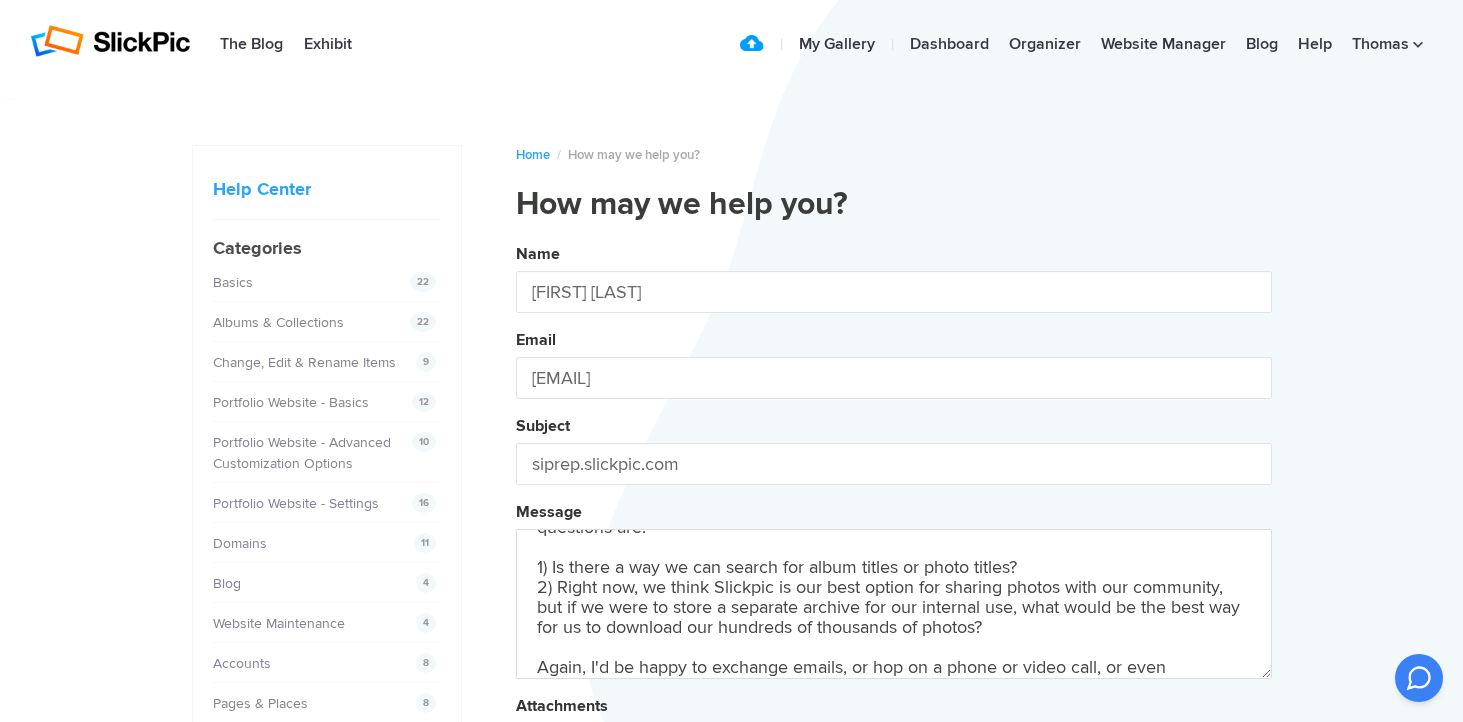 click on "Name [FIRST] [LAST] Email [EMAIL] Subject siprep.slickpic.com Message Hello! I'm a colleague of Tom [LAST] ([EMAIL]) at St. Ignatius College Preparatory, and he's deputized me to take on some questions we have about how we can make better use of Slickpic. We are very happy with it and our community has been trained to go straight to the site for photos. However, we have such a large archive of material that finding photos is difficult with the tools on hand. I'd be happy to have a phone or video call about this, but my main questions are:
1) Is there a way we can search for album titles or photo titles?
2) Right now, we think Slickpic is our best option for sharing photos with our community, but if we were to store a separate archive for our internal use, what would be the best way for us to download our hundreds of thousands of photos?
Again, I'd be happy to exchange emails, or hop on a phone or video call, or even Attachments Submit" at bounding box center (894, 542) 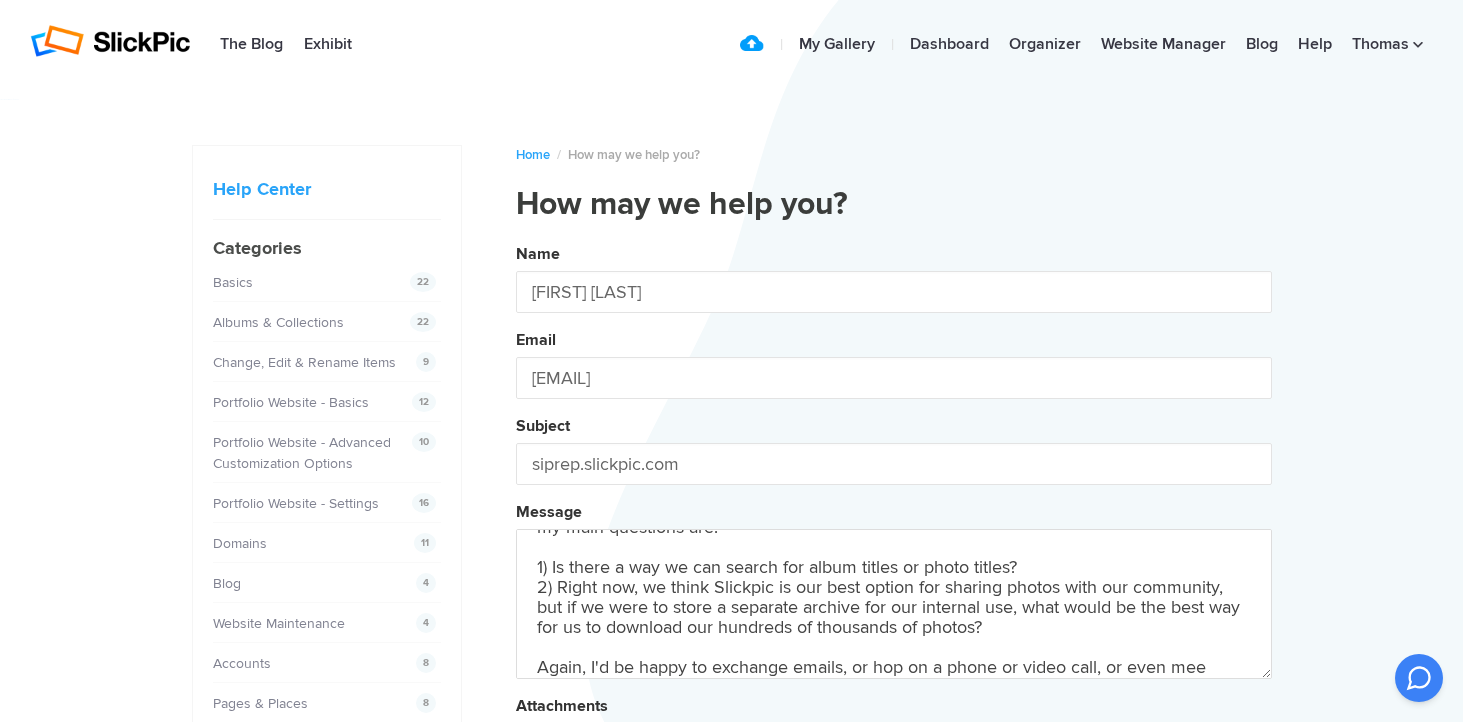 click on "Name [FIRST] [LAST] Email [EMAIL] Subject siprep.slickpic.com Message Hello! I'm a colleague of [FIRST] [LAST] ([EMAIL]) at [ORGANIZATION], and he's deputized me to take on some questions we have about how we can make better use of Slickpic. We are very happy with it and our community has been trained to go straight to the site for photos. However, we have such a large archive of material that finding photos is difficult with the tools on hand. I'd be happy to have a phone or video call about this, but my main questions are:
1) Is there a way we can search for album titles or photo titles?
2) Right now, we think Slickpic is our best option for sharing photos with our community, but if we were to store a separate archive for our internal use, what would be the best way for us to download our hundreds of thousands of photos?
Again, I'd be happy to exchange emails, or hop on a phone or video call, or even meet Attachments Submit" at bounding box center [894, 542] 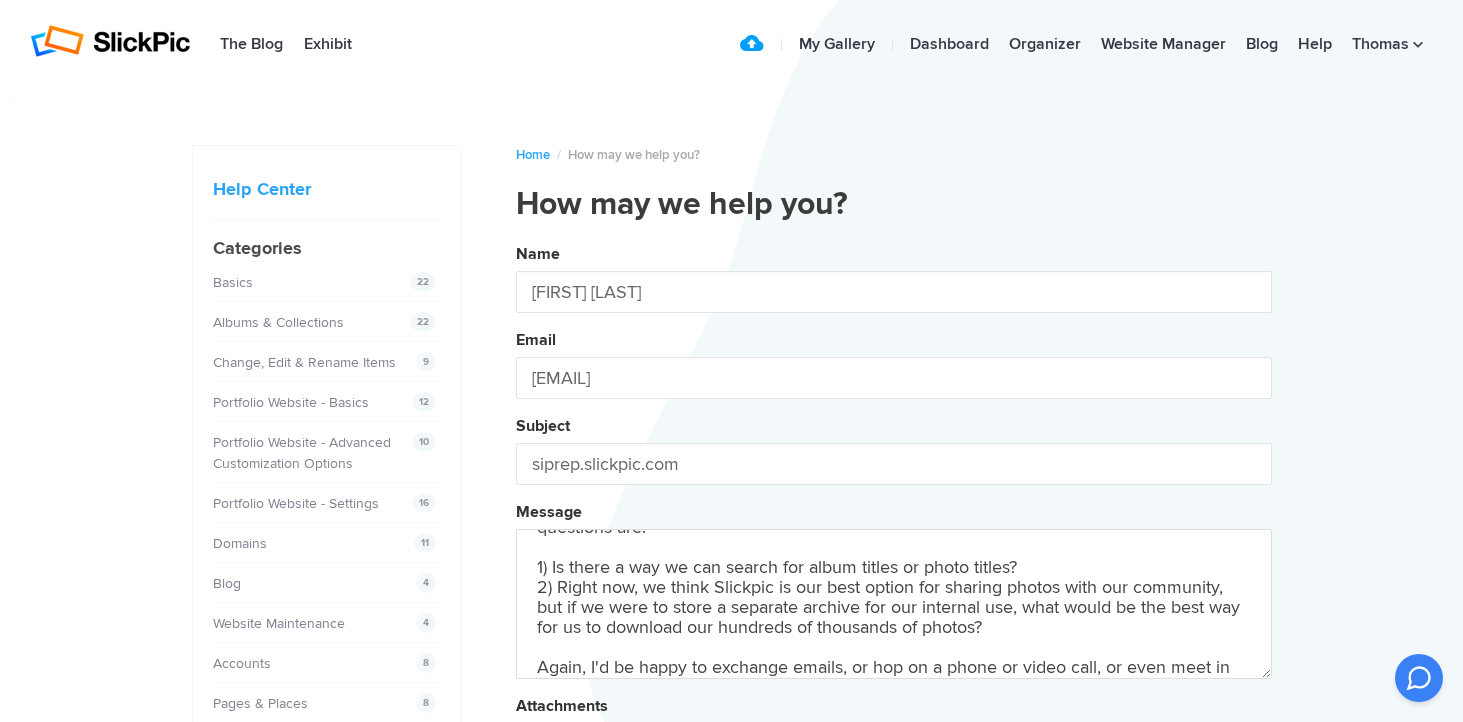 click on "Name [FIRST] [LAST] Email [EMAIL] Subject siprep.slickpic.com Message Hello! I'm a colleague of [FIRST] [LAST] ([EMAIL]) at [ORGANIZATION], and he's deputized me to take on some questions we have about how we can make better use of Slickpic. We are very happy with it and our community has been trained to go straight to the site for photos. However, we have such a large archive of material that finding photos is difficult with the tools on hand. I'd be happy to have a phone or video call about this, but my main questions are:
1) Is there a way we can search for album titles or photo titles?
2) Right now, we think Slickpic is our best option for sharing photos with our community, but if we were to store a separate archive for our internal use, what would be the best way for us to download our hundreds of thousands of photos?
Again, I'd be happy to exchange emails, or hop on a phone or video call, or even meet in Attachments Submit" at bounding box center [894, 542] 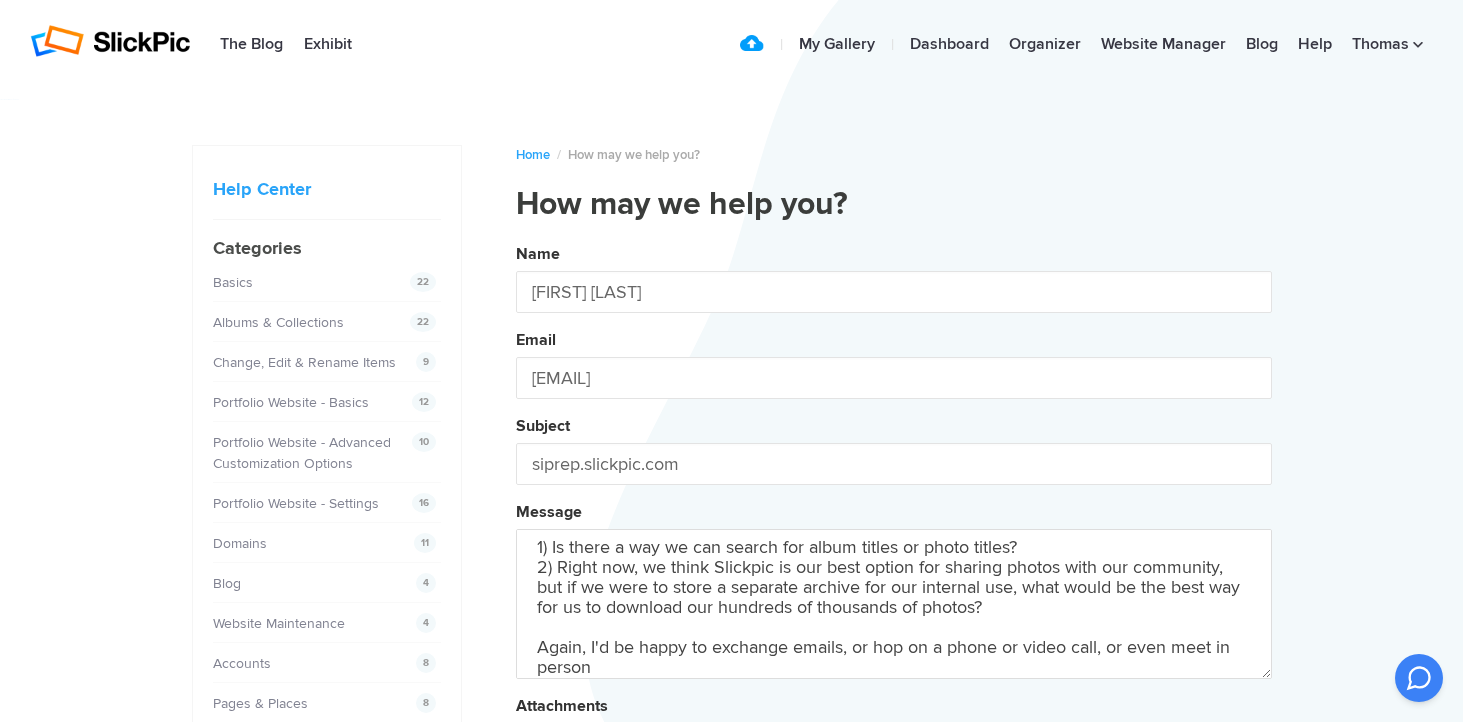 click on "Name [FIRST] [LAST] Email [EMAIL] Subject siprep.slickpic.com Message Hello! I'm a colleague of [FIRST] [LAST] ([EMAIL]) at [ORGANIZATION], and he's deputized me to take on some questions we have about how we can make better use of Slickpic. We are very happy with it and our community has been trained to go straight to the site for photos. However, we have such a large archive of material that finding photos is difficult with the tools on hand. I'd be happy to have a phone or video call about this, but my main questions are:
1) Is there a way we can search for album titles or photo titles?
2) Right now, we think Slickpic is our best option for sharing photos with our community, but if we were to store a separate archive for our internal use, what would be the best way for us to download our hundreds of thousands of photos?
Again, I'd be happy to exchange emails, or hop on a phone or video call, or even meet in person" at bounding box center [894, 542] 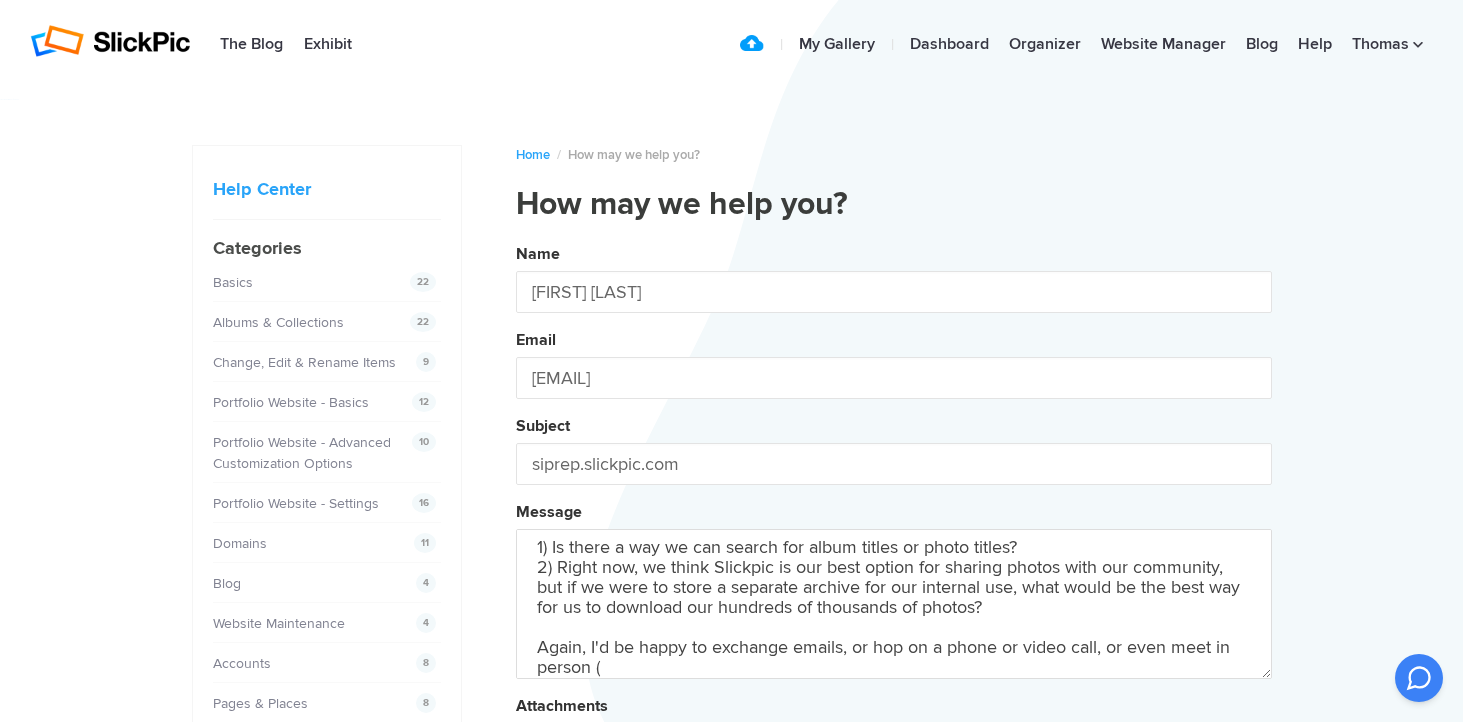 paste on "I know your business mailbox is in the [LOCATION], so perhaps we might be able to do a physical transfer?" 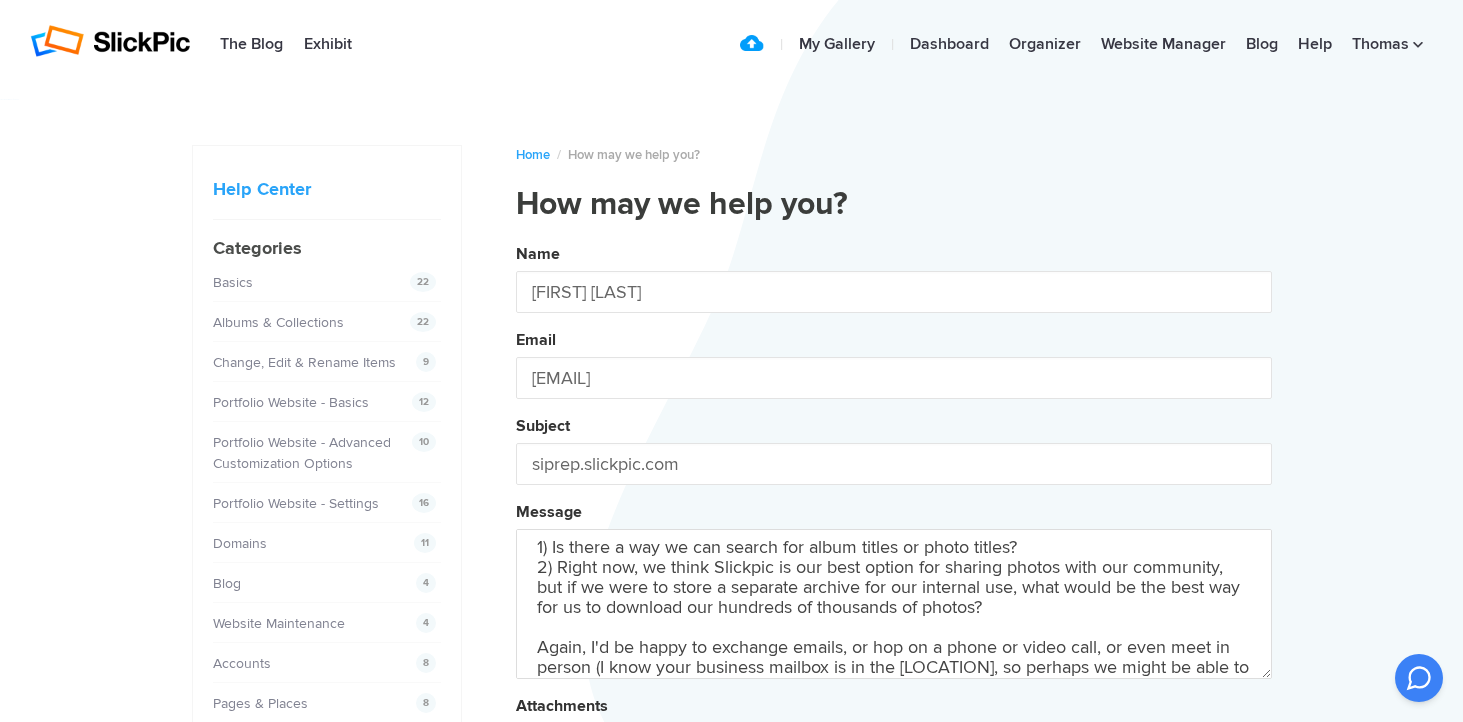 scroll, scrollTop: 173, scrollLeft: 0, axis: vertical 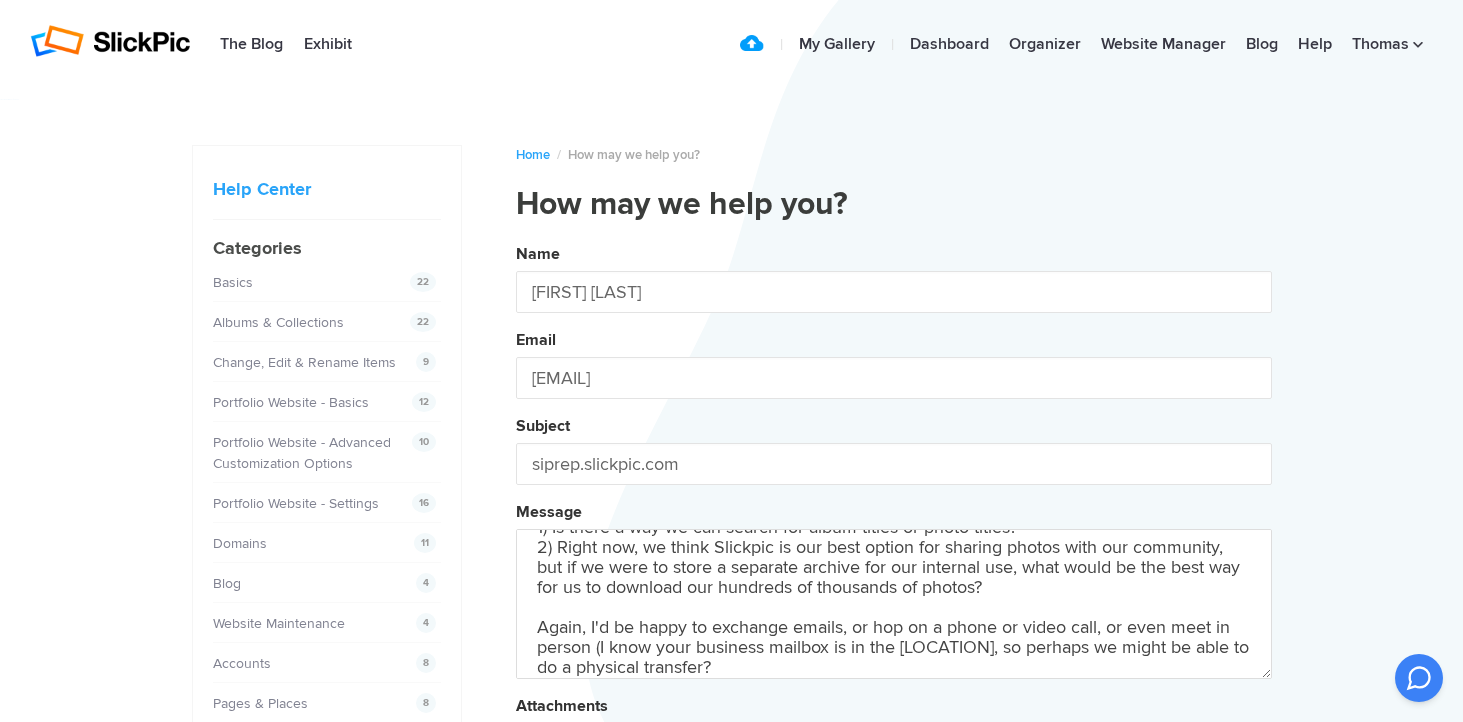 click on "Hello! I'm a colleague of [FIRST] [LAST] ([EMAIL]) at [ORGANIZATION], and he's deputized me to take on some questions we have about how we can make better use of Slickpic. We are very happy with it and our community has been trained to go straight to the site for photos. However, we have such a large archive of material that finding photos is difficult with the tools on hand. I'd be happy to have a phone or video call about this, but my main questions are:
1) Is there a way we can search for album titles or photo titles?
2) Right now, we think Slickpic is our best option for sharing photos with our community, but if we were to store a separate archive for our internal use, what would be the best way for us to download our hundreds of thousands of photos?
Again, I'd be happy to exchange emails, or hop on a phone or video call, or even meet in person (I know your business mailbox is in the [LOCATION], so perhaps we might be able to do a physical transfer?" at bounding box center (894, 604) 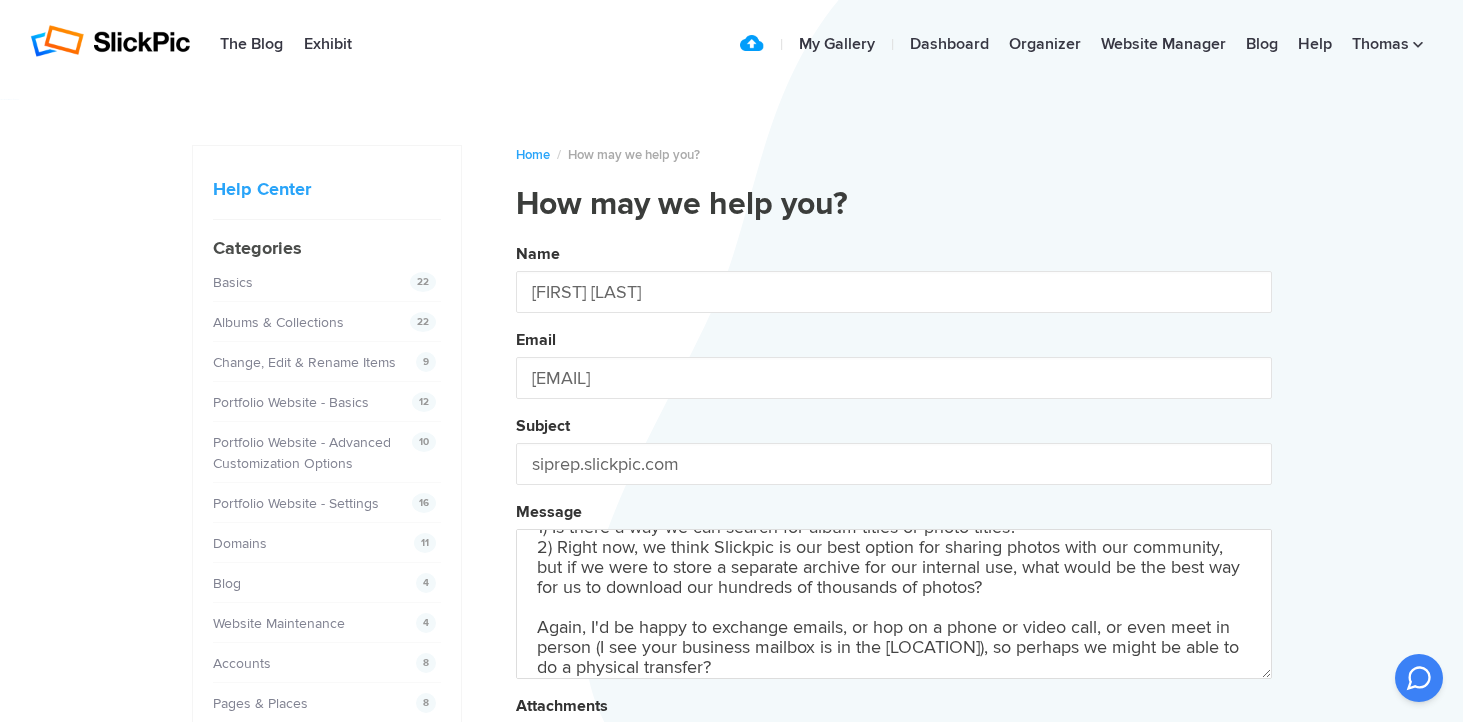 drag, startPoint x: 957, startPoint y: 652, endPoint x: 962, endPoint y: 664, distance: 13 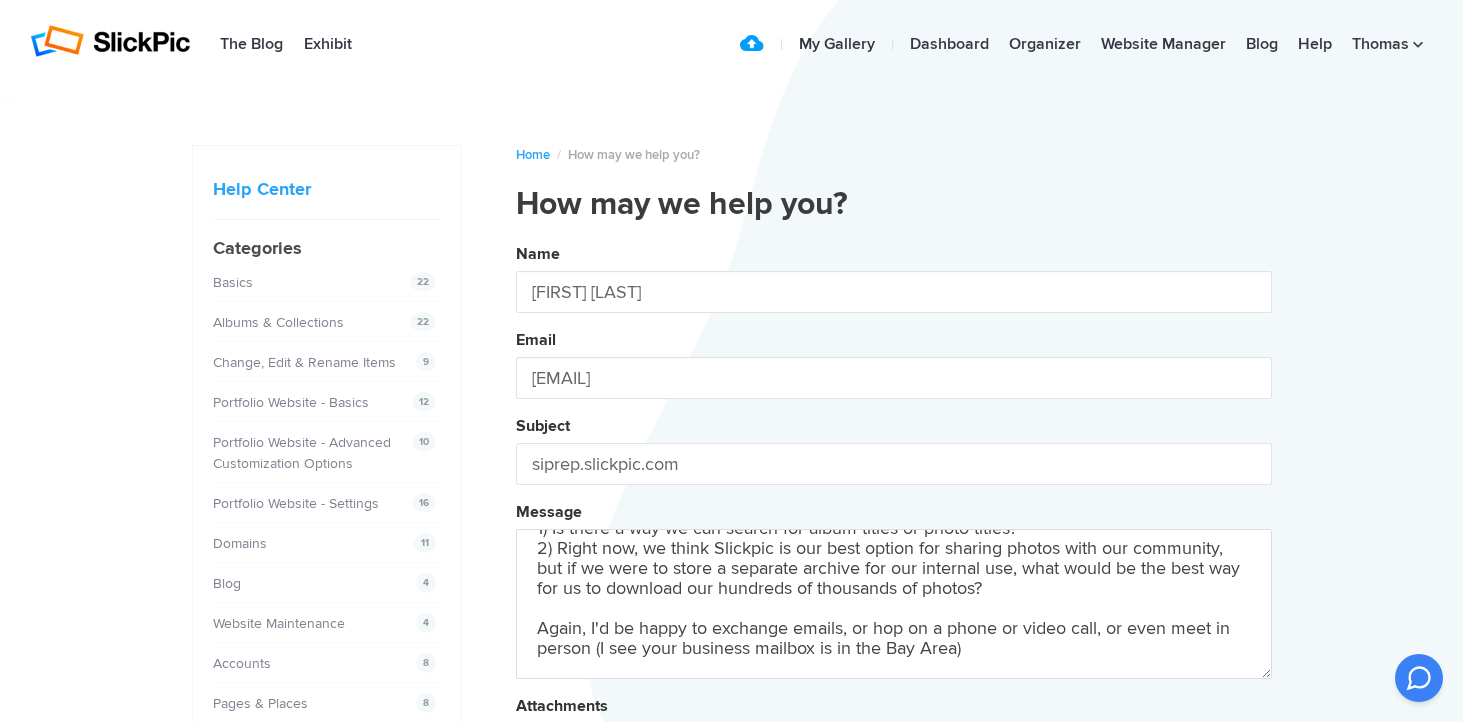 scroll, scrollTop: 172, scrollLeft: 0, axis: vertical 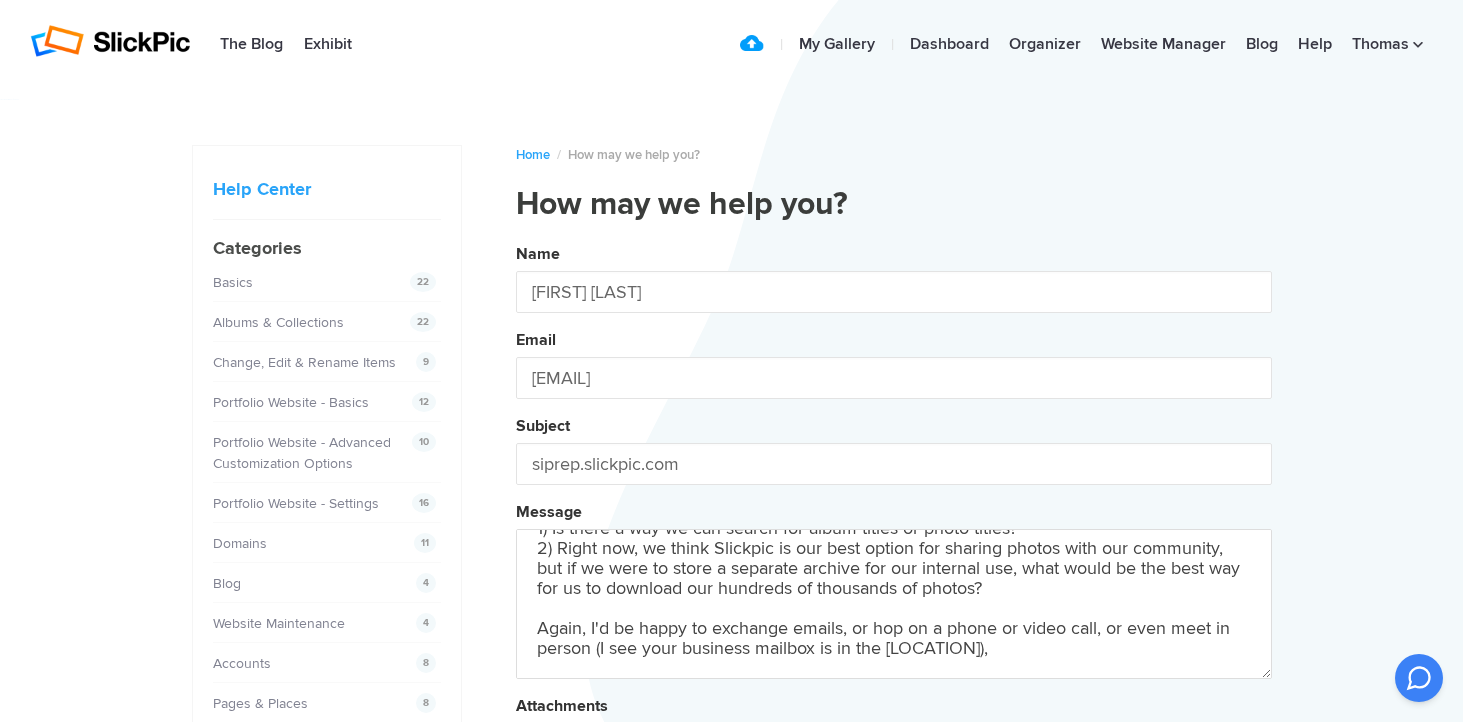 click on "Name [FIRST] [LAST] Email [EMAIL] Subject siprep.slickpic.com Message Hello! I'm a colleague of [FIRST] [LAST] ([EMAIL]) at St. Ignatius College Preparatory, and he's deputized me to take on some questions we have about how we can make better use of Slickpic. We are very happy with it and our community has been trained to go straight to the site for photos. However, we have such a large archive of material that finding photos is difficult with the tools on hand. I'd be happy to have a phone or video call about this, but my main questions are:
1) Is there a way we can search for album titles or photo titles?
2) Right now, we think Slickpic is our best option for sharing photos with our community, but if we were to store a separate archive for our internal use, what would be the best way for us to download our hundreds of thousands of photos?
Again, I'd be happy to exchange emails, or hop on a phone or video call, or even meet in person (I see your business mailbox is in the [LOCATION]), Submit" at bounding box center [894, 542] 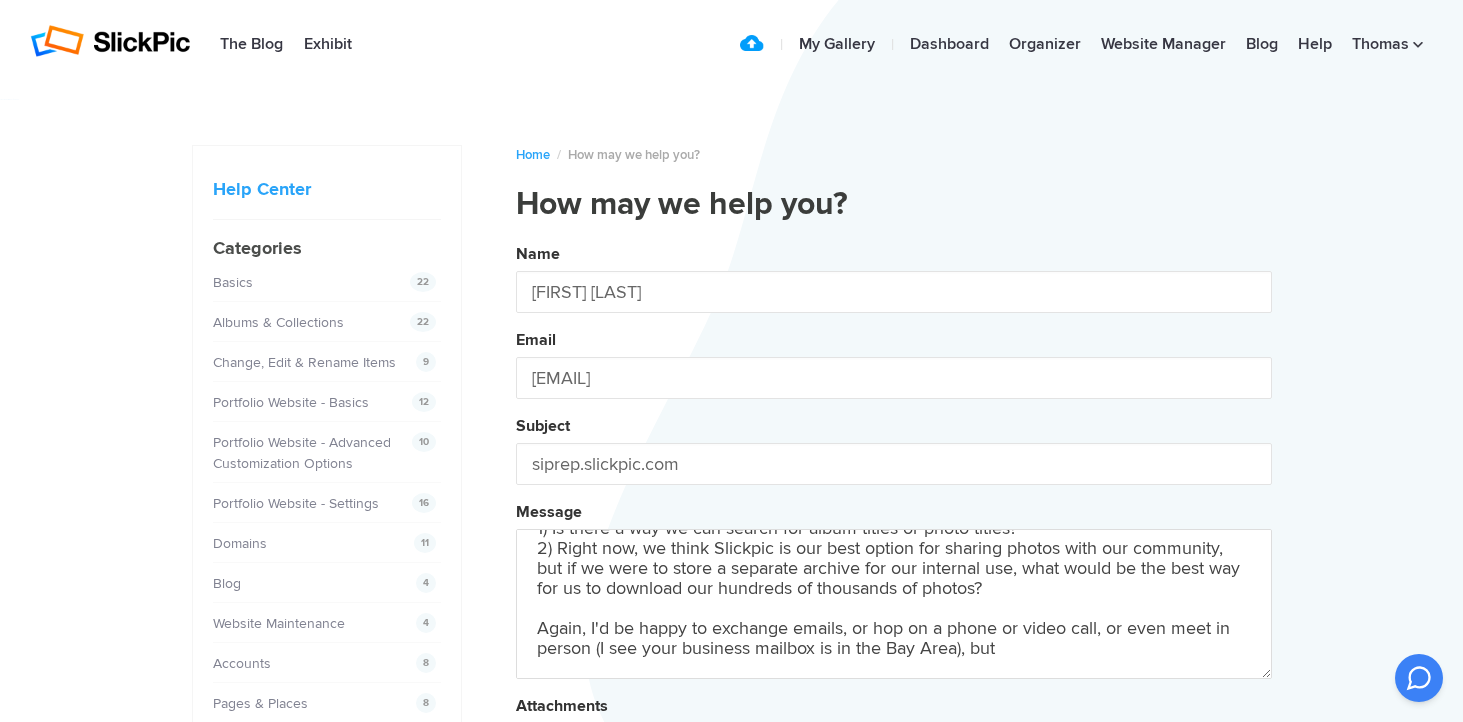 click on "Name [FIRST] [LAST] Email [EMAIL] Subject siprep.slickpic.com Message Hello! I'm a colleague of [FIRST] [LAST] ([EMAIL]) at St. Ignatius College Preparatory, and he's deputized me to take on some questions we have about how we can make better use of Slickpic. We are very happy with it and our community has been trained to go straight to the site for photos. However, we have such a large archive of material that finding photos is difficult with the tools on hand. I'd be happy to have a phone or video call about this, but my main questions are:
1) Is there a way we can search for album titles or photo titles?
2) Right now, we think Slickpic is our best option for sharing photos with our community, but if we were to store a separate archive for our internal use, what would be the best way for us to download our hundreds of thousands of photos?
Again, I'd be happy to exchange emails, or hop on a phone or video call, or even meet in person (I see your business mailbox is in the Bay Area), but please contact me." at bounding box center (894, 542) 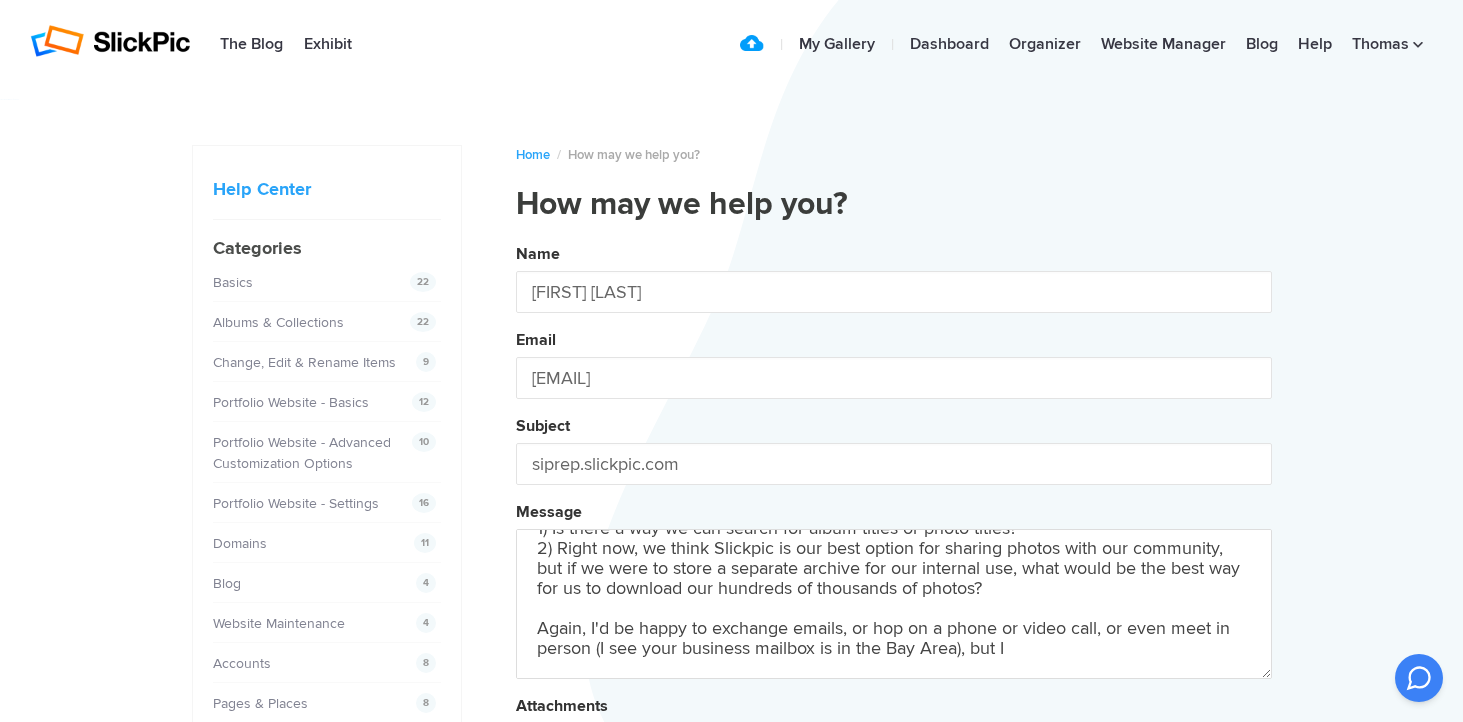 click on "Name [FIRST] [LAST] Email [EMAIL] Subject siprep.slickpic.com Message Hello! I'm a colleague of [FIRST] [LAST] ([EMAIL]) at [ORGANIZATION], and he's deputized me to take on some questions we have about how we can make better use of Slickpic. We are very happy with it and our community has been trained to go straight to the site for photos. However, we have such a large archive of material that finding photos is difficult with the tools on hand. I'd be happy to have a phone or video call about this, but my main questions are:
1) Is there a way we can search for album titles or photo titles?
2) Right now, we think Slickpic is our best option for sharing photos with our community, but if we were to store a separate archive for our internal use, what would be the best way for us to download our hundreds of thousands of photos?
Again, I'd be happy to exchange emails, or hop on a phone or video call, or even meet in person (I see your business mailbox is in the [LOCATION]), but I" at bounding box center [894, 542] 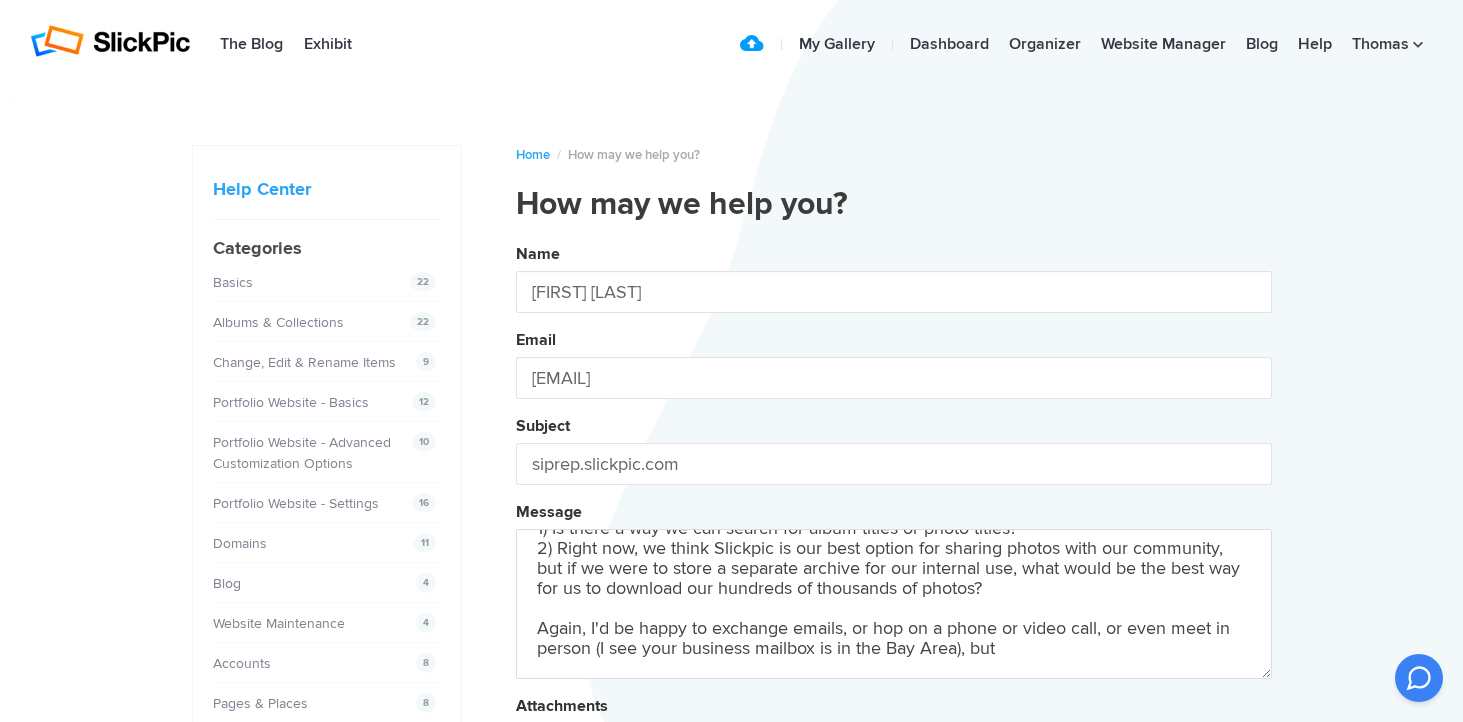 click on "Name [FIRST] [LAST] Email [EMAIL] Subject siprep.slickpic.com Message Hello! I'm a colleague of [FIRST] [LAST] ([EMAIL]) at St. Ignatius College Preparatory, and he's deputized me to take on some questions we have about how we can make better use of Slickpic. We are very happy with it and our community has been trained to go straight to the site for photos. However, we have such a large archive of material that finding photos is difficult with the tools on hand. I'd be happy to have a phone or video call about this, but my main questions are:
1) Is there a way we can search for album titles or photo titles?
2) Right now, we think Slickpic is our best option for sharing photos with our community, but if we were to store a separate archive for our internal use, what would be the best way for us to download our hundreds of thousands of photos?
Again, I'd be happy to exchange emails, or hop on a phone or video call, or even meet in person (I see your business mailbox is in the Bay Area), but please contact me." at bounding box center [894, 542] 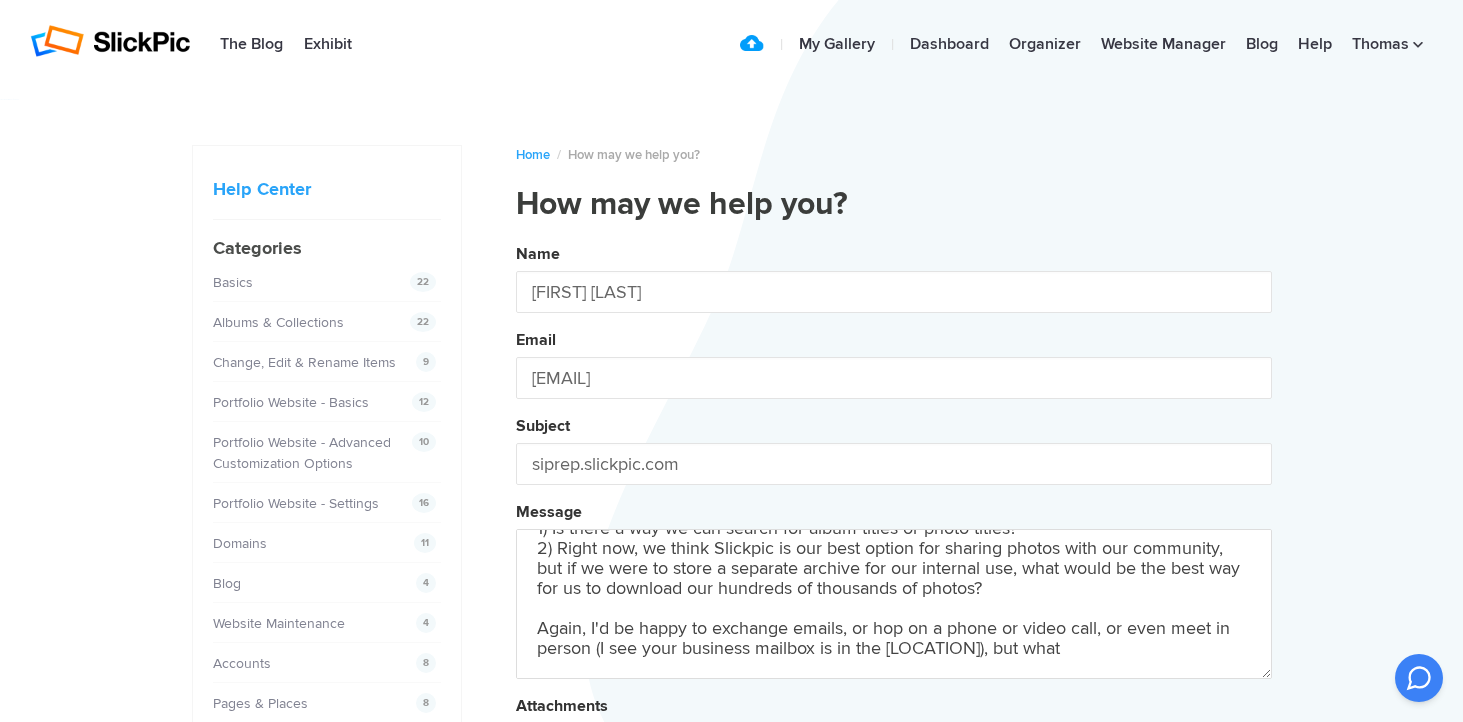 click on "Name [FIRST] [LAST] Email [EMAIL] Subject siprep.slickpic.com Message Attachments Submit" at bounding box center (894, 542) 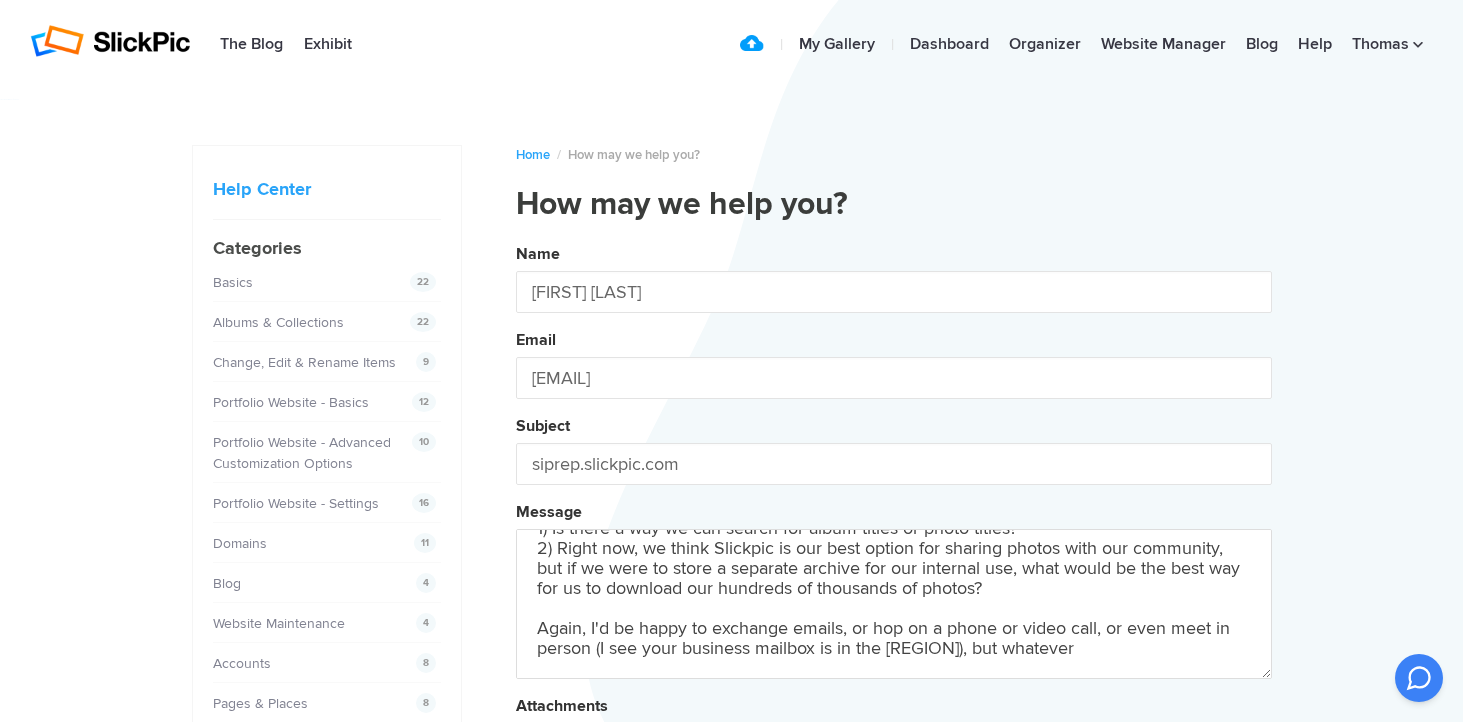 click on "Name [FIRST] [LAST] Email [EMAIL] Subject siprep.slickpic.com Message Attachments Submit" at bounding box center [894, 542] 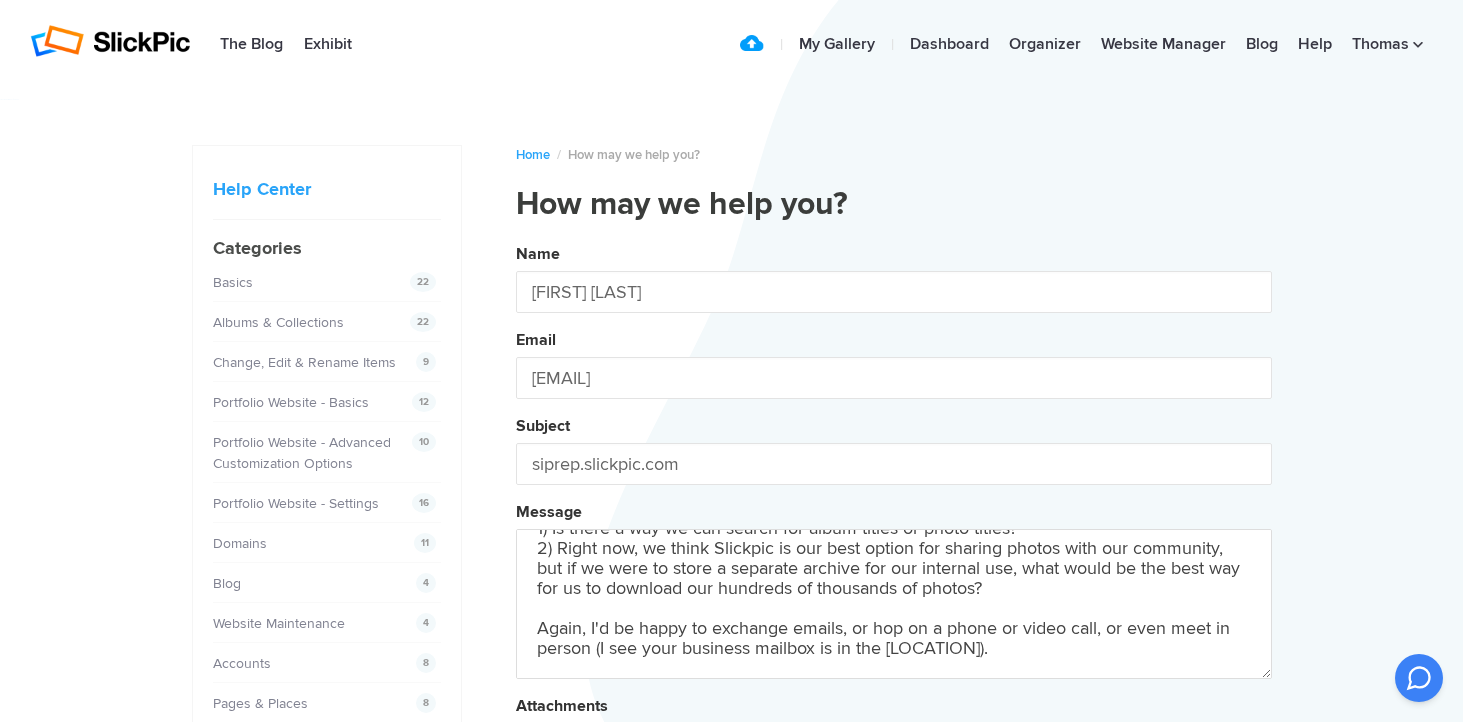 click on "Name [FIRST] [LAST] Email [EMAIL] Subject siprep.slickpic.com Message Hello! I'm a colleague of [FIRST] [LAST] ([EMAIL]) at [ORGANIZATION], and he's deputized me to take on some questions we have about how we can make better use of Slickpic. We are very happy with it and our community has been trained to go straight to the site for photos. However, we have such a large archive of material that finding photos is difficult with the tools on hand. I'd be happy to have a phone or video call about this, but my main questions are:
1) Is there a way we can search for album titles or photo titles?
2) Right now, we think Slickpic is our best option for sharing photos with our community, but if we were to store a separate archive for our internal use, what would be the best way for us to download our hundreds of thousands of photos?
Again, I'd be happy to exchange emails, or hop on a phone or video call, or even meet in person (I see your business mailbox is in the Bay Area). Submit" at bounding box center (894, 542) 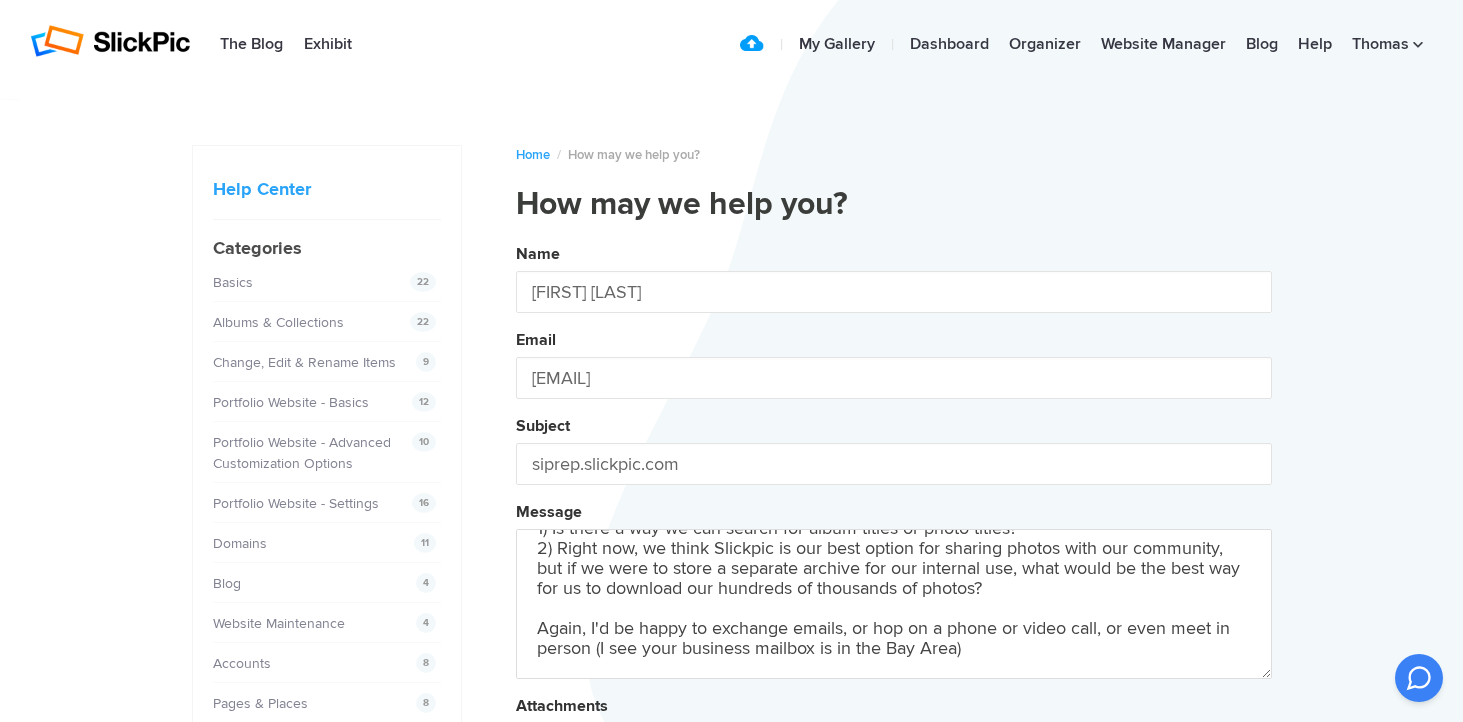 click on "Name [FIRST] [LAST] Email [EMAIL] Subject siprep.slickpic.com Message Hello! I'm a colleague of [FIRST] [LAST] ([EMAIL]) at [ORGANIZATION], and he's deputized me to take on some questions we have about how we can make better use of Slickpic. We are very happy with it and our community has been trained to go straight to the site for photos. However, we have such a large archive of material that finding photos is difficult with the tools on hand. I'd be happy to have a phone or video call about this, but my main questions are:
1) Is there a way we can search for album titles or photo titles?
2) Right now, we think Slickpic is our best option for sharing photos with our community, but if we were to store a separate archive for our internal use, what would be the best way for us to download our hundreds of thousands of photos?
Again, I'd be happy to exchange emails, or hop on a phone or video call, or even meet in person (I see your business mailbox is in the Bay Area) Submit" at bounding box center (894, 542) 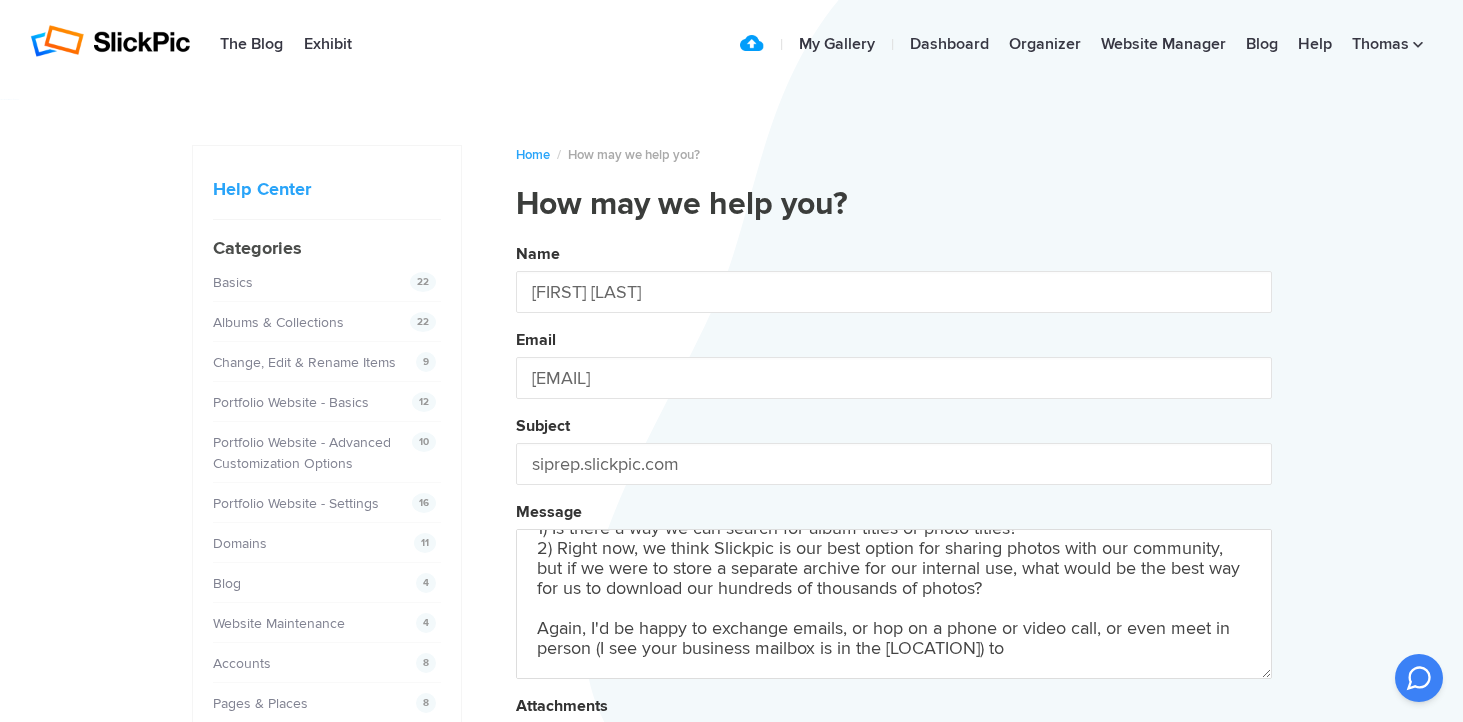 click on "Name [FIRST] [LAST] Email [EMAIL] Subject siprep.slickpic.com Message Hello! I'm a colleague of [FIRST] [LAST] ([EMAIL]) at [ORGANIZATION], and he's deputized me to take on some questions we have about how we can make better use of Slickpic. We are very happy with it and our community has been trained to go straight to the site for photos. However, we have such a large archive of material that finding photos is difficult with the tools on hand. I'd be happy to have a phone or video call about this, but my main questions are:
1) Is there a way we can search for album titles or photo titles?
2) Right now, we think Slickpic is our best option for sharing photos with our community, but if we were to store a separate archive for our internal use, what would be the best way for us to download our hundreds of thousands of photos?
Again, I'd be happy to exchange emails, or hop on a phone or video call, or even meet in person (I see your business mailbox is in the Bay Area) to" at bounding box center (894, 542) 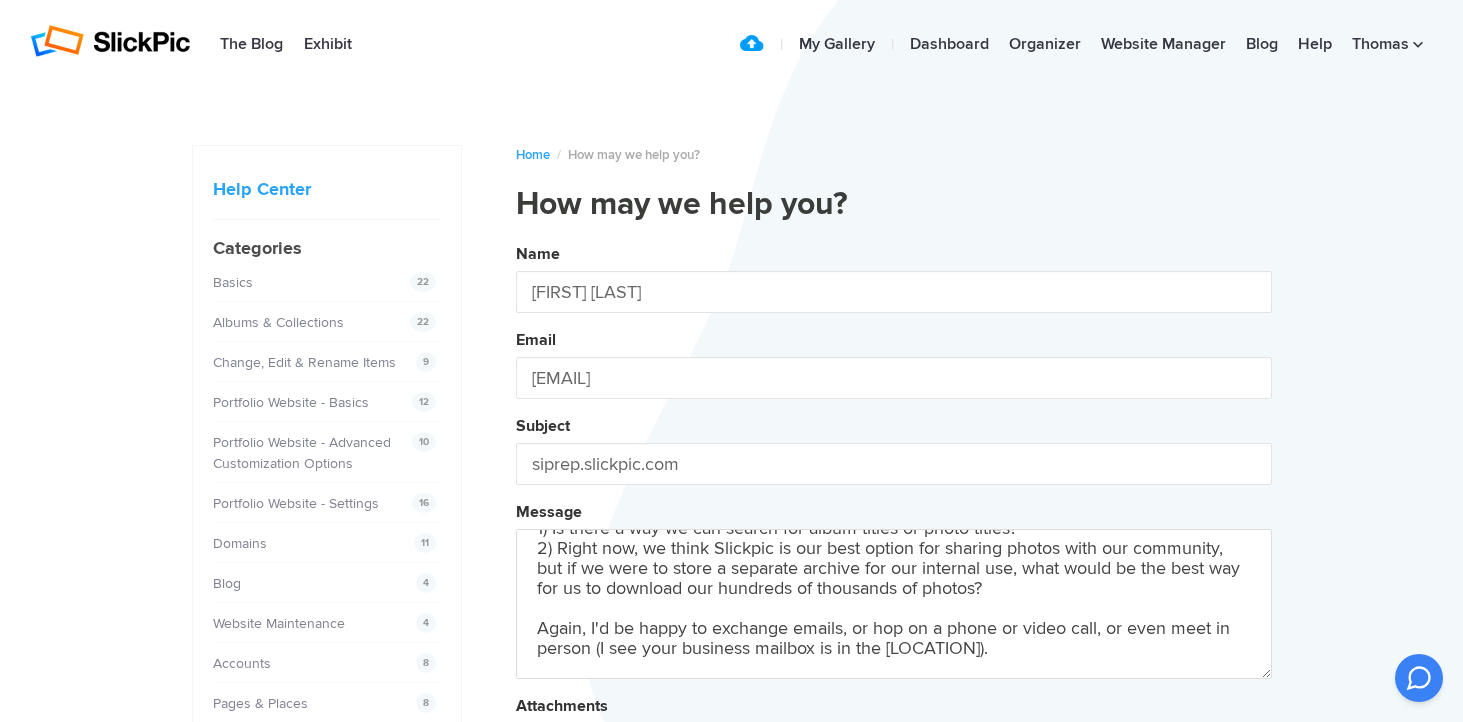 click on "Name [FIRST] [LAST] Email [EMAIL] Subject siprep.slickpic.com Message Hello! I'm a colleague of [FIRST] [LAST] ([EMAIL]) at [ORGANIZATION], and he's deputized me to take on some questions we have about how we can make better use of Slickpic. We are very happy with it and our community has been trained to go straight to the site for photos. However, we have such a large archive of material that finding photos is difficult with the tools on hand. I'd be happy to have a phone or video call about this, but my main questions are:
1) Is there a way we can search for album titles or photo titles?
2) Right now, we think Slickpic is our best option for sharing photos with our community, but if we were to store a separate archive for our internal use, what would be the best way for us to download our hundreds of thousands of photos?
Again, I'd be happy to exchange emails, or hop on a phone or video call, or even meet in person (I see your business mailbox is in the Bay Area). Submit" at bounding box center [894, 542] 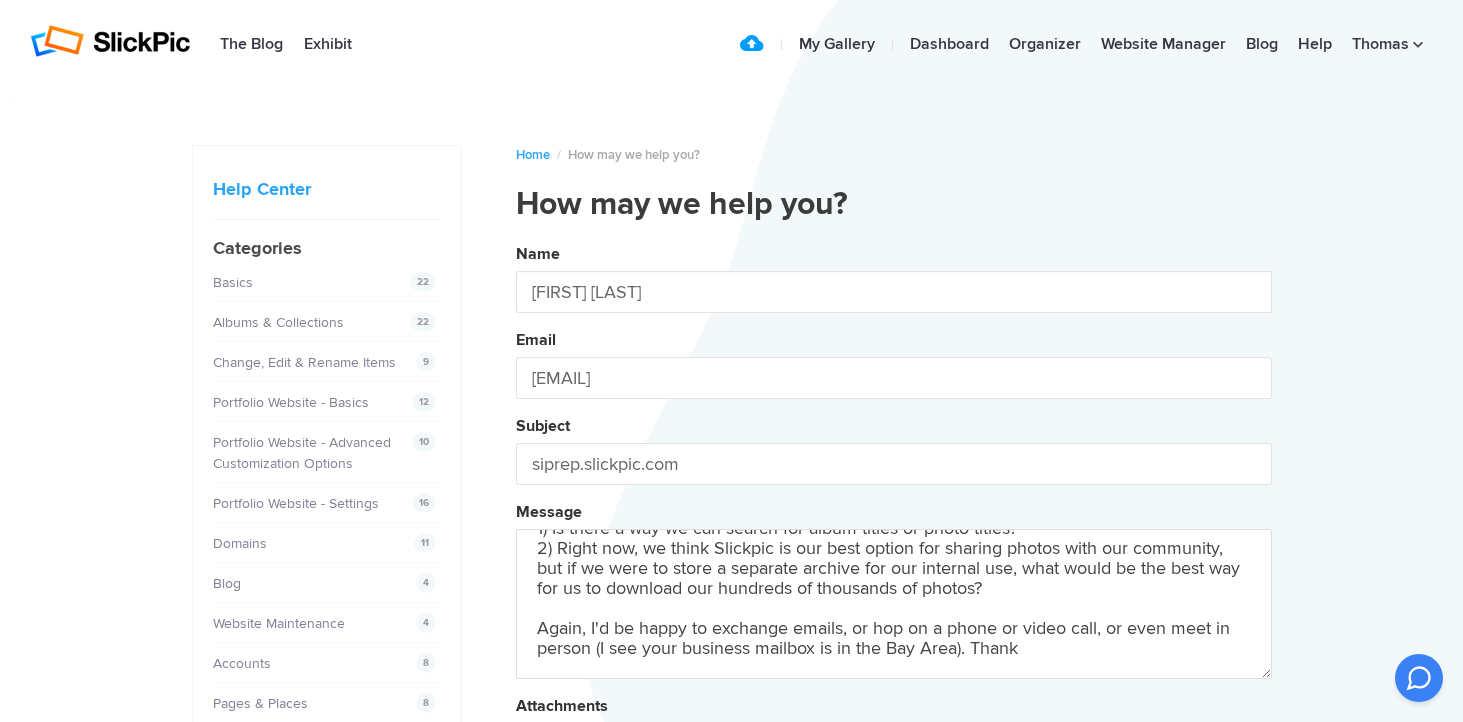 click on "Name [FIRST] [LAST] Email [EMAIL] Subject siprep.slickpic.com Message Hello! I'm a colleague of [FIRST] [LAST] ([EMAIL]) at St. Ignatius College Preparatory, and he's deputized me to take on some questions we have about how we can make better use of Slickpic. We are very happy with it and our community has been trained to go straight to the site for photos. However, we have such a large archive of material that finding photos is difficult with the tools on hand. I'd be happy to have a phone or video call about this, but my main questions are:
1) Is there a way we can search for album titles or photo titles?
2) Right now, we think Slickpic is our best option for sharing photos with our community, but if we were to store a separate archive for our internal use, what would be the best way for us to download our hundreds of thousands of photos?
Again, I'd be happy to exchange emails, or hop on a phone or video call, or even meet in person (I see your business mailbox is in the Bay Area). Thank" at bounding box center [894, 542] 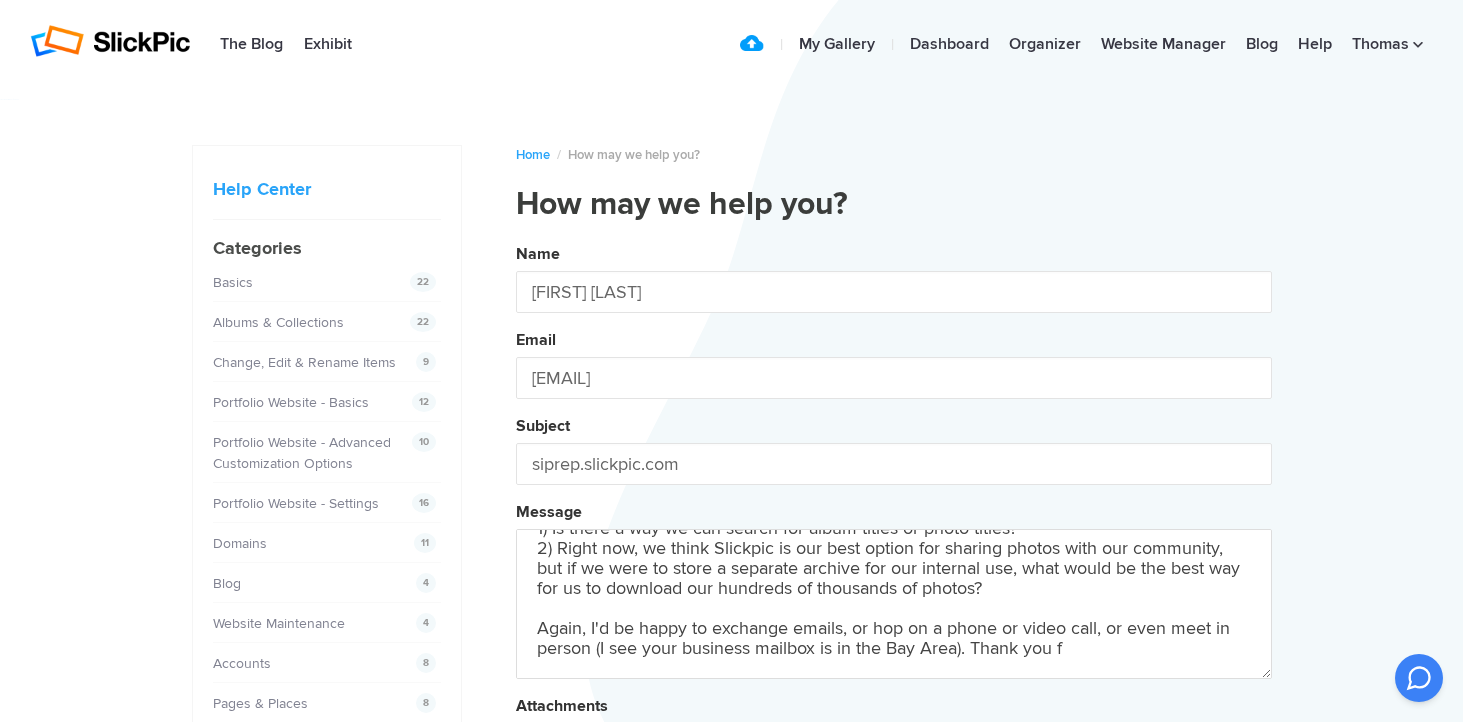 click on "Name [FIRST] [LAST] Email [EMAIL] Subject siprep.slickpic.com Message Attachments Submit" at bounding box center [894, 542] 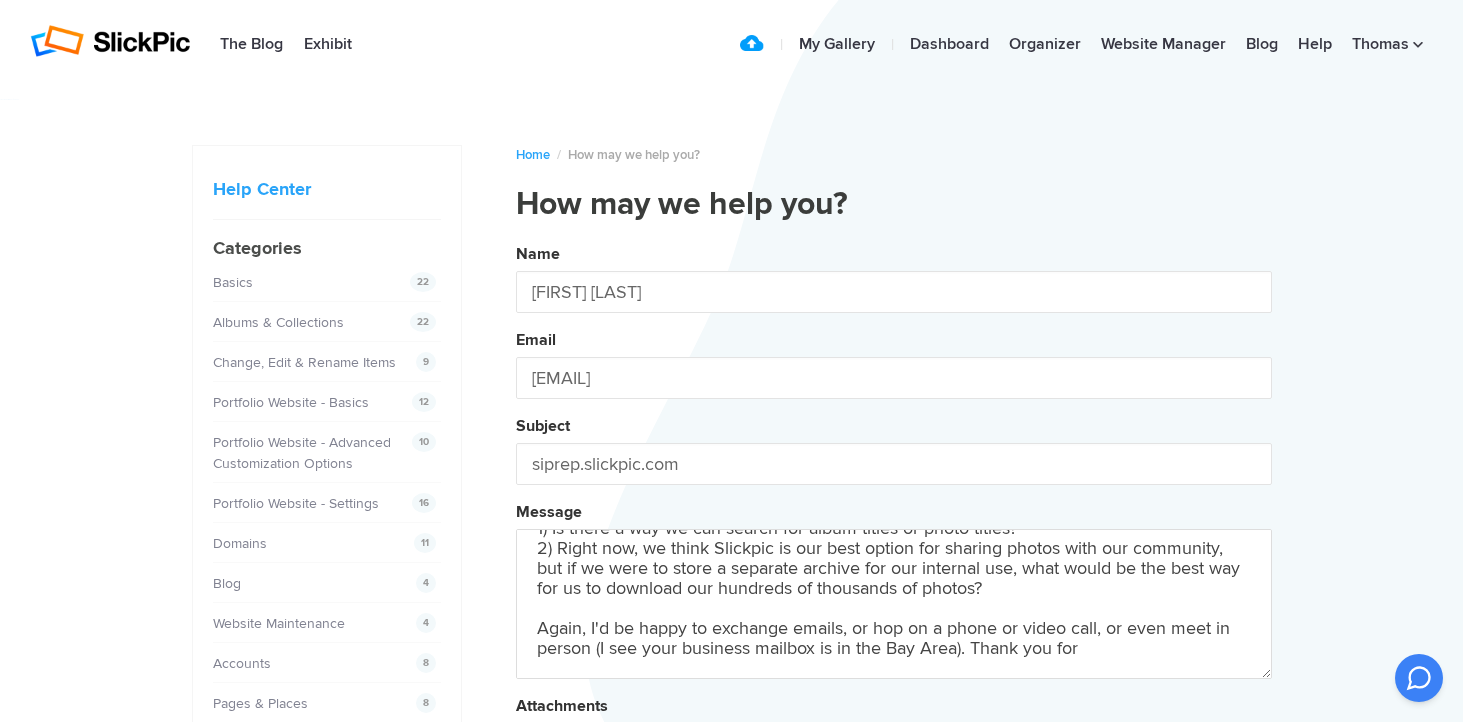 click on "Name [FIRST] [LAST] Email [EMAIL] Subject siprep.slickpic.com Message Attachments Submit" at bounding box center [894, 542] 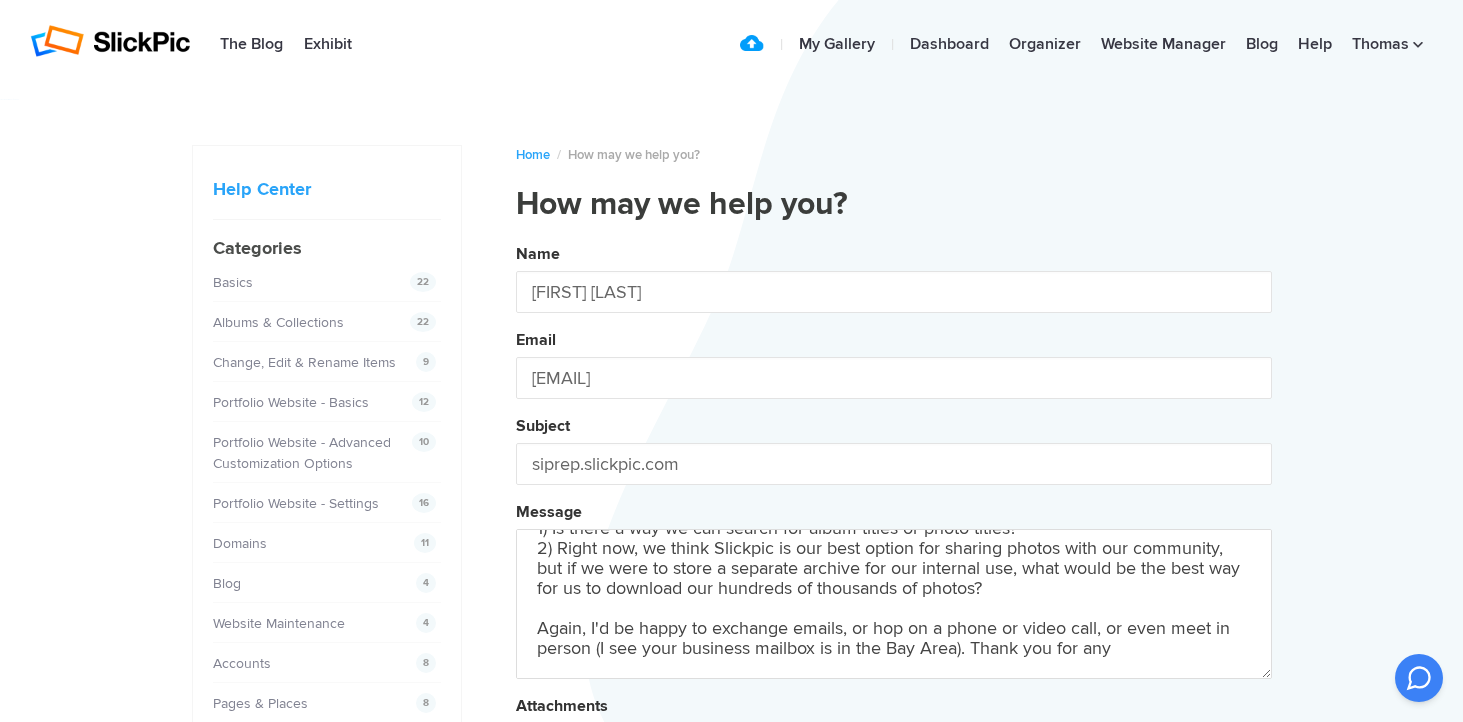 click on "Name [FIRST] [LAST] Email [EMAIL] Subject siprep.slickpic.com Message Attachments Submit" at bounding box center (894, 542) 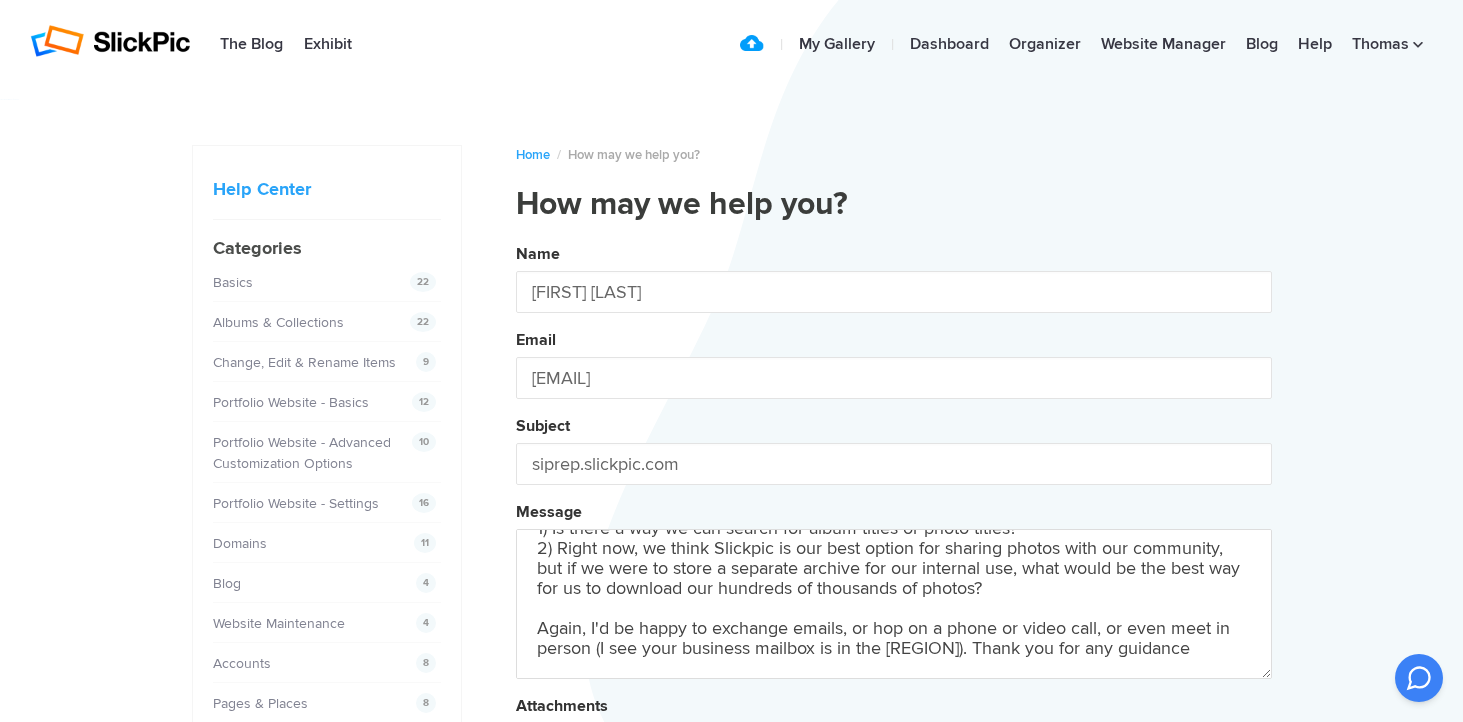 click on "Name [FIRST] [LAST] Email [EMAIL] Subject siprep.slickpic.com Message Attachments Submit" at bounding box center [894, 542] 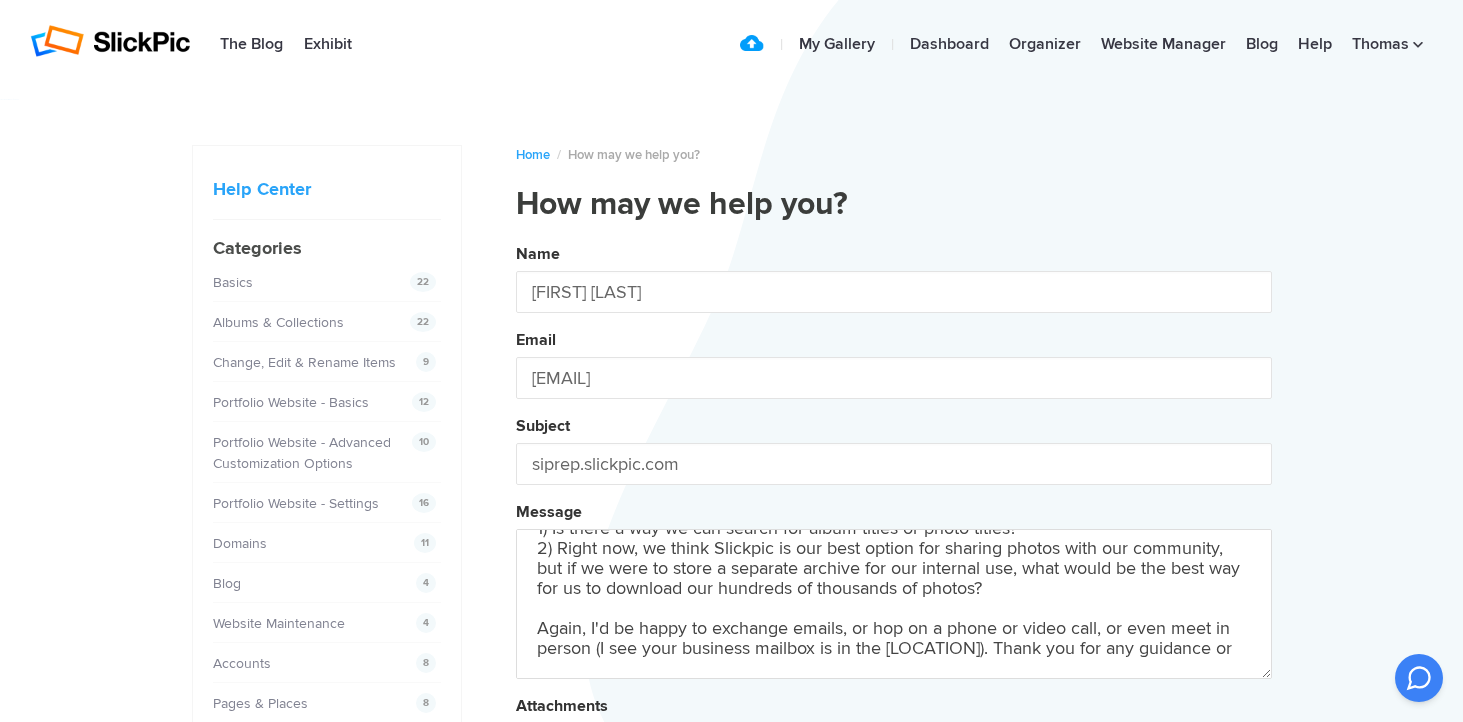 click on "Name [FIRST] [LAST] Email [EMAIL] Subject siprep.slickpic.com Message Attachments Submit" at bounding box center (894, 542) 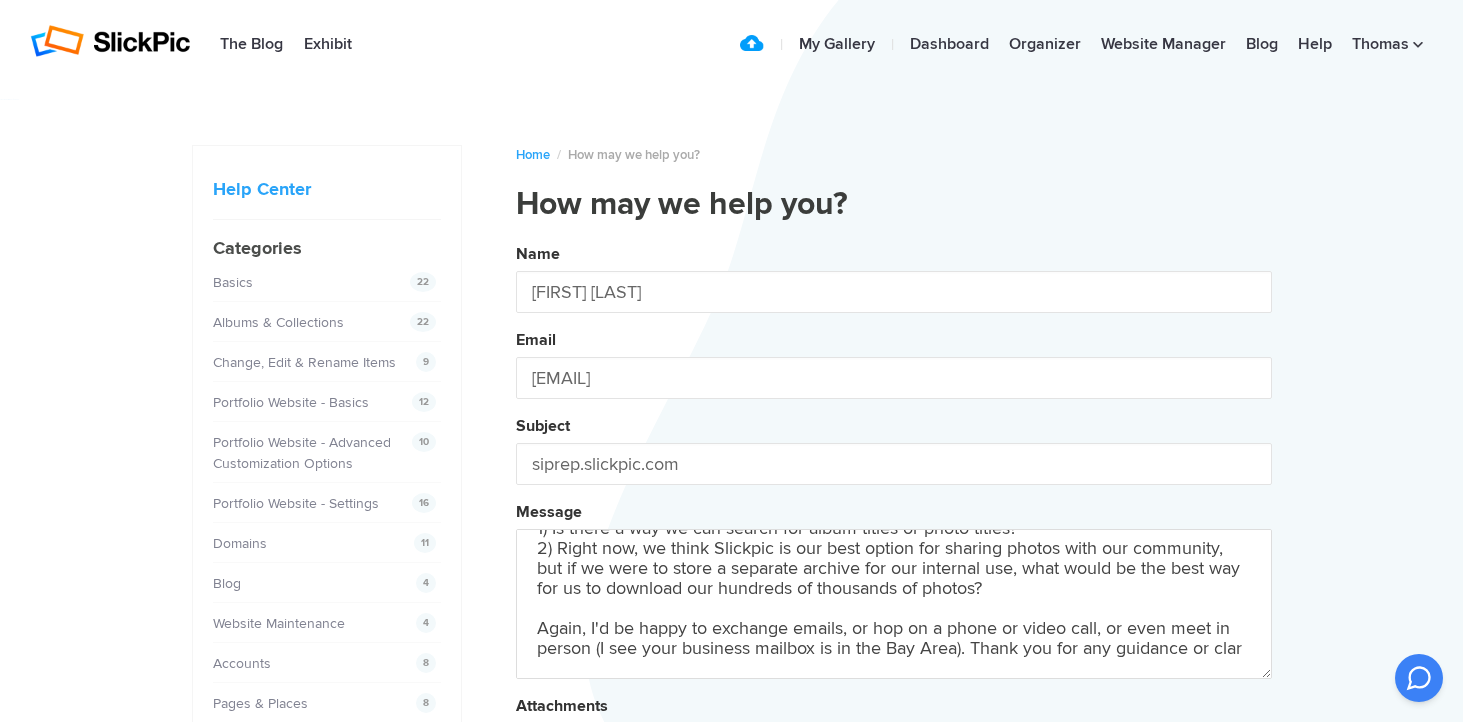 scroll, scrollTop: 172, scrollLeft: 0, axis: vertical 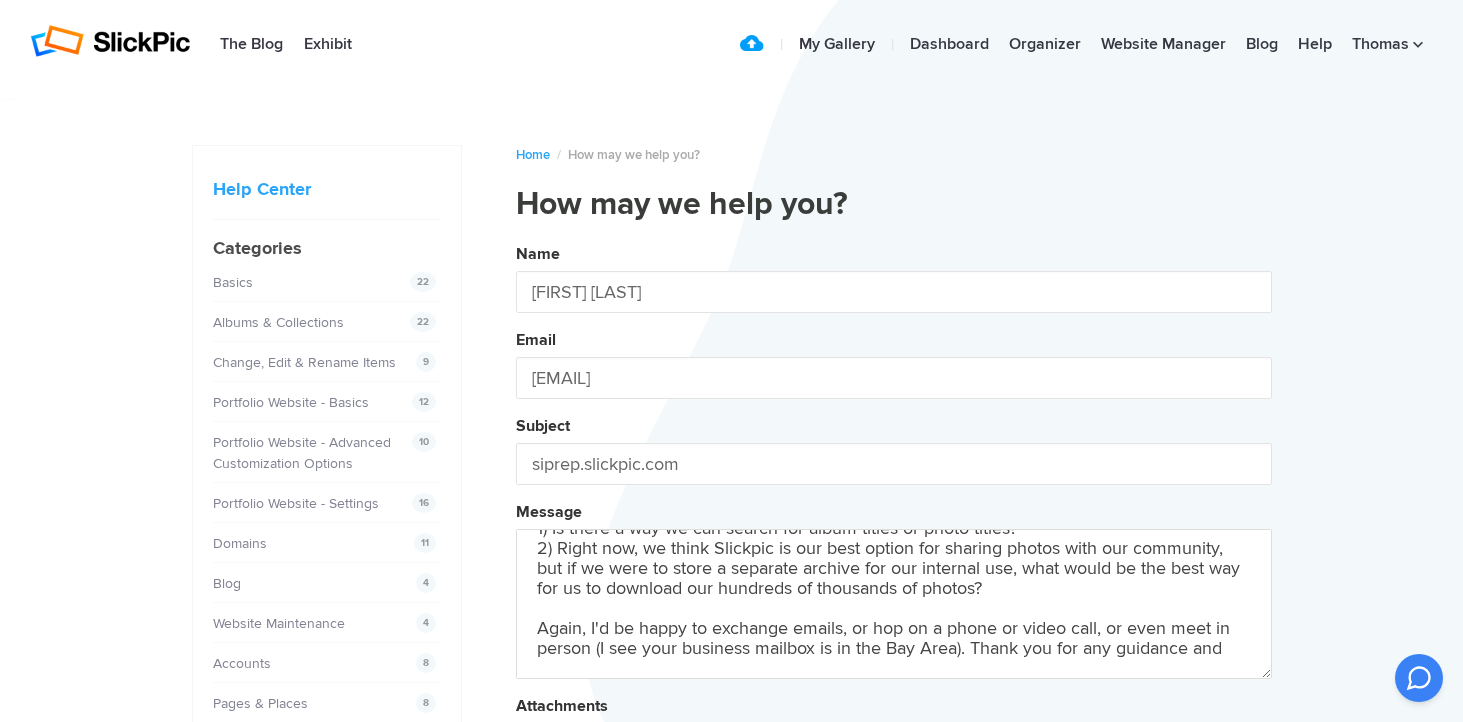 click on "Name [FIRST] [LAST] Email [EMAIL] Subject siprep.slickpic.com Message Attachments Submit" at bounding box center [894, 542] 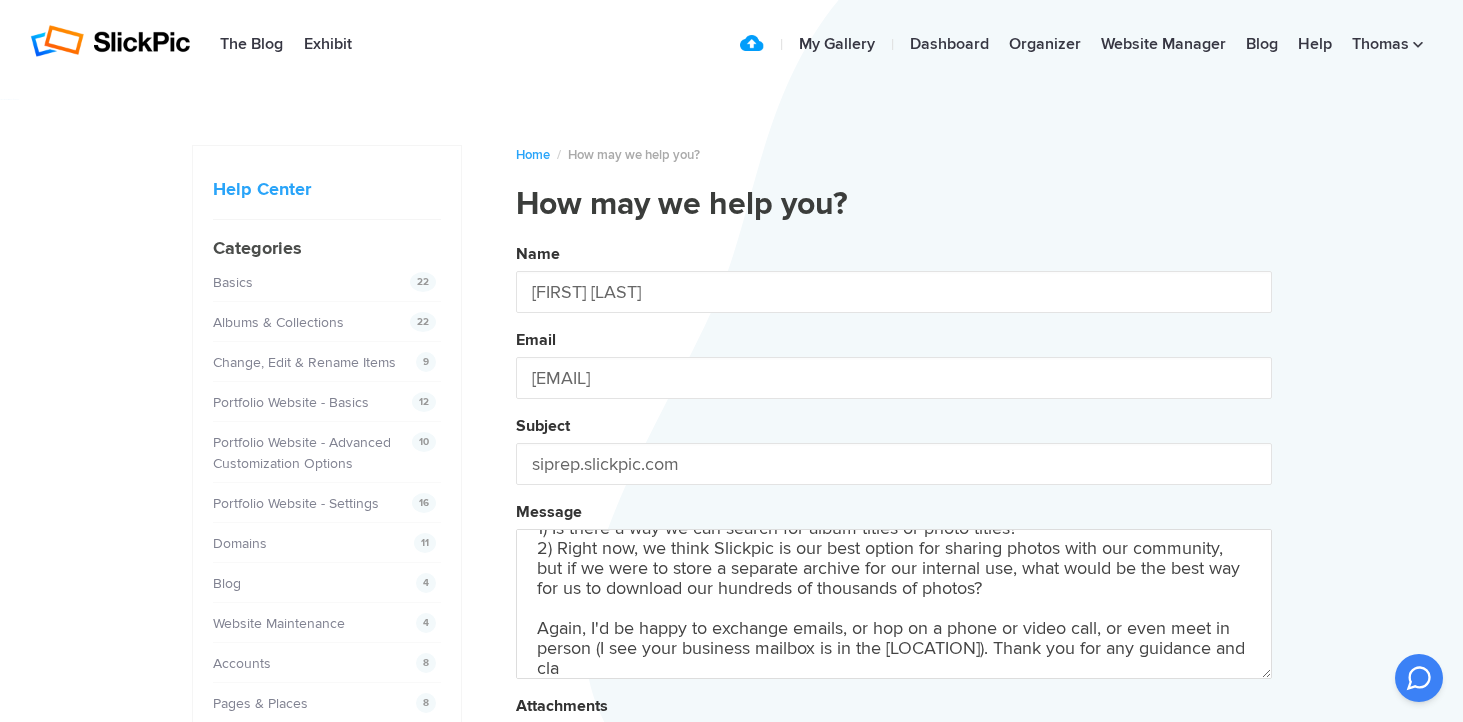scroll, scrollTop: 173, scrollLeft: 0, axis: vertical 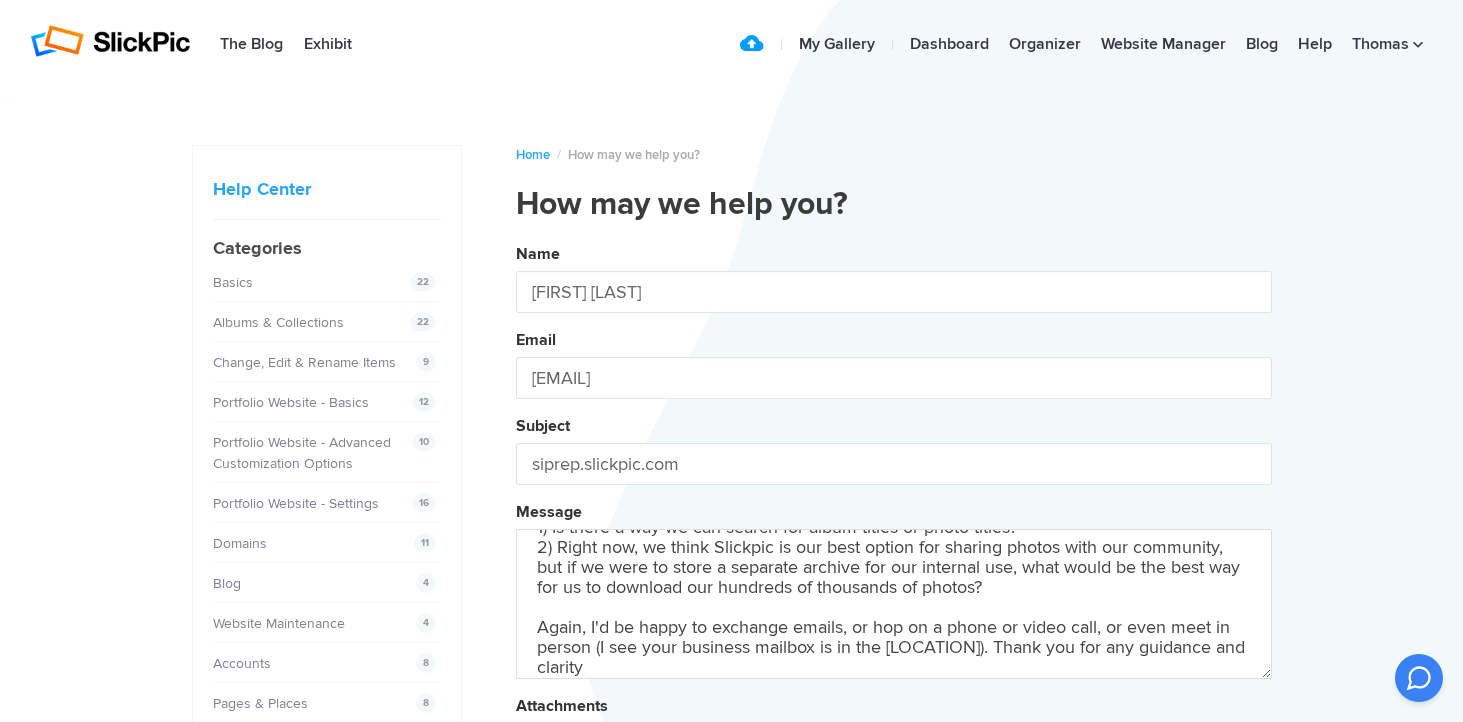 click on "Name [FIRST] [LAST] Email [EMAIL] Subject siprep.slickpic.com Message Attachments Submit" at bounding box center [894, 542] 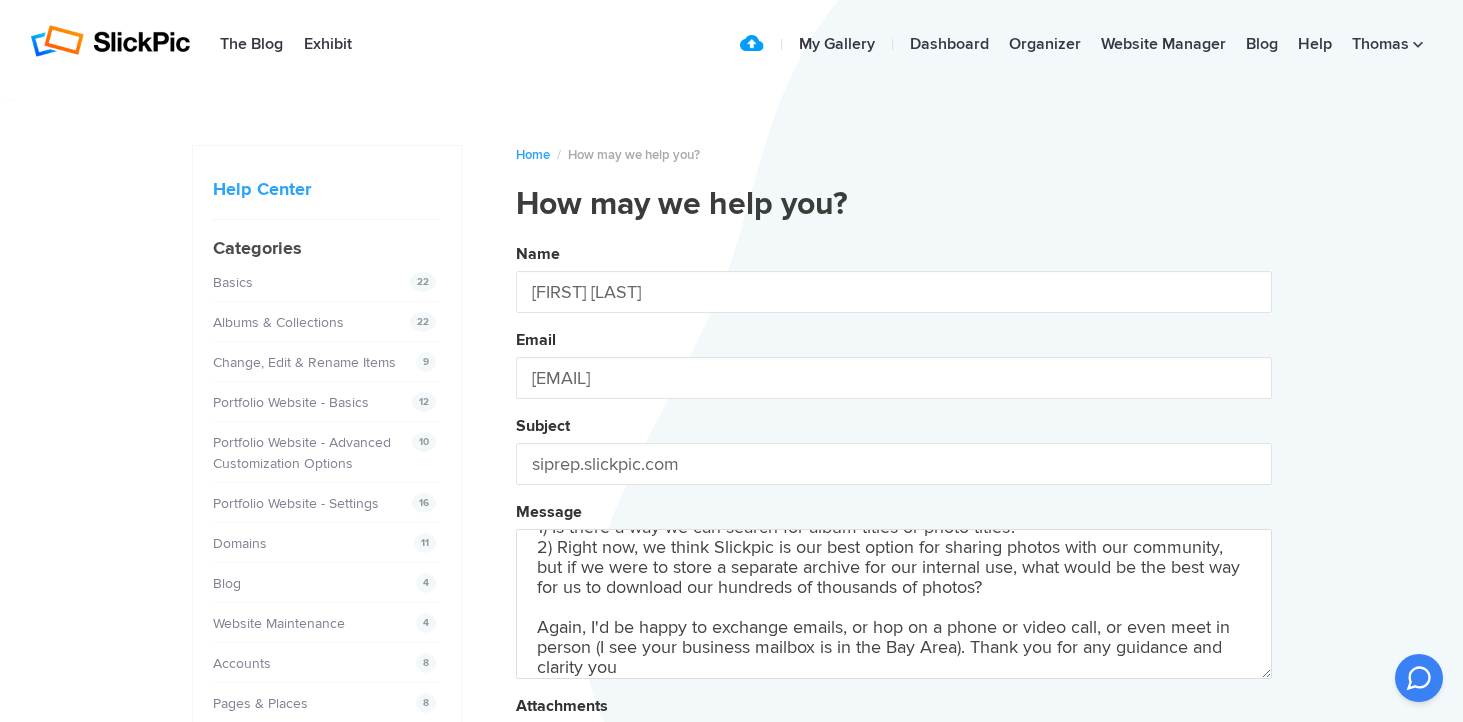click on "Name [FIRST] [LAST] Email [EMAIL] Subject siprep.slickpic.com Message Attachments Submit" at bounding box center [894, 542] 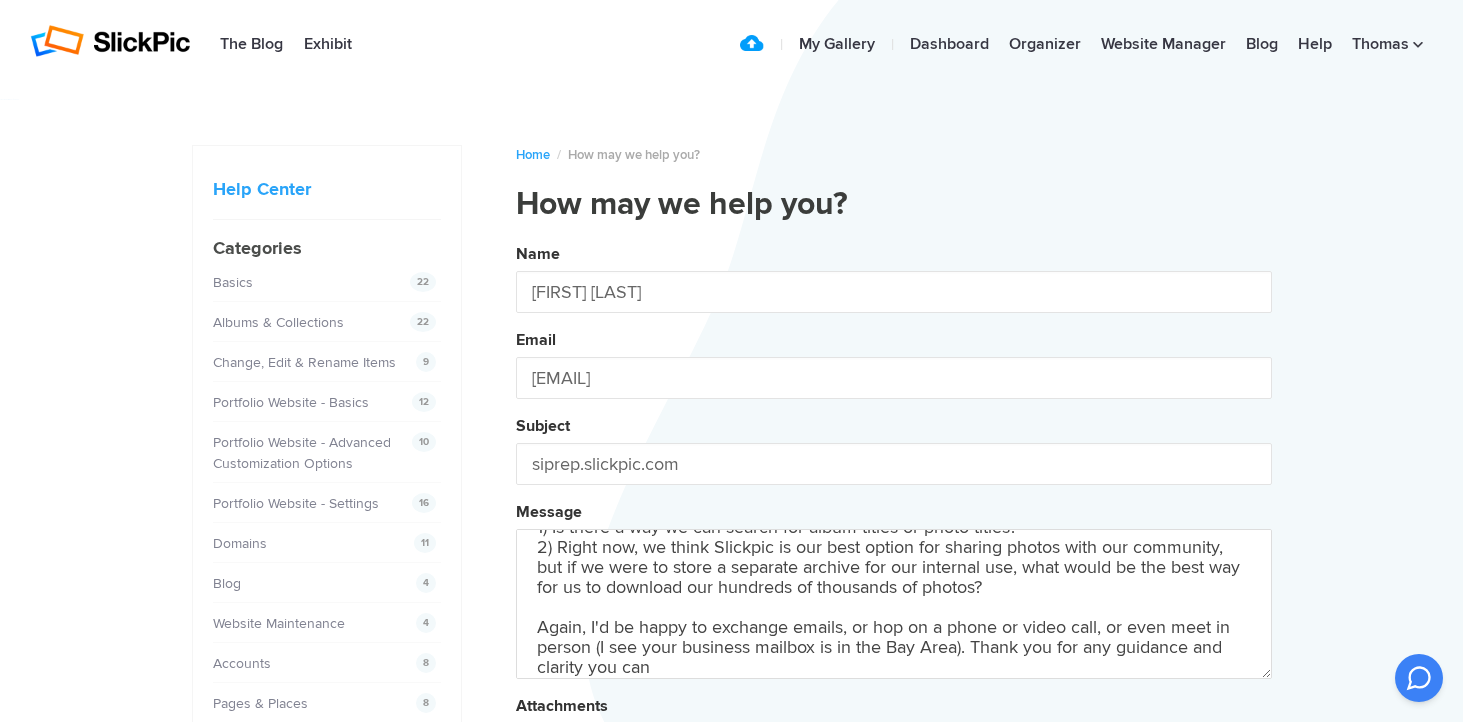 click on "Name [FIRST] [LAST] Email [EMAIL] Subject siprep.slickpic.com Message Attachments Submit" at bounding box center (894, 542) 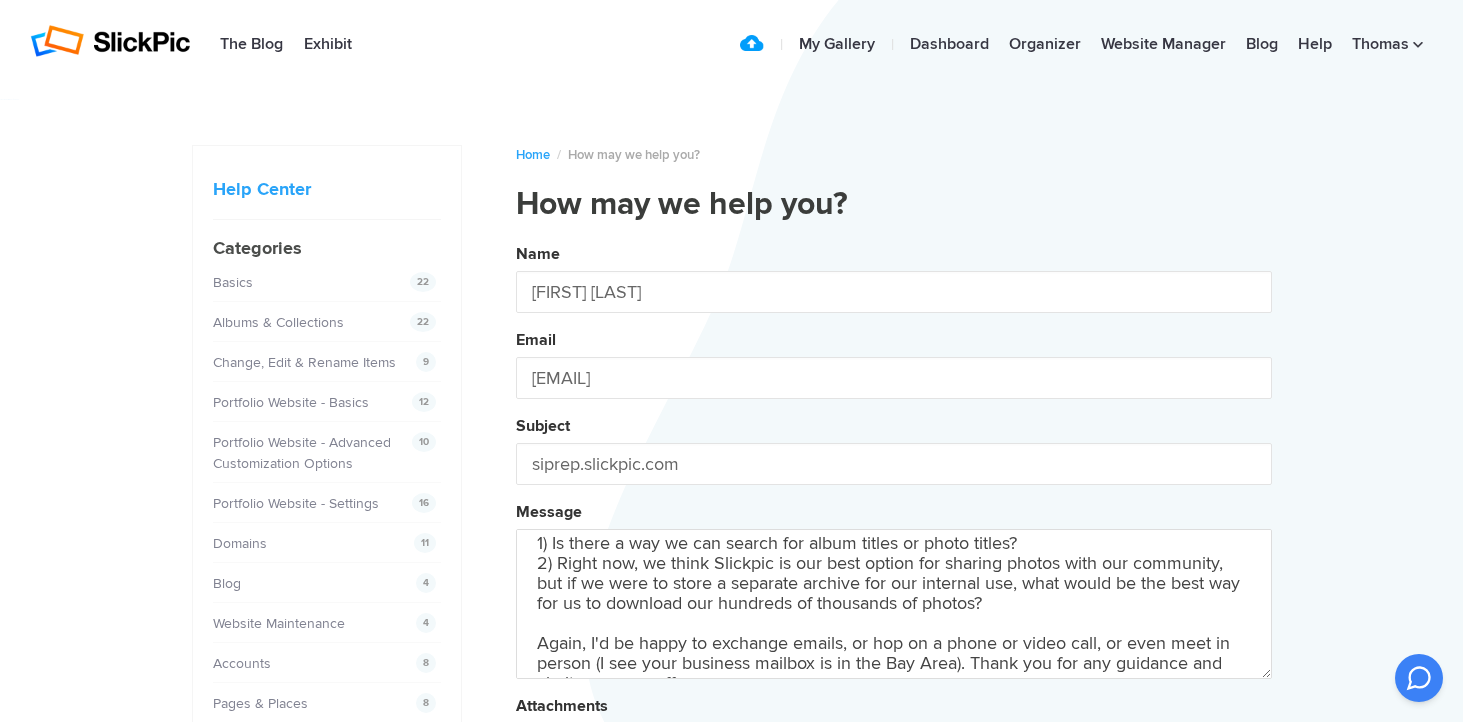 scroll, scrollTop: 192, scrollLeft: 0, axis: vertical 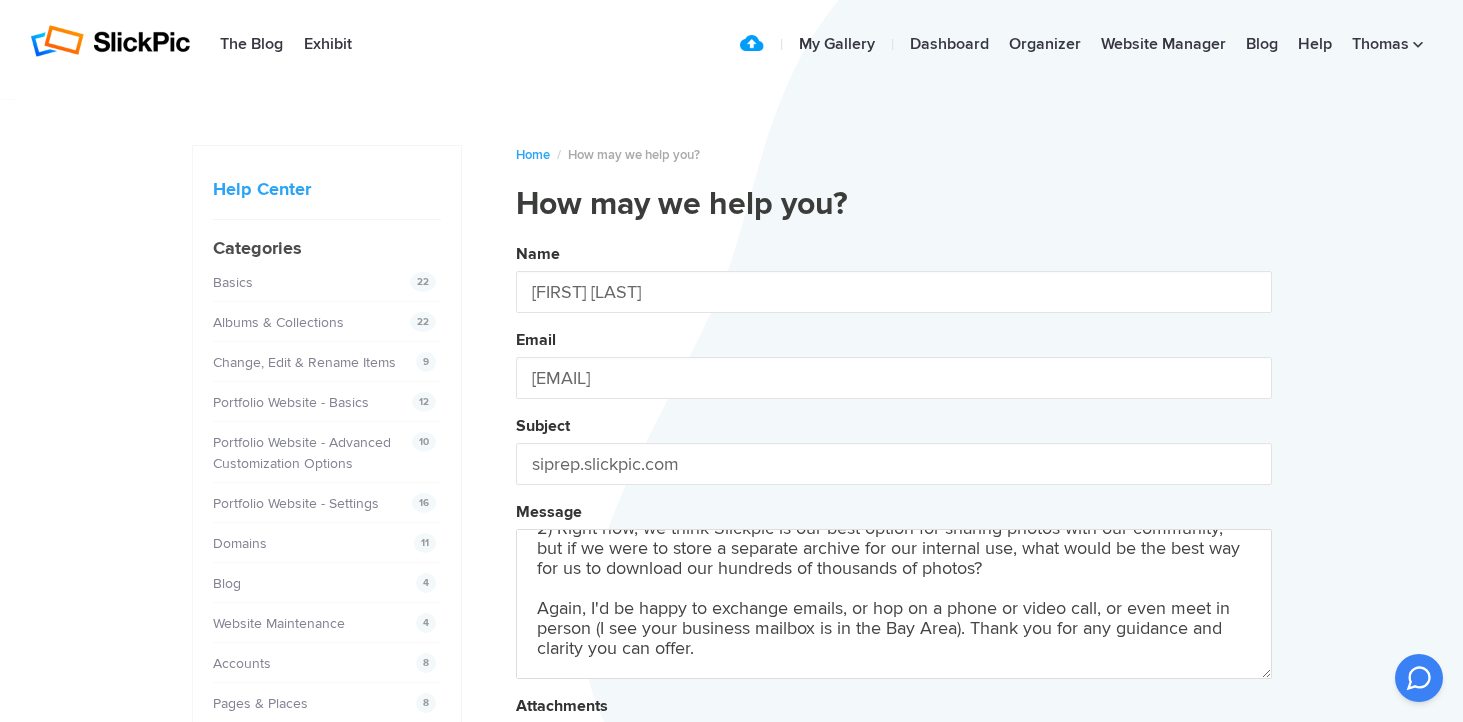 click on "Hello! I'm a colleague of [FIRST] [LAST] ([EMAIL]) at St. Ignatius College Preparatory, and he's deputized me to take on some questions we have about how we can make better use of Slickpic. We are very happy with it and our community has been trained to go straight to the site for photos. However, we have such a large archive of material that finding photos is difficult with the tools on hand. I'd be happy to have a phone or video call about this, but my main questions are:
1) Is there a way we can search for album titles or photo titles?
2) Right now, we think Slickpic is our best option for sharing photos with our community, but if we were to store a separate archive for our internal use, what would be the best way for us to download our hundreds of thousands of photos?
Again, I'd be happy to exchange emails, or hop on a phone or video call, or even meet in person (I see your business mailbox is in the Bay Area). Thank you for any guidance and clarity you can offer." at bounding box center [894, 604] 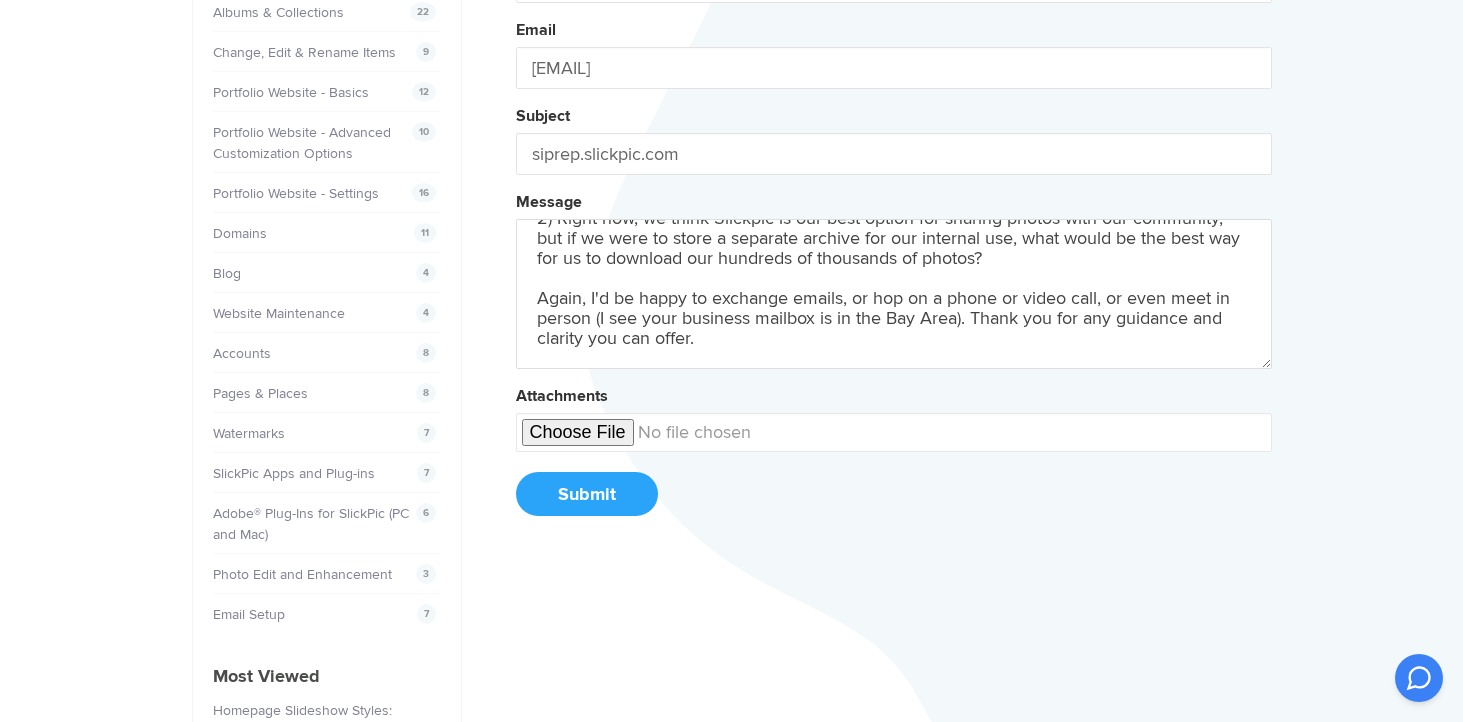 scroll, scrollTop: 309, scrollLeft: 0, axis: vertical 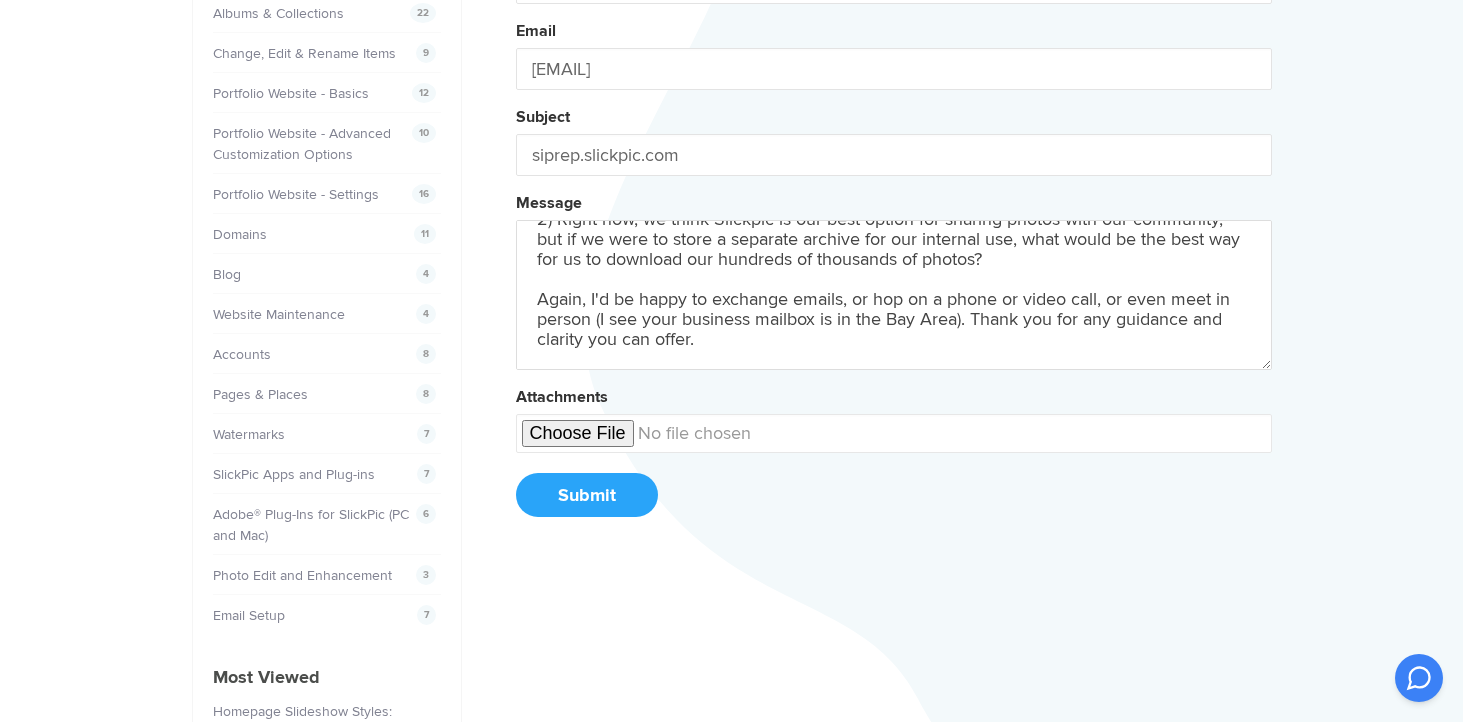 type on "Hello! I'm a colleague of [FIRST] [LAST] ([EMAIL]) at St. Ignatius College Preparatory, and he's deputized me to take on some questions we have about how we can make better use of Slickpic. We are very happy with it and our community has been trained to go straight to the site for photos. However, we have such a large archive of material that finding photos is difficult with the tools on hand. I'd be happy to have a phone or video call about this, but my main questions are:
1) Is there a way we can search for album titles or photo titles?
2) Right now, we think Slickpic is our best option for sharing photos with our community, but if we were to store a separate archive for our internal use, what would be the best way for us to download our hundreds of thousands of photos?
Again, I'd be happy to exchange emails, or hop on a phone or video call, or even meet in person (I see your business mailbox is in the Bay Area). Thank you for any guidance and clarity you can offer." 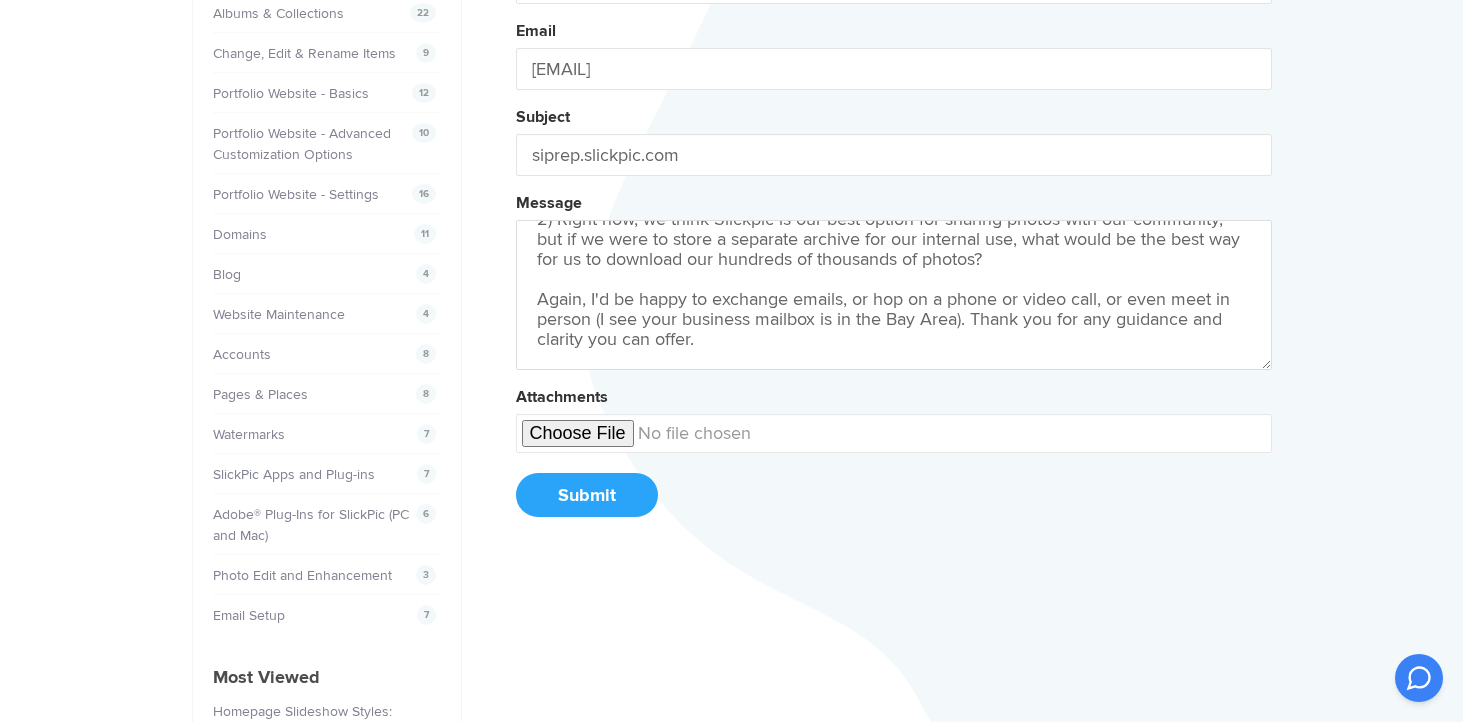 click on "Submit" at bounding box center [587, 495] 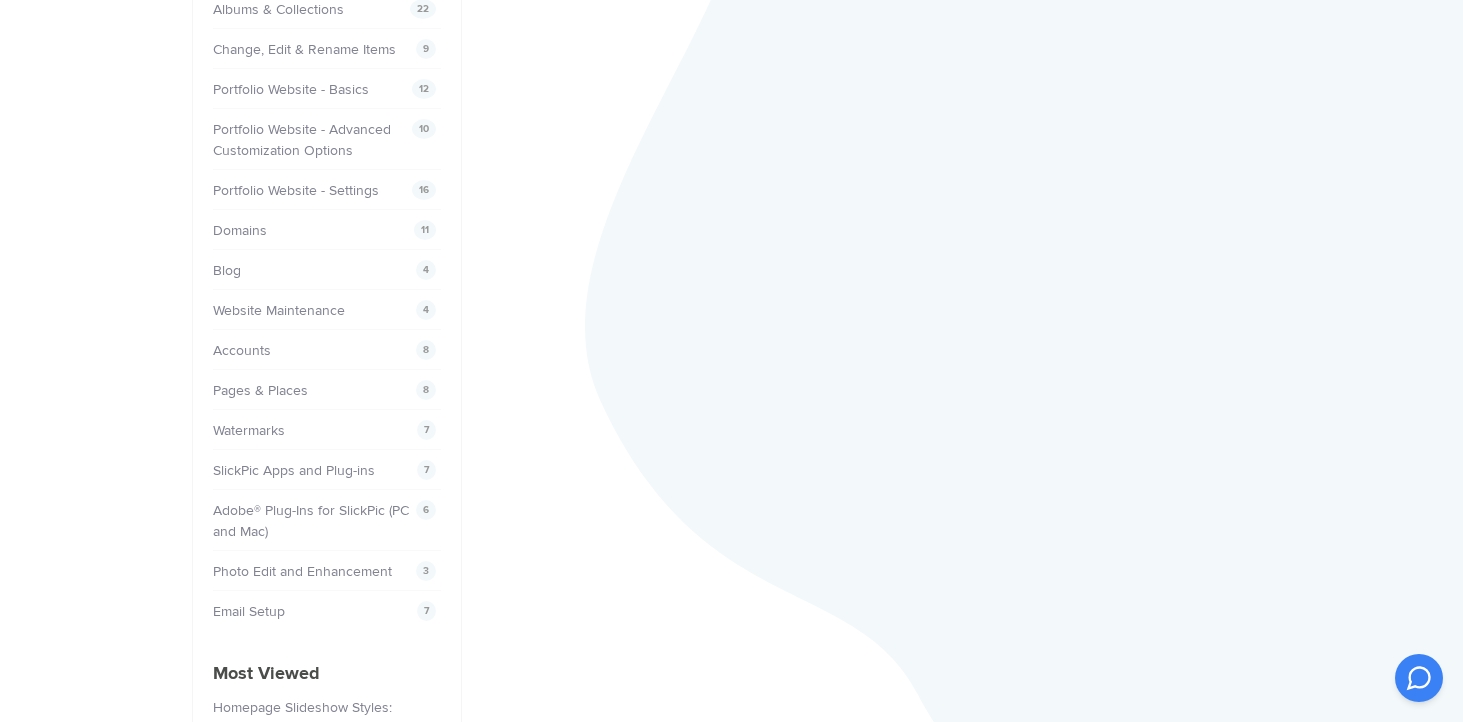 scroll, scrollTop: 0, scrollLeft: 0, axis: both 